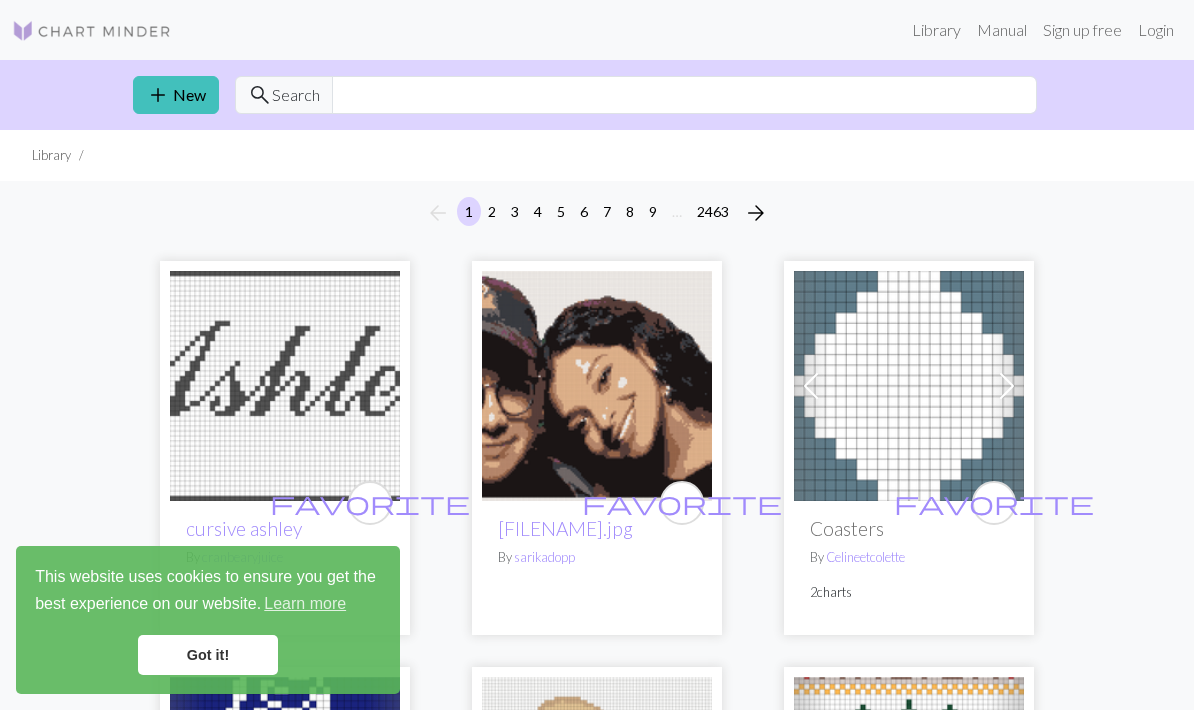 scroll, scrollTop: 0, scrollLeft: 0, axis: both 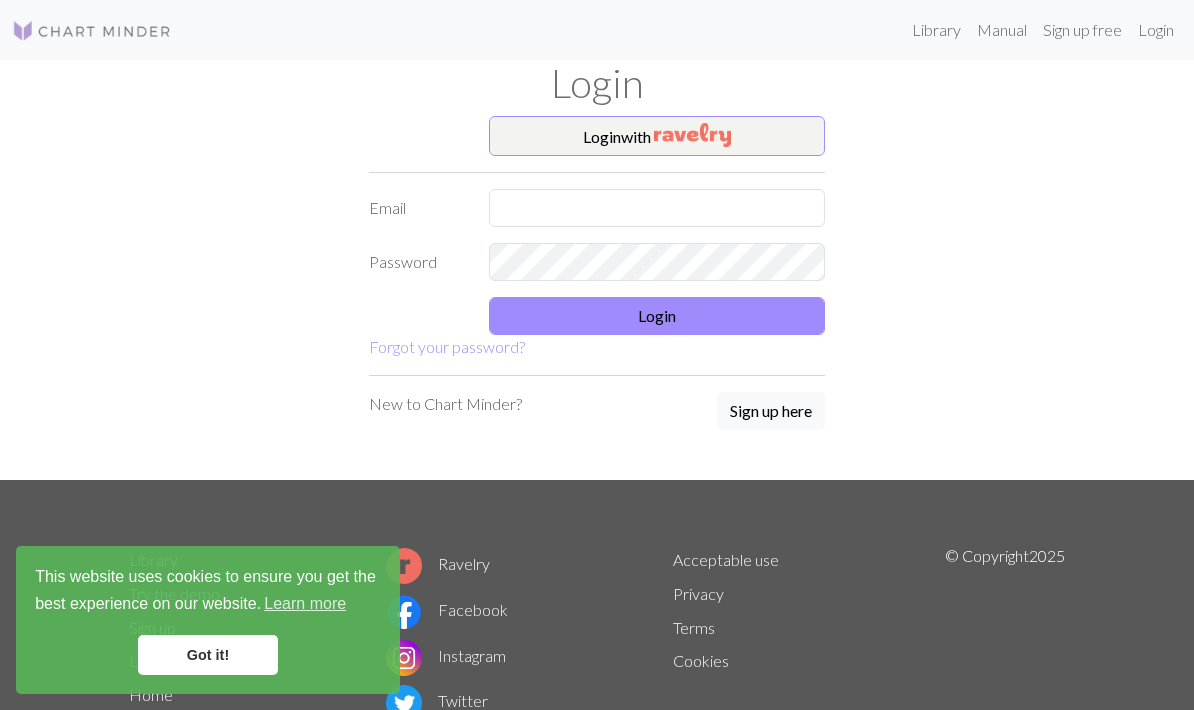 click on "Login  with" at bounding box center (657, 136) 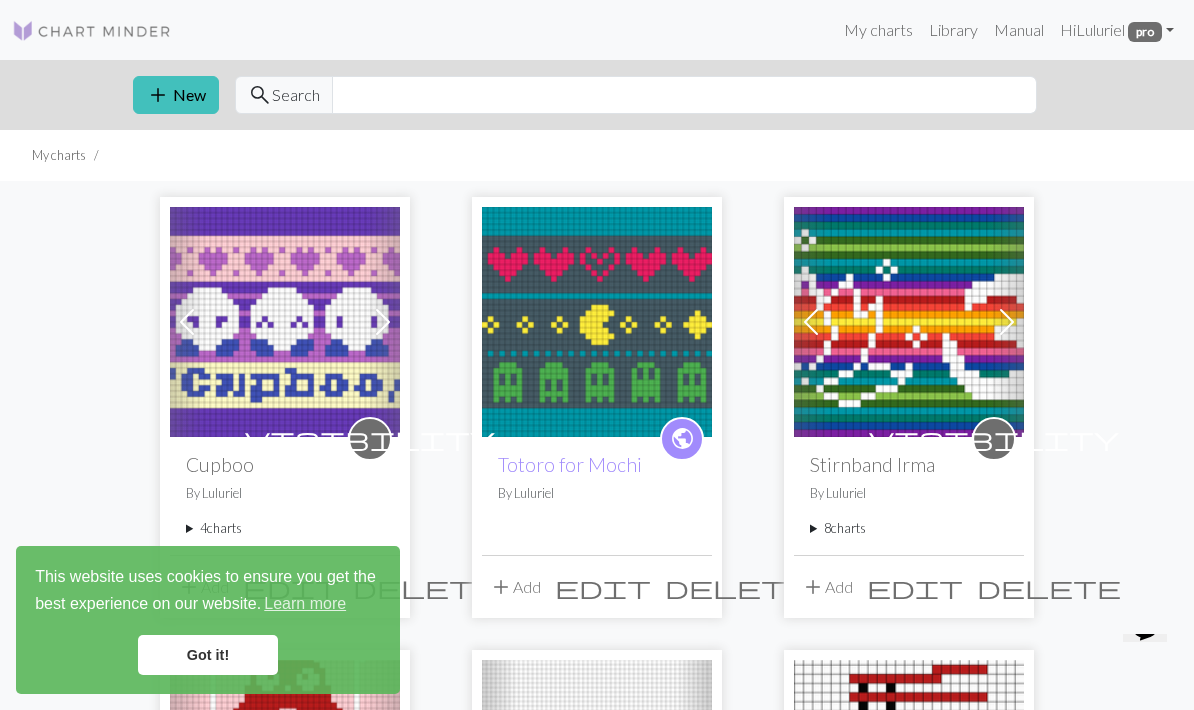 click on "Got it!" at bounding box center (208, 655) 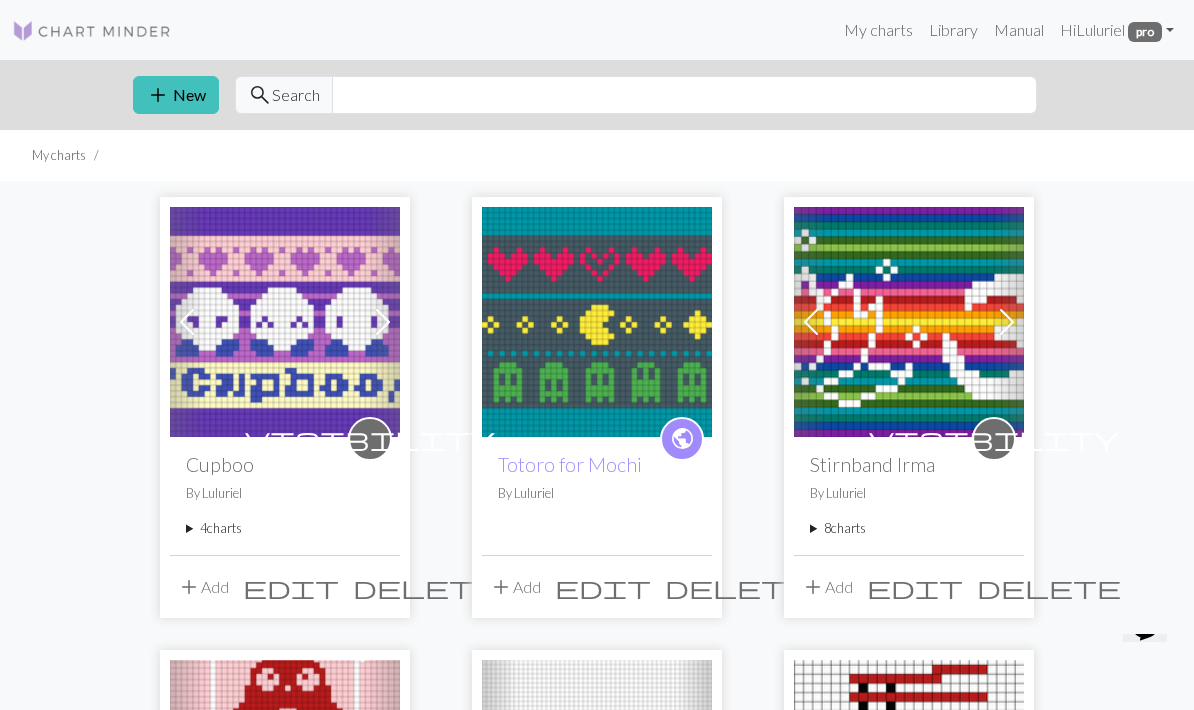 click on "4  charts" at bounding box center [285, 528] 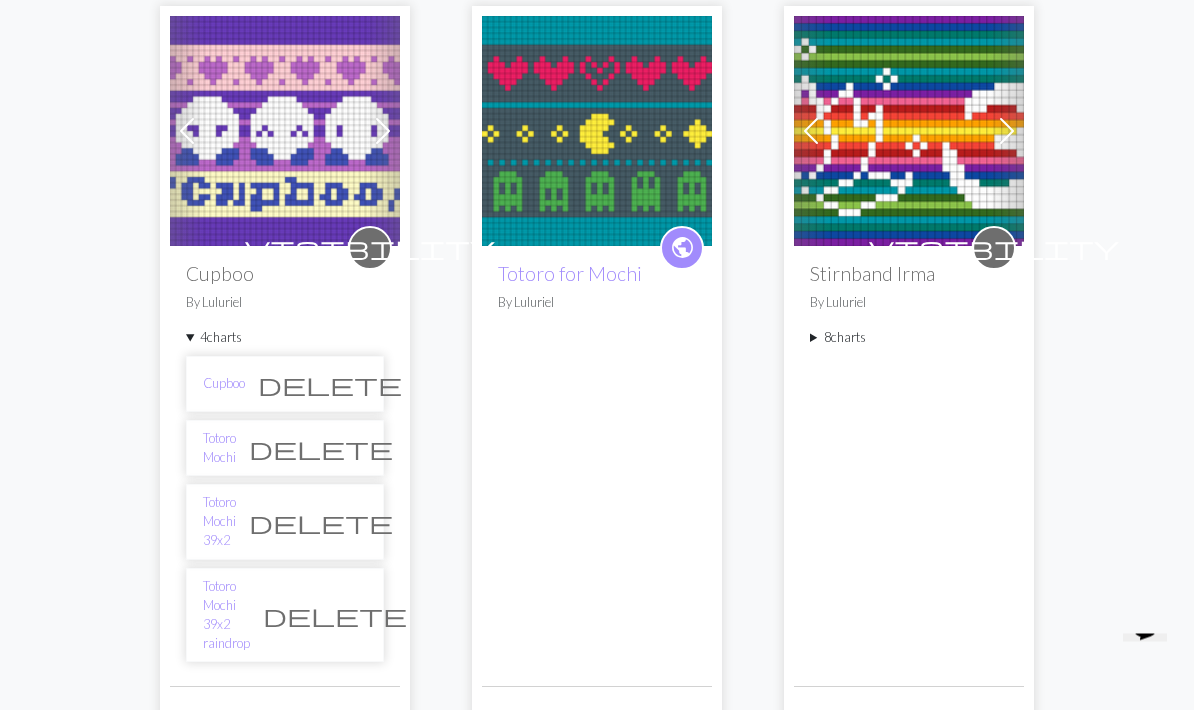 scroll, scrollTop: 190, scrollLeft: 0, axis: vertical 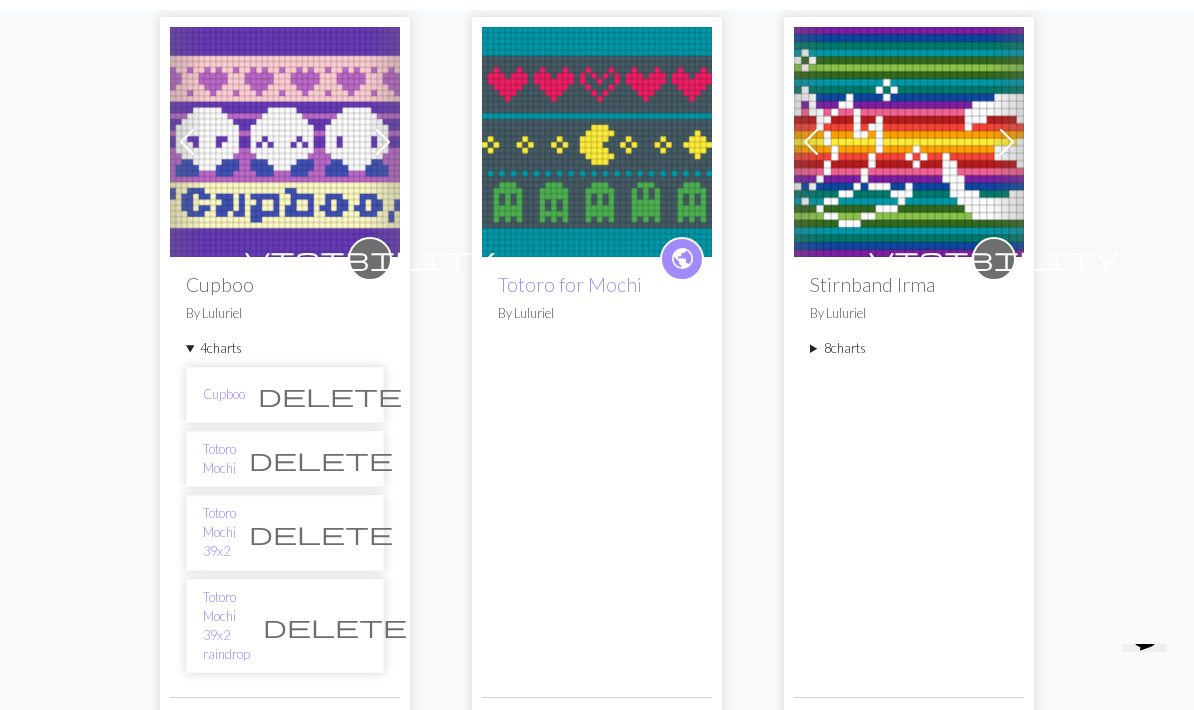 click on "Cupboo delete" at bounding box center [285, 385] 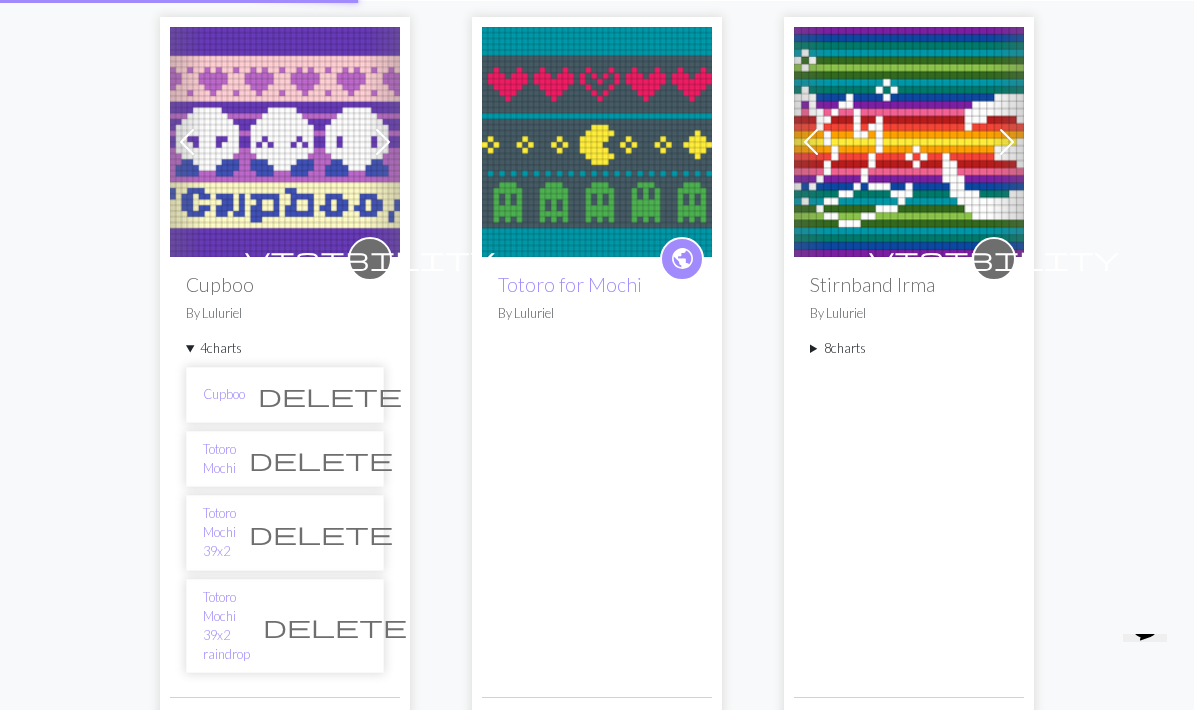 scroll, scrollTop: 0, scrollLeft: 0, axis: both 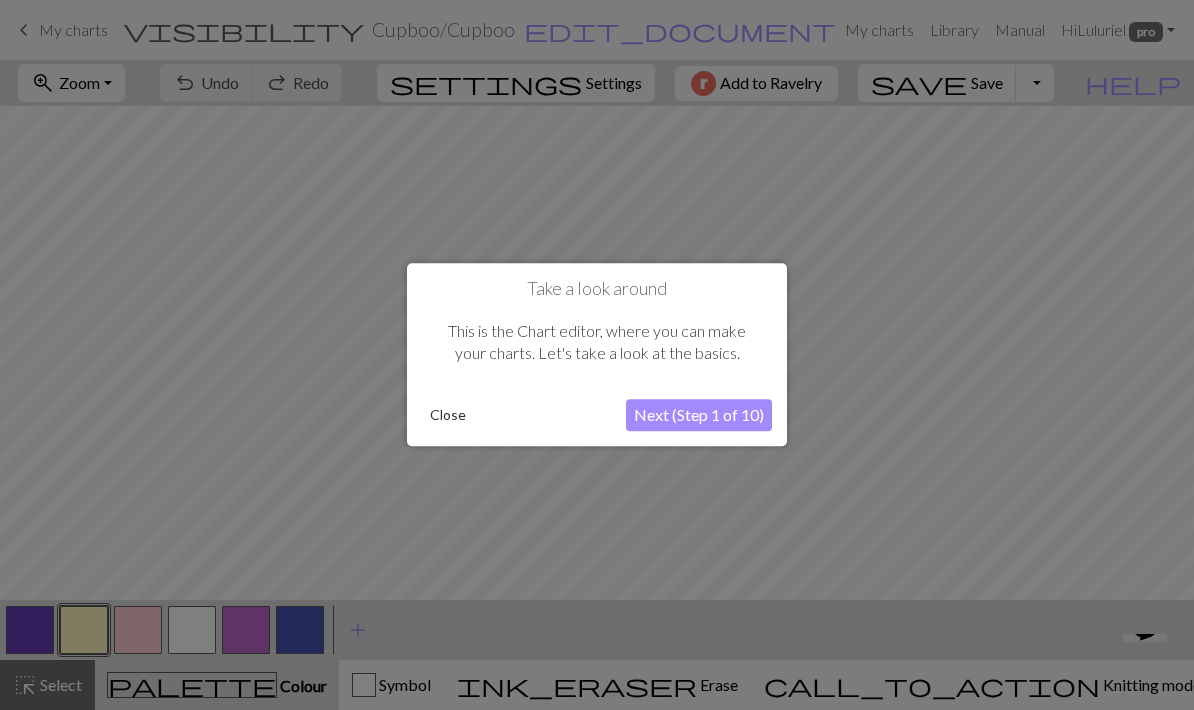 click on "Close" at bounding box center (448, 416) 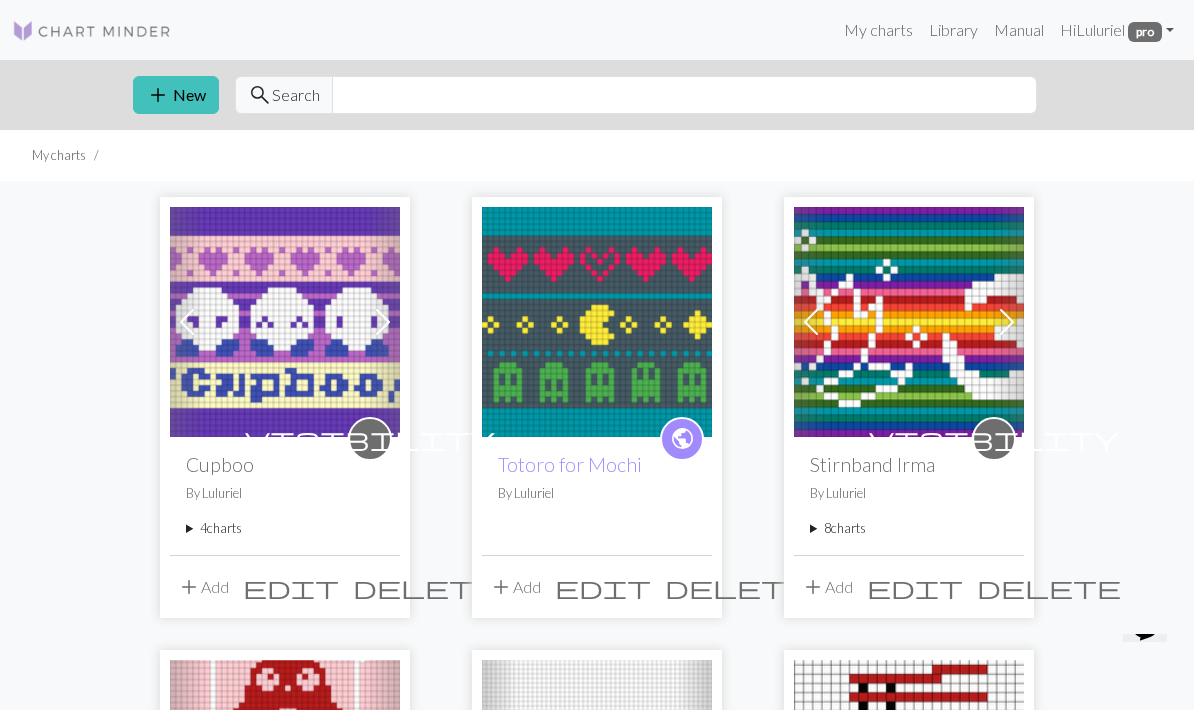 click on "4  charts" at bounding box center (285, 528) 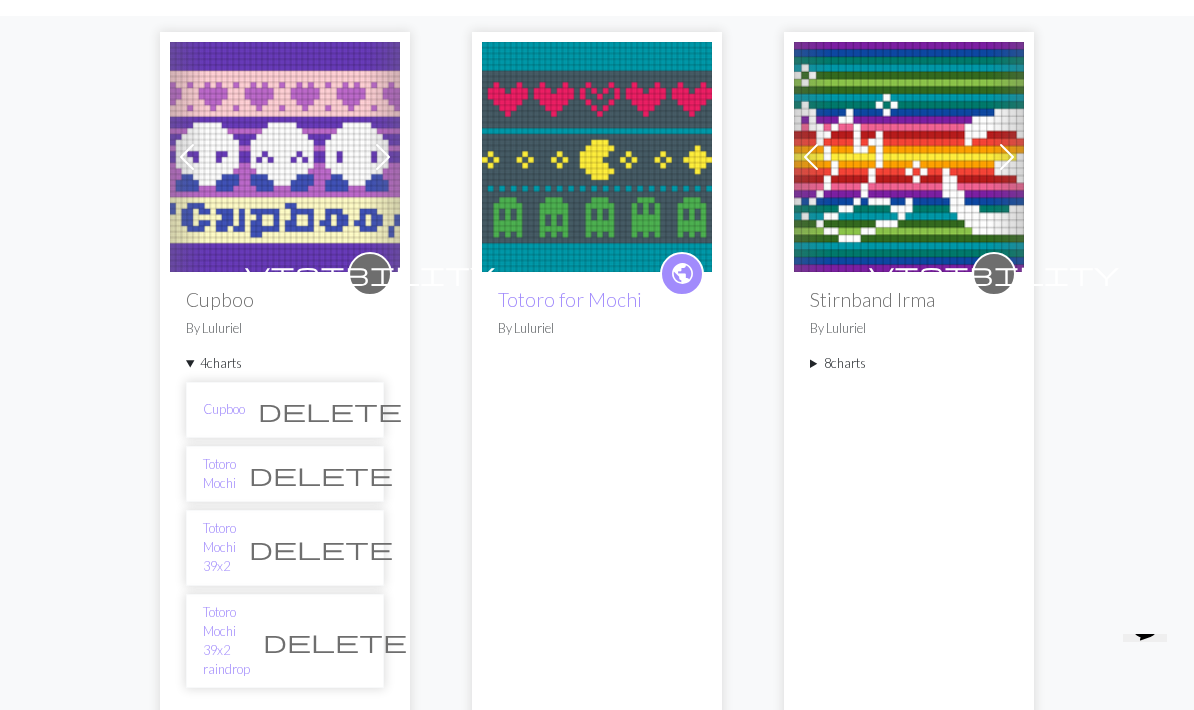 scroll, scrollTop: 164, scrollLeft: 0, axis: vertical 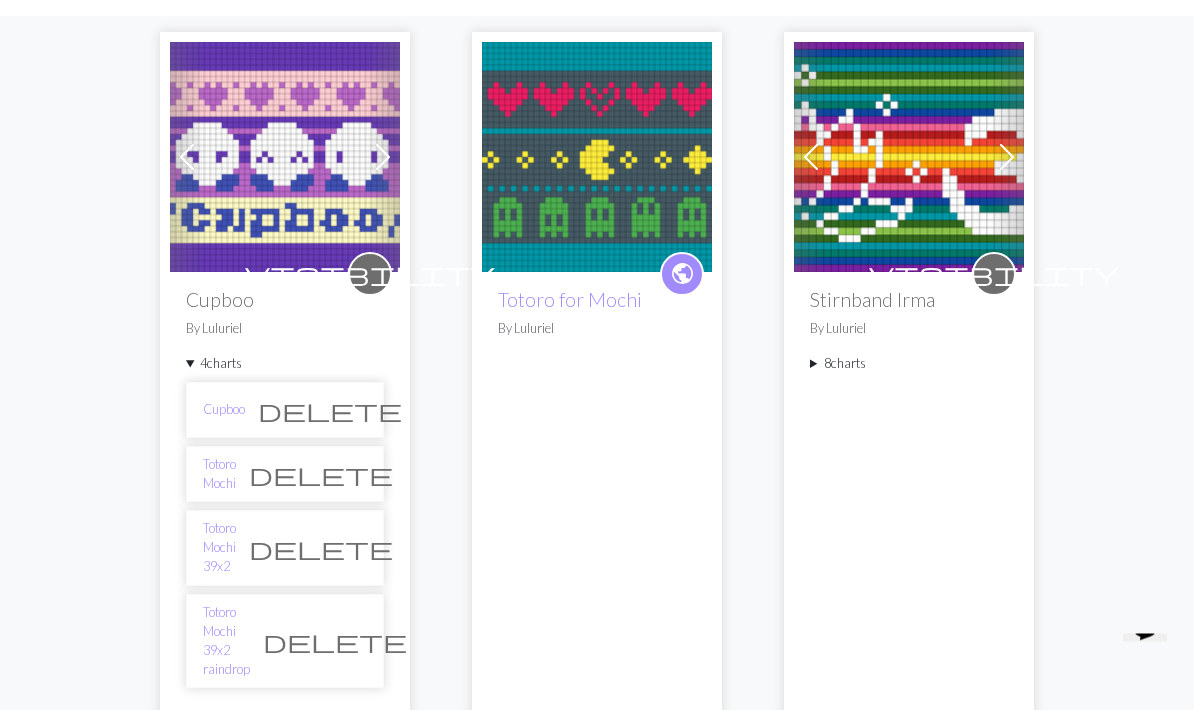 click on "visibility Cupboo By   Luluriel 4  charts Cupboo delete Totoro Mochi delete Totoro Mochi 39x2 delete Totoro Mochi 39x2 raindrop delete" at bounding box center (285, 493) 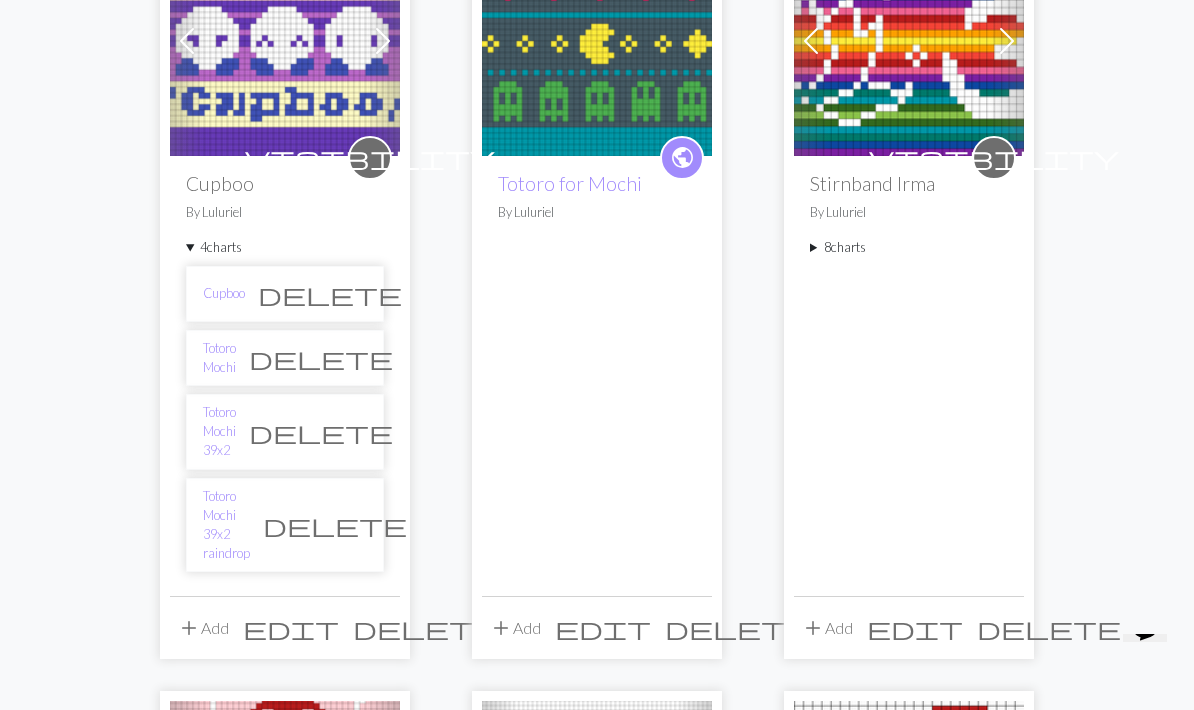 scroll, scrollTop: 282, scrollLeft: 0, axis: vertical 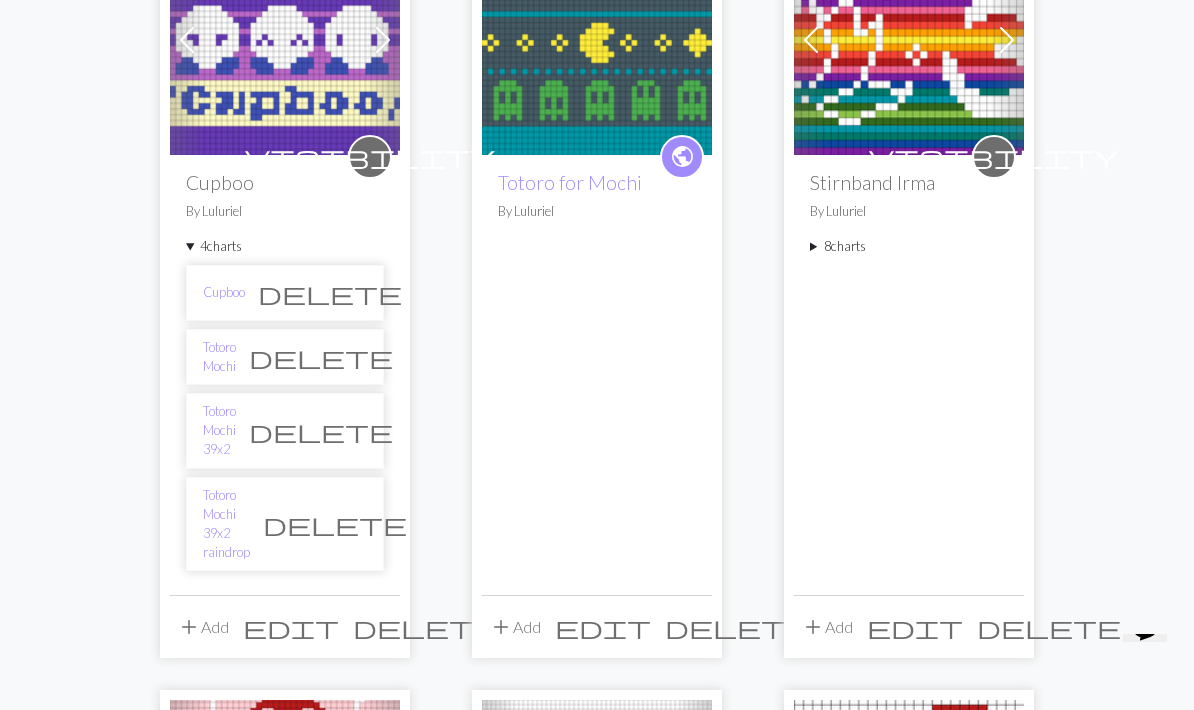 click on "add" at bounding box center (189, 627) 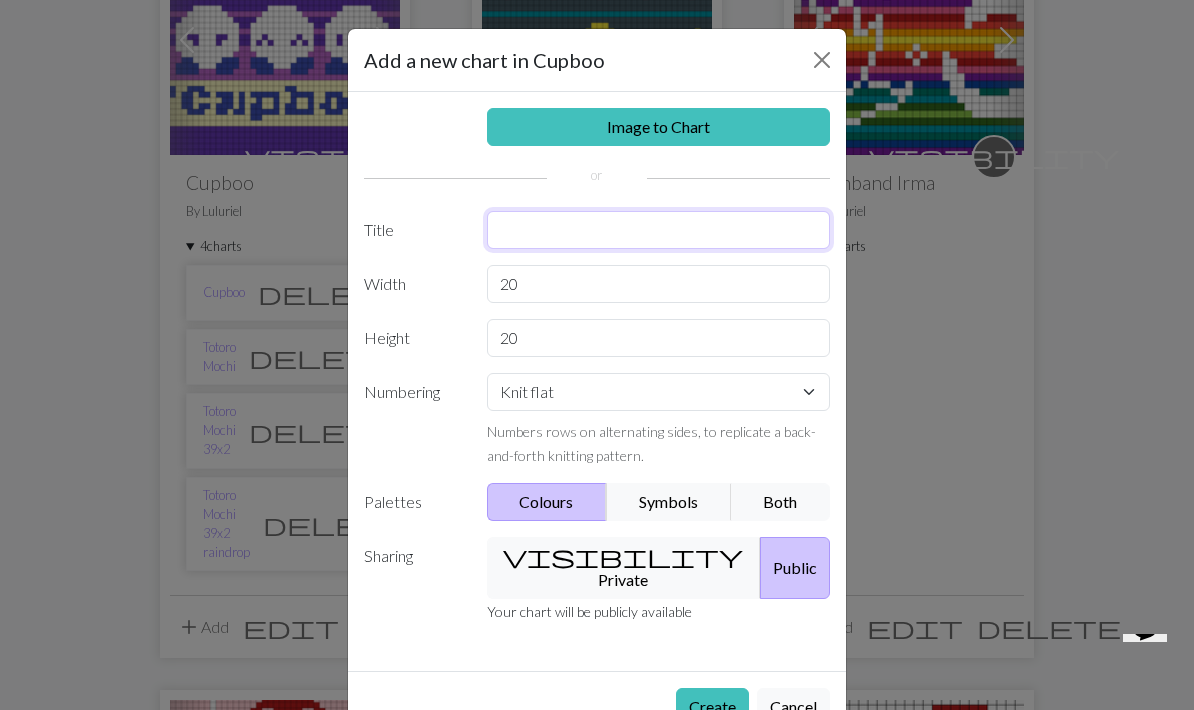 click at bounding box center [659, 230] 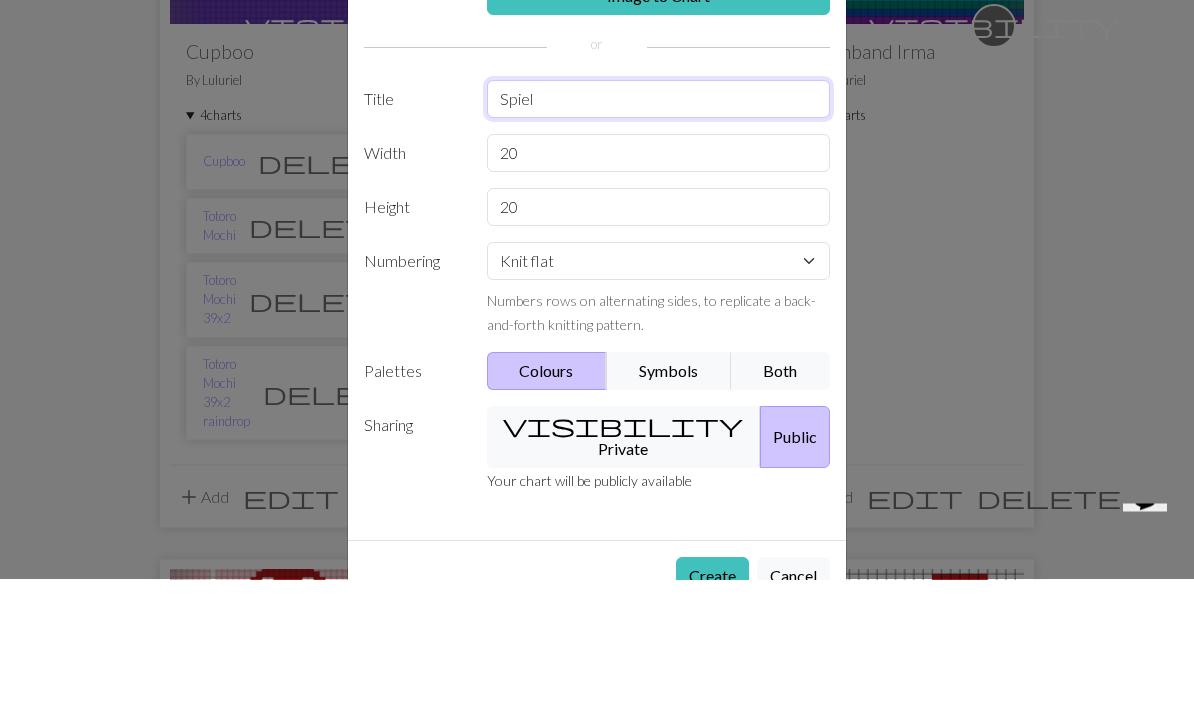 type on "Spiel" 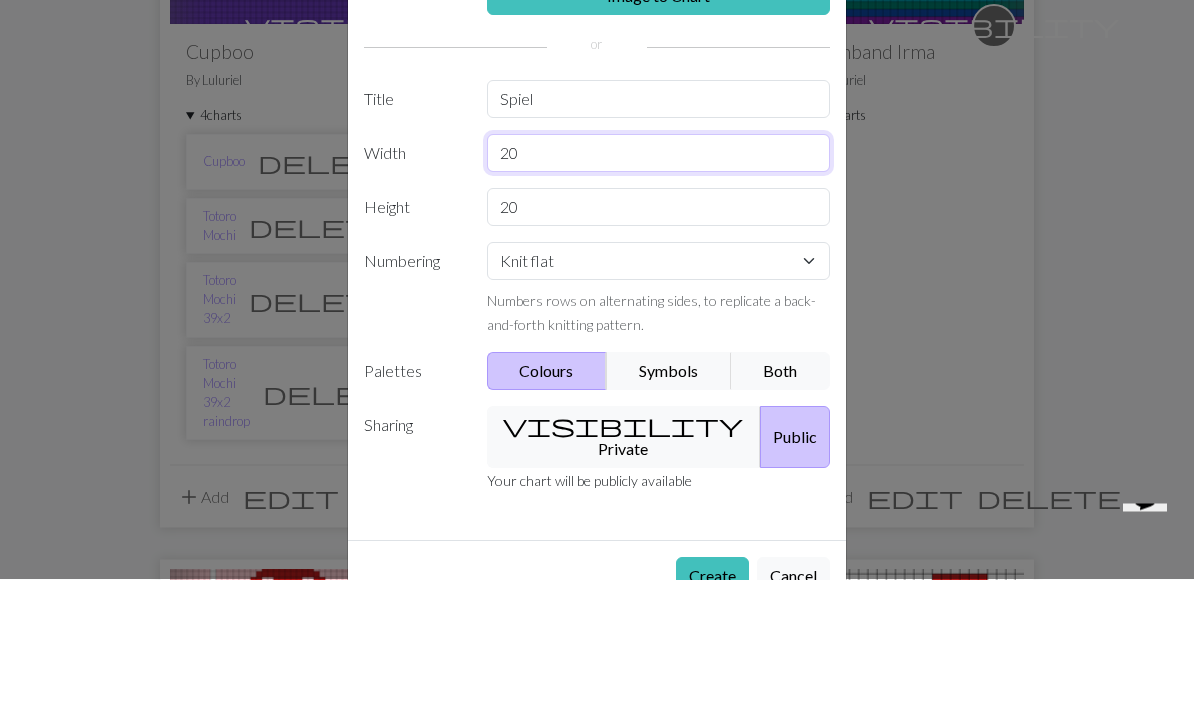click on "20" at bounding box center (659, 284) 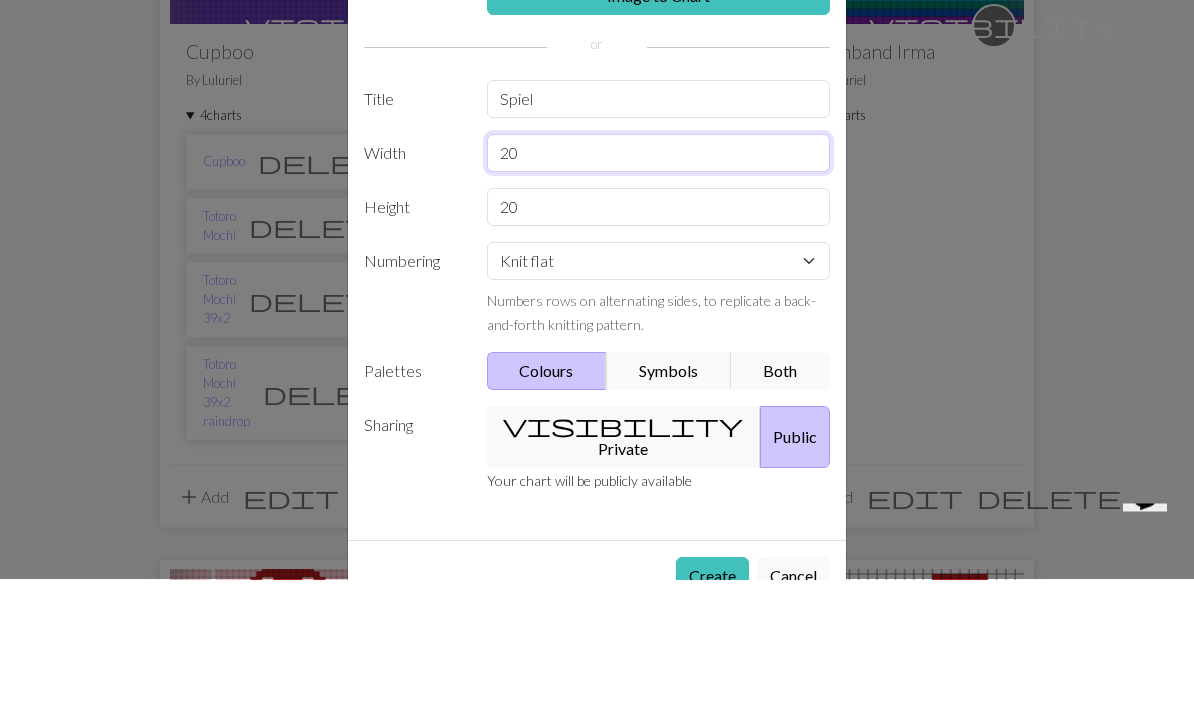 type on "2" 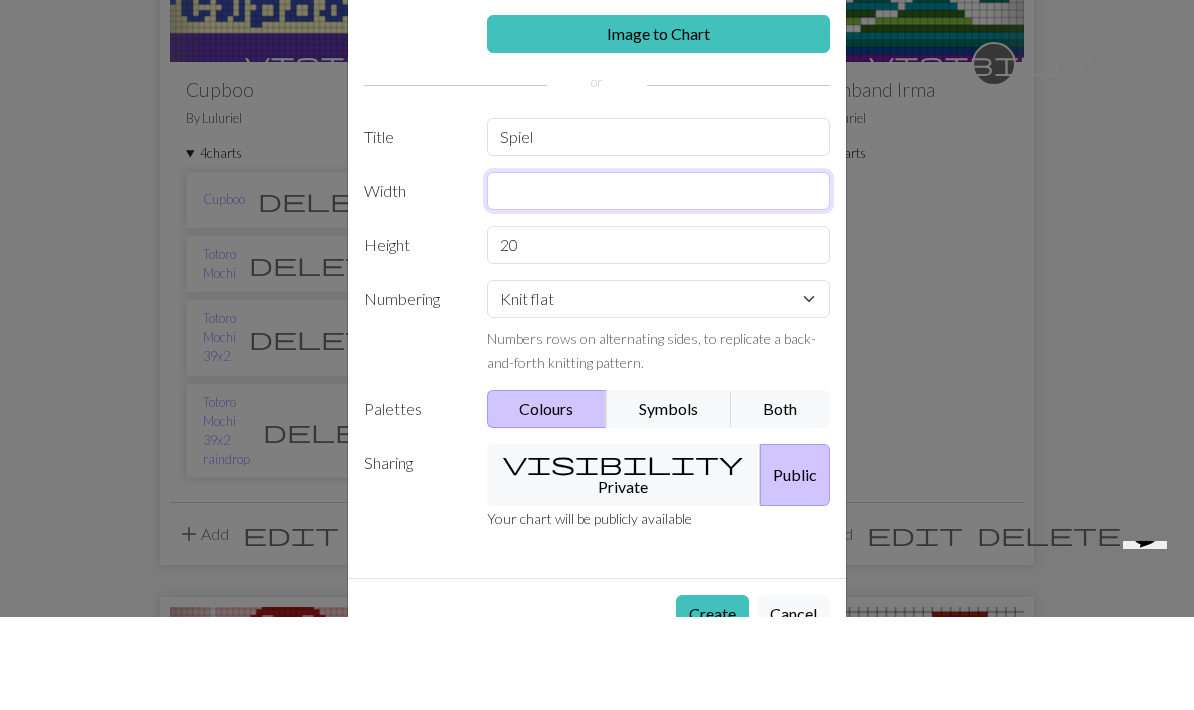 type 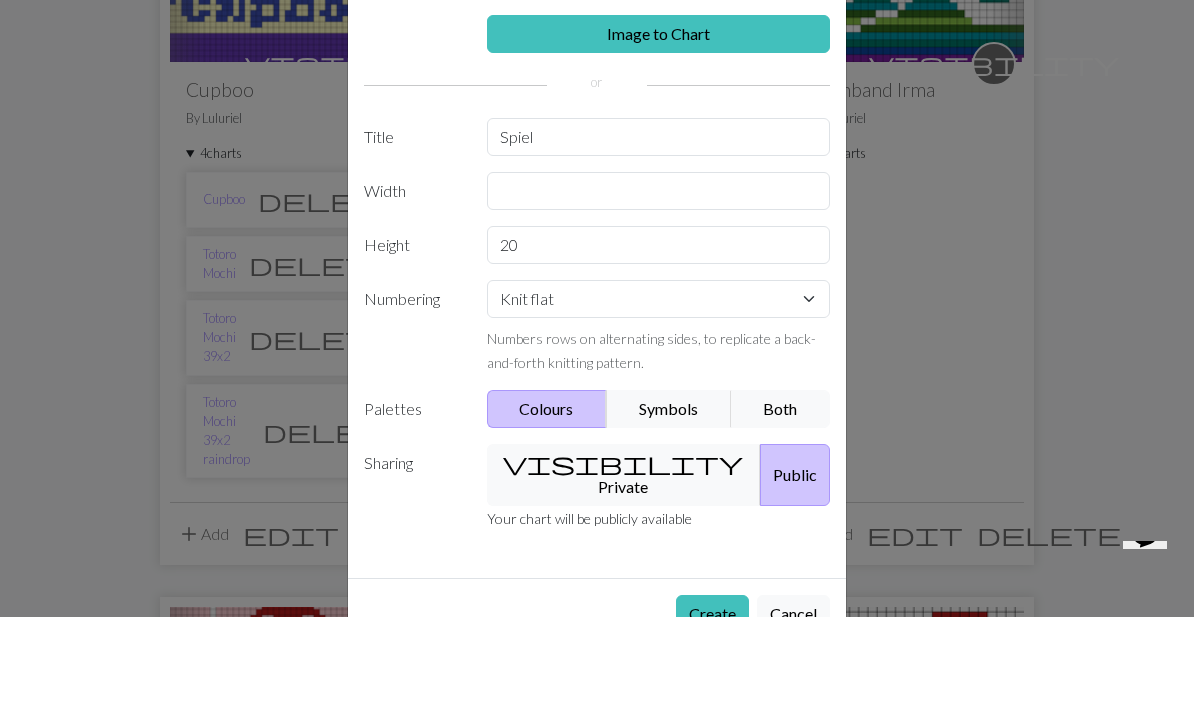 click on "Image to Chart" at bounding box center (659, 127) 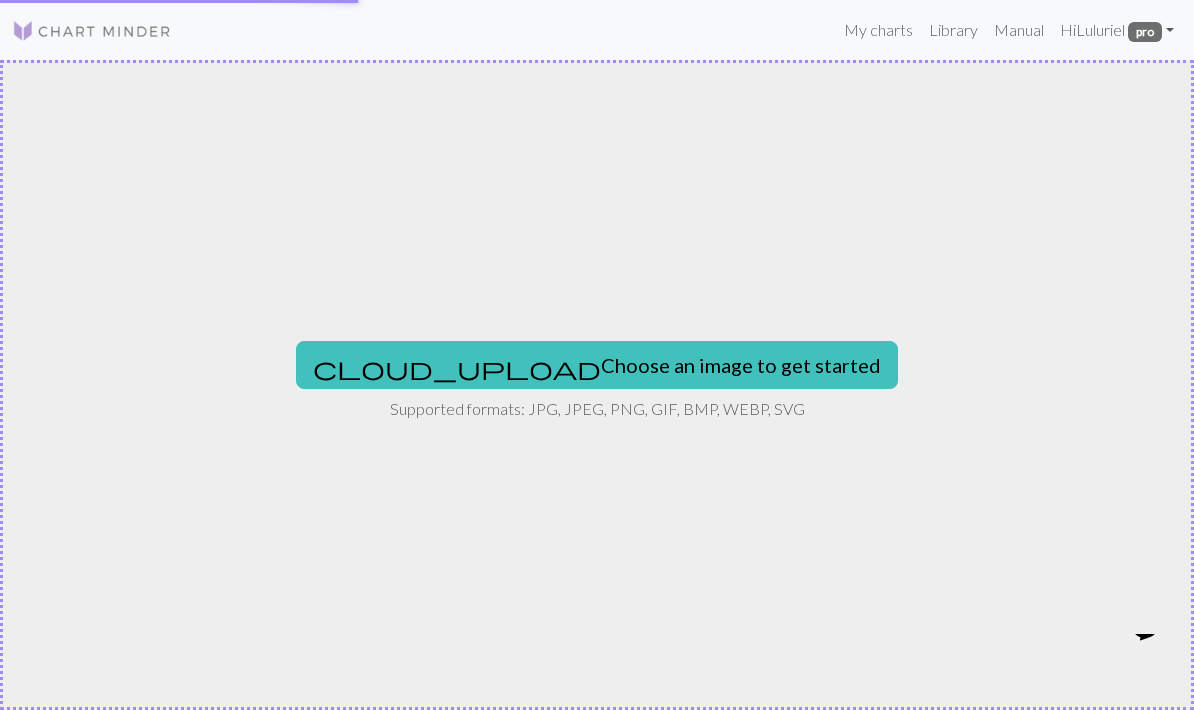 scroll, scrollTop: 0, scrollLeft: 0, axis: both 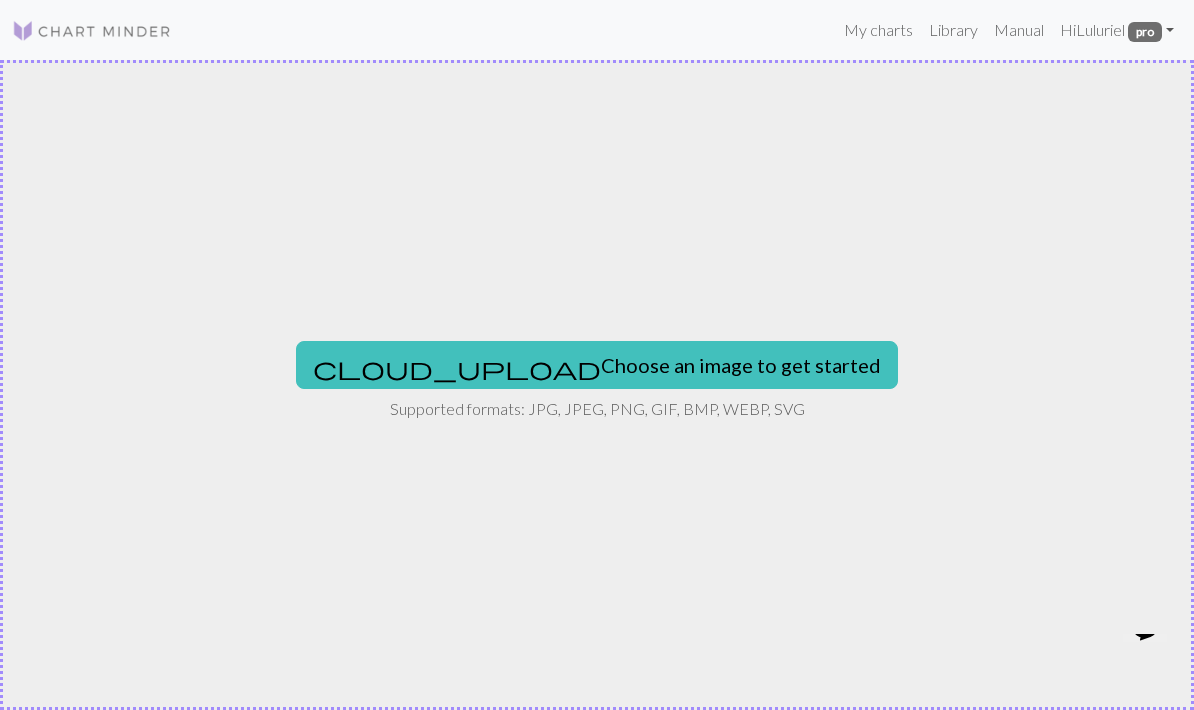 click on "cloud_upload  Choose an image to get started" at bounding box center (597, 365) 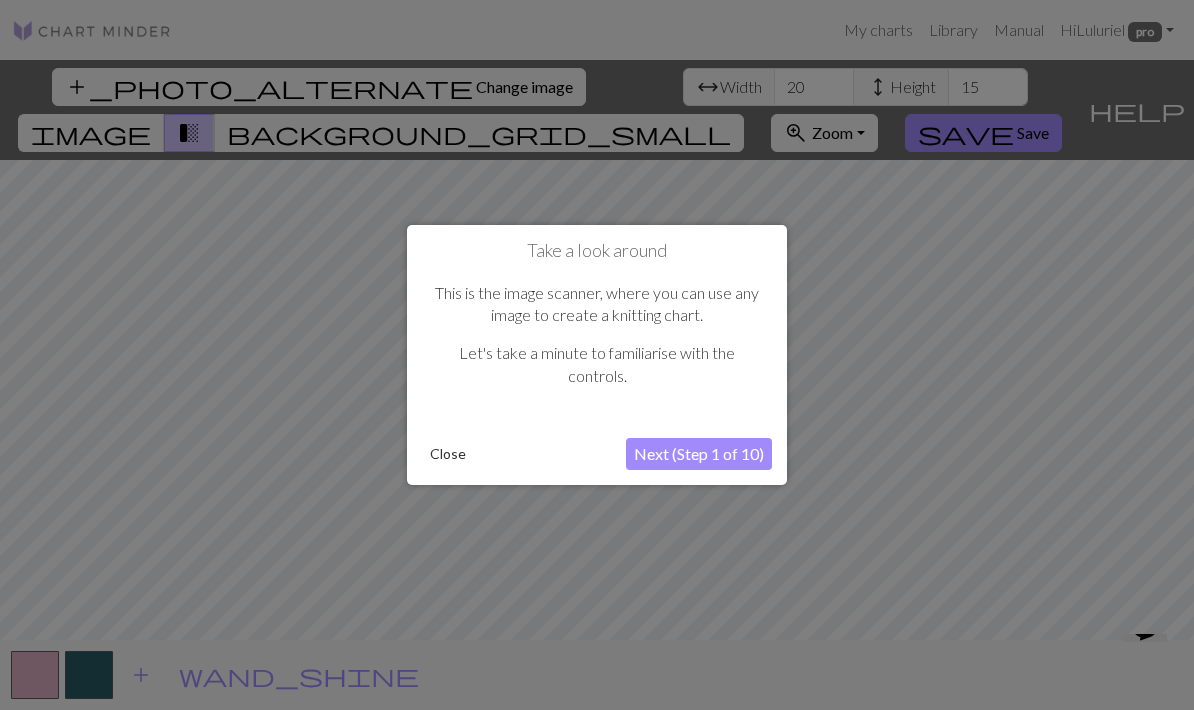 click on "Close" at bounding box center (448, 454) 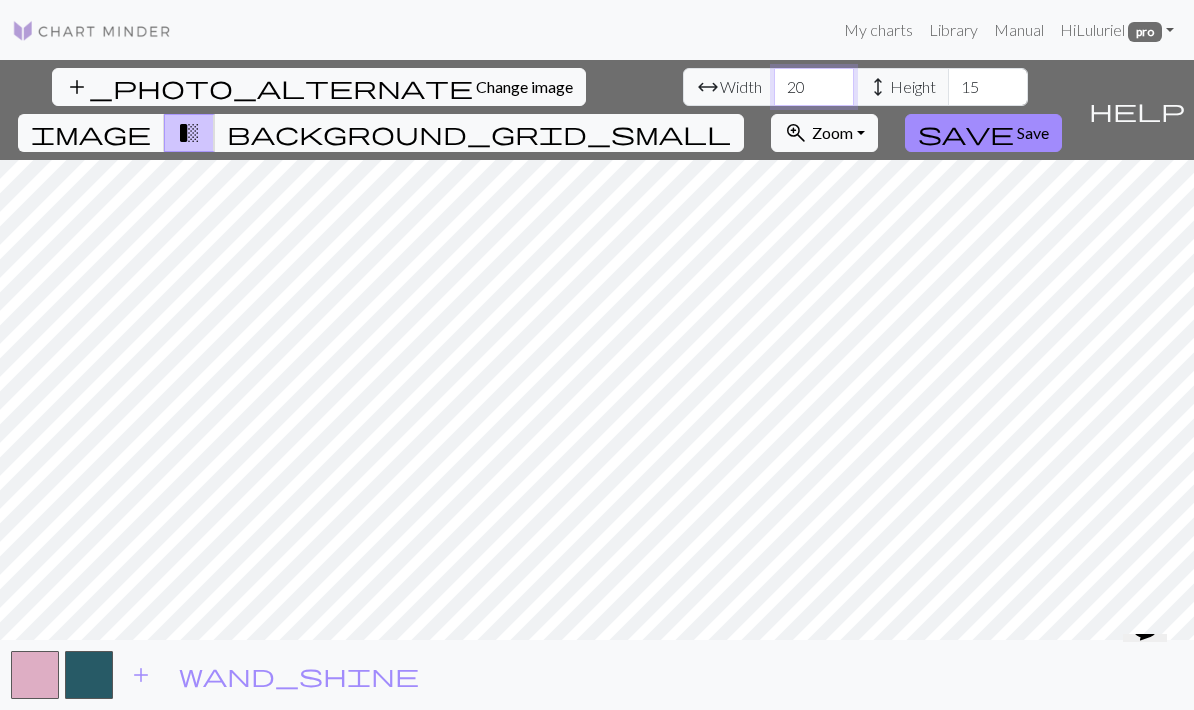 click on "20" at bounding box center [814, 87] 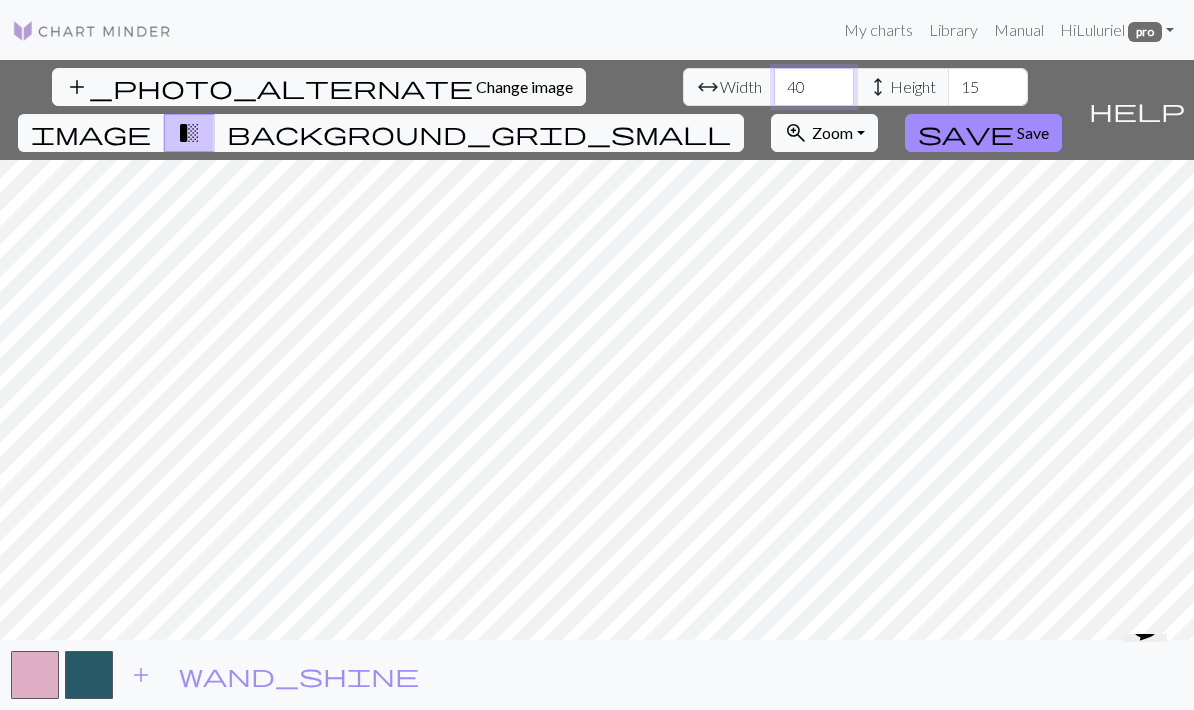 type on "40" 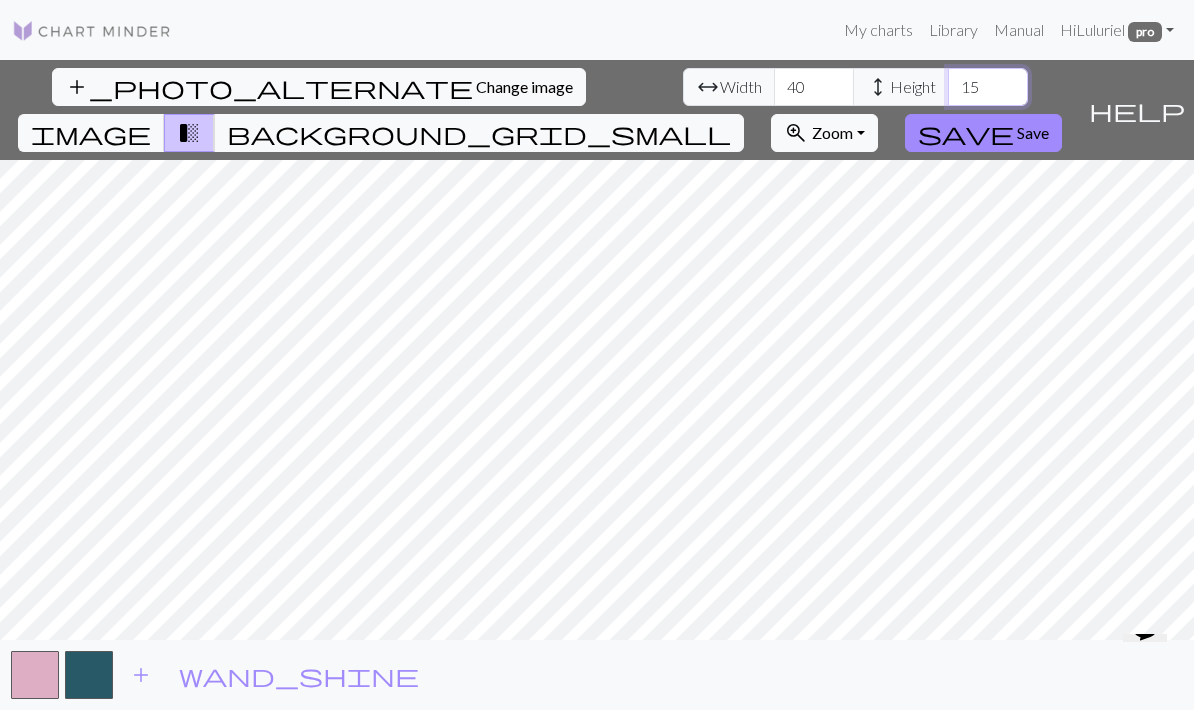 click on "15" at bounding box center (988, 87) 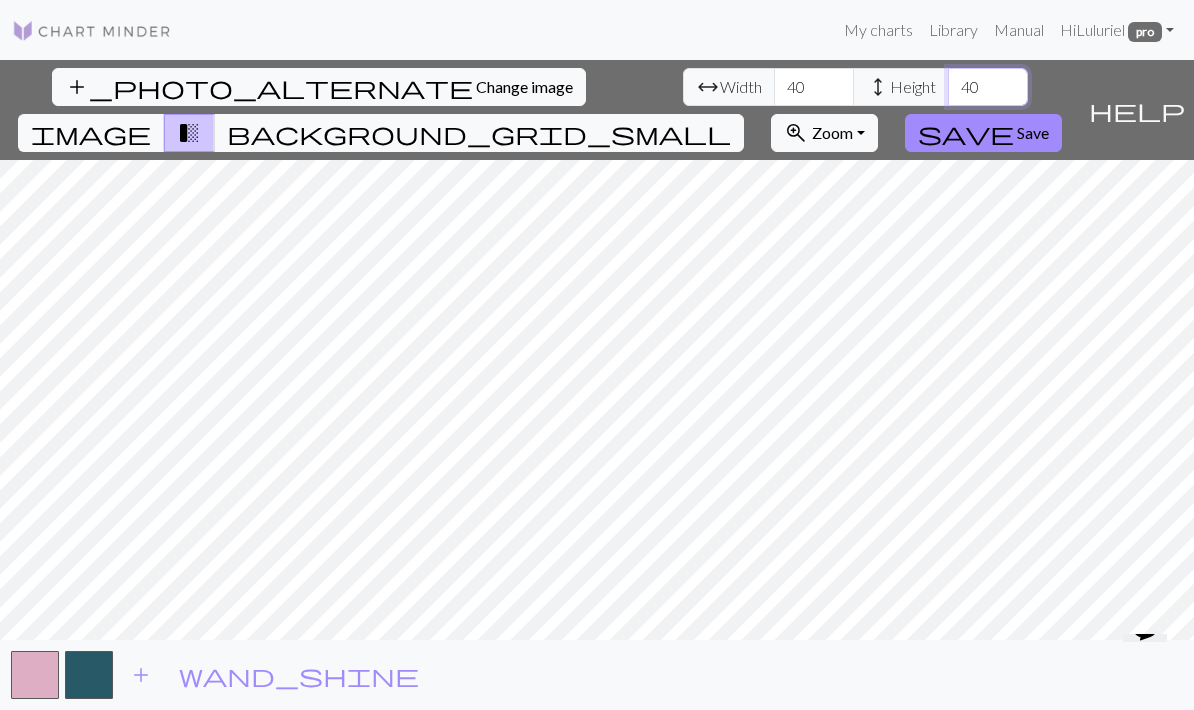 type on "40" 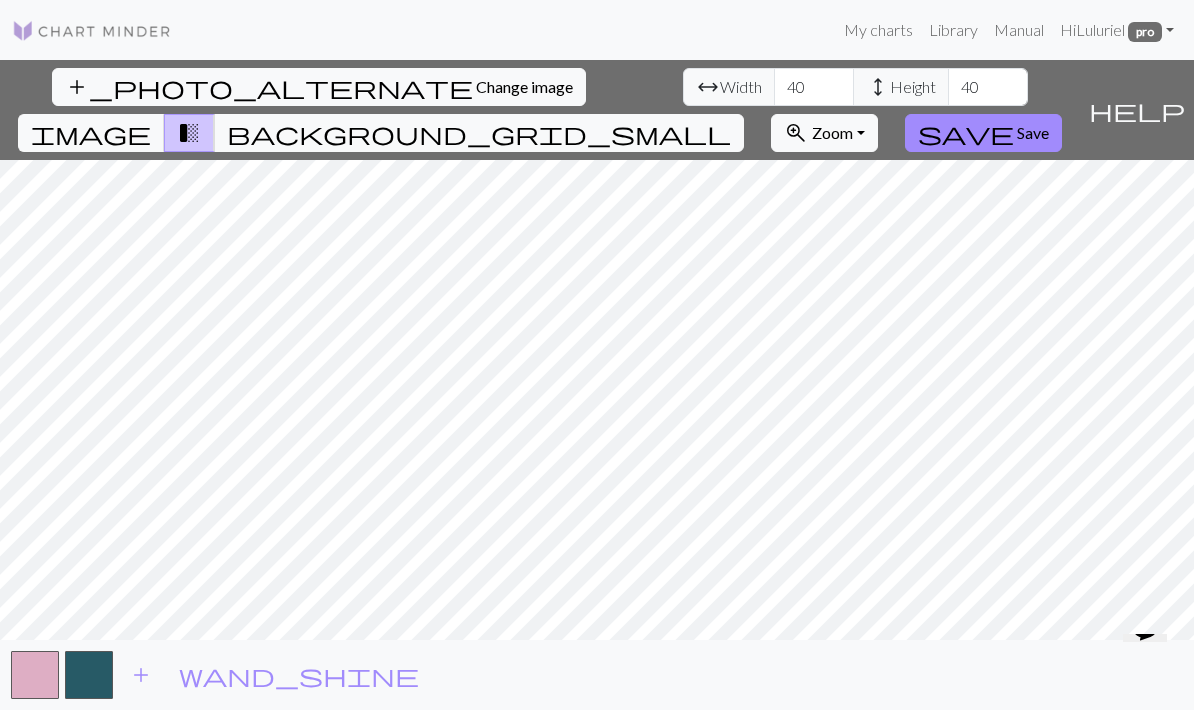 click on "background_grid_small" at bounding box center [479, 133] 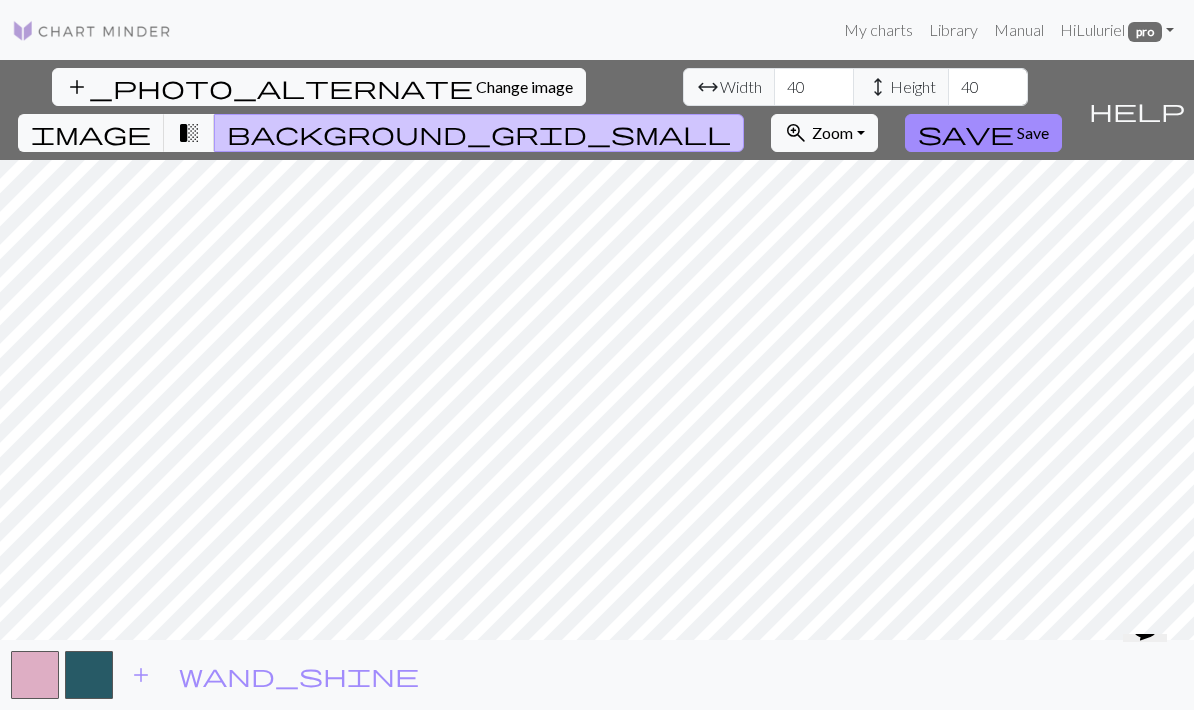 click on "transition_fade" at bounding box center (189, 133) 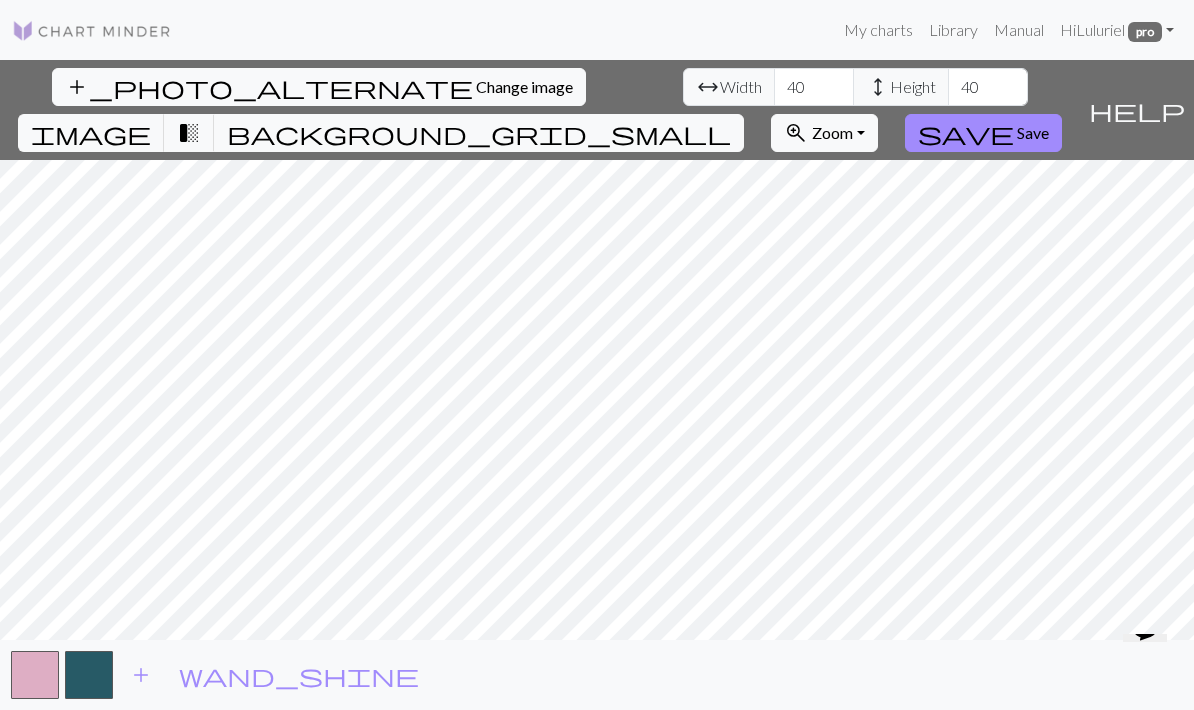 click on "background_grid_small" at bounding box center [479, 133] 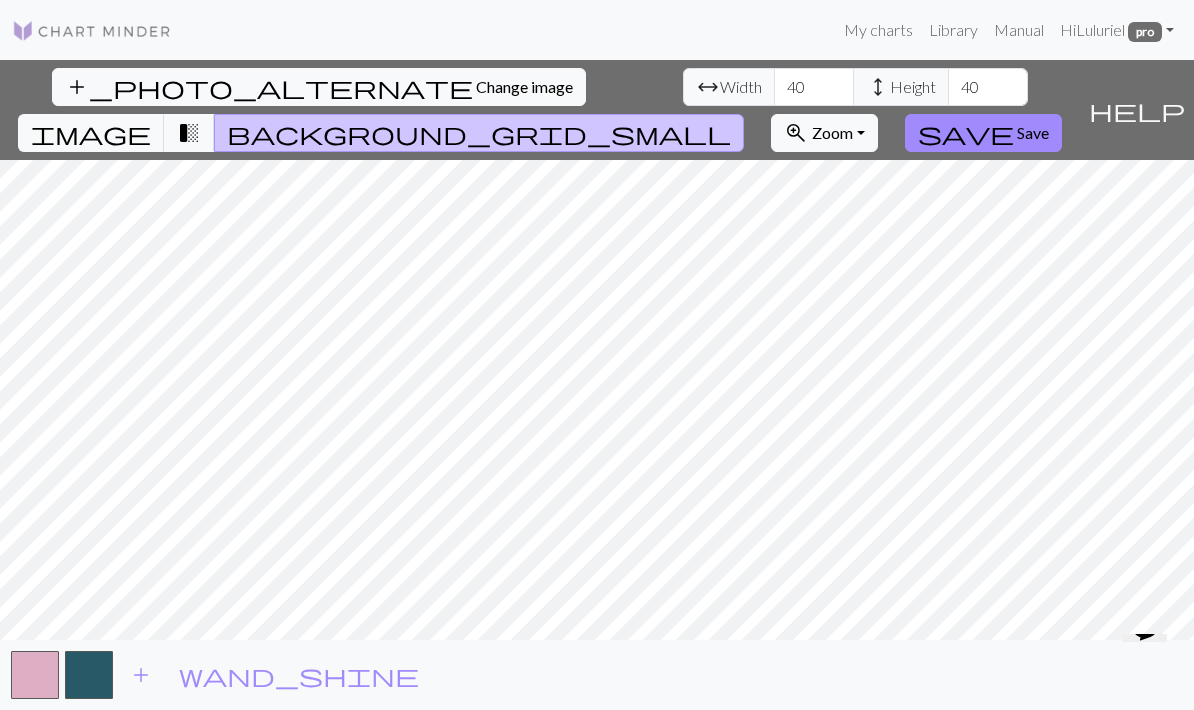 click on "transition_fade" at bounding box center [189, 133] 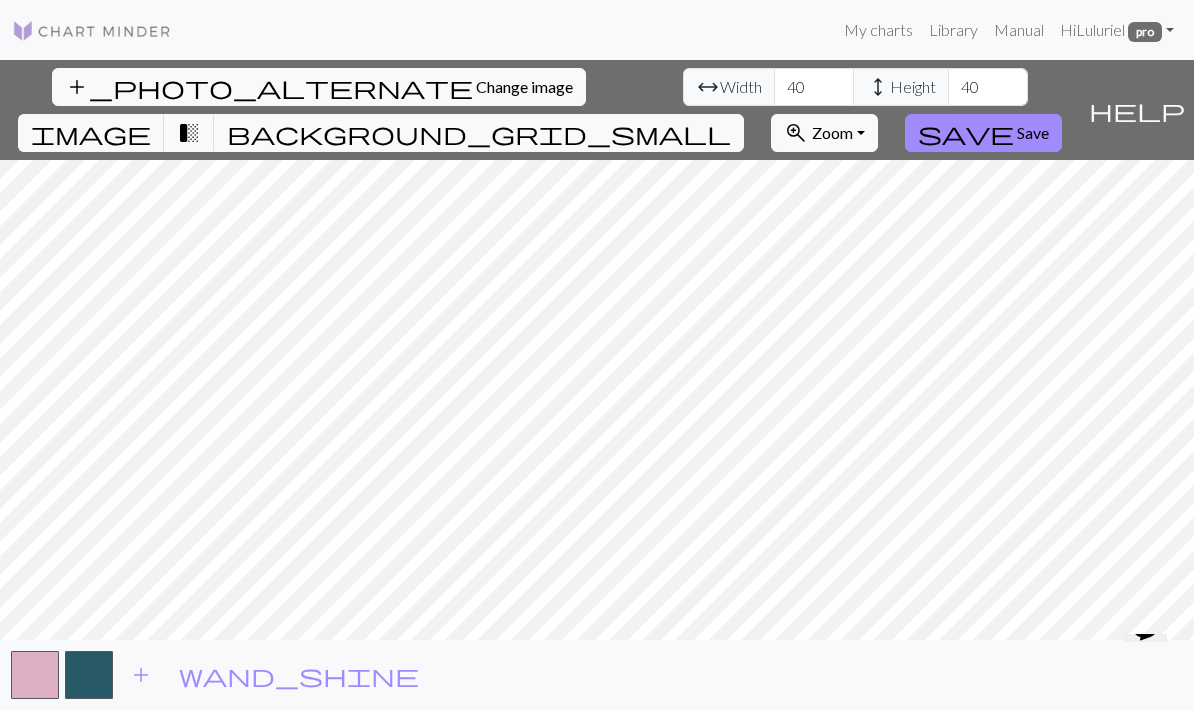 click on "transition_fade" at bounding box center [189, 133] 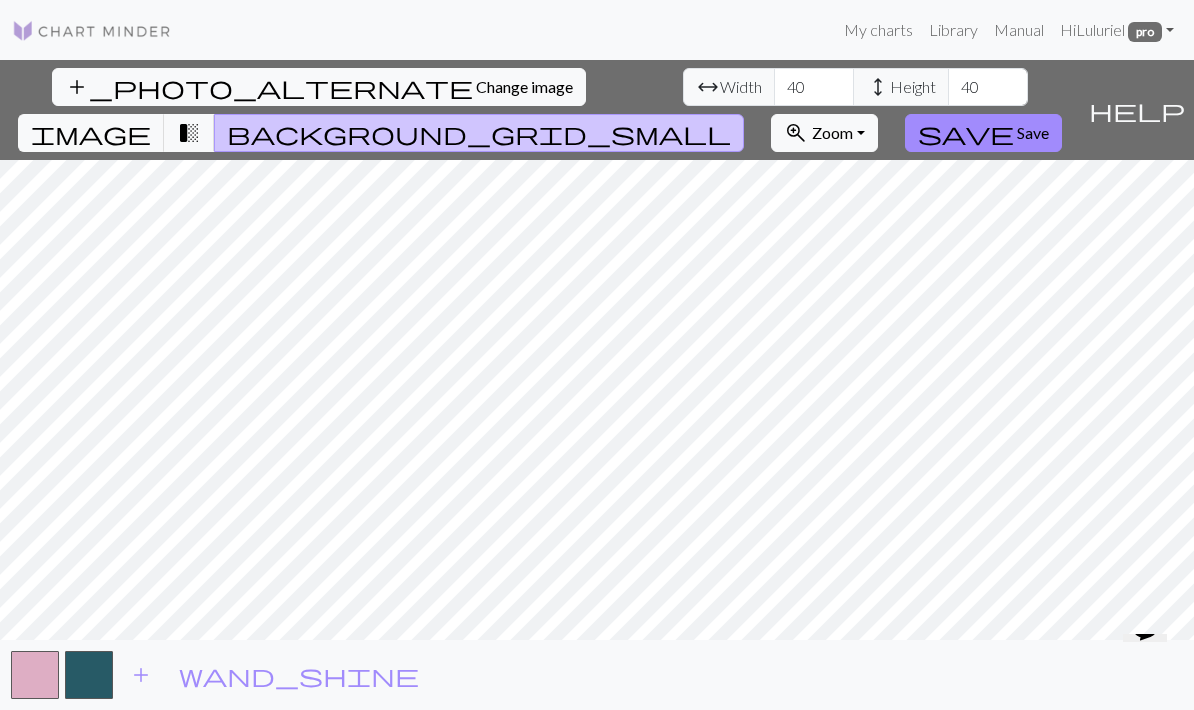 click on "background_grid_small" at bounding box center [479, 133] 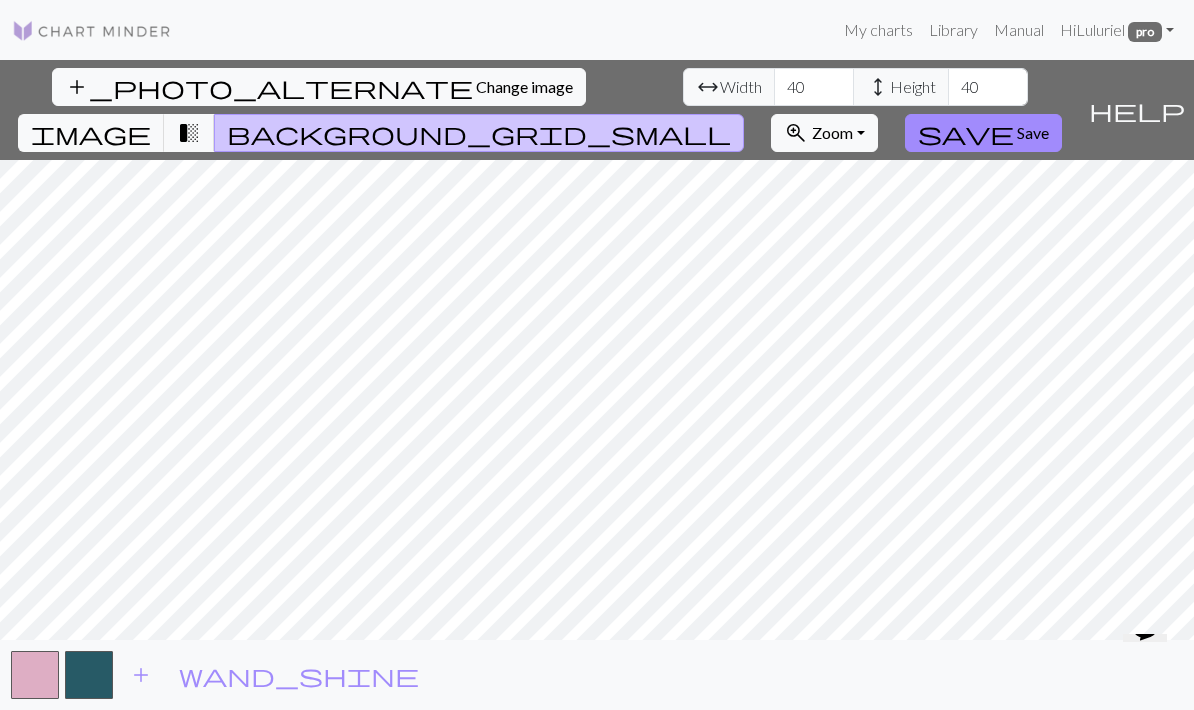 click on "transition_fade" at bounding box center (189, 133) 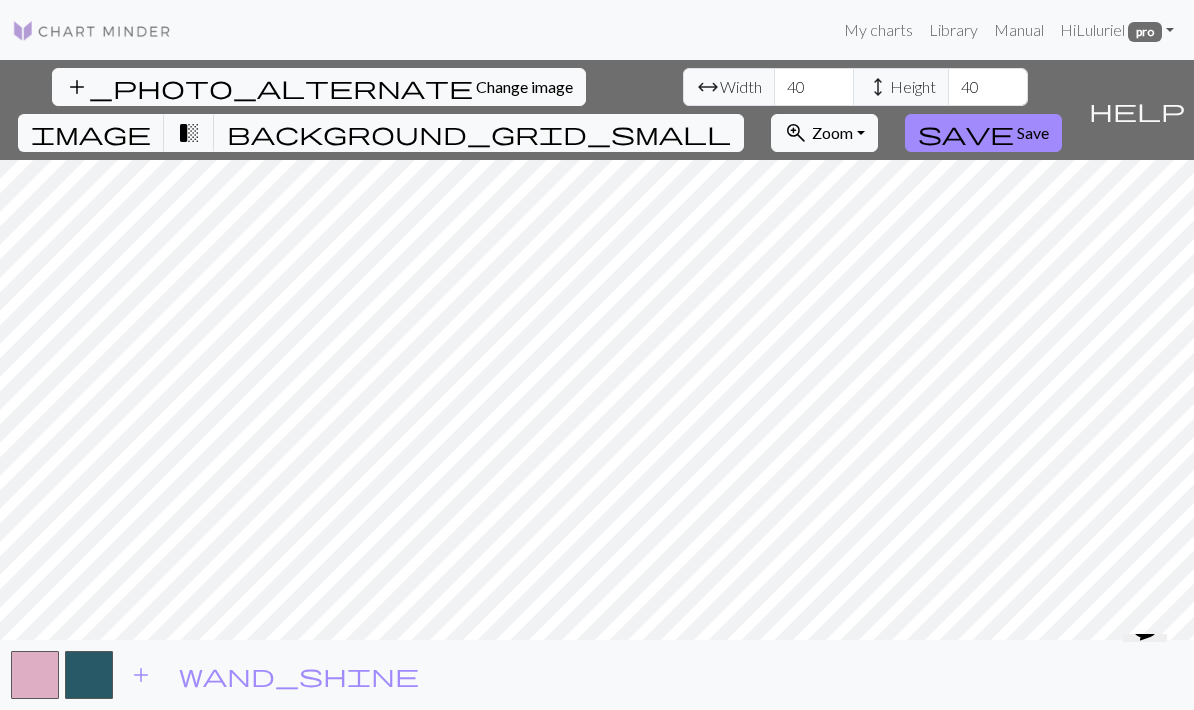 click on "Save" at bounding box center (1033, 132) 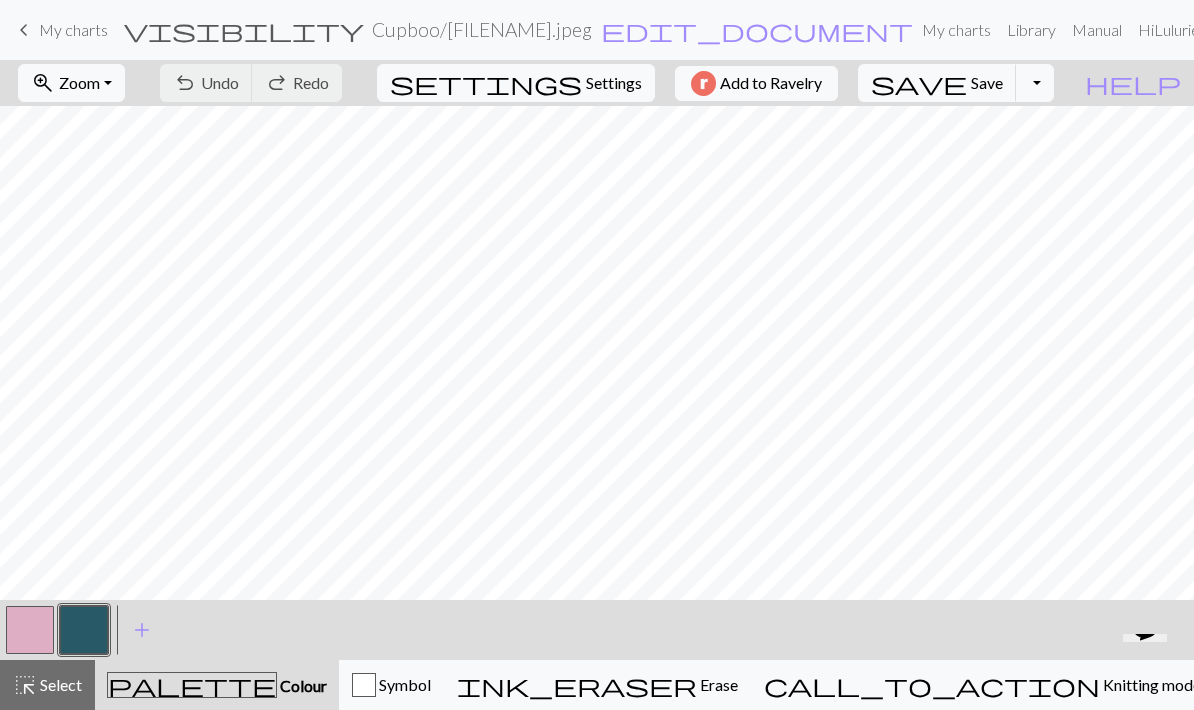 click at bounding box center (30, 630) 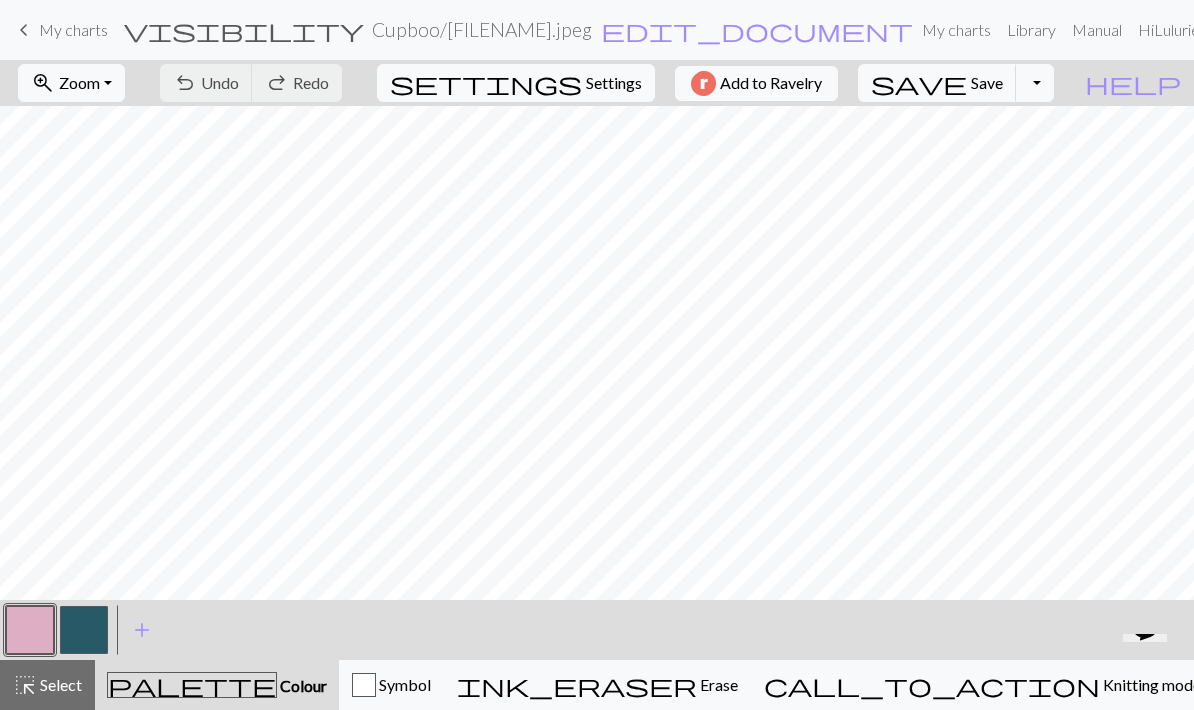 click at bounding box center [30, 630] 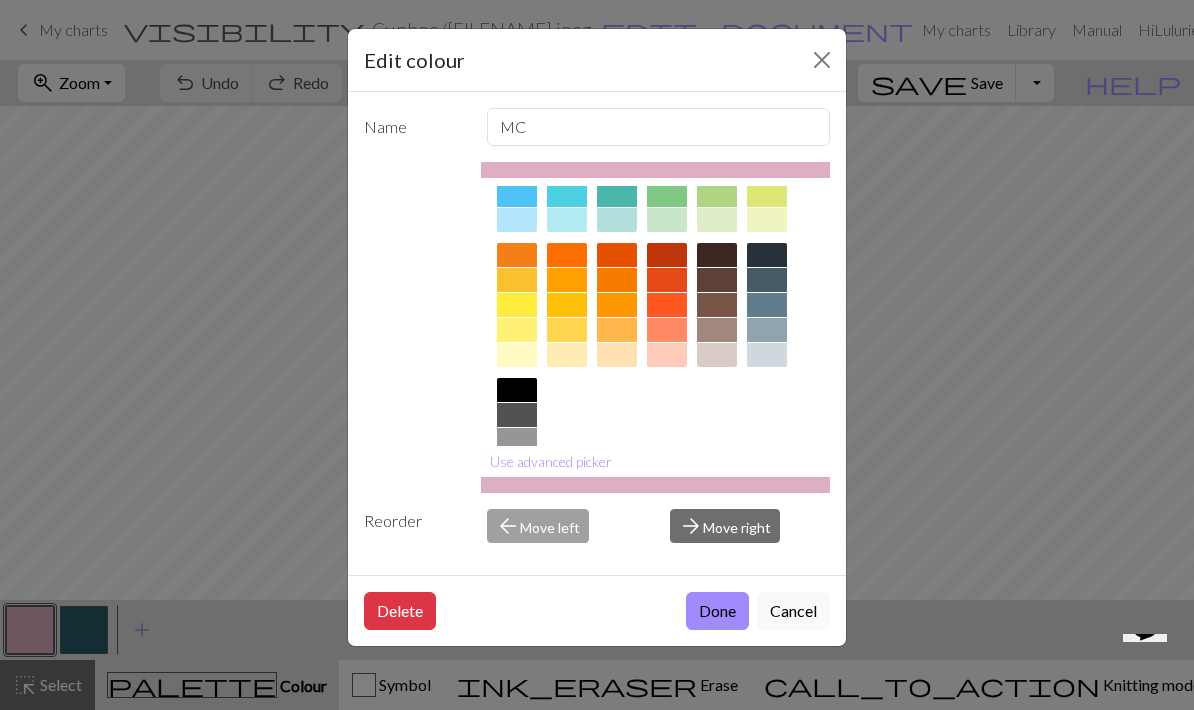 scroll, scrollTop: 228, scrollLeft: 0, axis: vertical 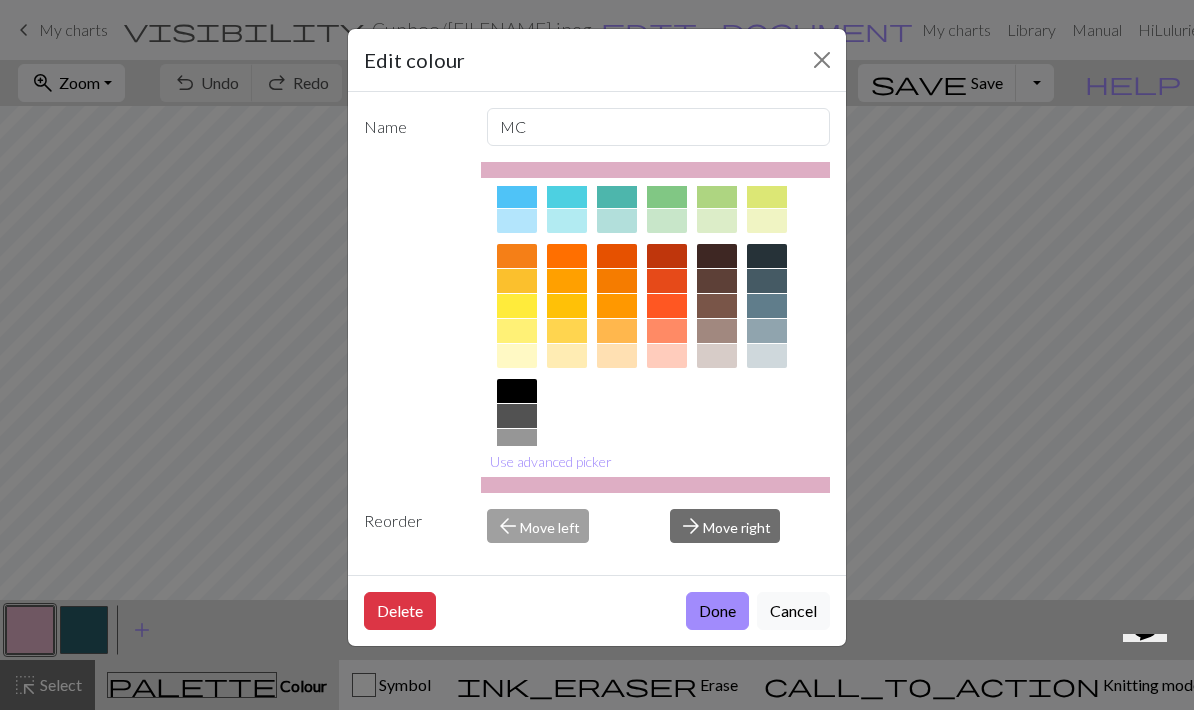 click at bounding box center (517, 491) 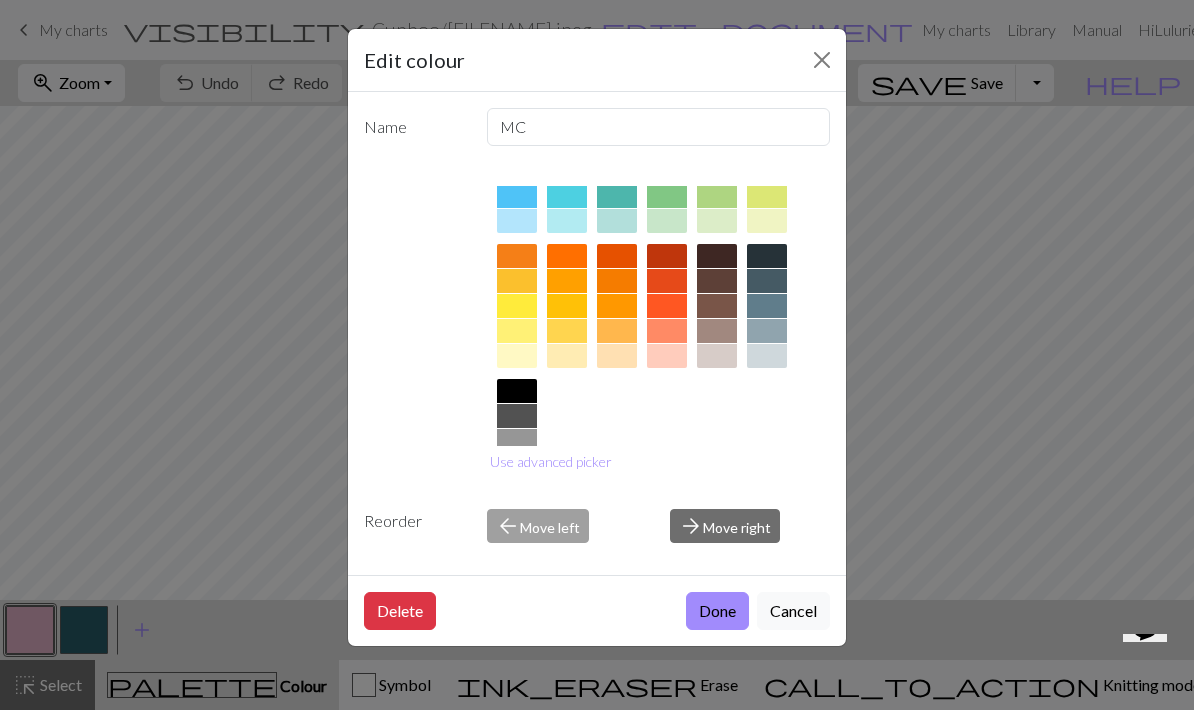 click on "Done" at bounding box center [717, 611] 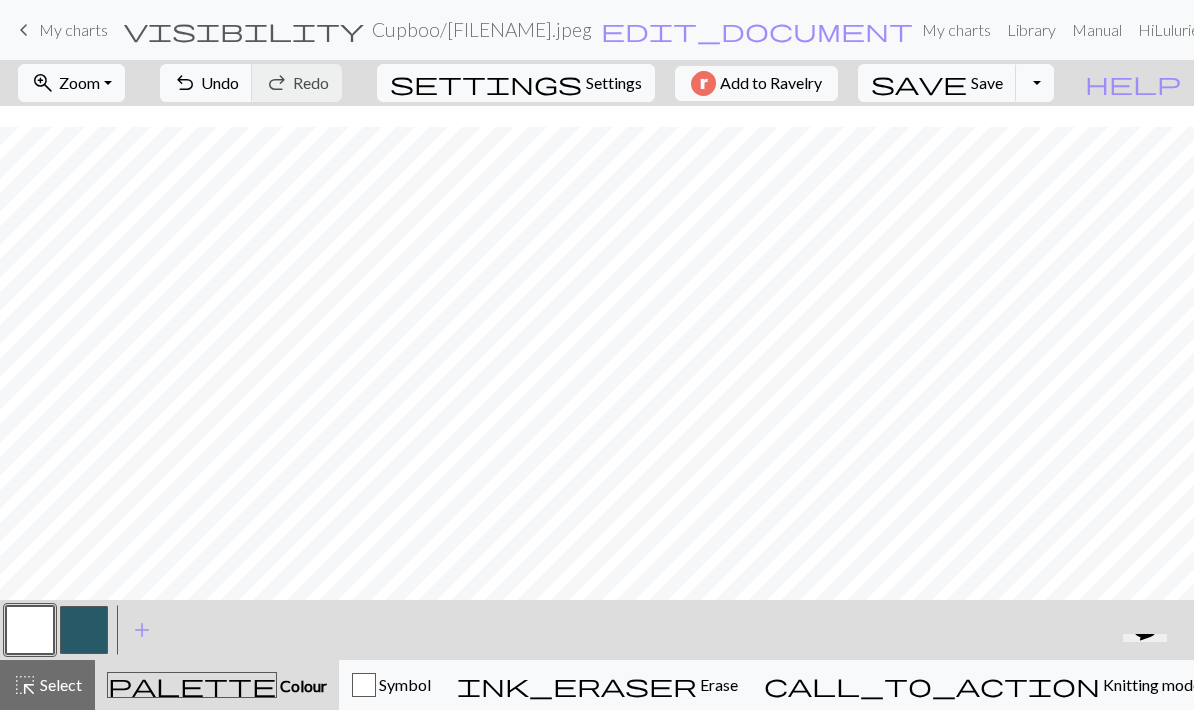 scroll, scrollTop: 245, scrollLeft: 0, axis: vertical 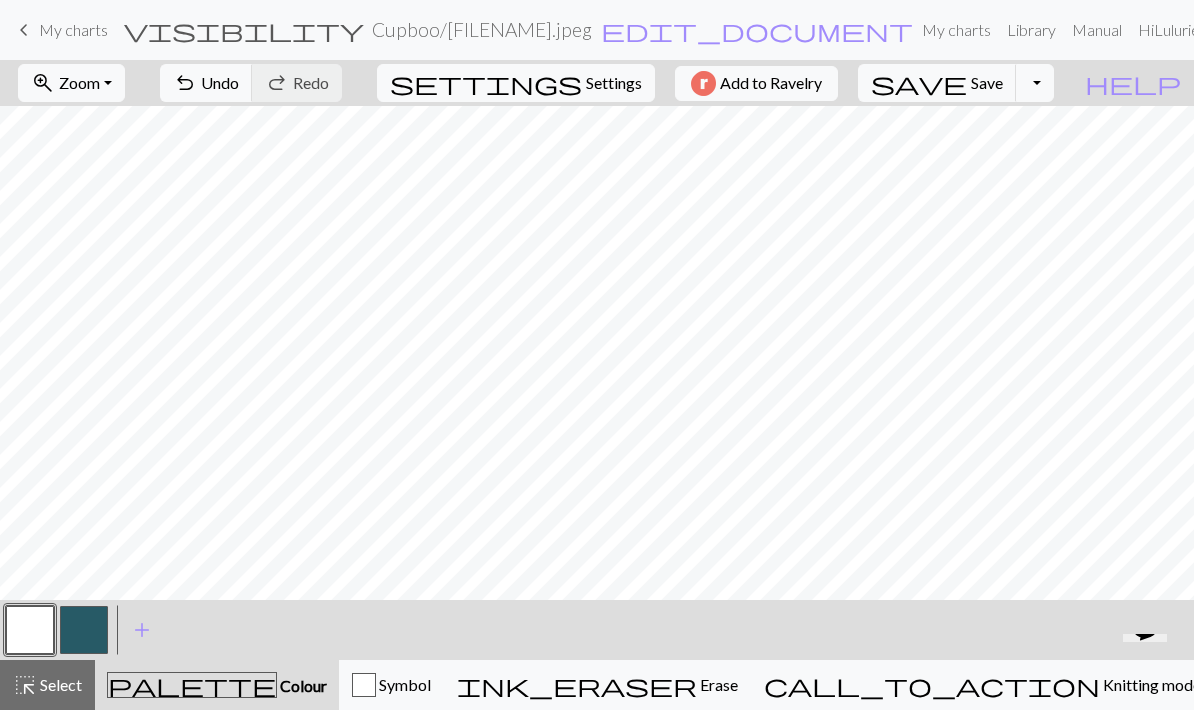 click on "add" at bounding box center [142, 630] 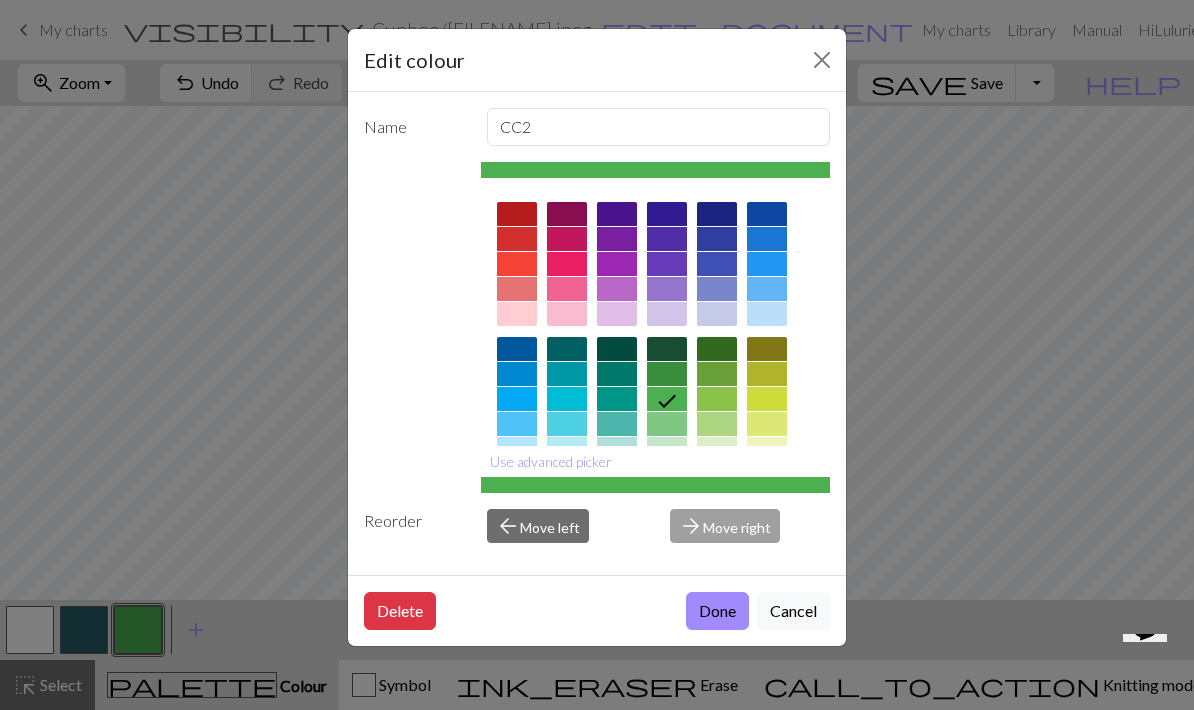 click at bounding box center [517, 214] 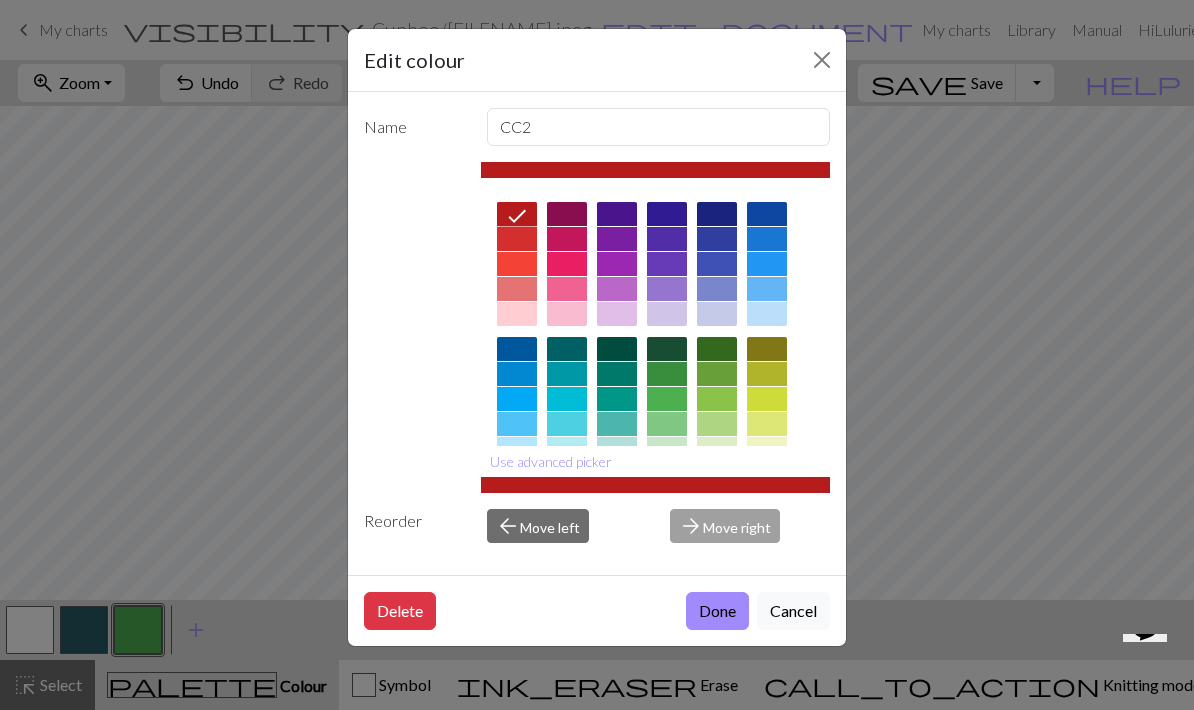 click at bounding box center [822, 60] 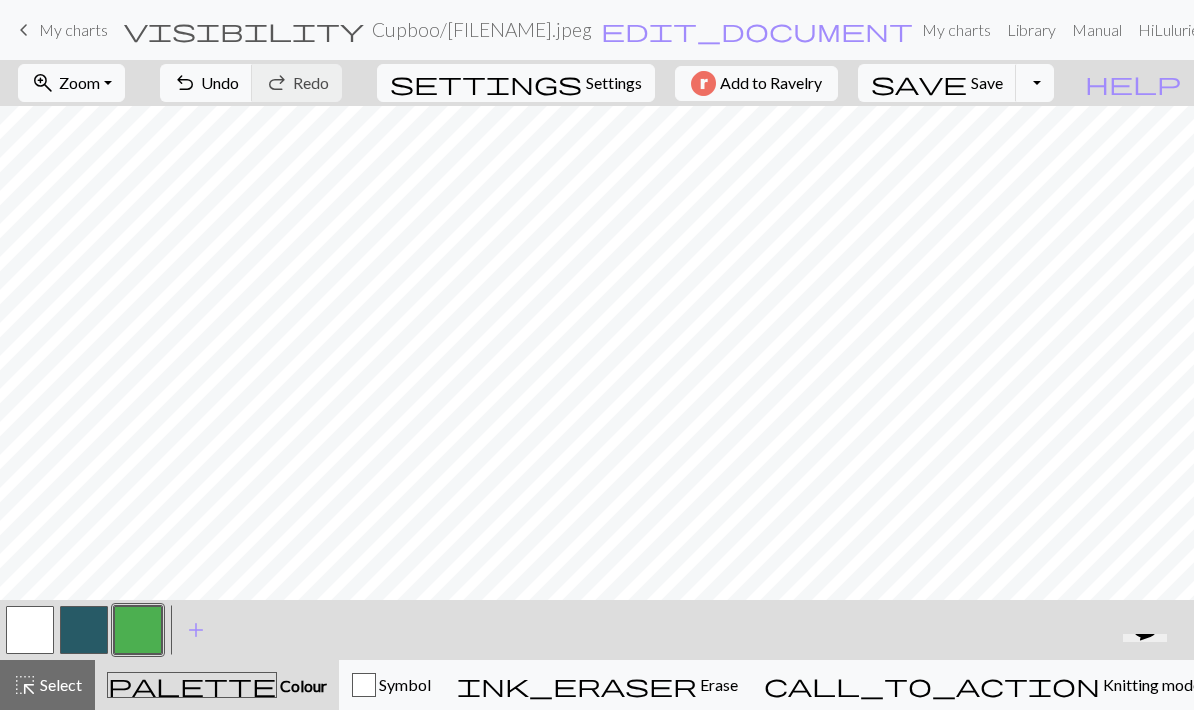 scroll, scrollTop: 245, scrollLeft: 0, axis: vertical 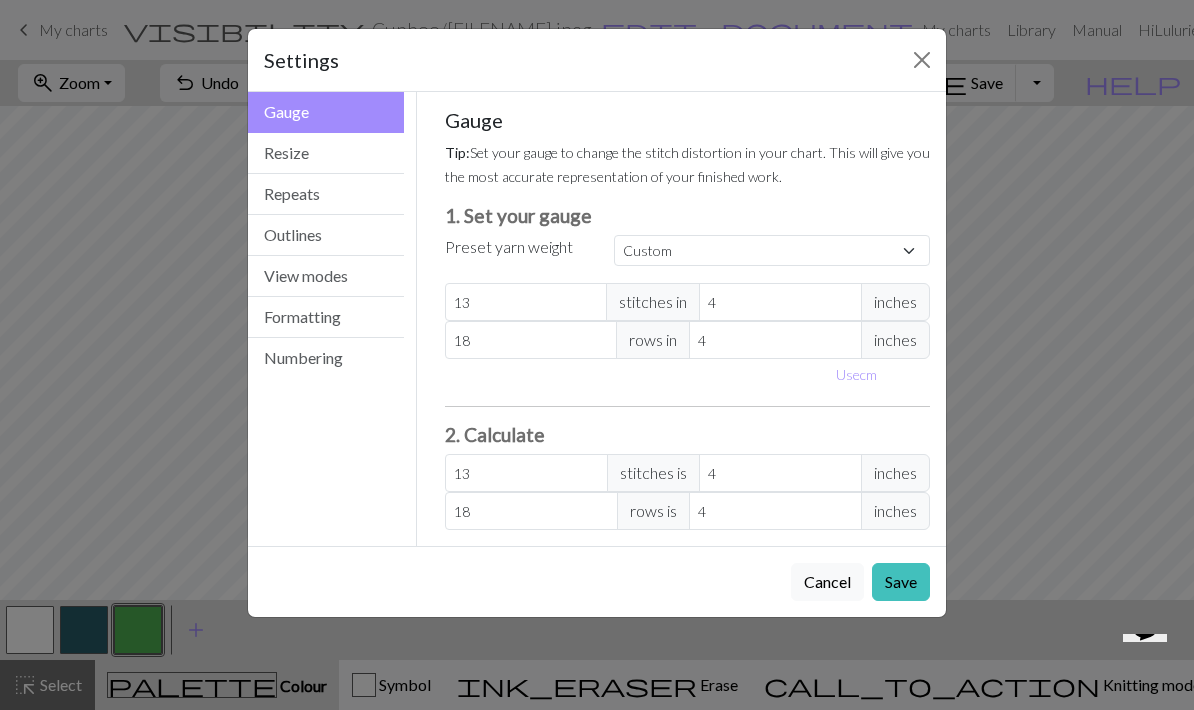 click on "Resize" at bounding box center [326, 153] 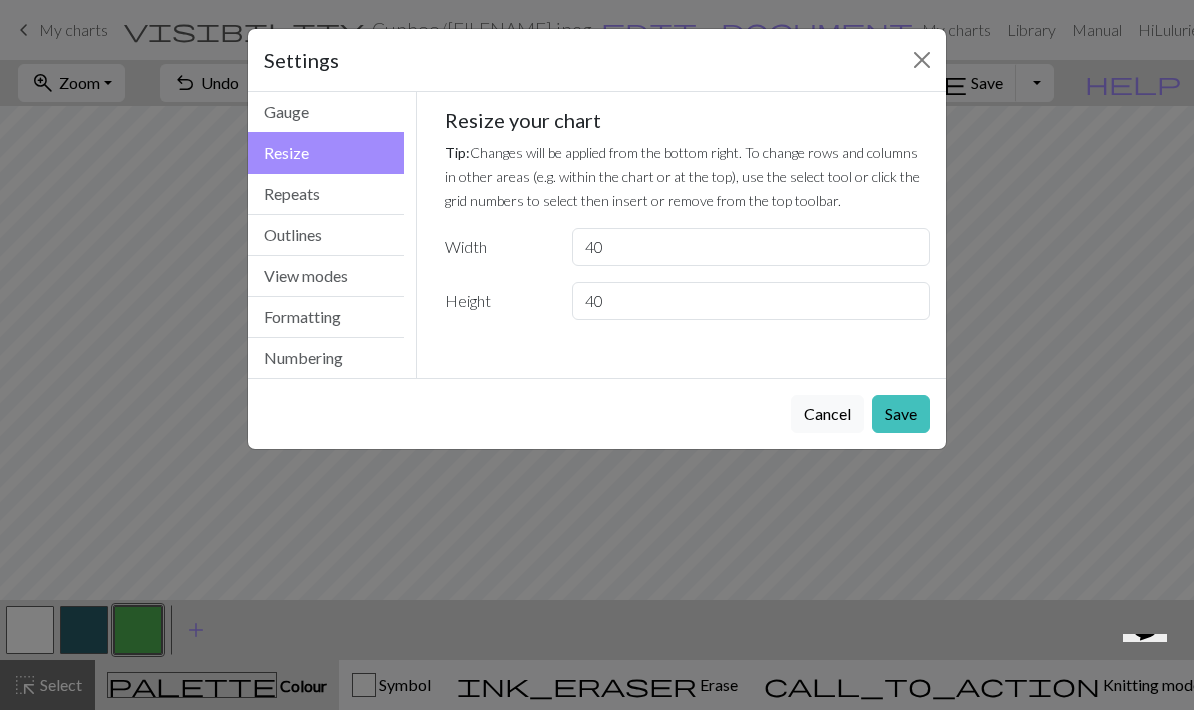 click on "Repeats" at bounding box center (326, 194) 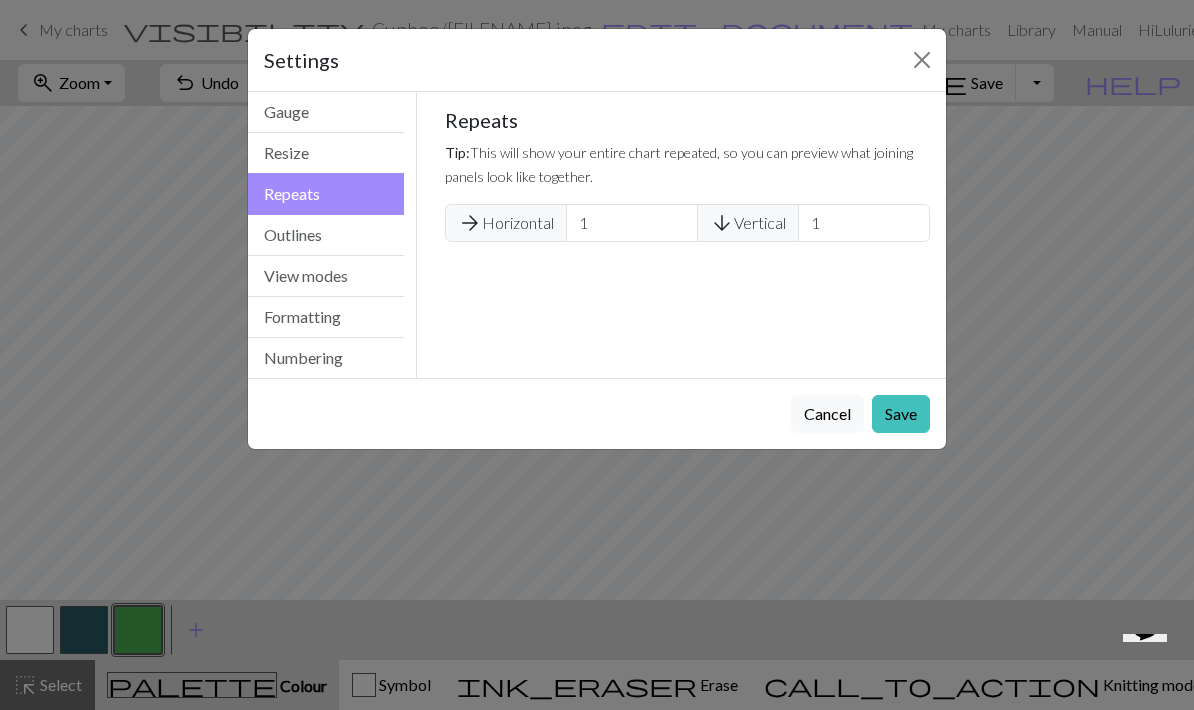 click on "Outlines" at bounding box center [326, 235] 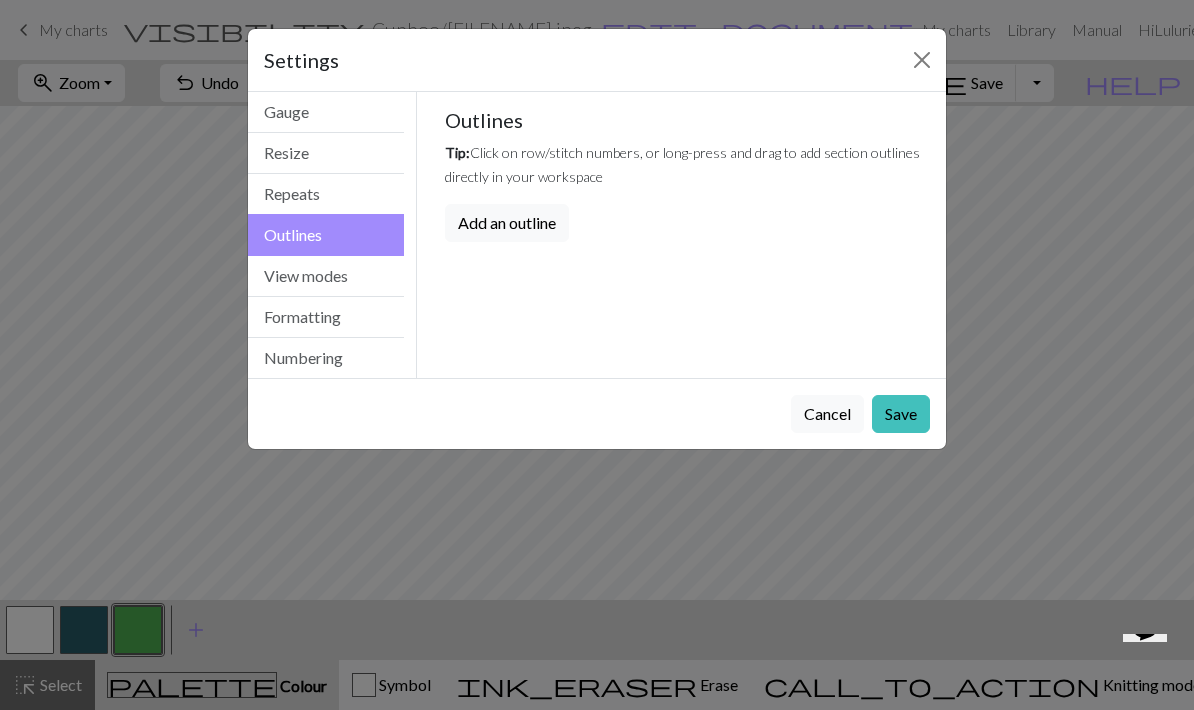 click on "View modes" at bounding box center (326, 276) 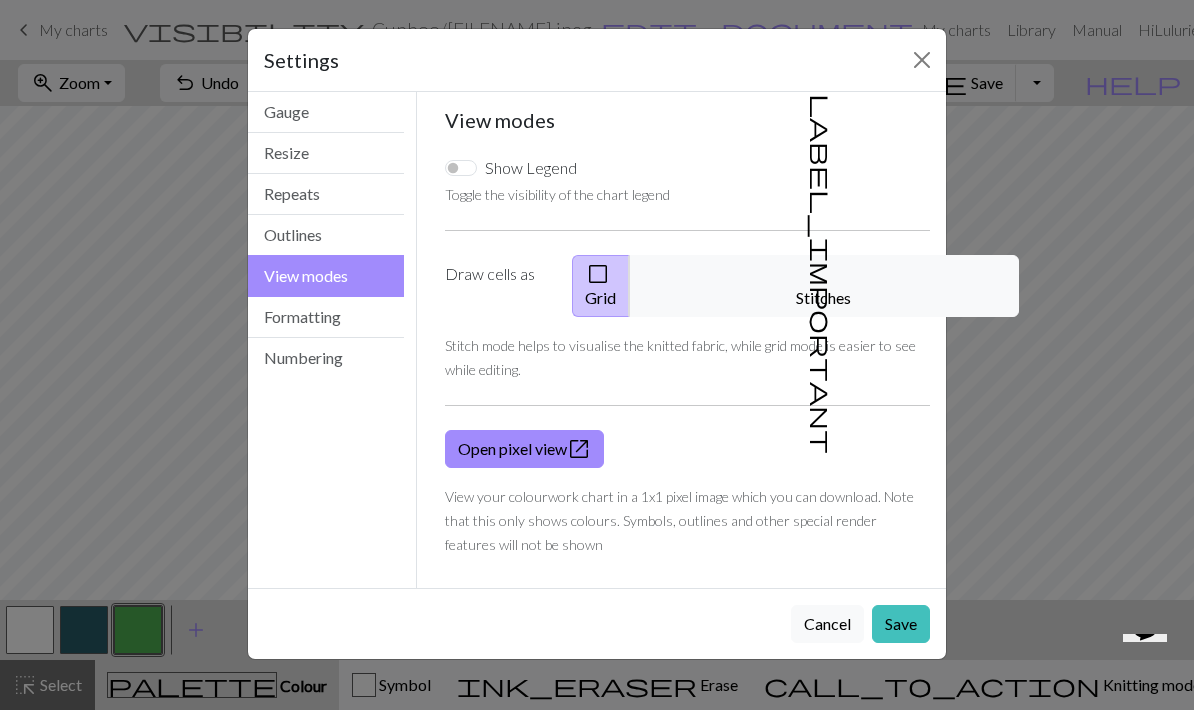 click on "Formatting" at bounding box center (326, 317) 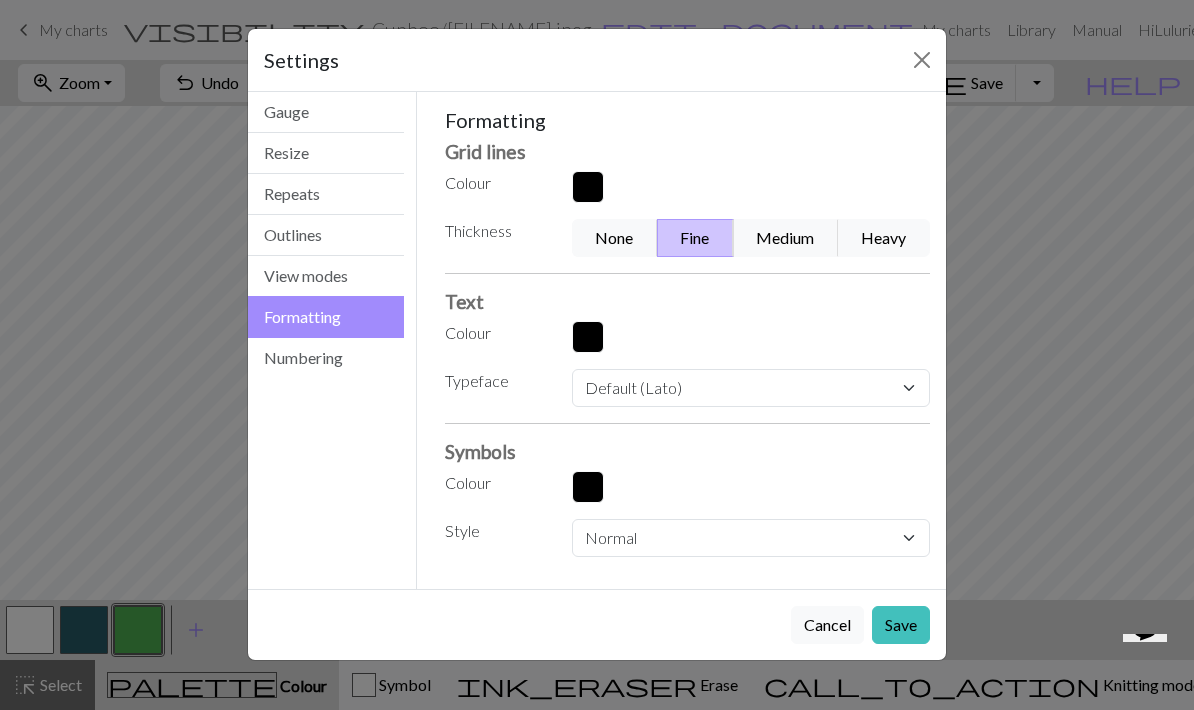 click on "Numbering" at bounding box center (326, 358) 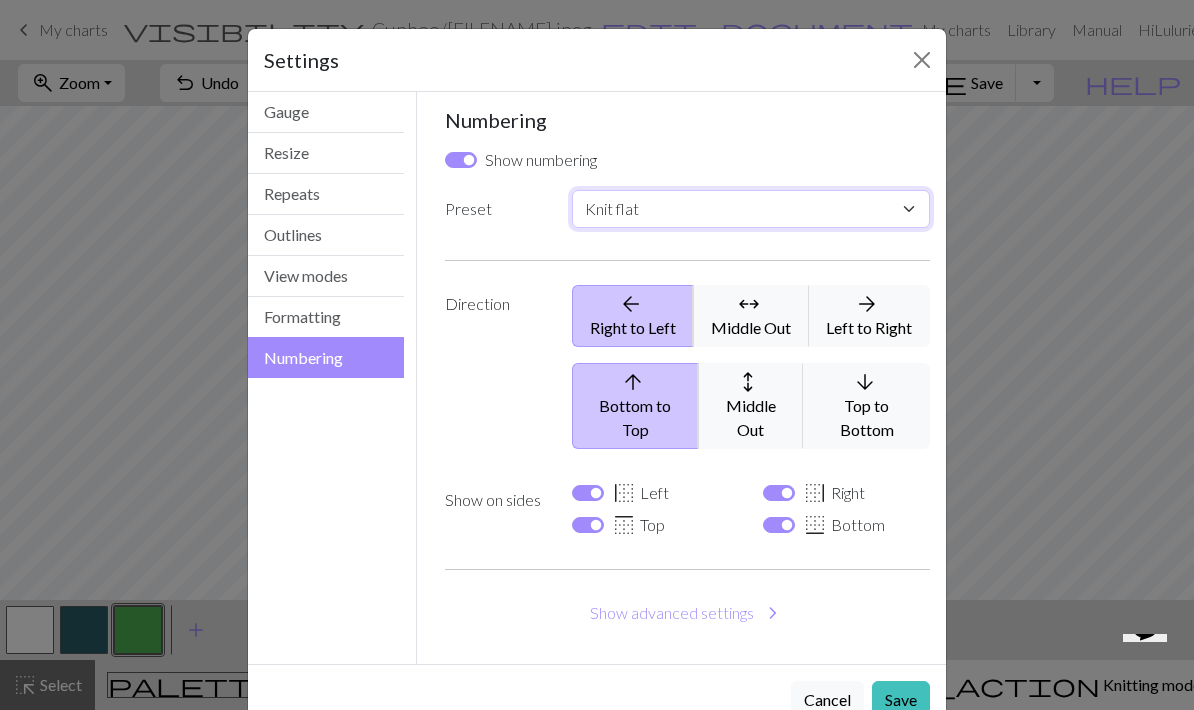 click on "Custom Knit flat Knit in the round Lace knitting Cross stitch" at bounding box center [751, 209] 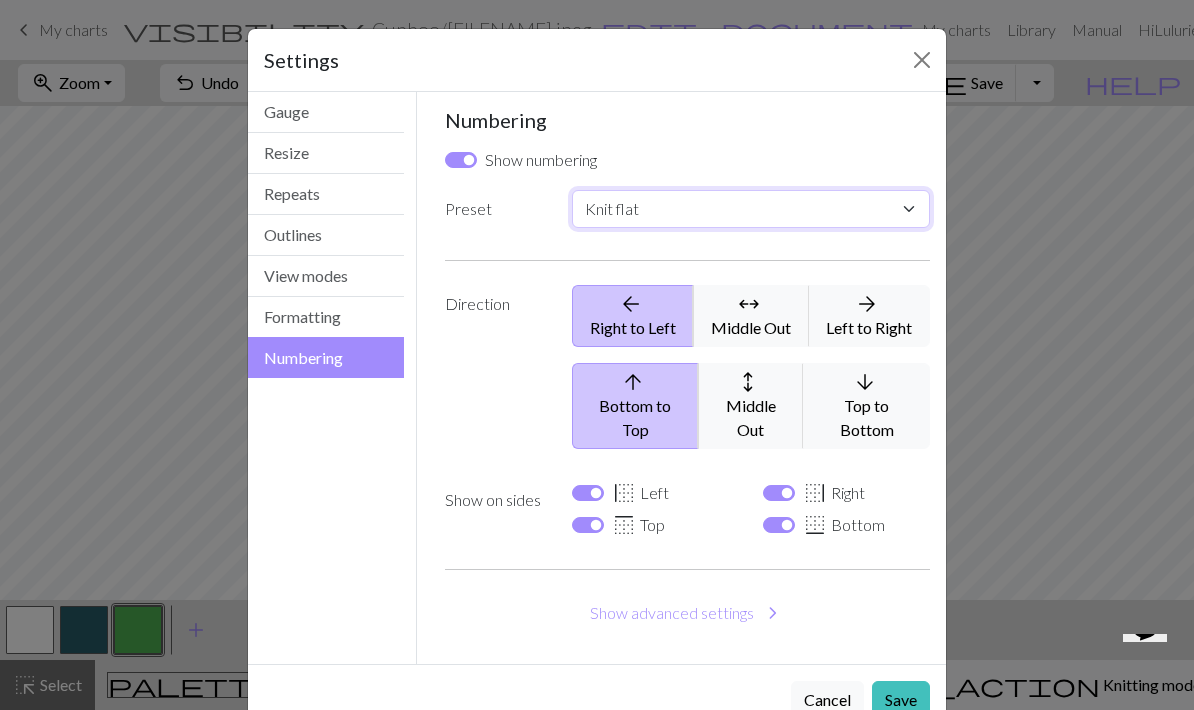 select on "round" 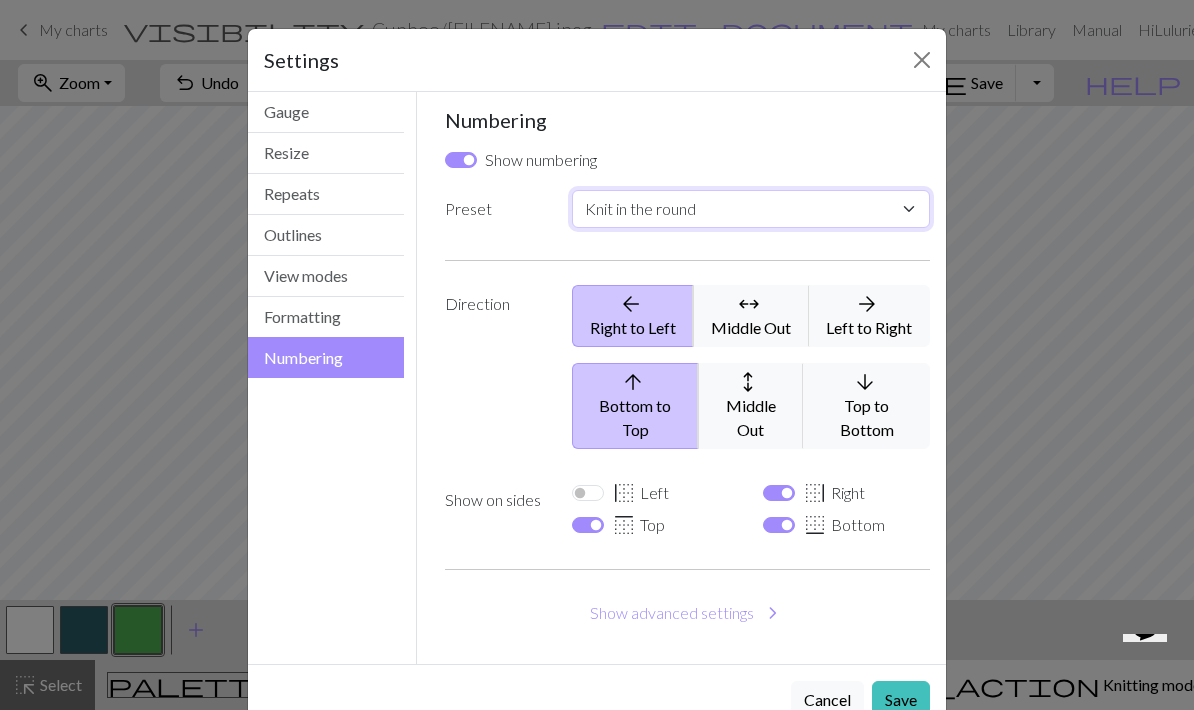 checkbox on "false" 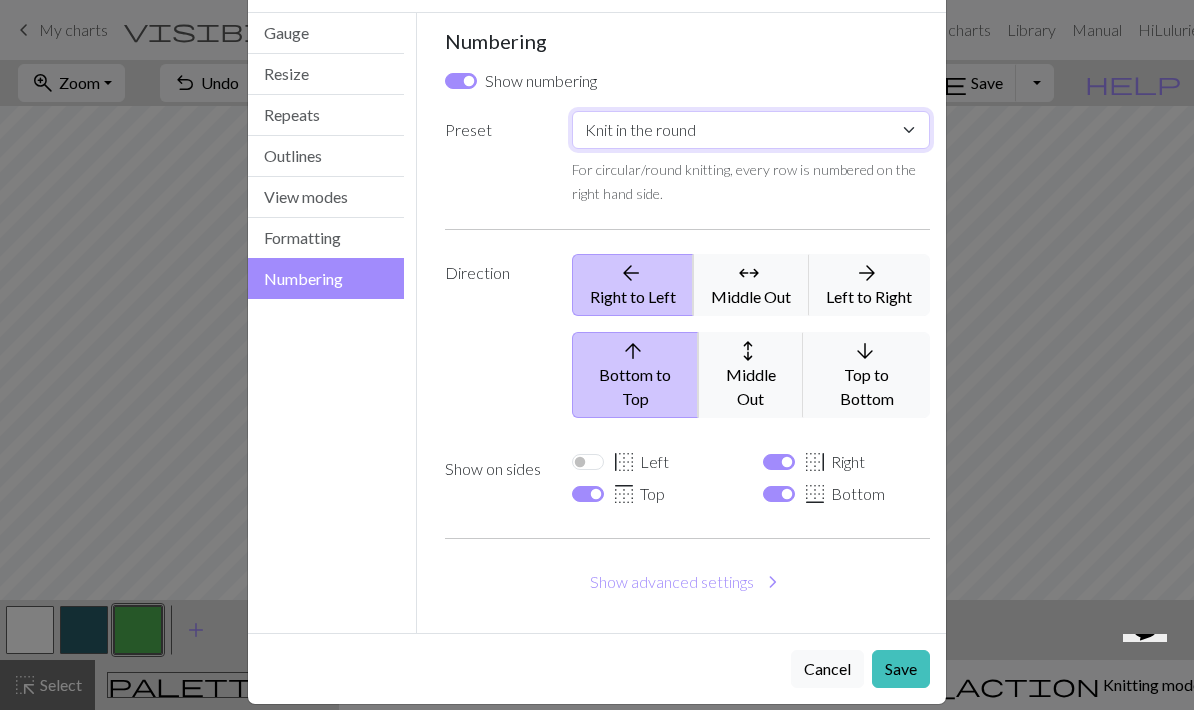 scroll, scrollTop: 78, scrollLeft: 0, axis: vertical 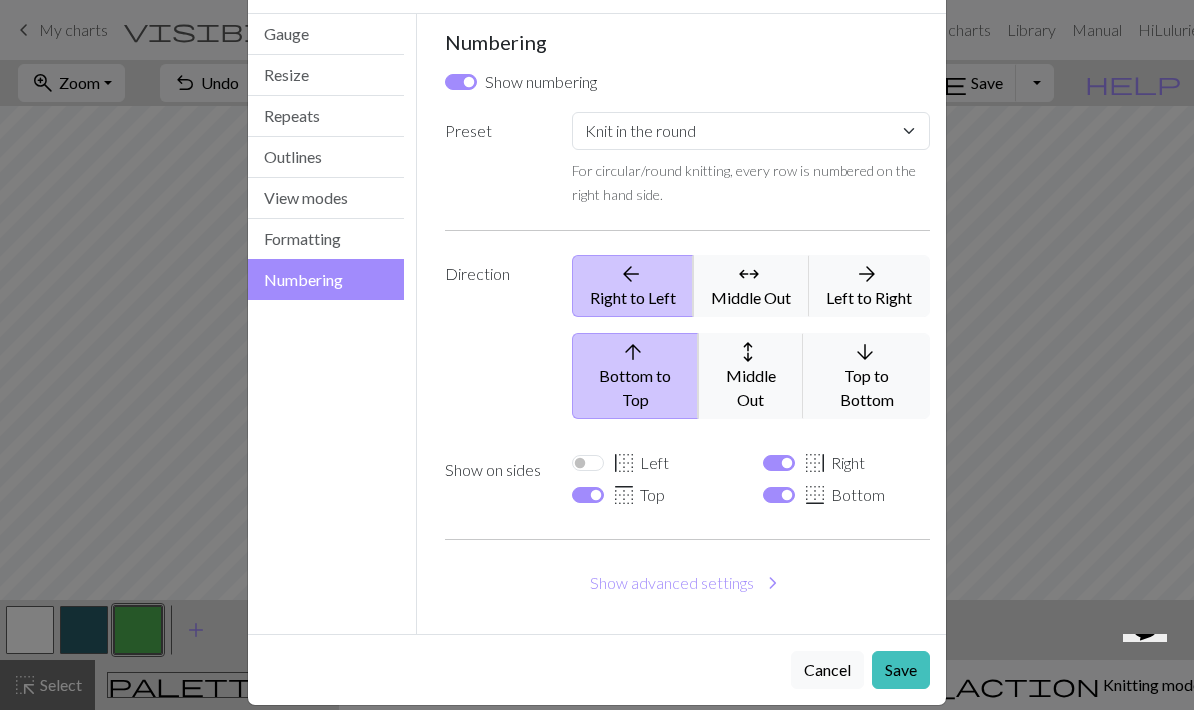 click on "chevron_right" at bounding box center (773, 583) 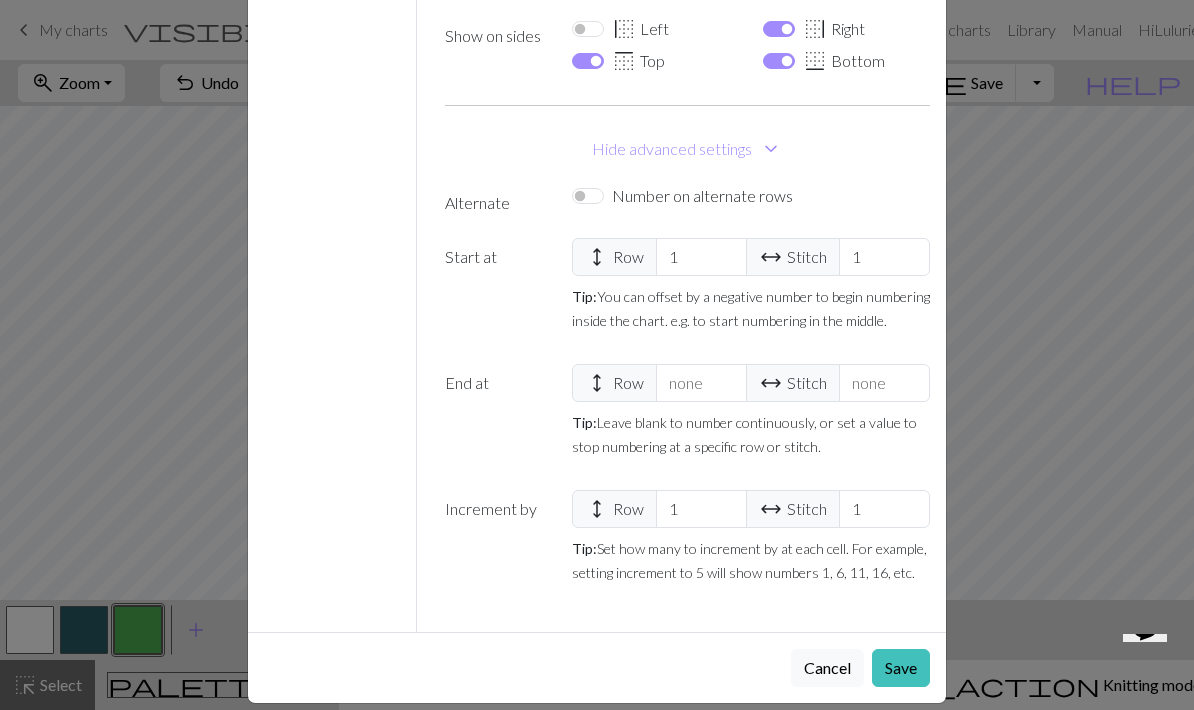 scroll, scrollTop: 510, scrollLeft: 0, axis: vertical 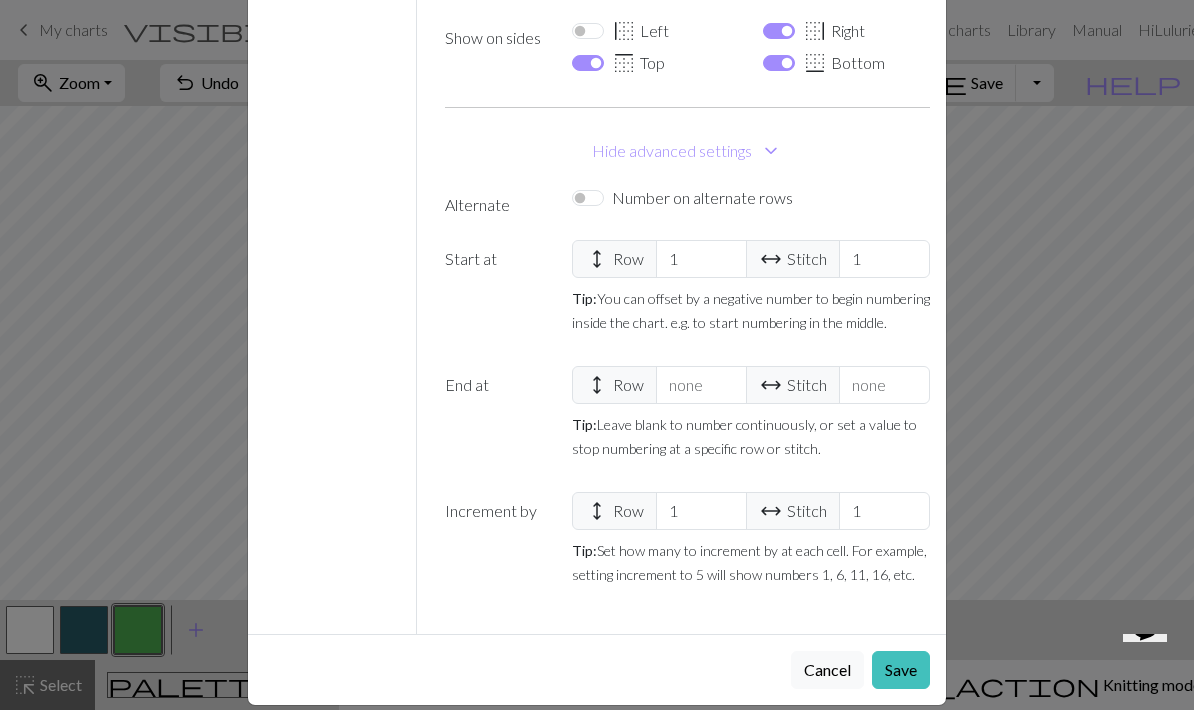 click on "Save" at bounding box center [901, 670] 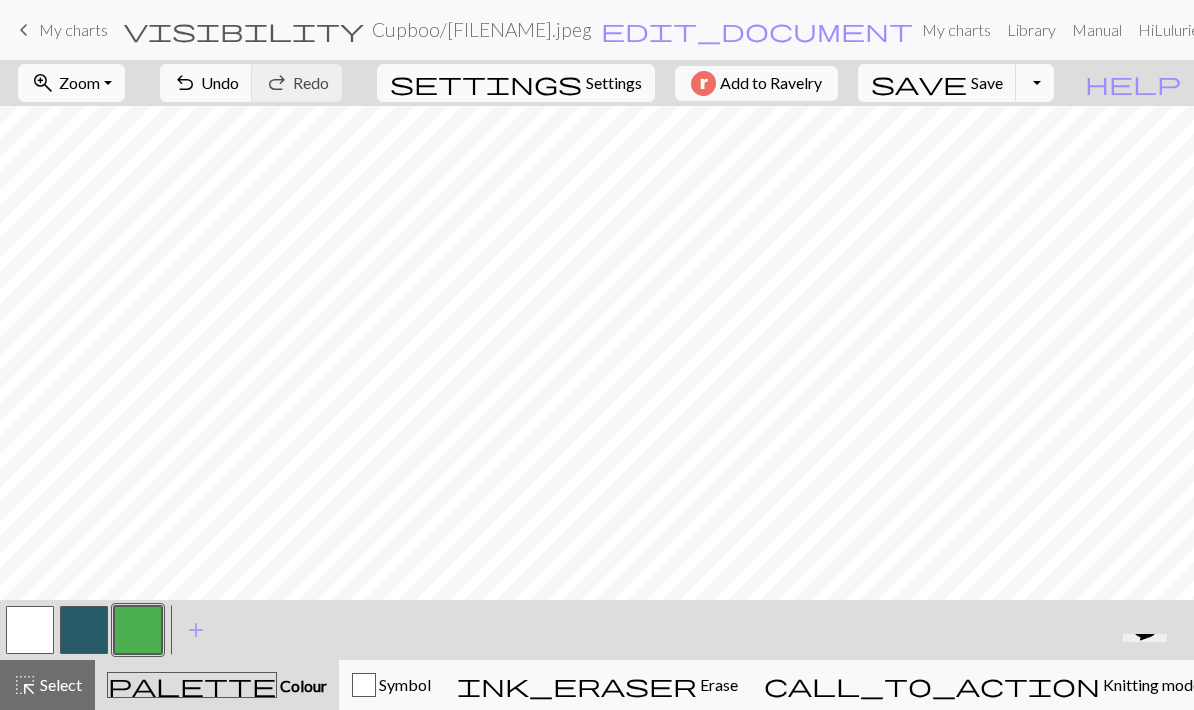 click at bounding box center [138, 630] 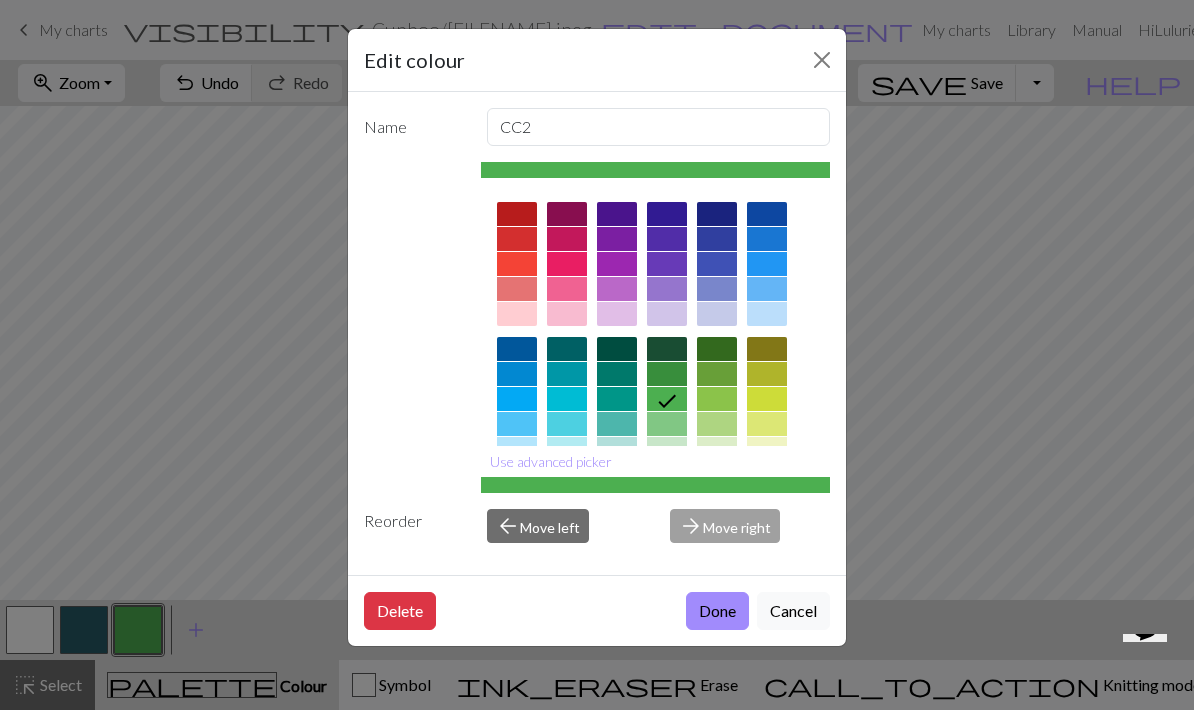 click at bounding box center [517, 214] 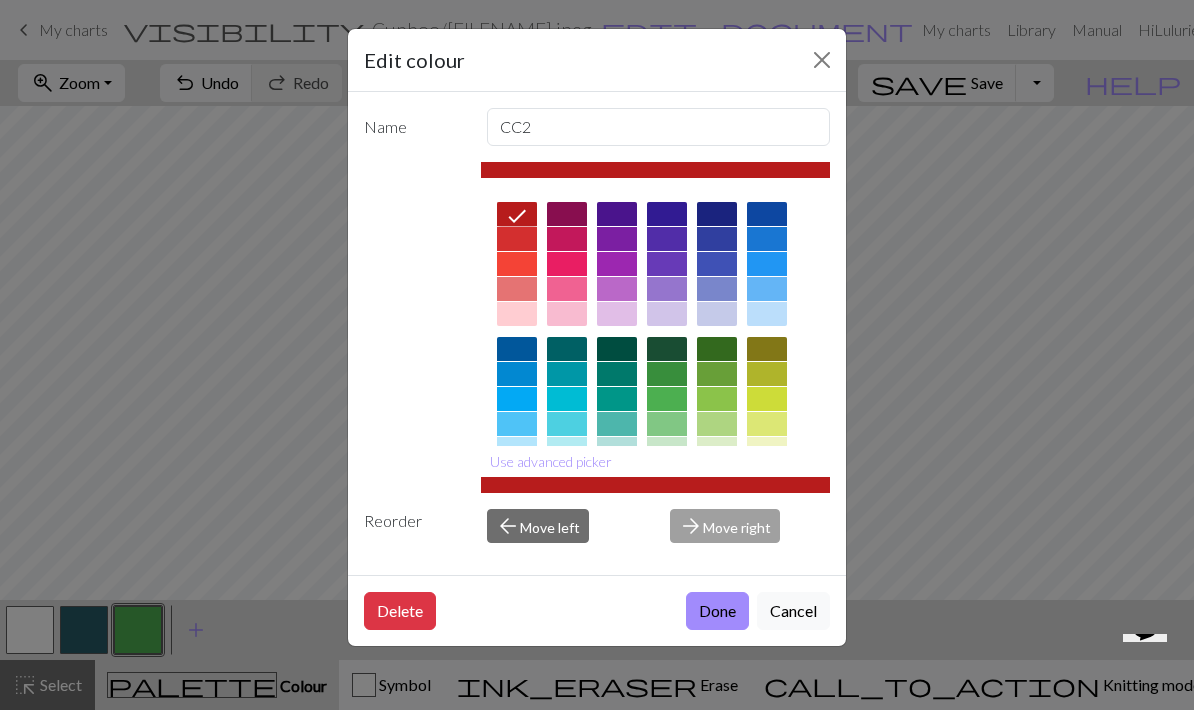 click on "Done" at bounding box center (717, 611) 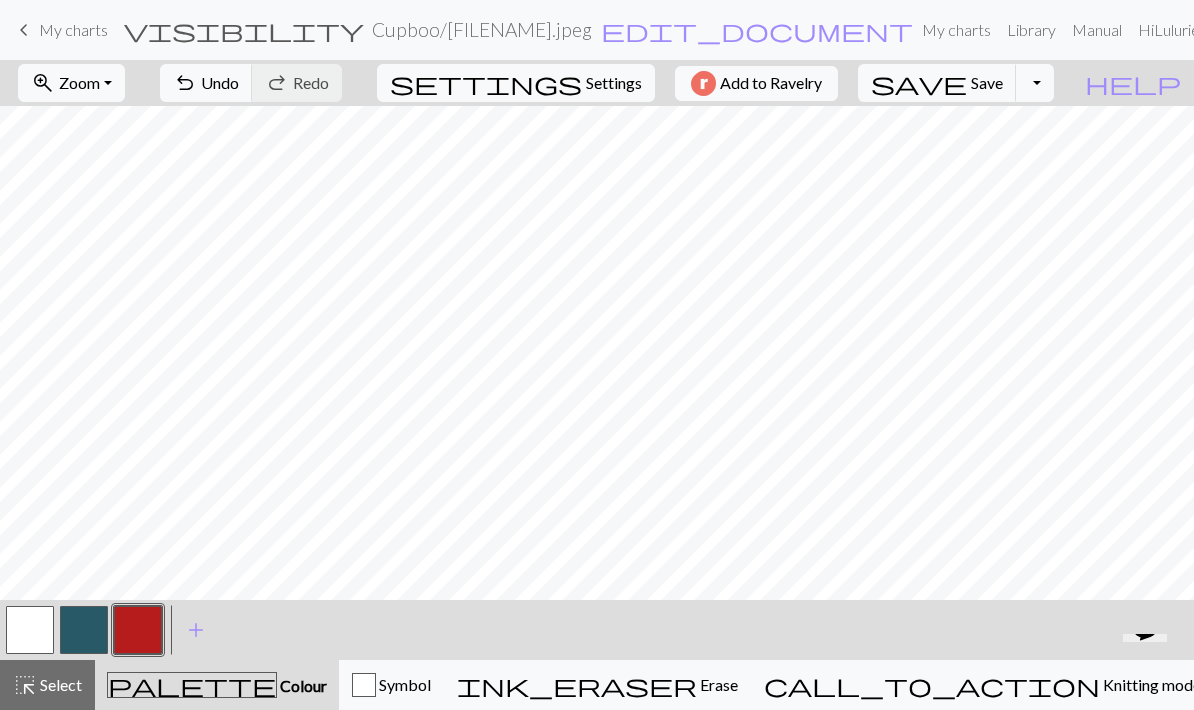 click at bounding box center [138, 630] 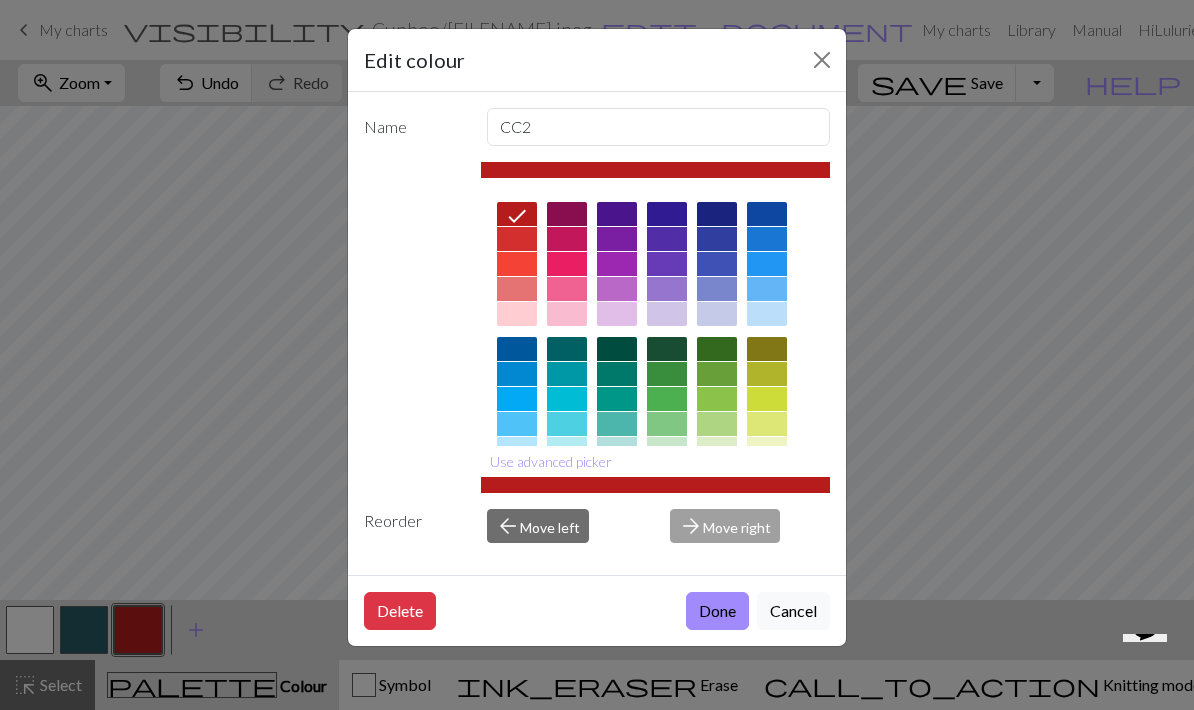 click at bounding box center [822, 60] 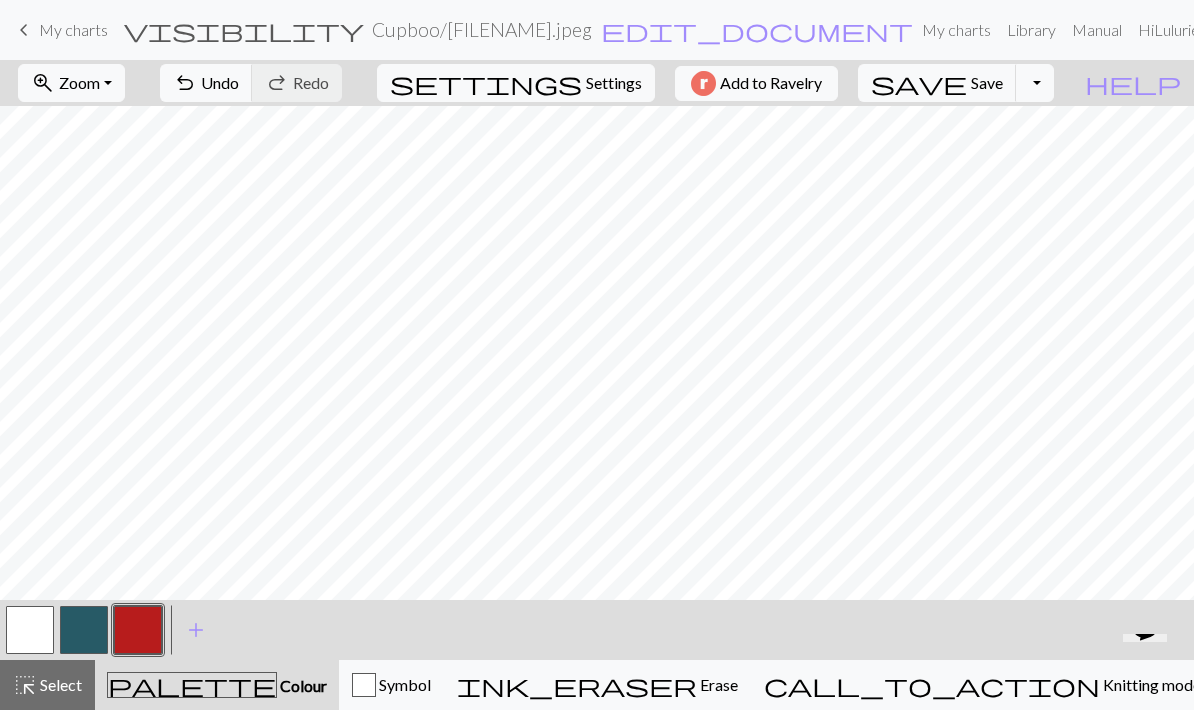 click on "Select" at bounding box center (59, 684) 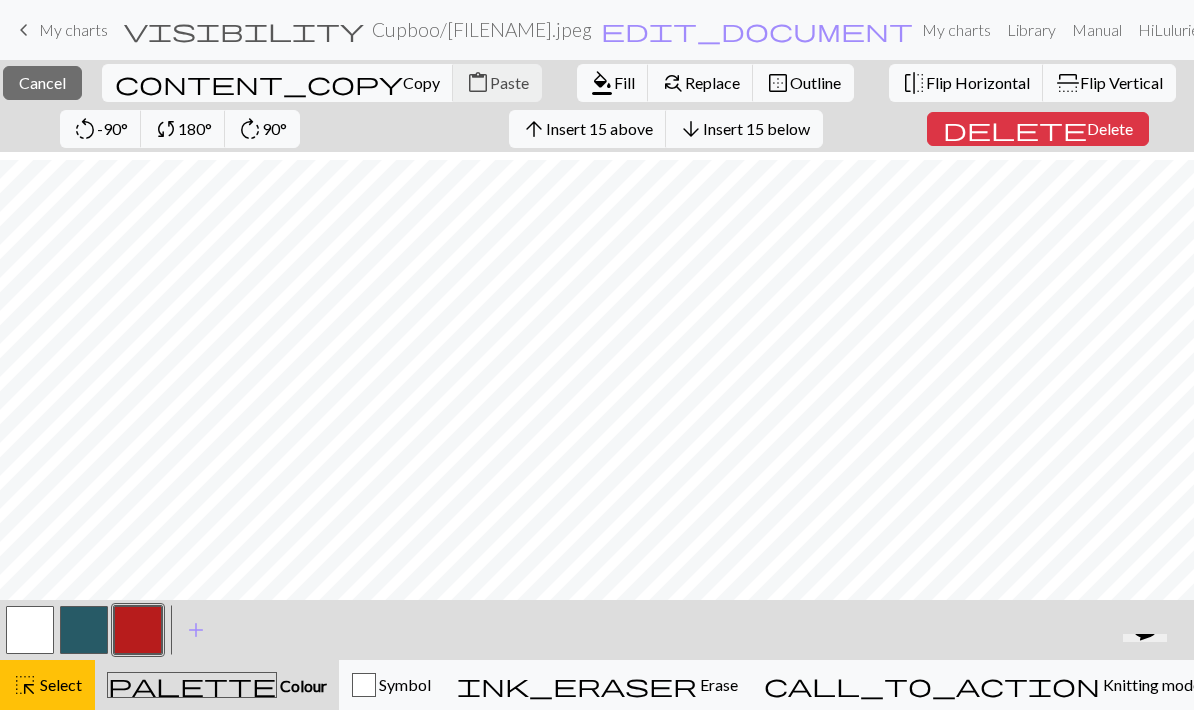 scroll, scrollTop: 8, scrollLeft: 0, axis: vertical 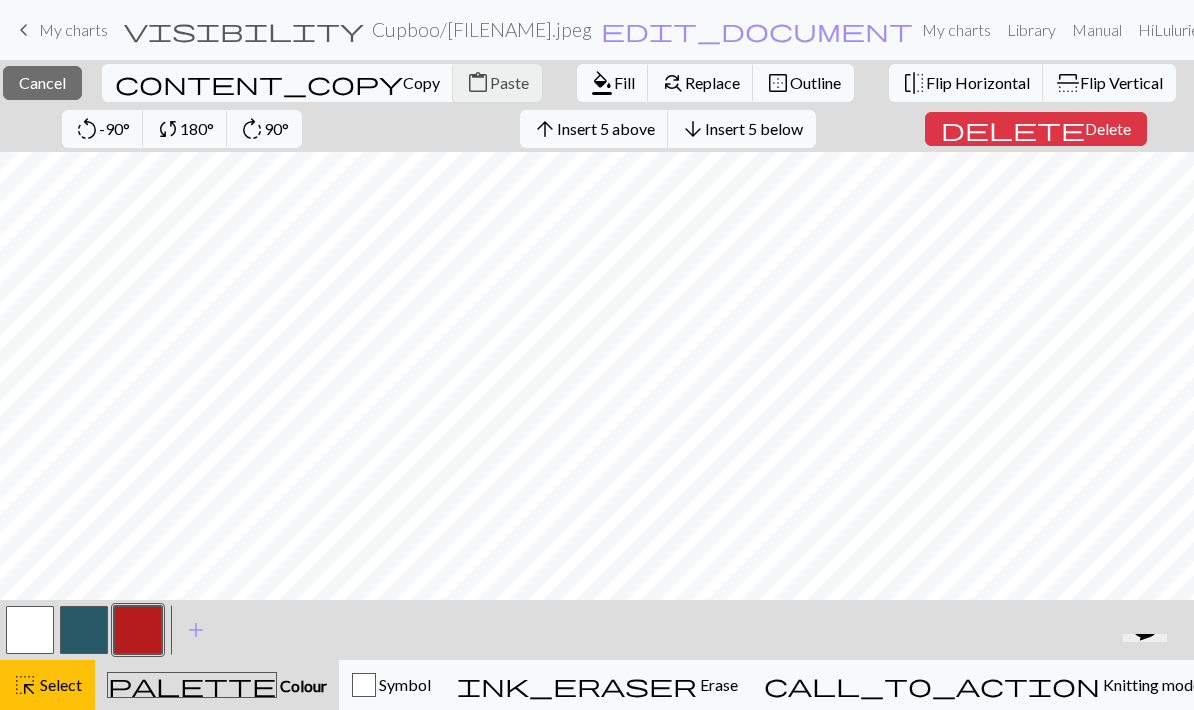 click on "Fill" at bounding box center [624, 82] 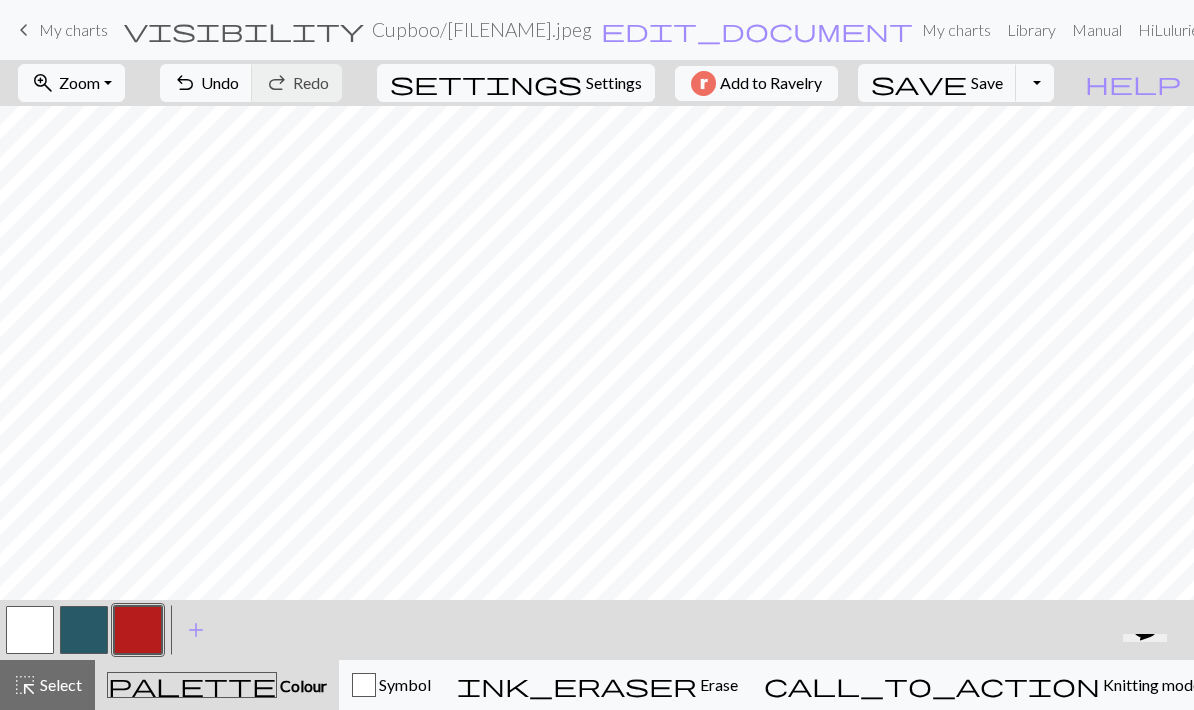 scroll, scrollTop: 0, scrollLeft: 0, axis: both 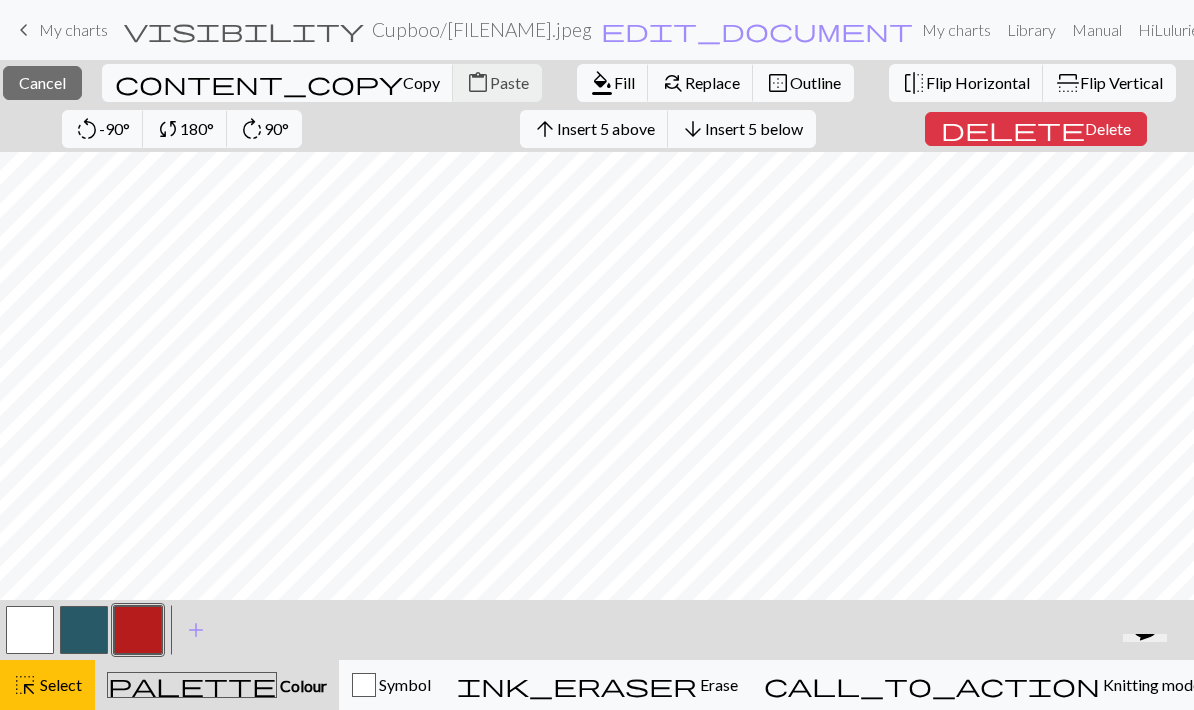 click on "Fill" at bounding box center (624, 82) 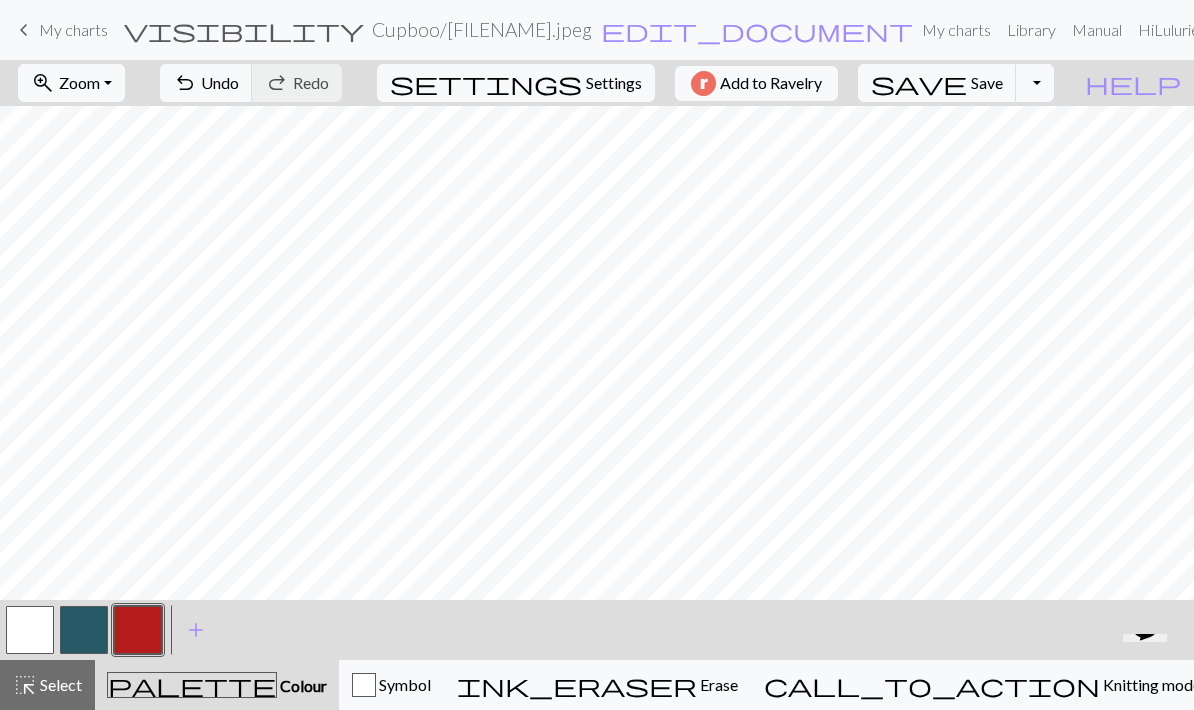 click at bounding box center (84, 630) 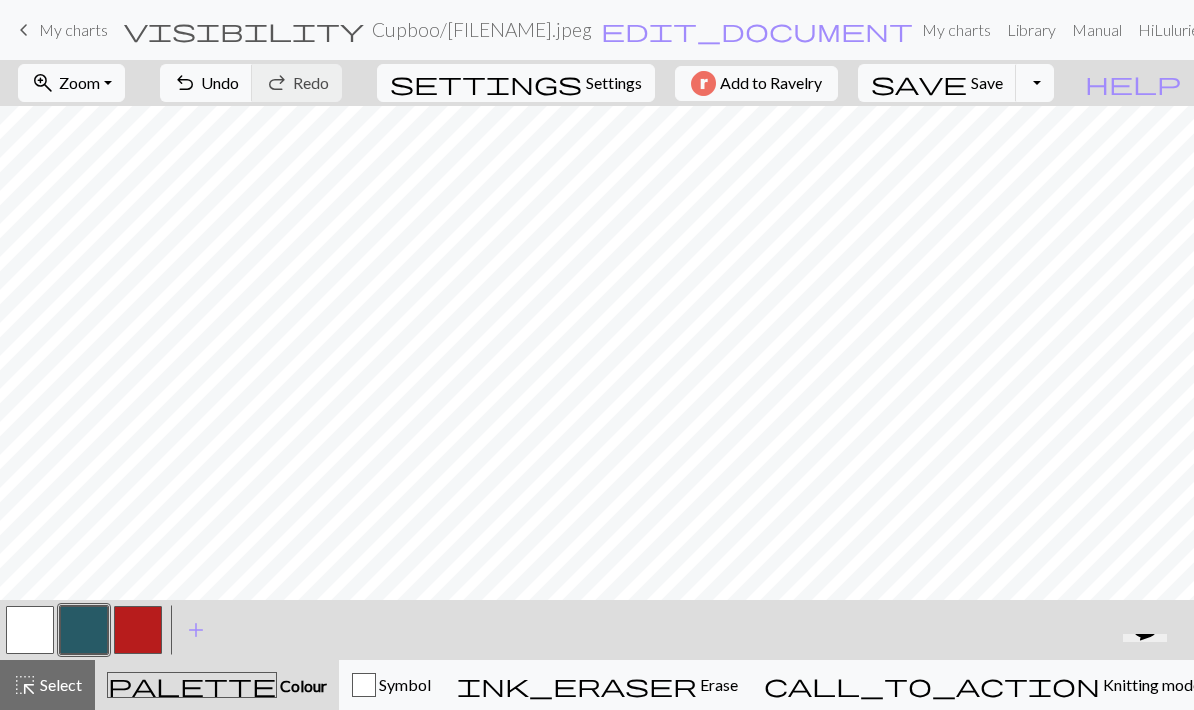 click on "add" at bounding box center (196, 630) 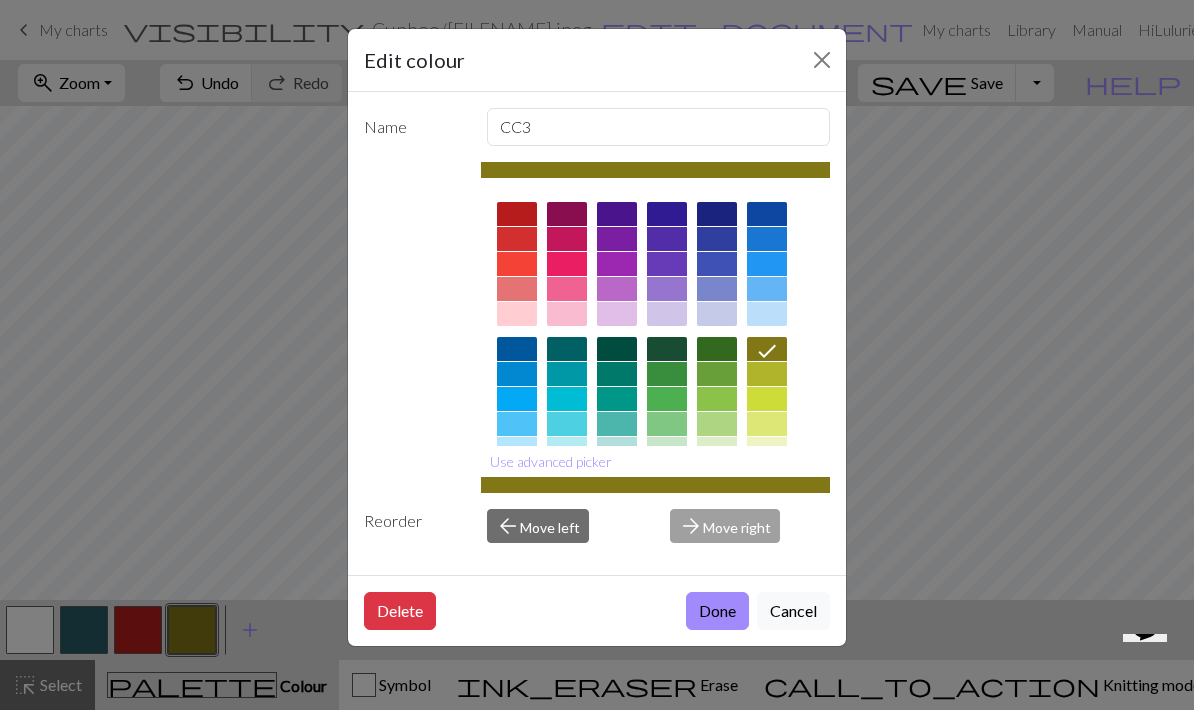 click at bounding box center (667, 399) 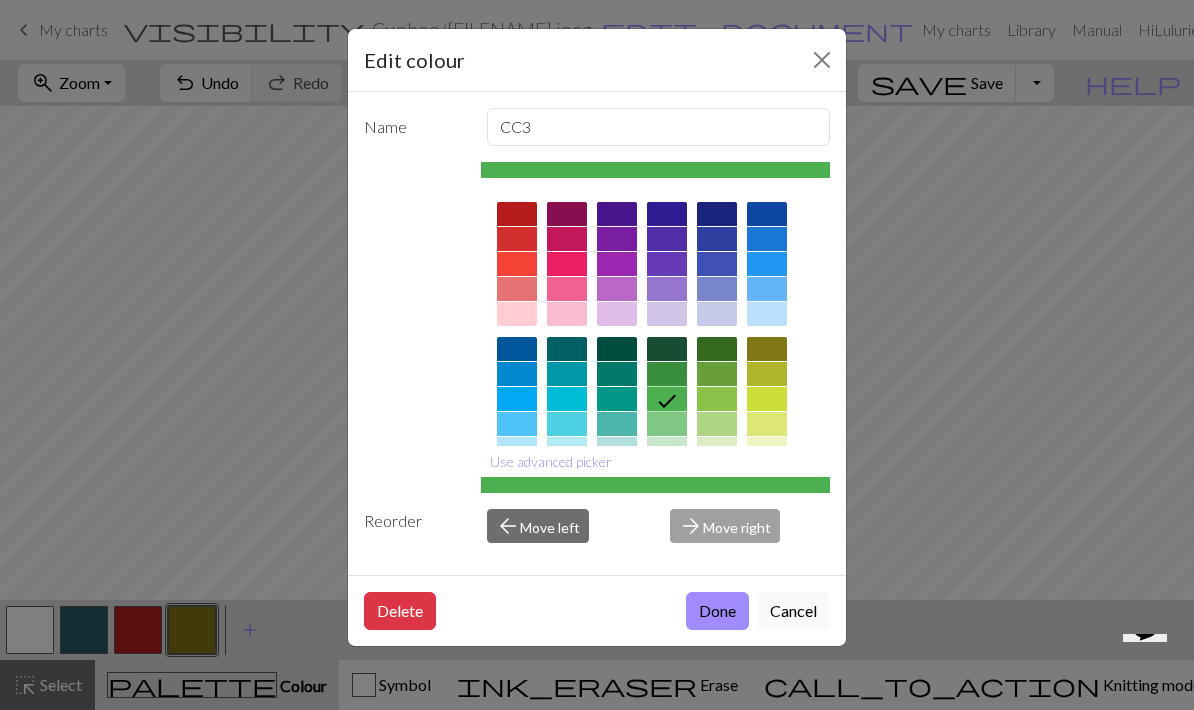click on "Done" at bounding box center [717, 611] 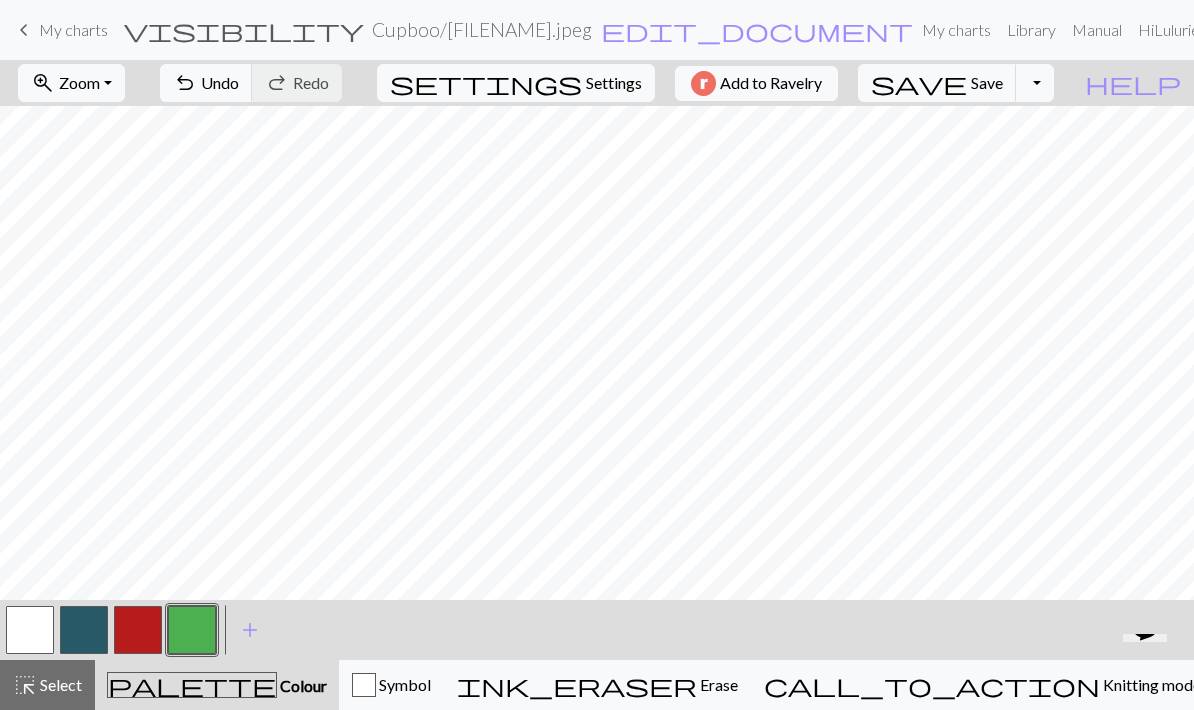 click at bounding box center [84, 630] 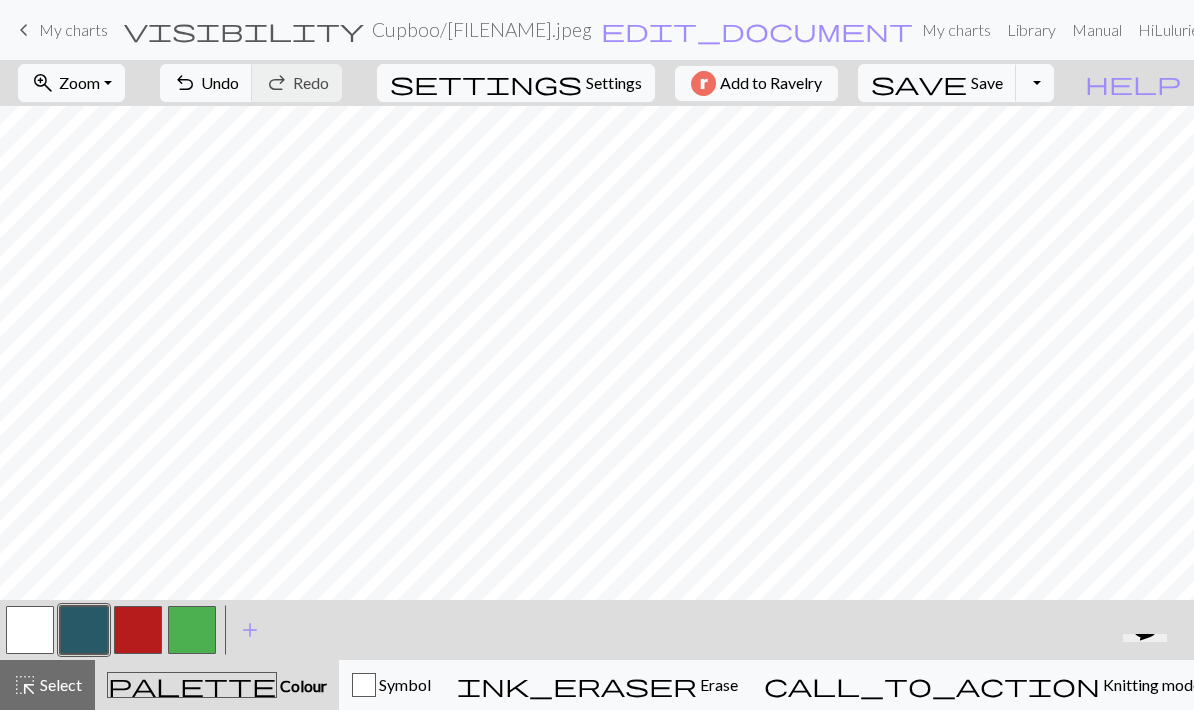 click at bounding box center (30, 630) 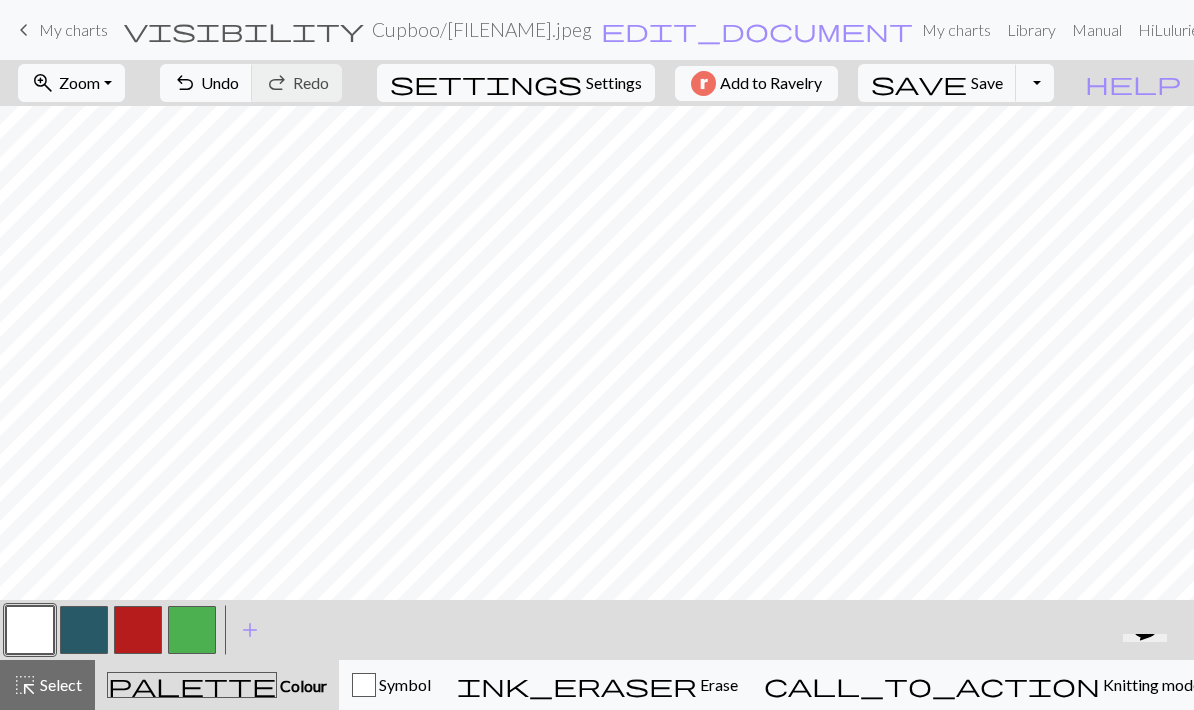 click at bounding box center [84, 630] 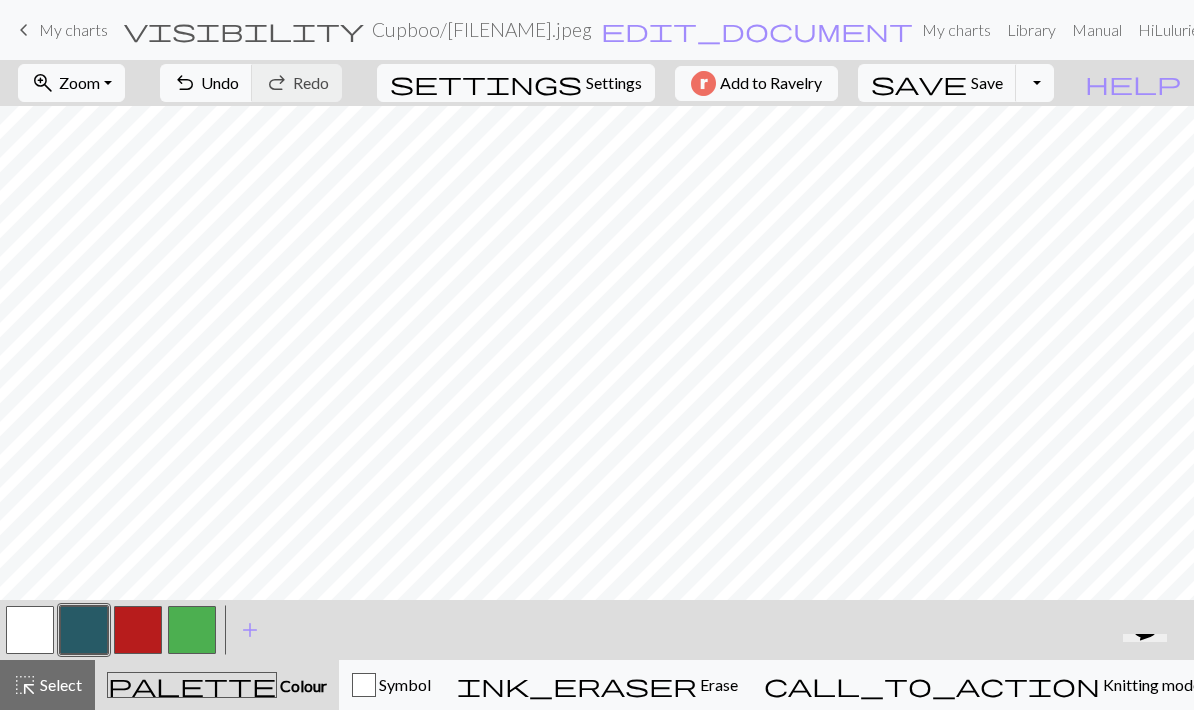click at bounding box center [30, 630] 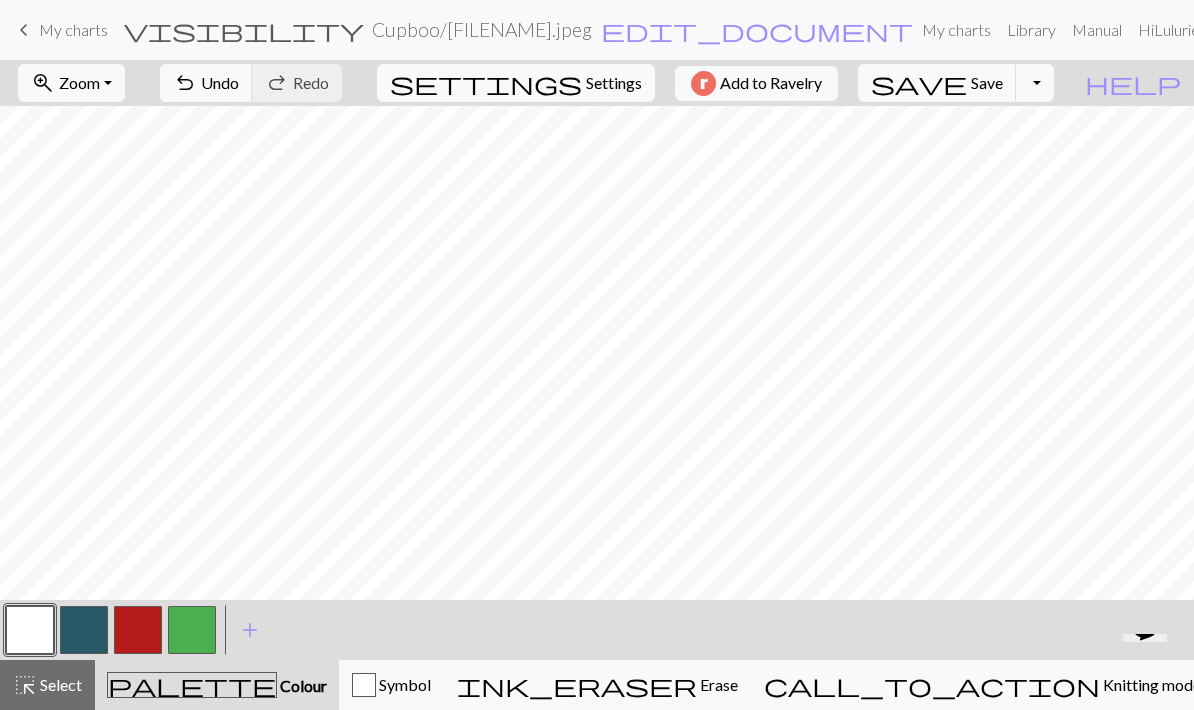 click at bounding box center (84, 630) 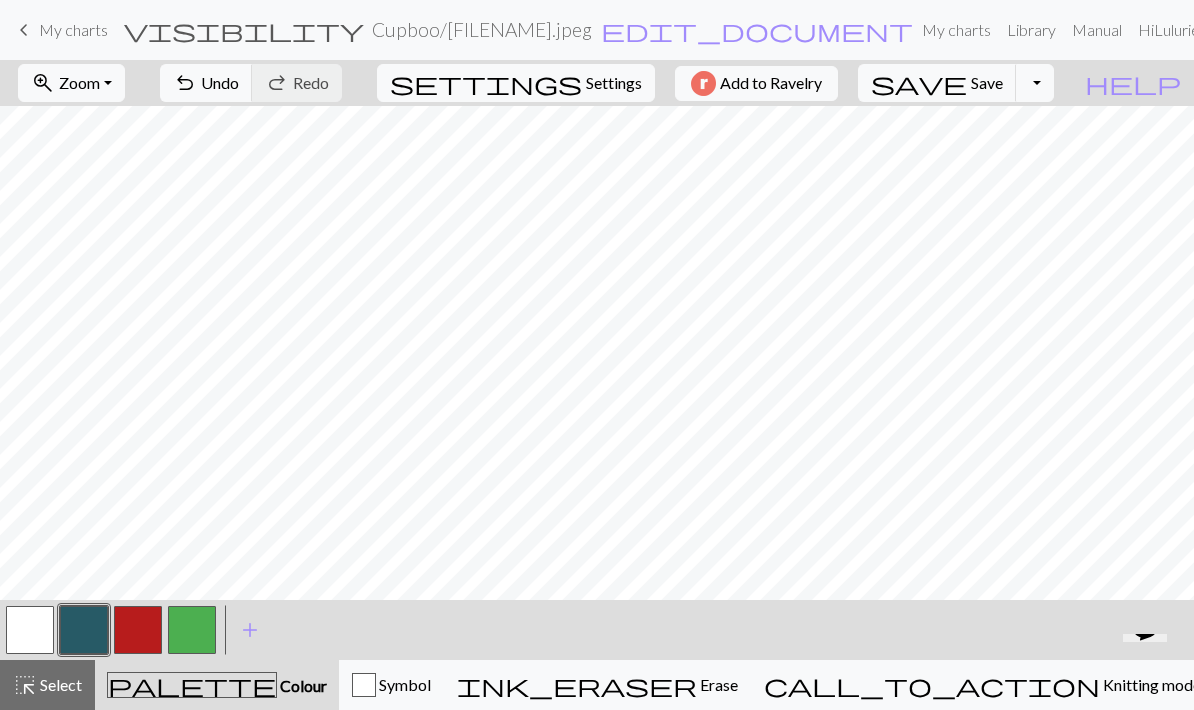 click at bounding box center (30, 630) 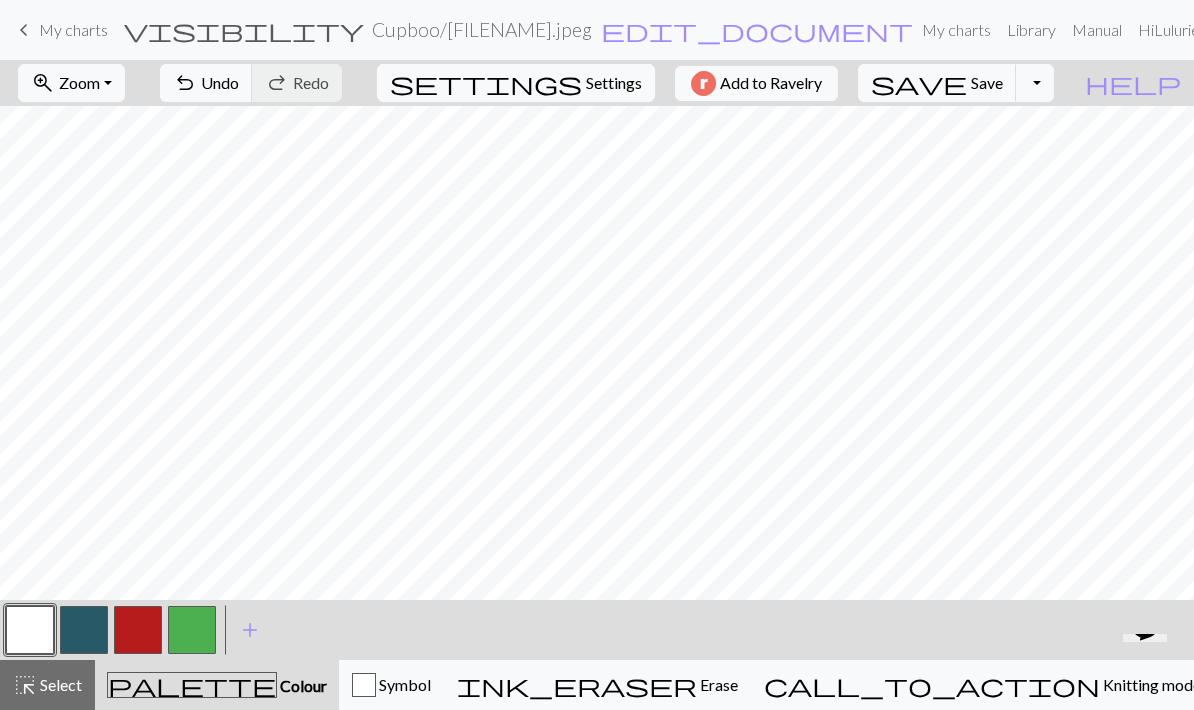 click on "Undo" at bounding box center [220, 82] 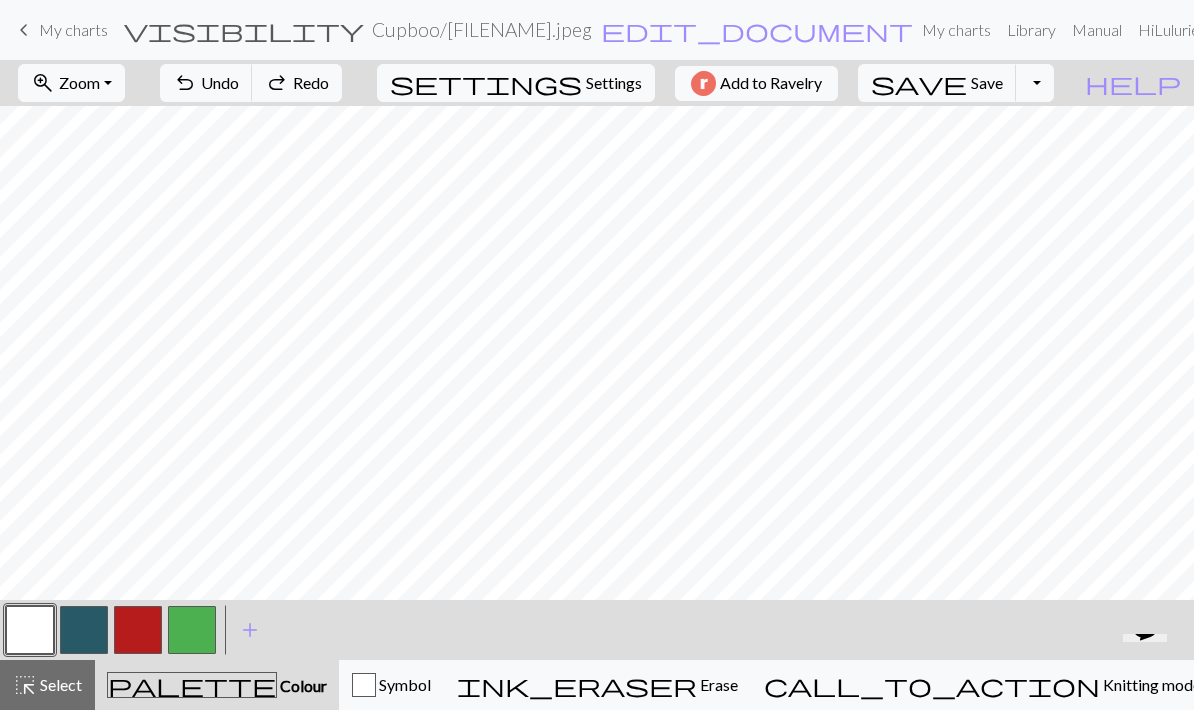 click on "Undo" at bounding box center (220, 82) 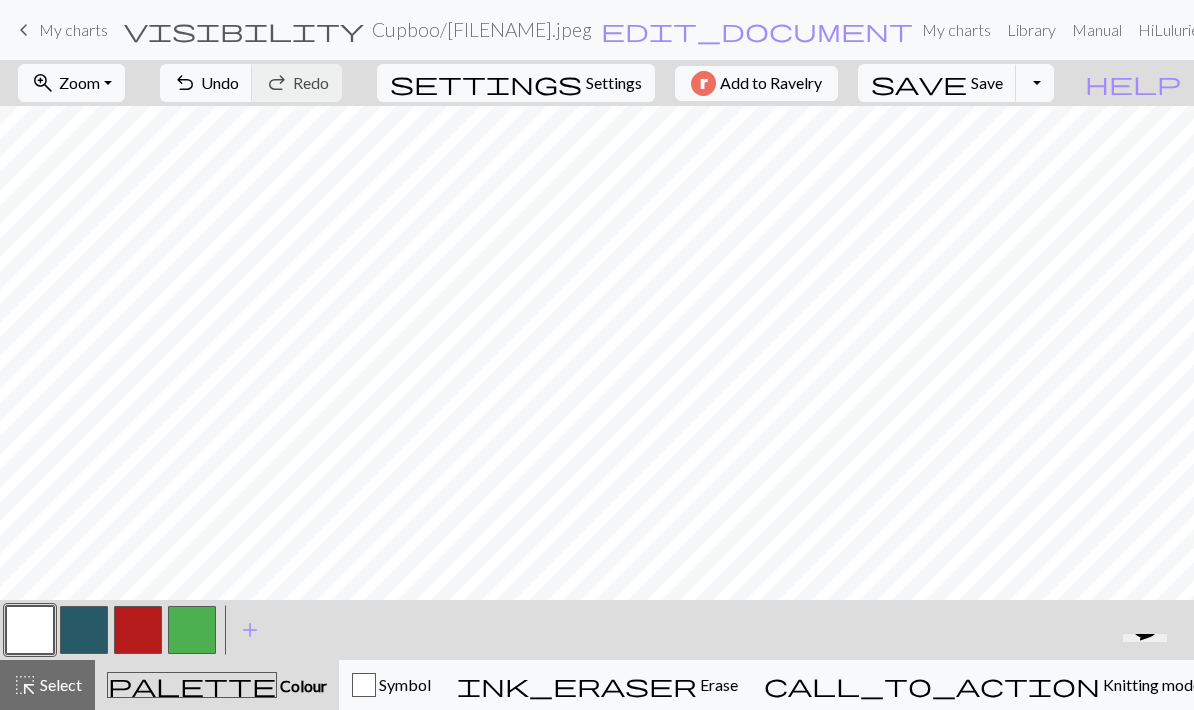 click at bounding box center [84, 630] 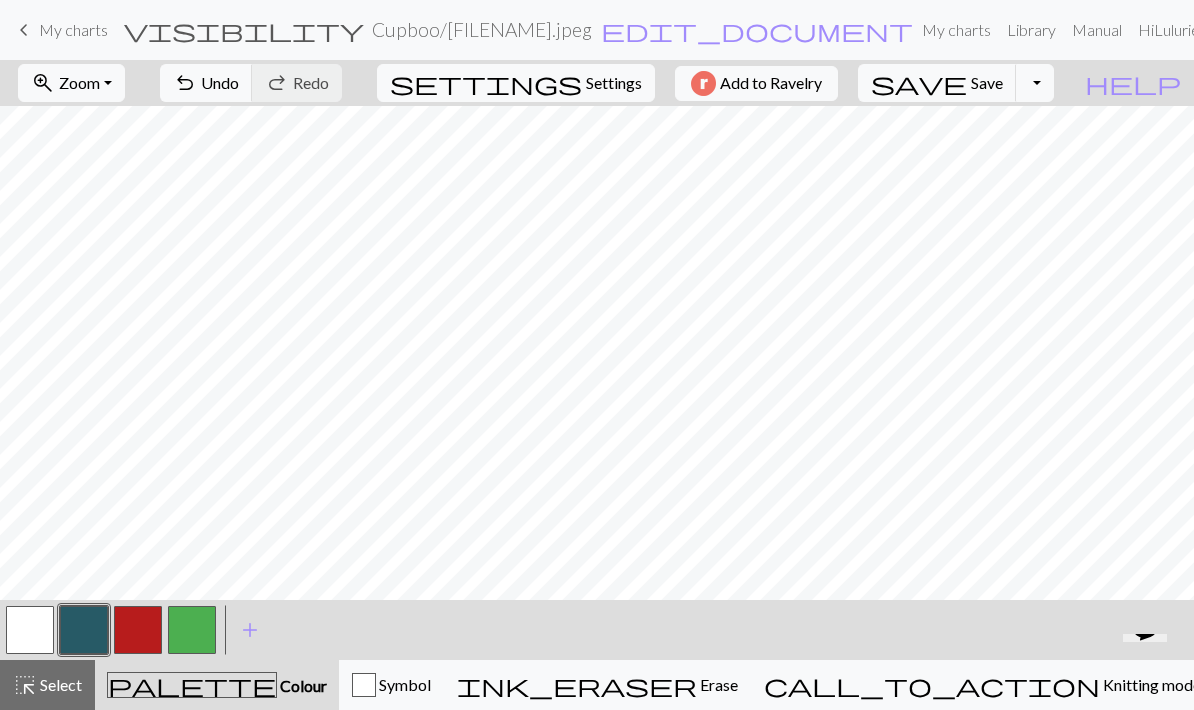 click at bounding box center [30, 630] 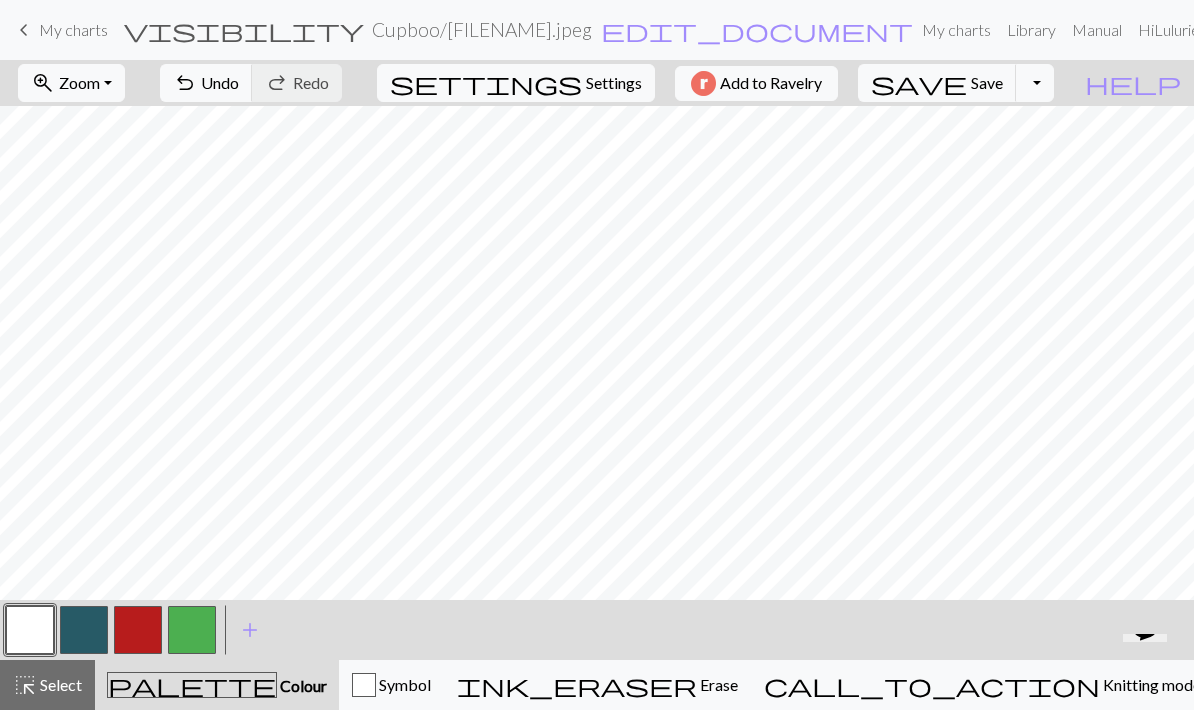 click on "add" at bounding box center [250, 630] 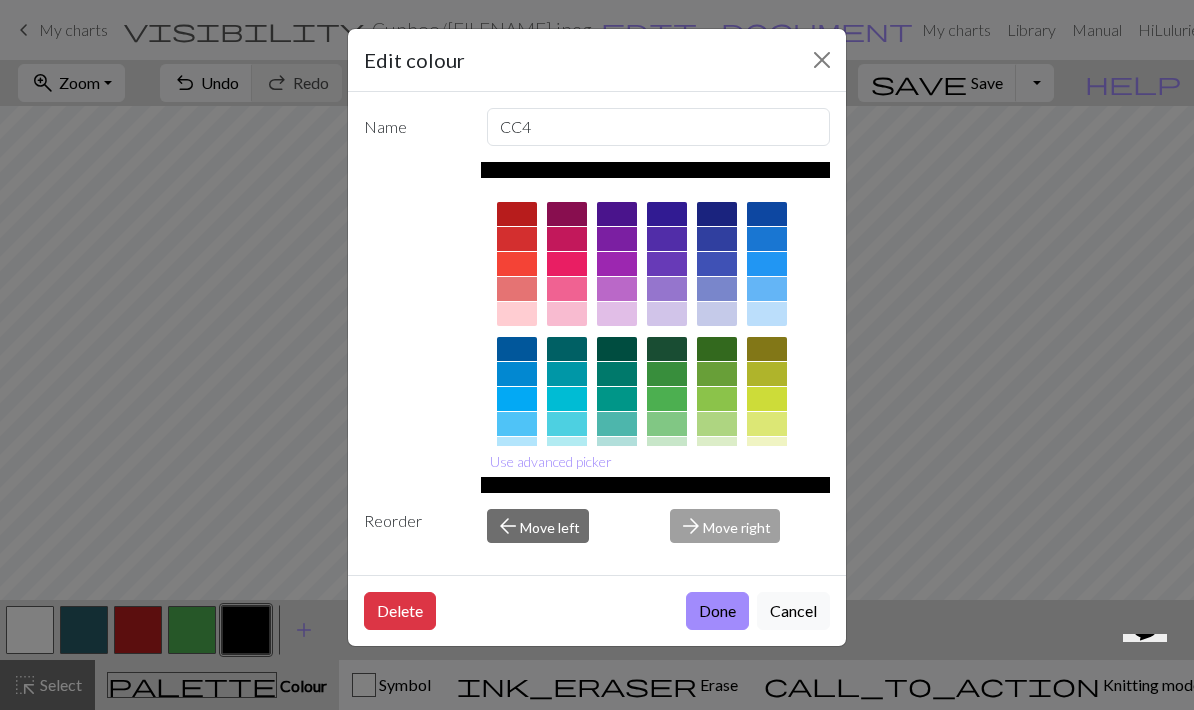 click at bounding box center (617, 509) 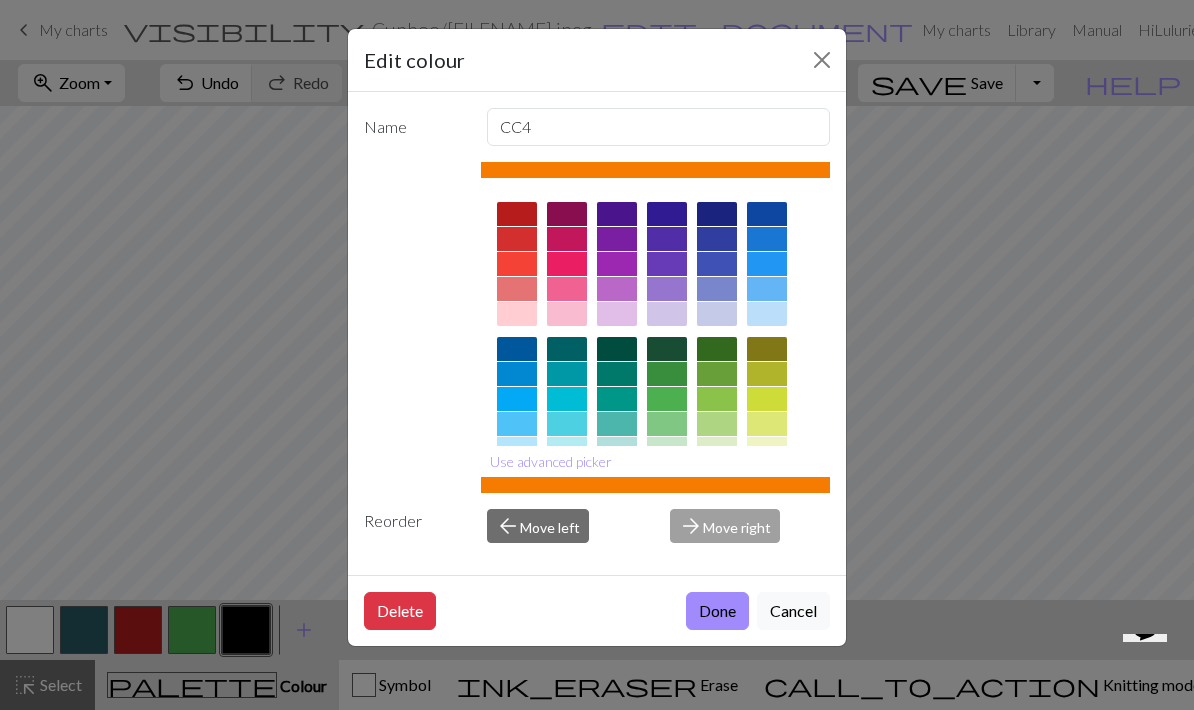 click on "Done" at bounding box center [717, 611] 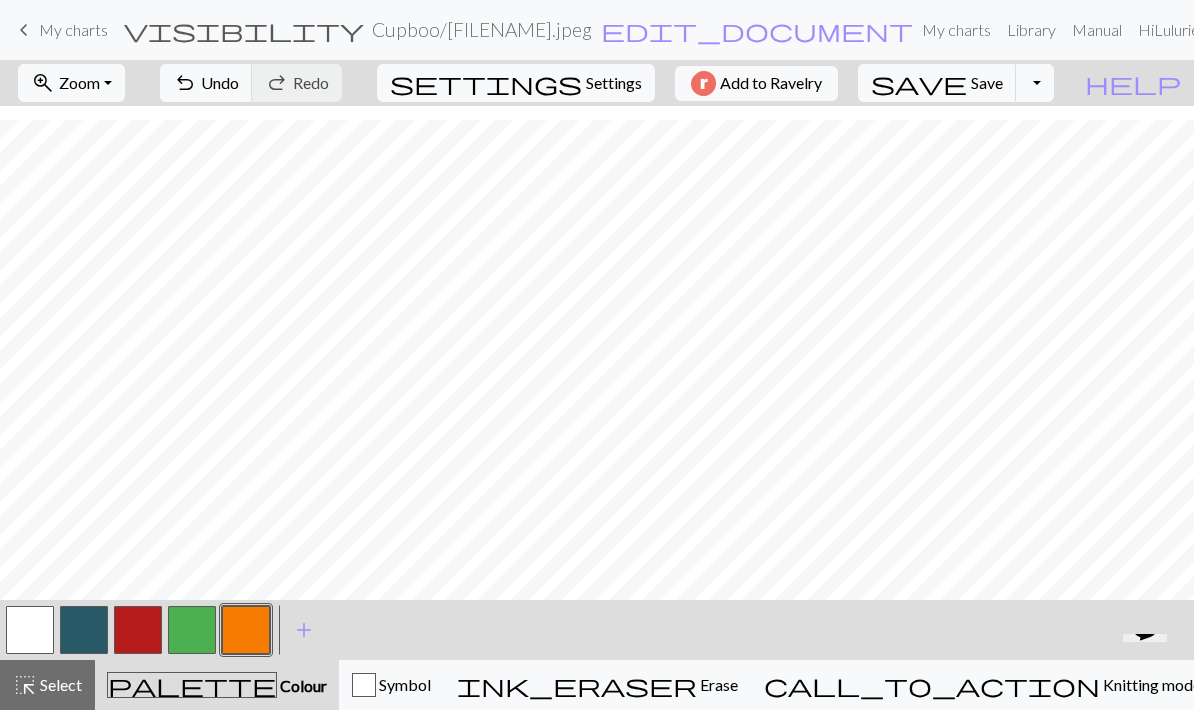 scroll, scrollTop: 87, scrollLeft: 0, axis: vertical 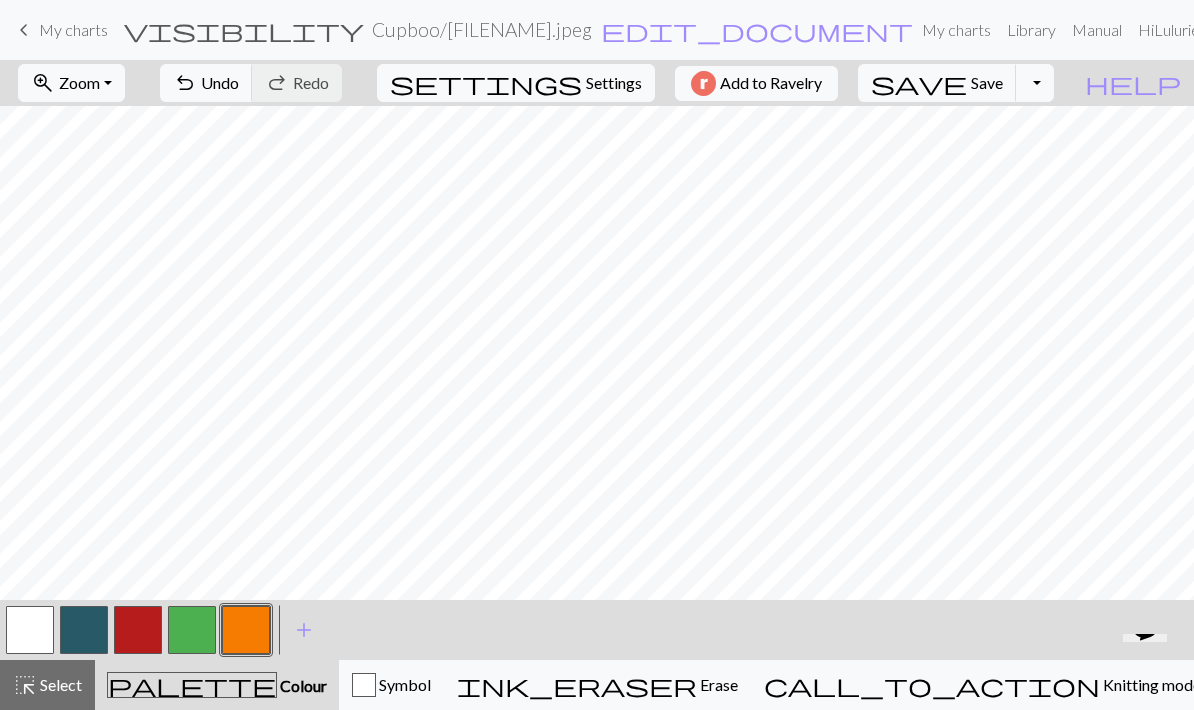 click on "zoom_in Zoom Zoom" at bounding box center [71, 83] 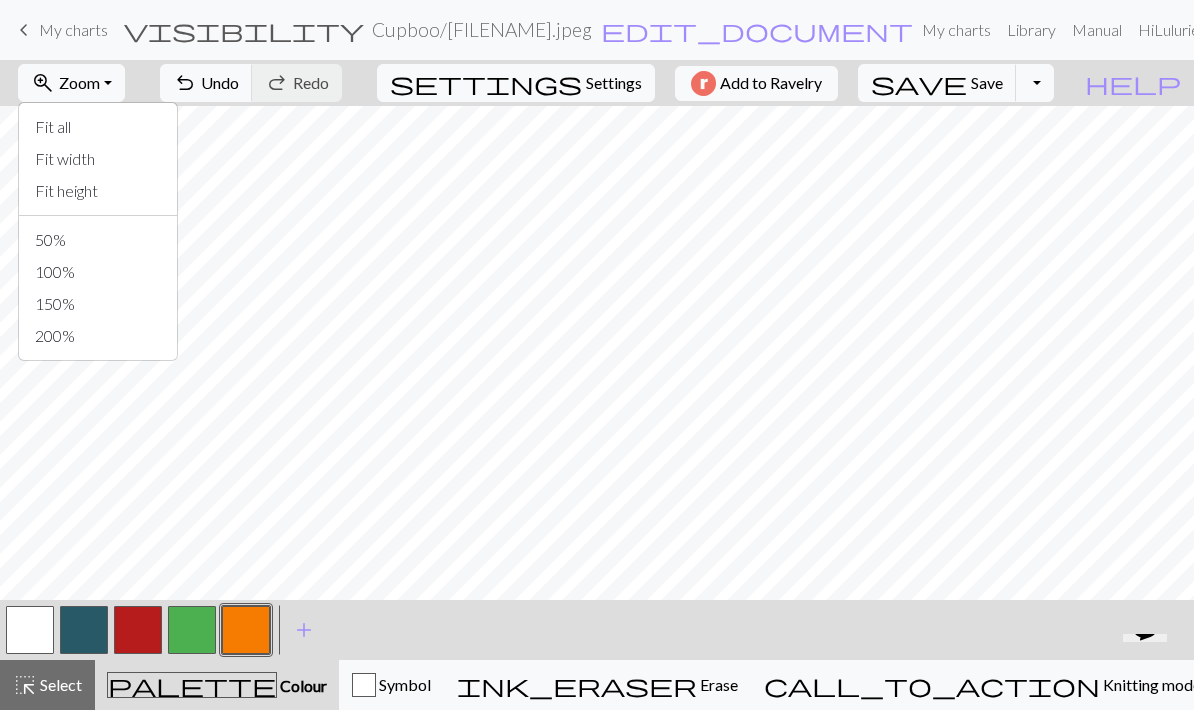 click on "zoom_in Zoom Zoom" at bounding box center [71, 83] 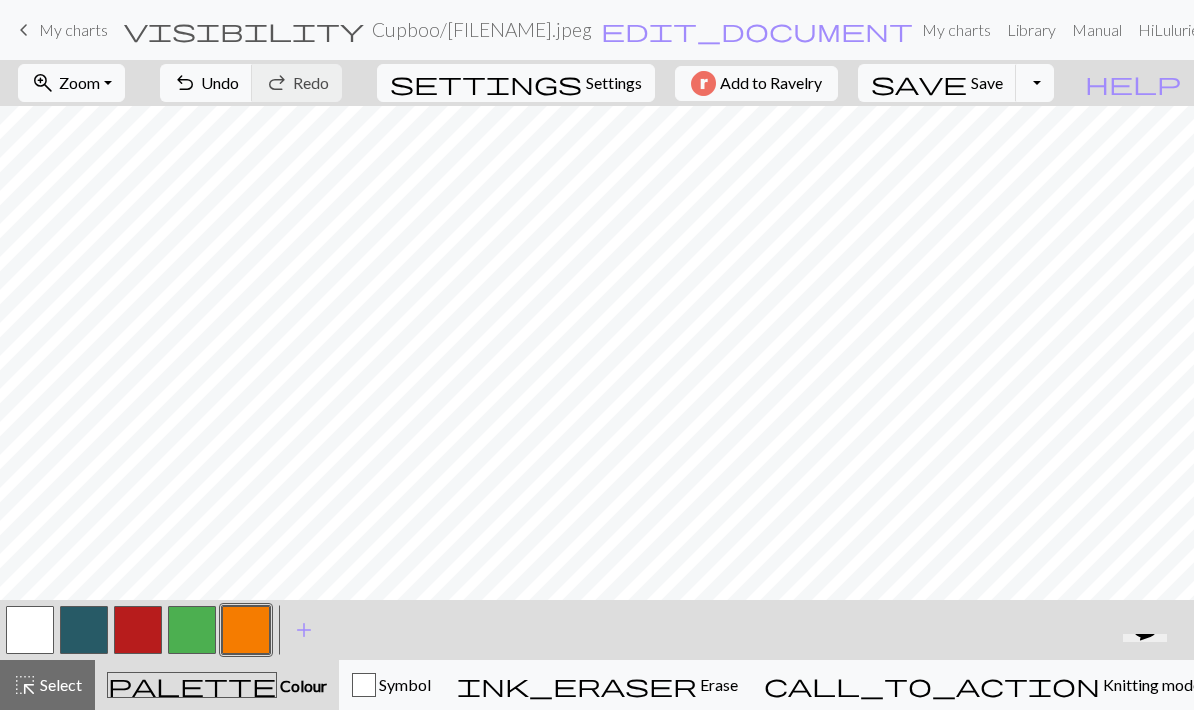click on "Select" at bounding box center [59, 684] 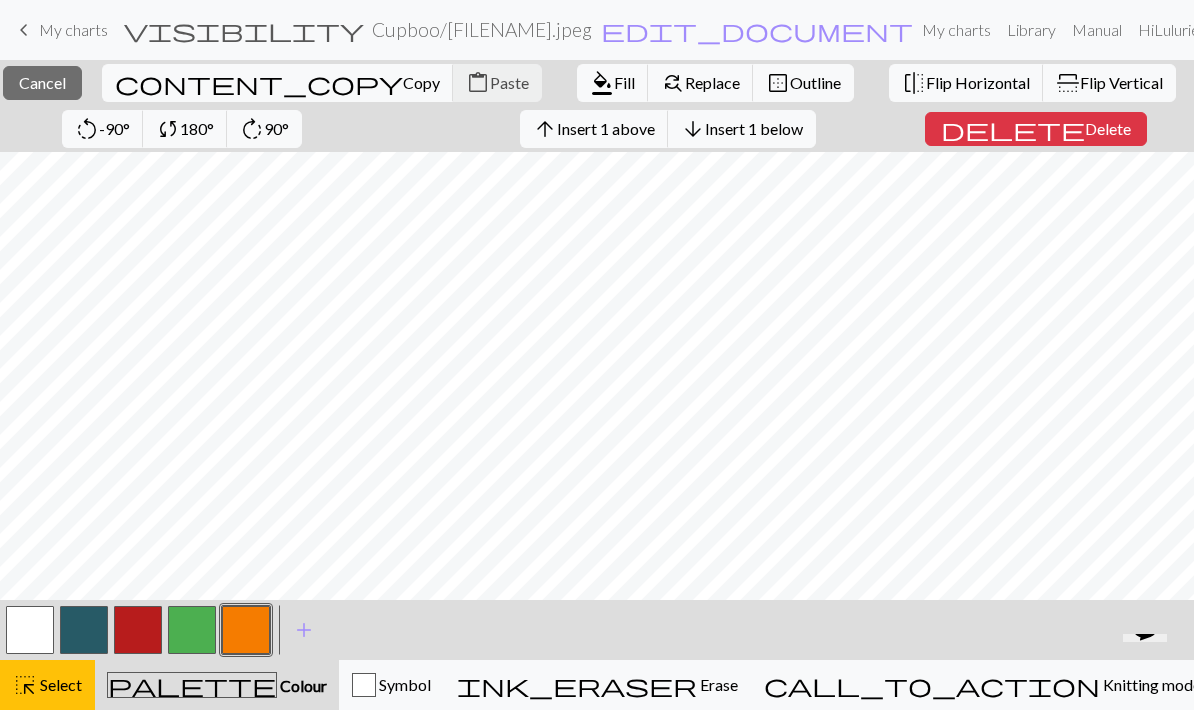 click on "Insert 1 below" at bounding box center (754, 128) 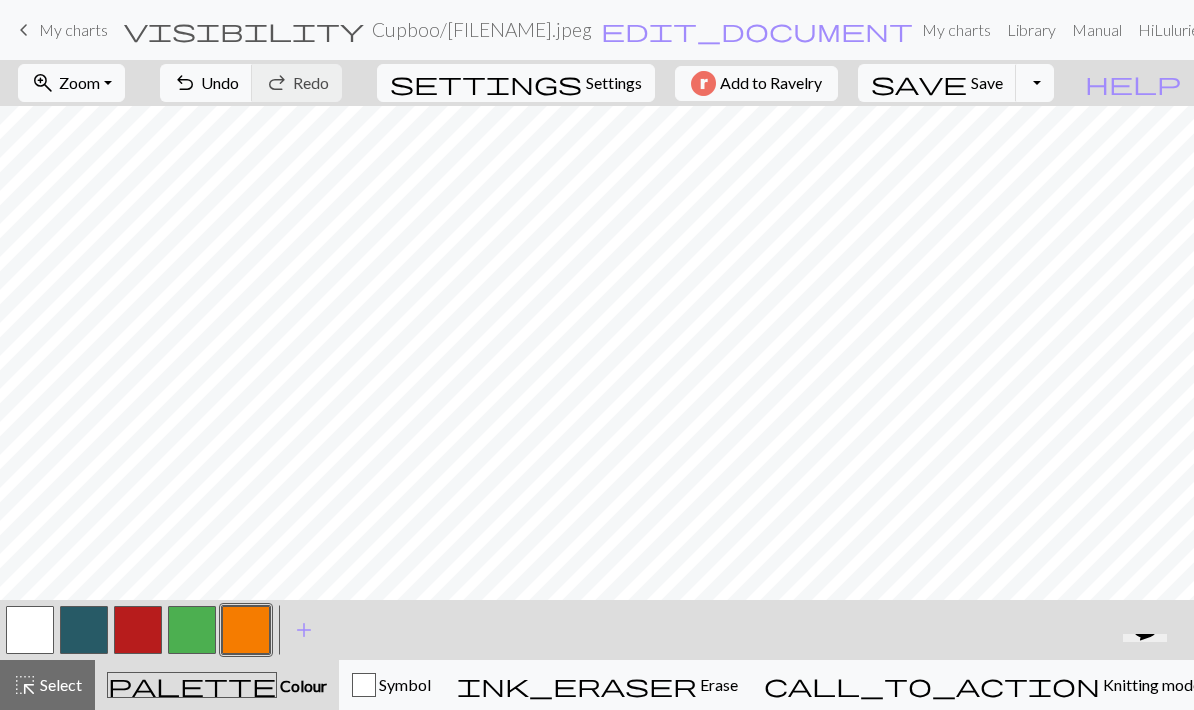 click on "add" at bounding box center [304, 630] 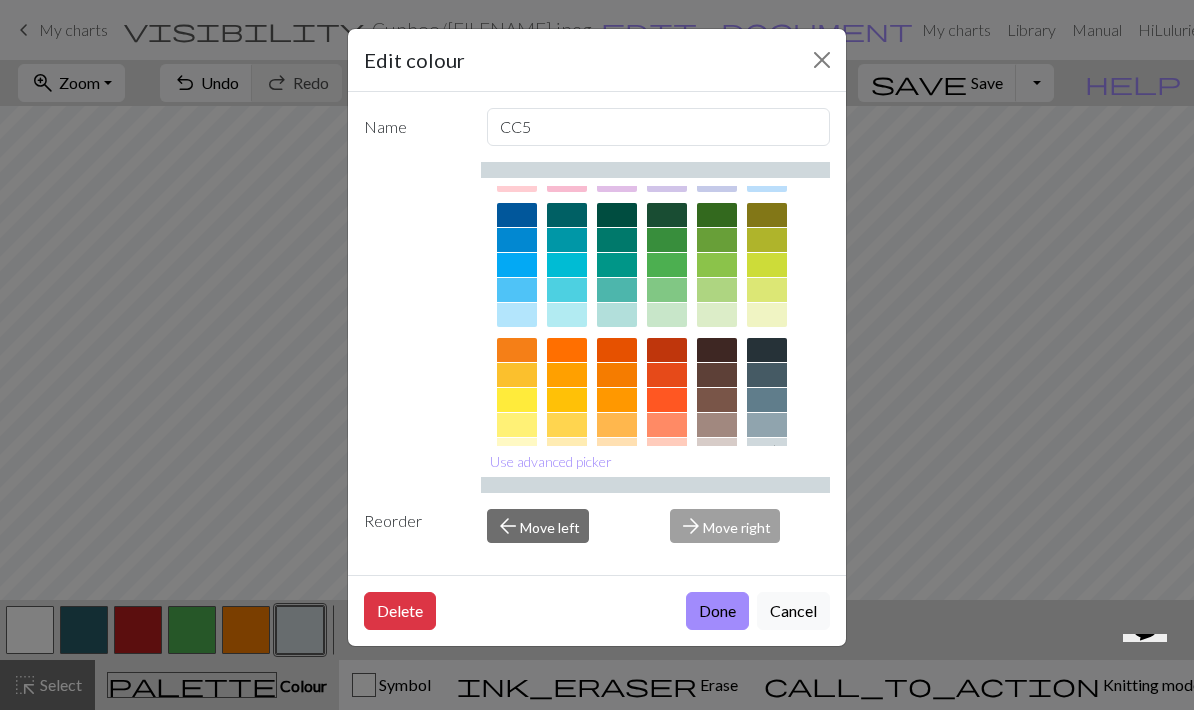 scroll, scrollTop: 145, scrollLeft: 0, axis: vertical 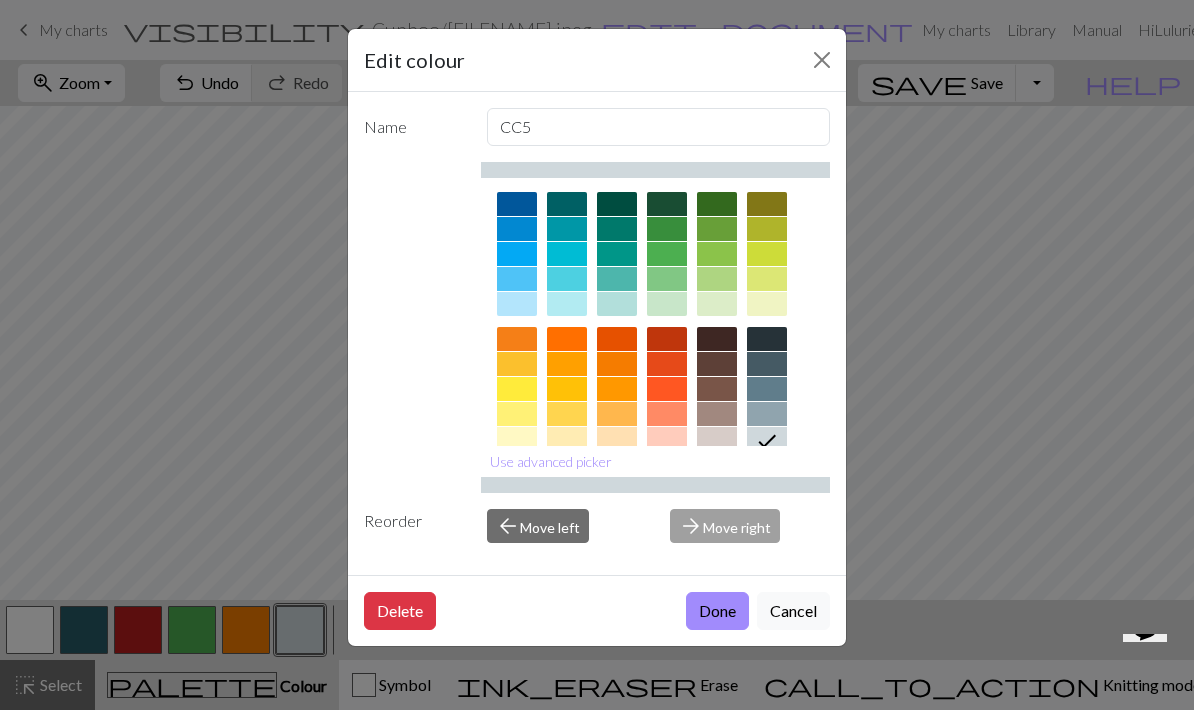 click at bounding box center [517, 414] 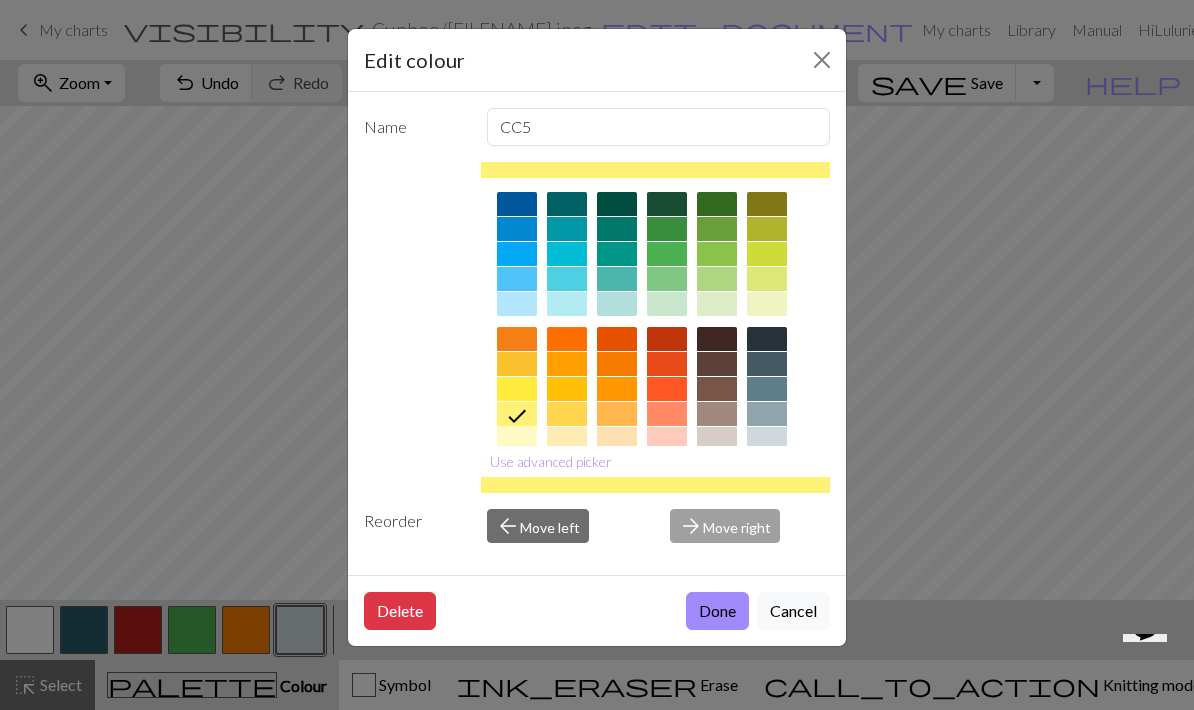 click on "Done" at bounding box center (717, 611) 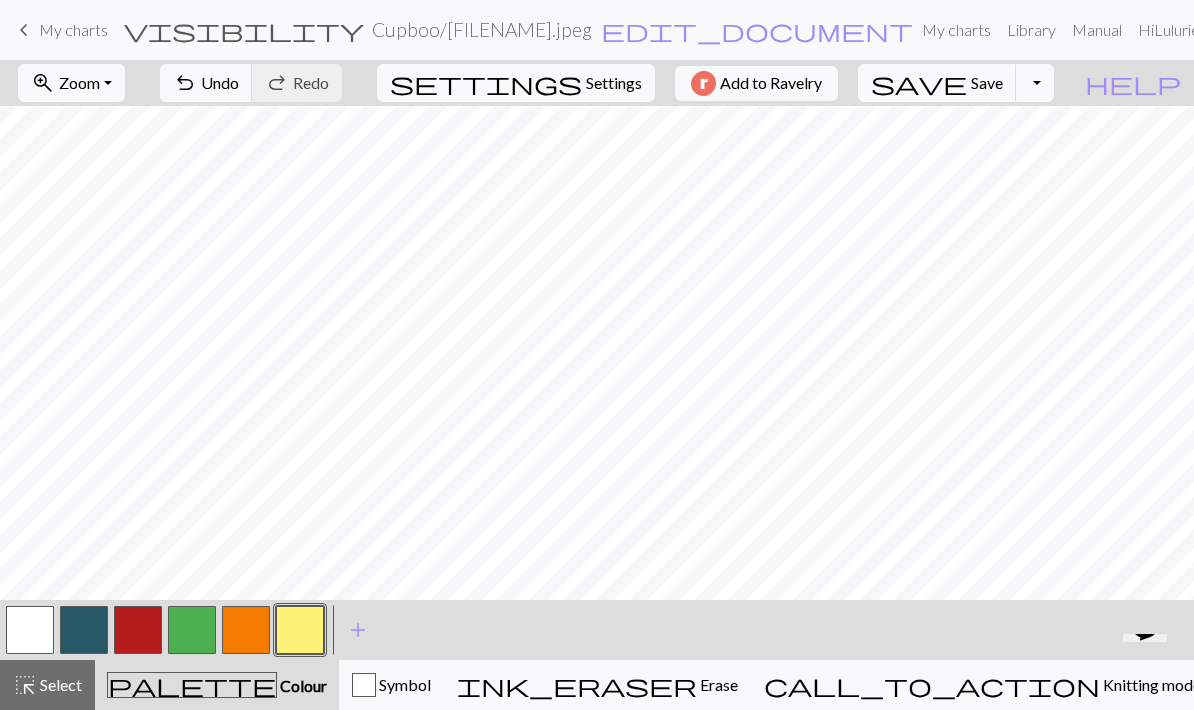 click on "undo" at bounding box center [185, 83] 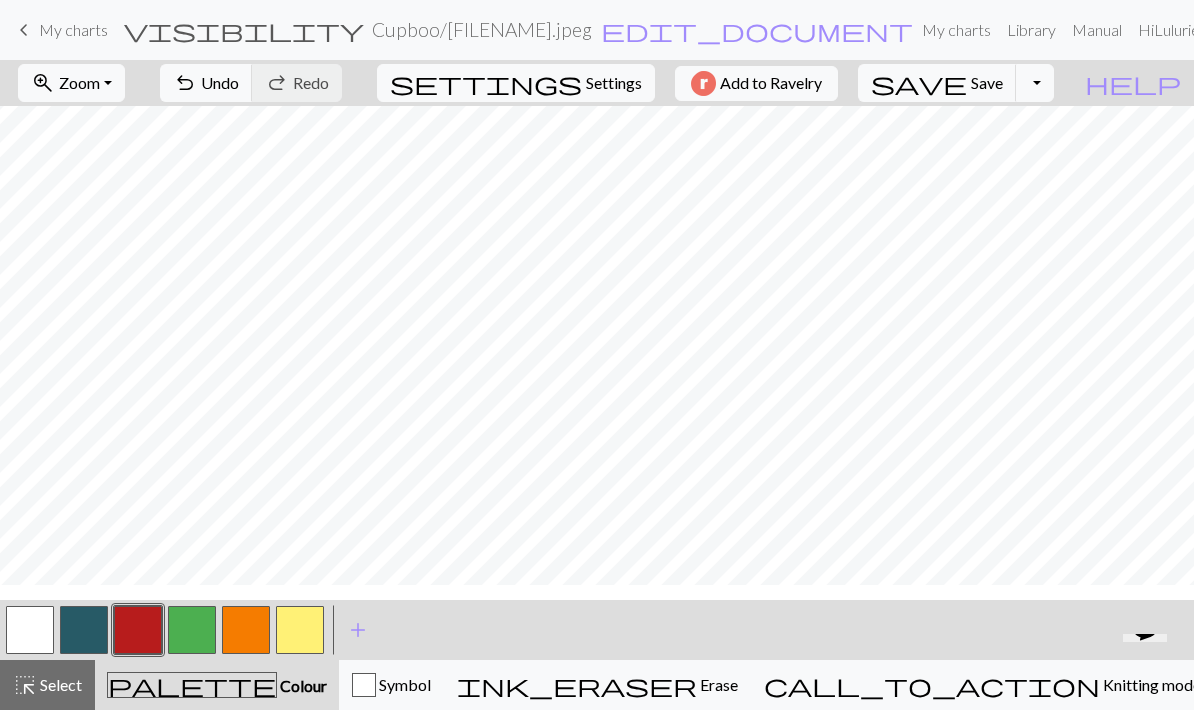 scroll, scrollTop: 0, scrollLeft: 0, axis: both 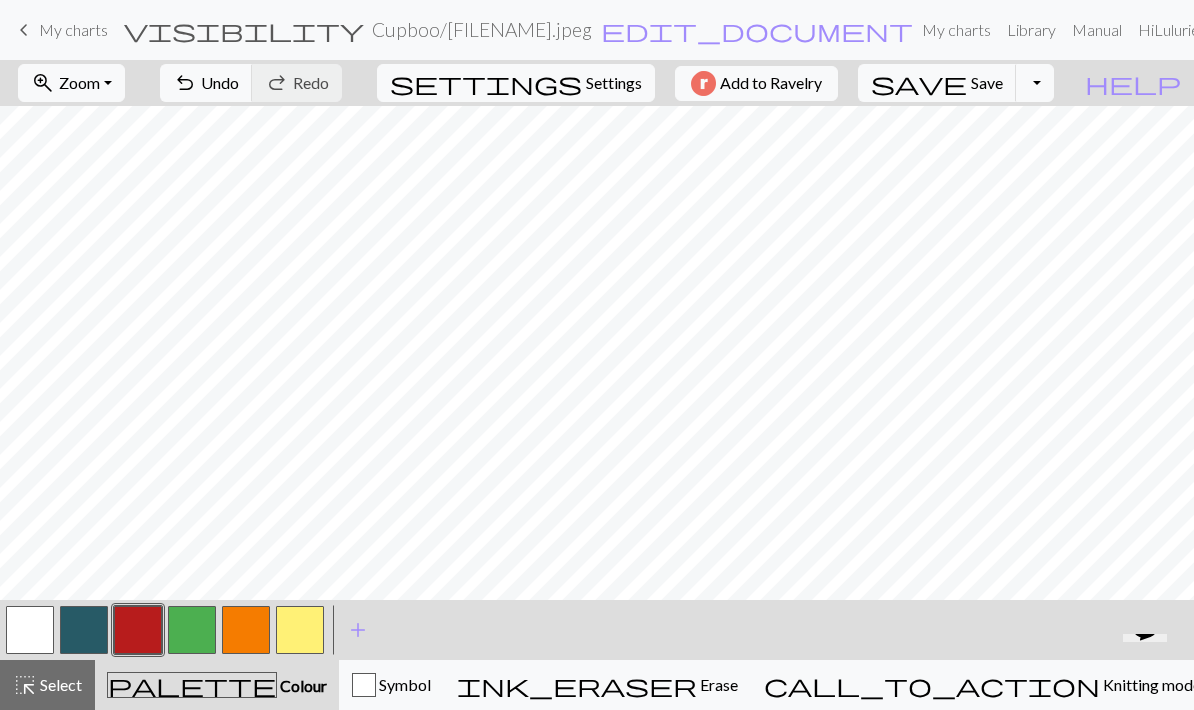 click at bounding box center (300, 630) 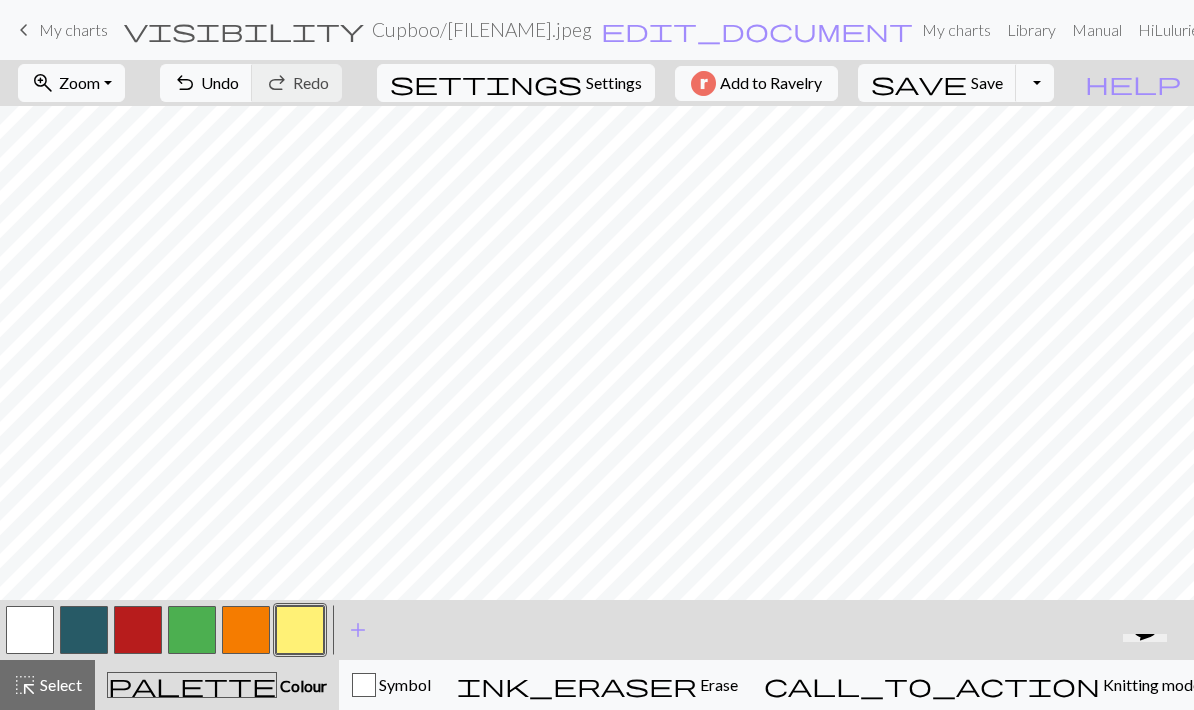 click at bounding box center [192, 630] 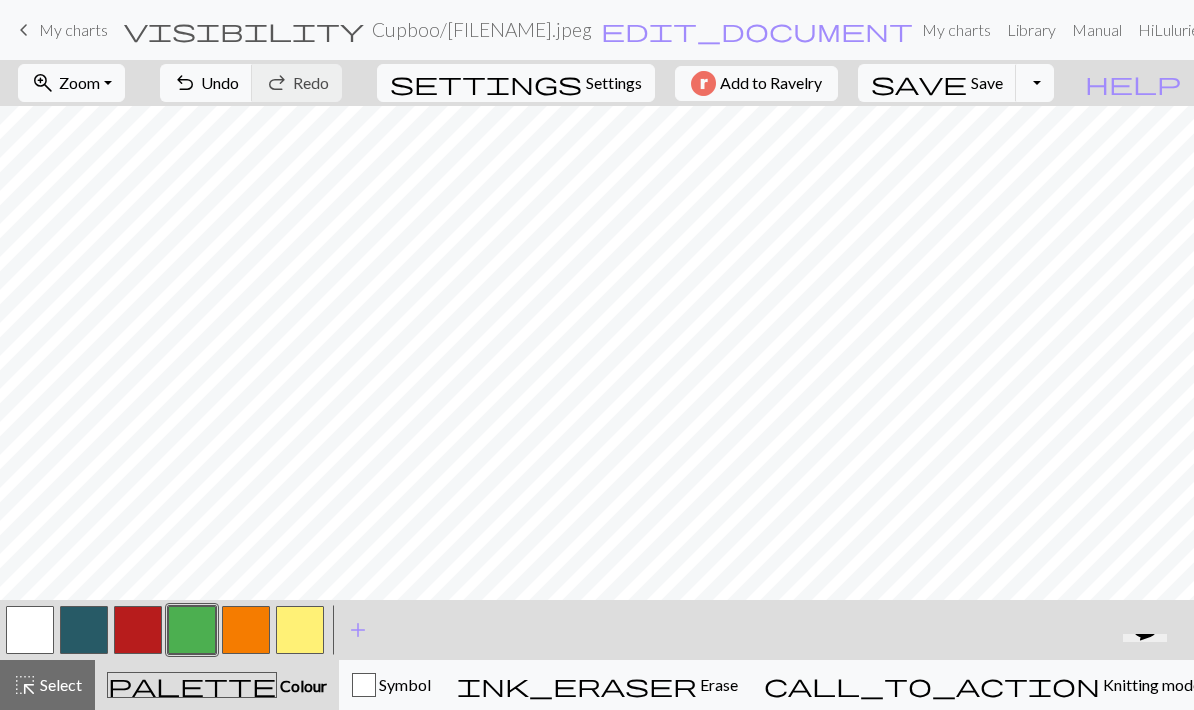 click at bounding box center [138, 630] 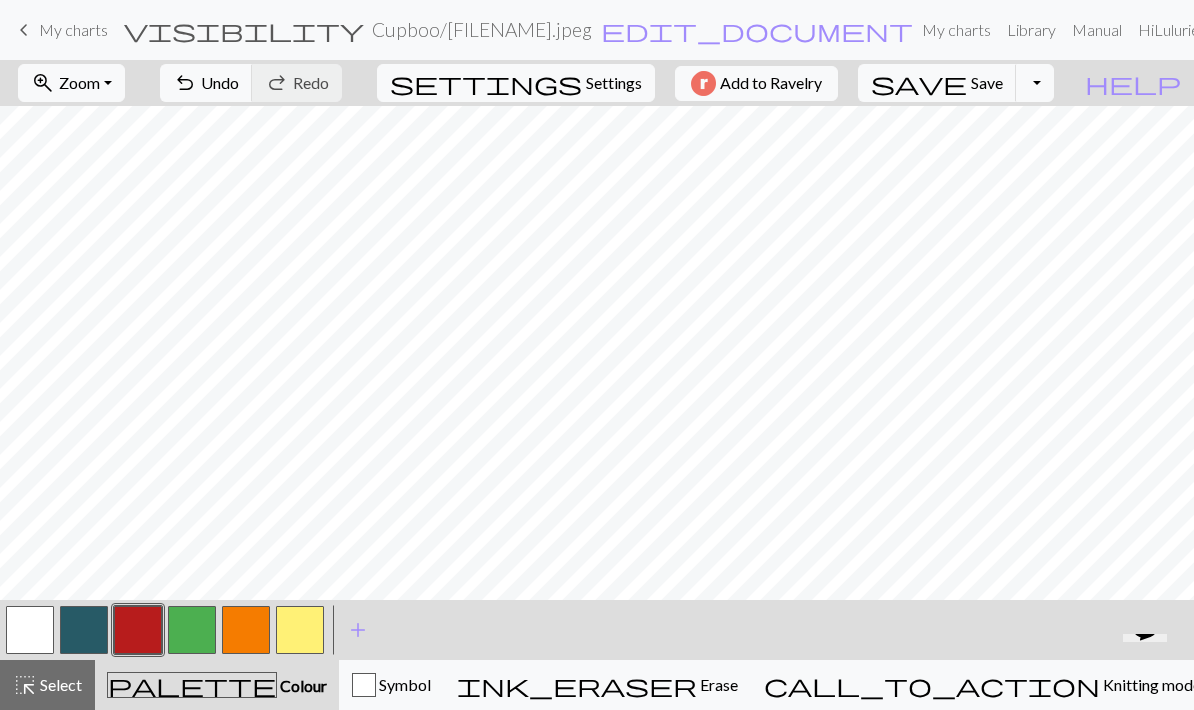 click at bounding box center (84, 630) 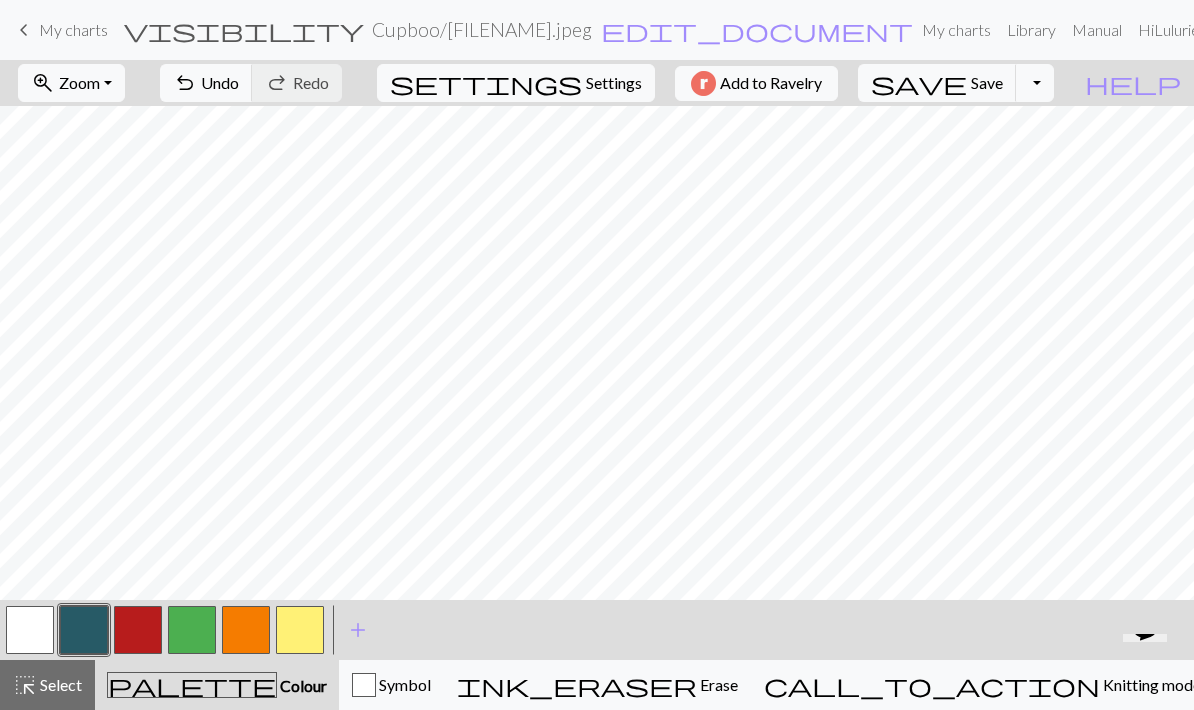 click at bounding box center (246, 630) 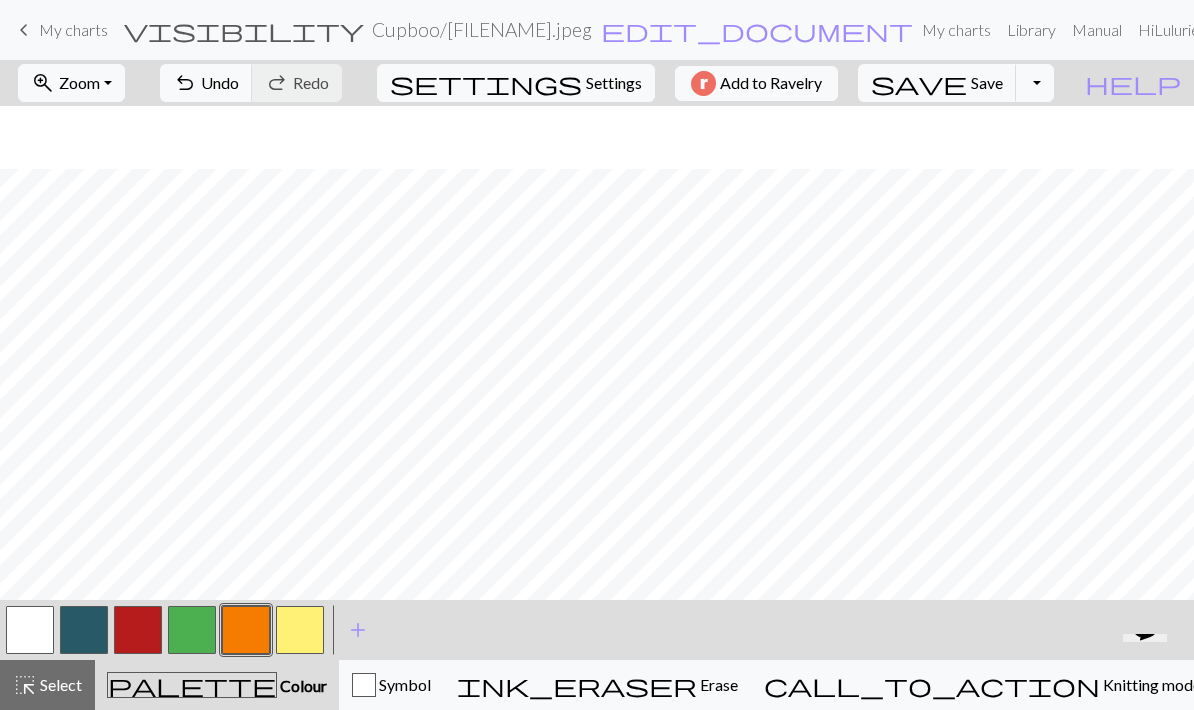 scroll, scrollTop: 0, scrollLeft: 0, axis: both 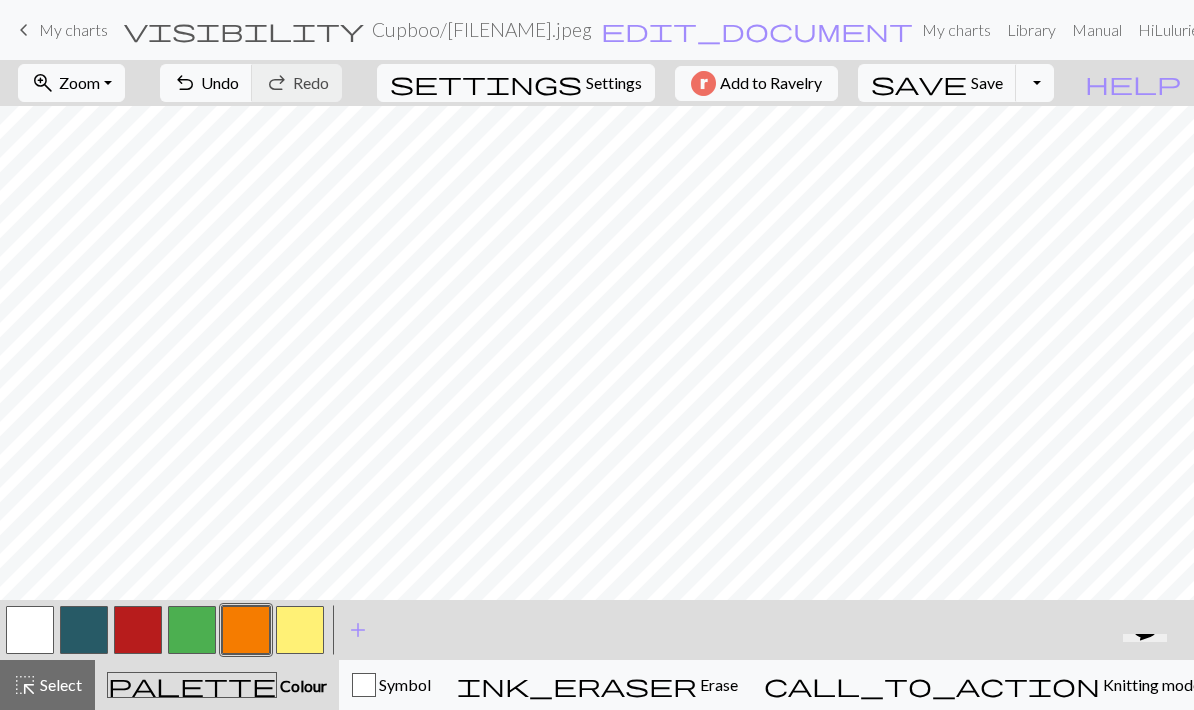 click on "add" at bounding box center (358, 630) 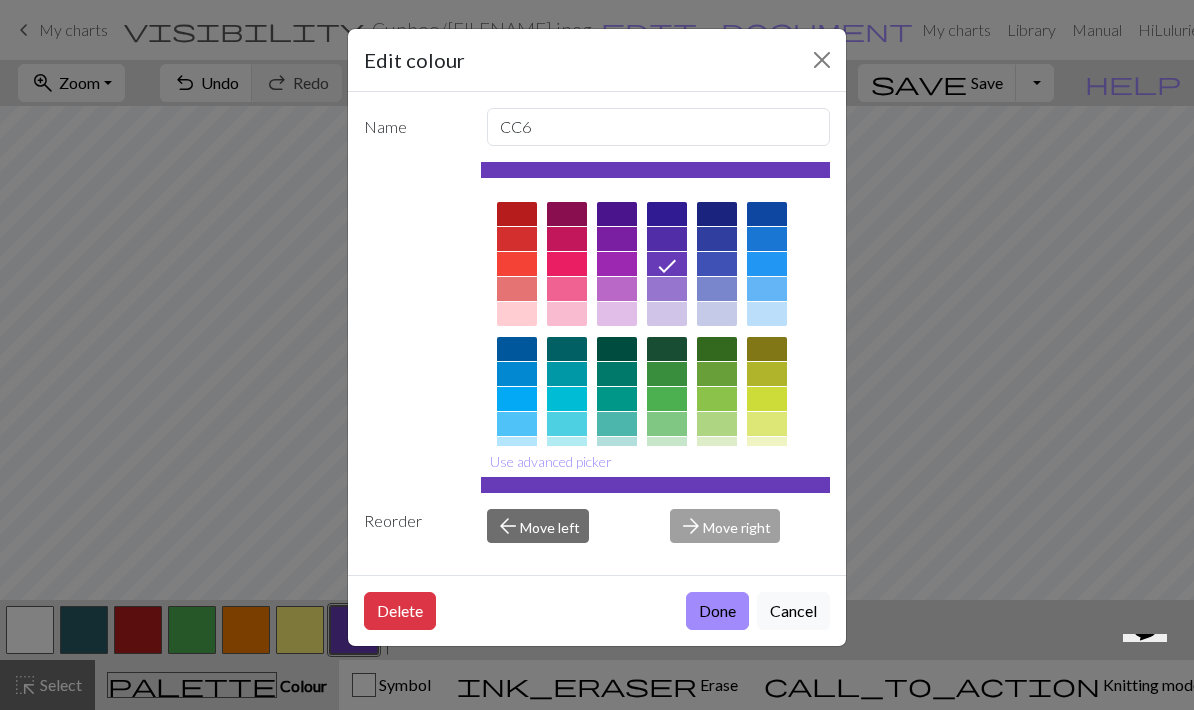 click at bounding box center (517, 264) 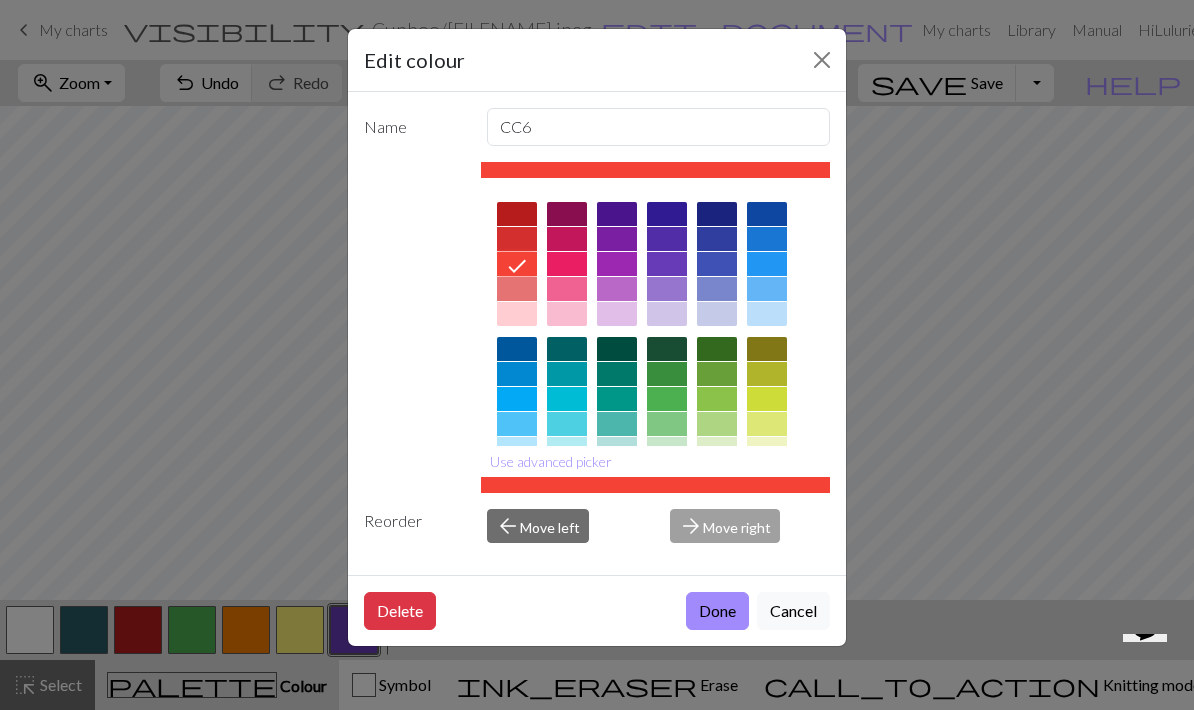 click at bounding box center [567, 314] 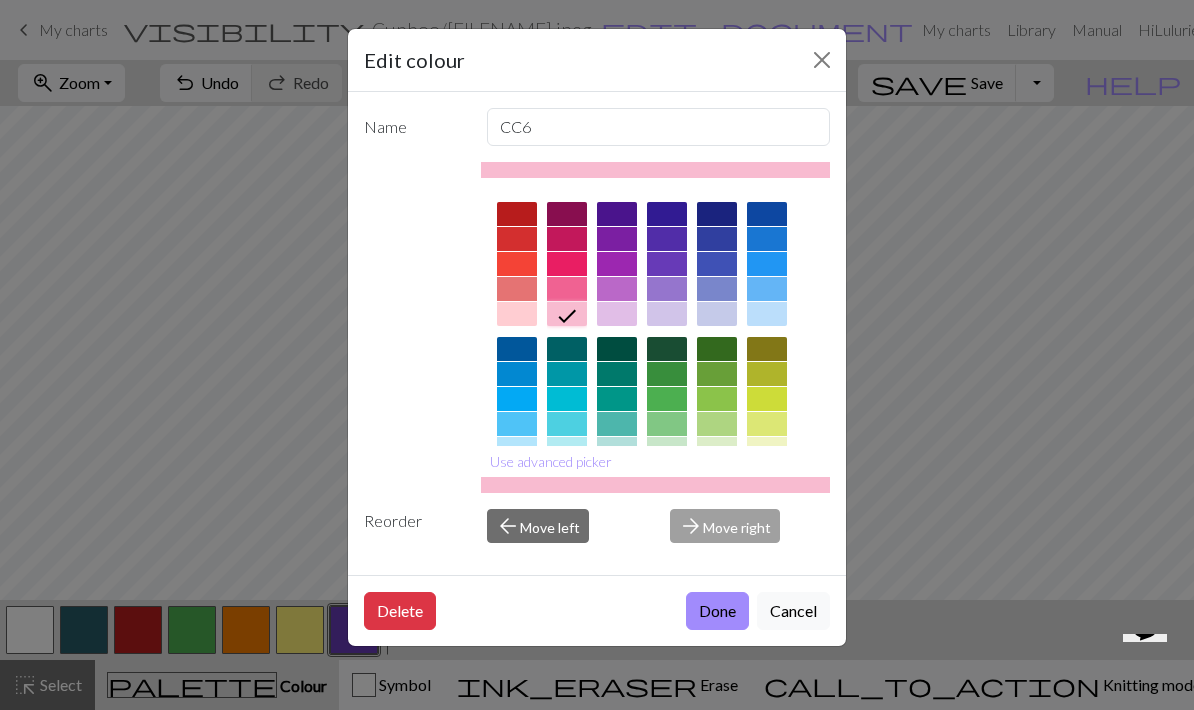 click on "Done" at bounding box center [717, 611] 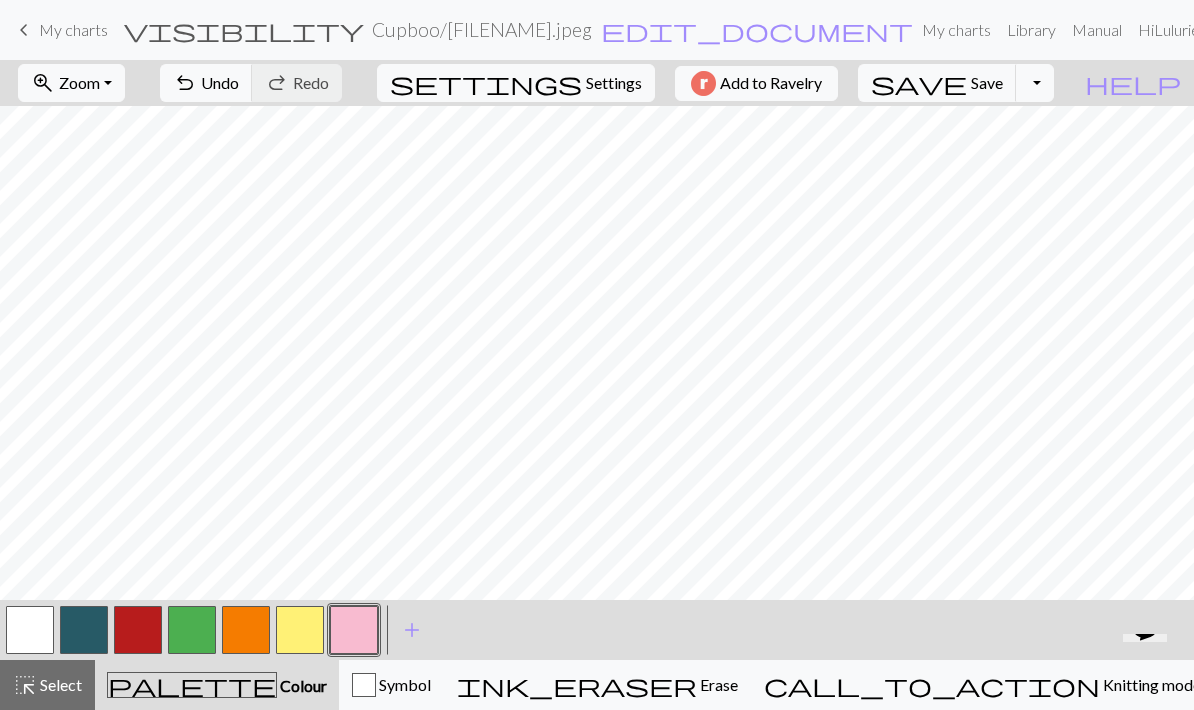 click at bounding box center (30, 630) 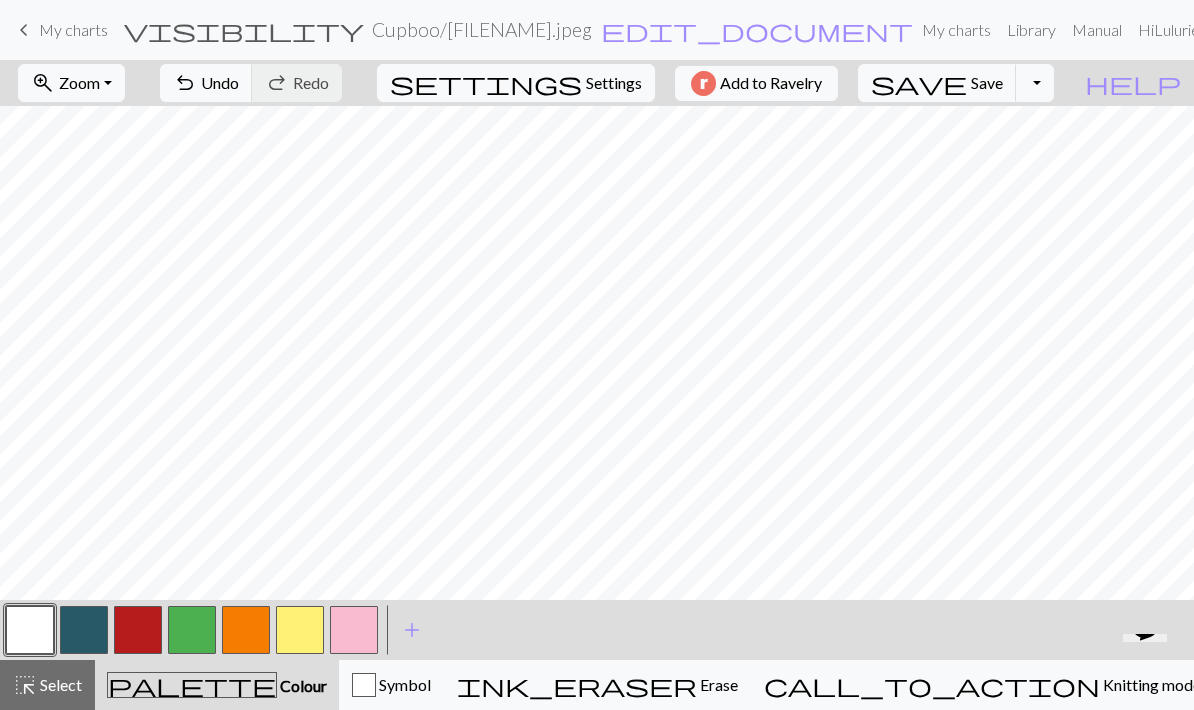 click at bounding box center [138, 630] 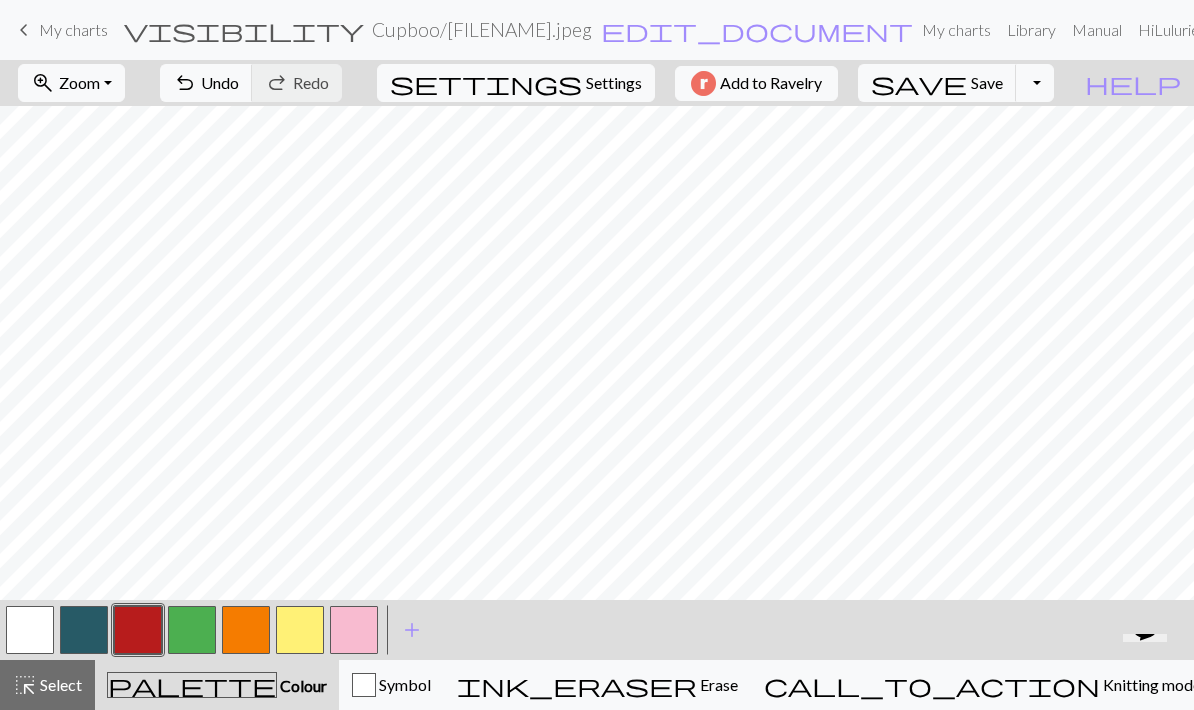 click at bounding box center [84, 630] 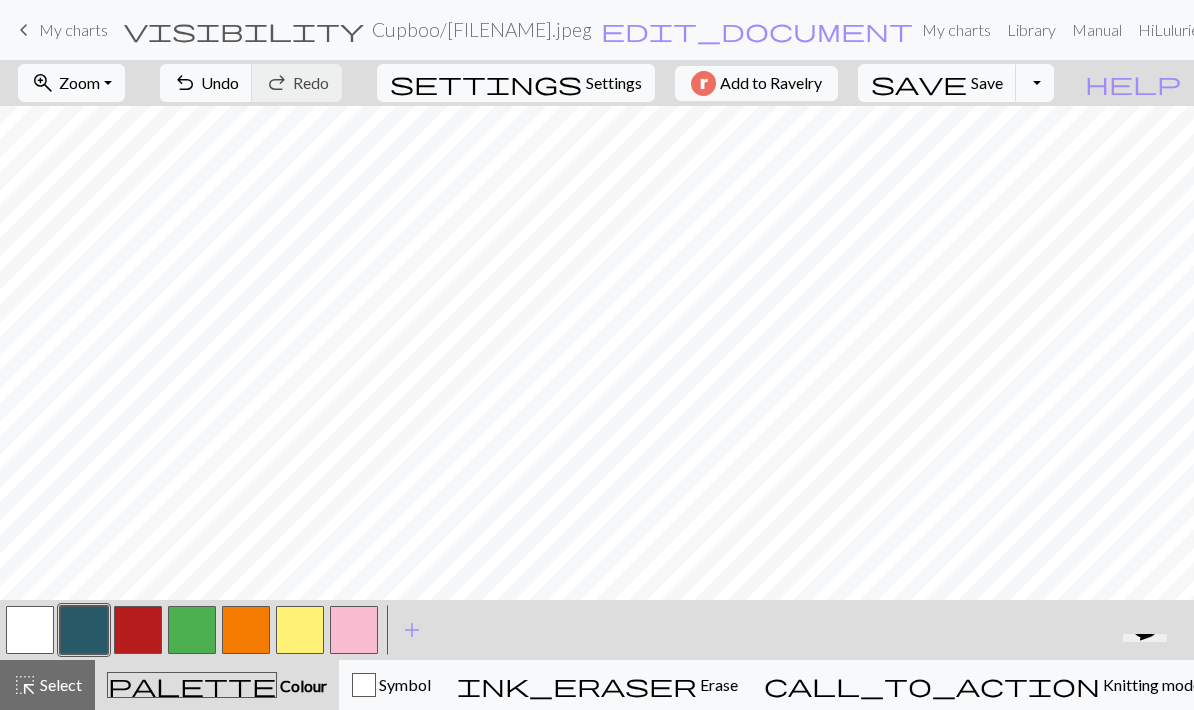 click at bounding box center [354, 630] 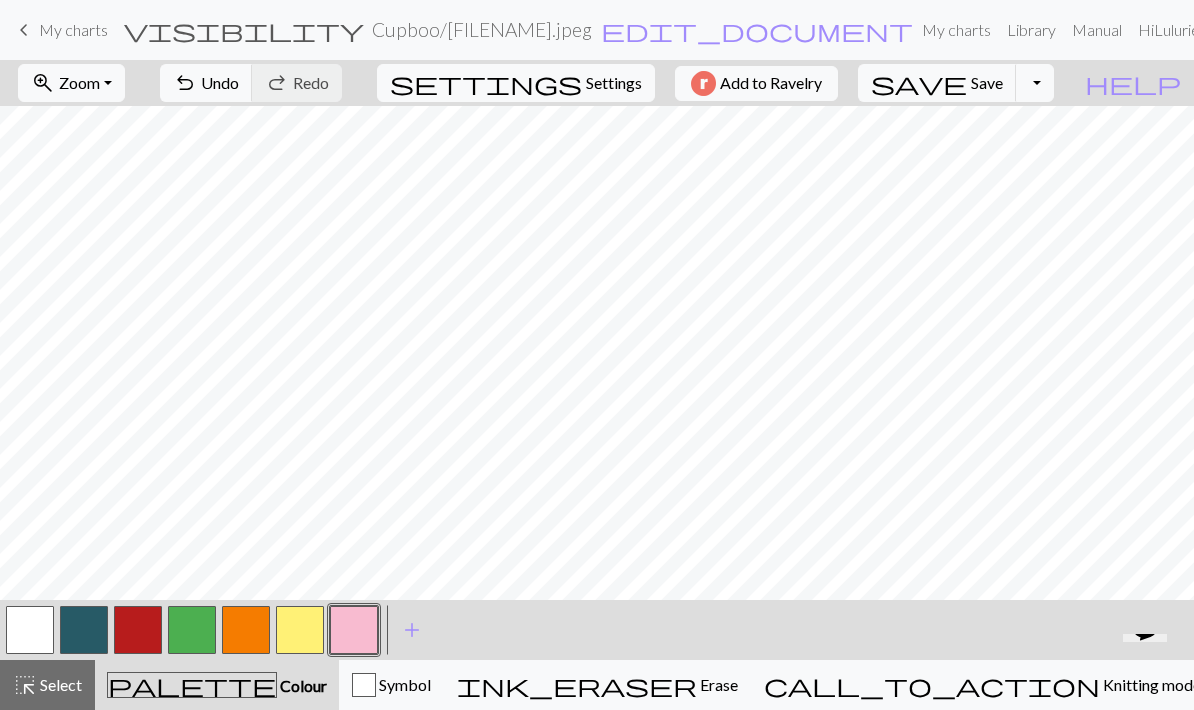click at bounding box center [192, 630] 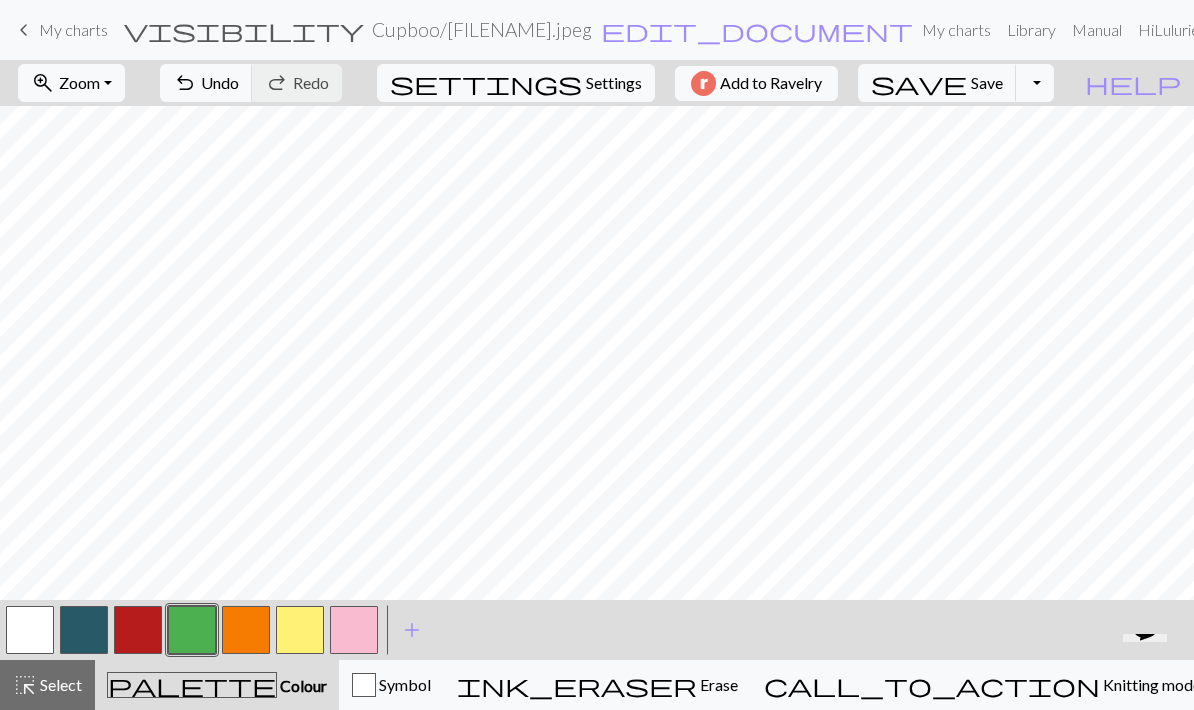 click at bounding box center [354, 630] 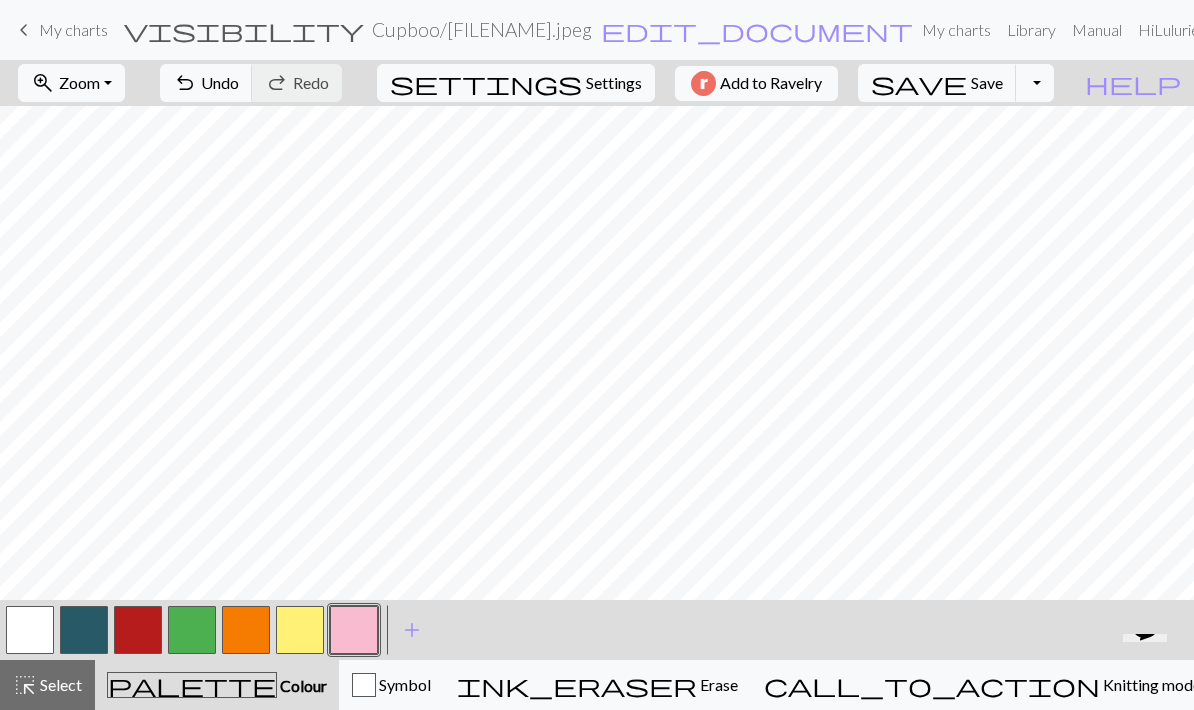 click at bounding box center (192, 630) 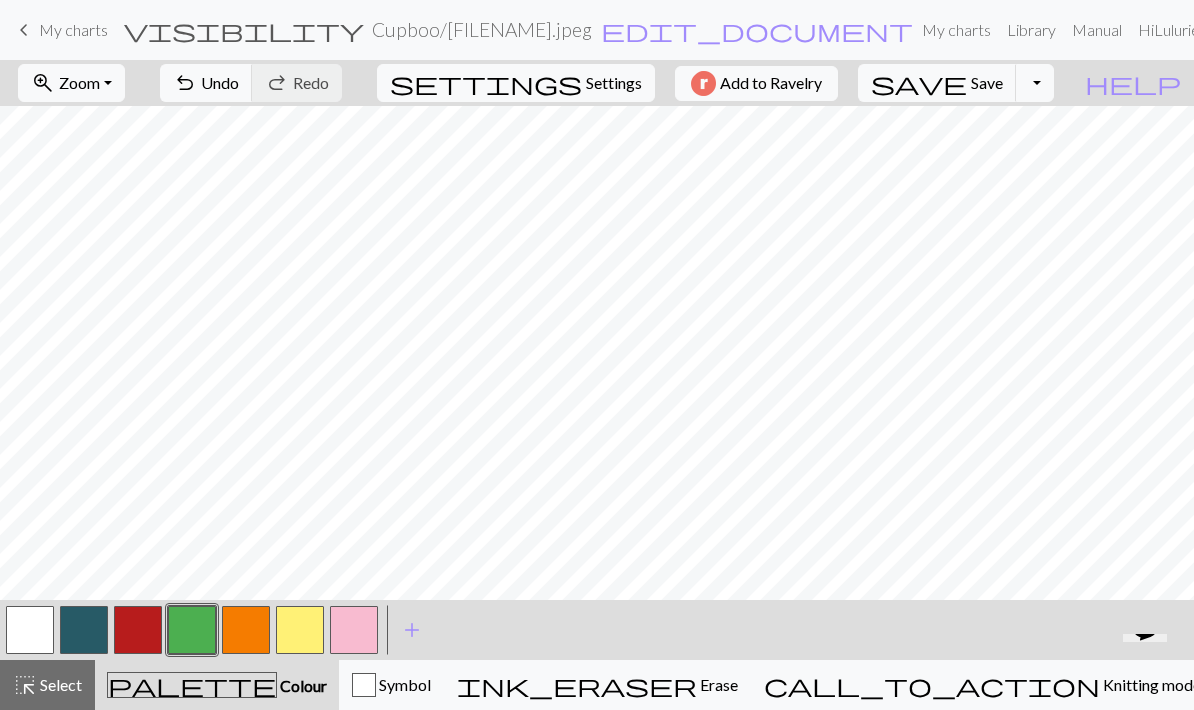 click at bounding box center [354, 630] 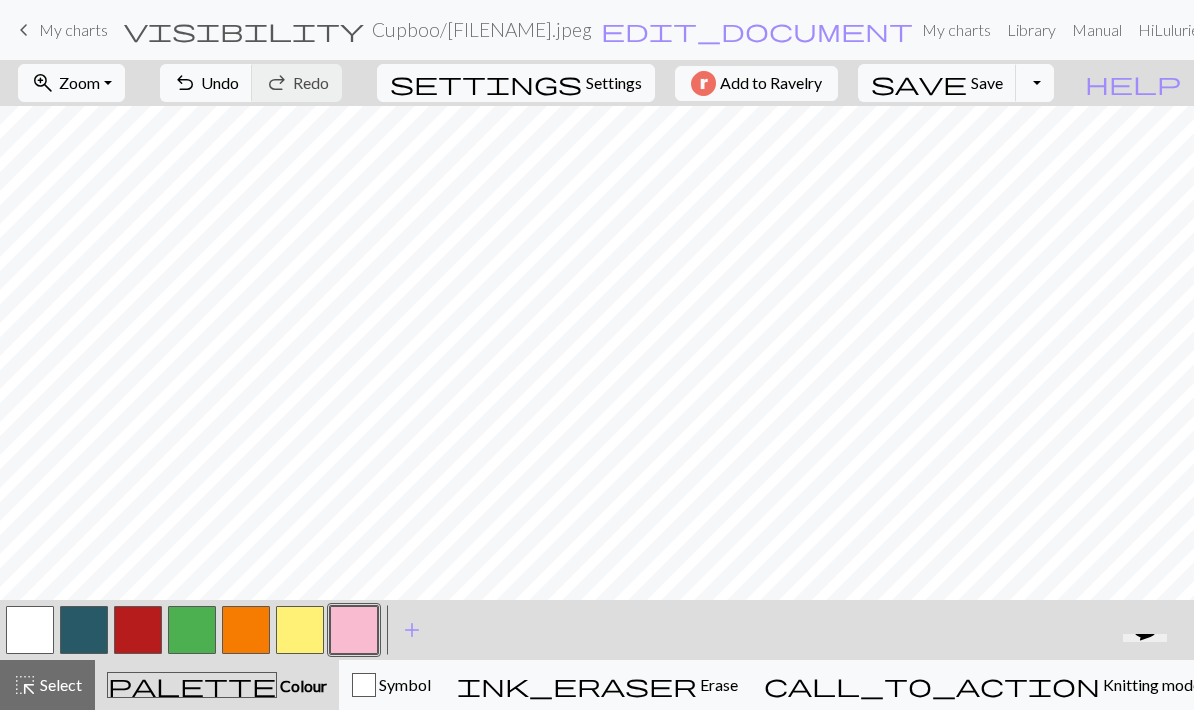 click at bounding box center [192, 630] 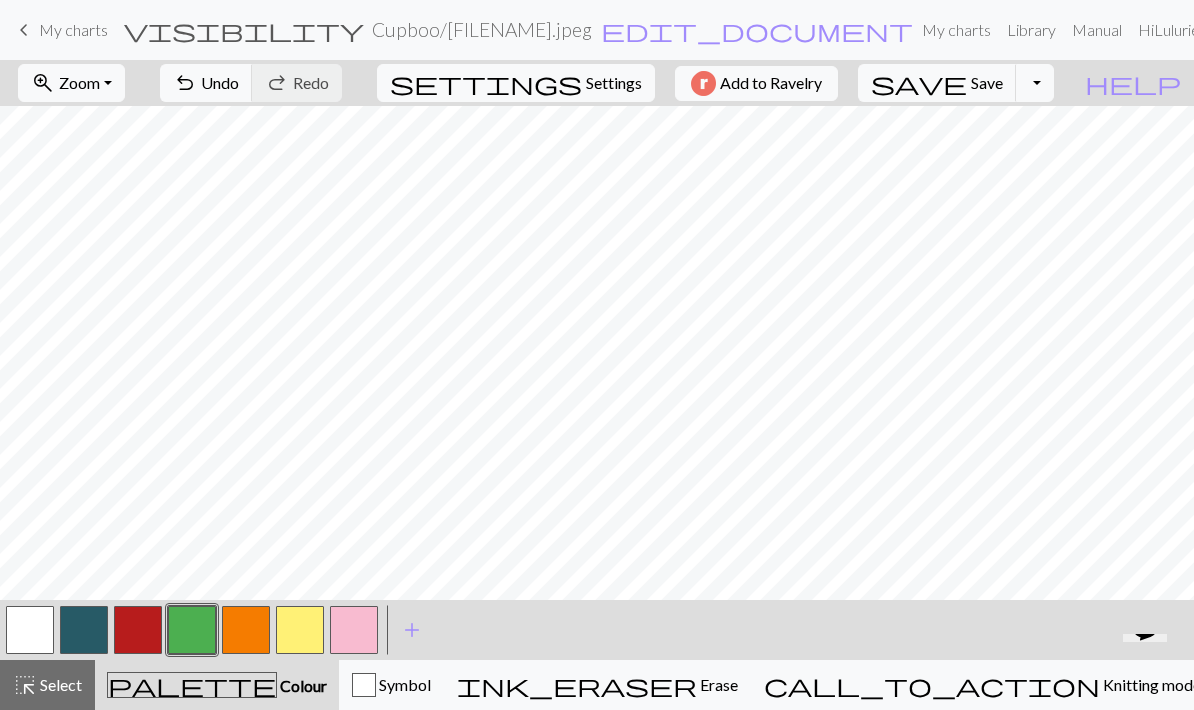 click at bounding box center [354, 630] 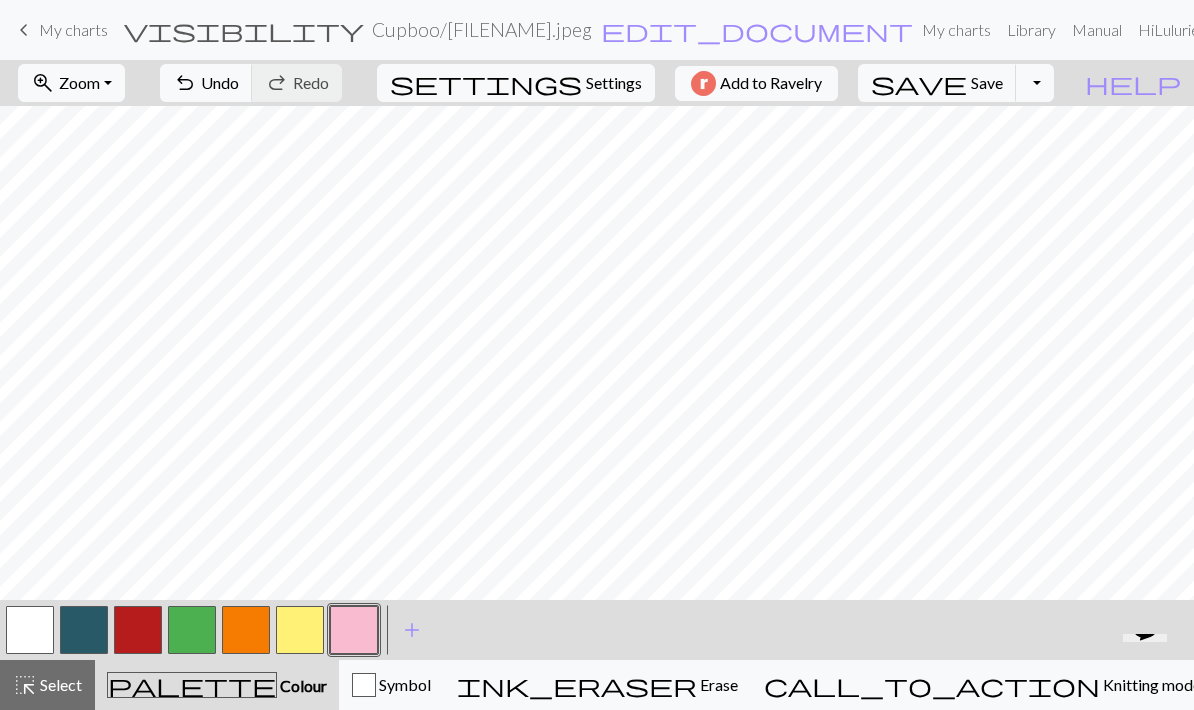 click at bounding box center (192, 630) 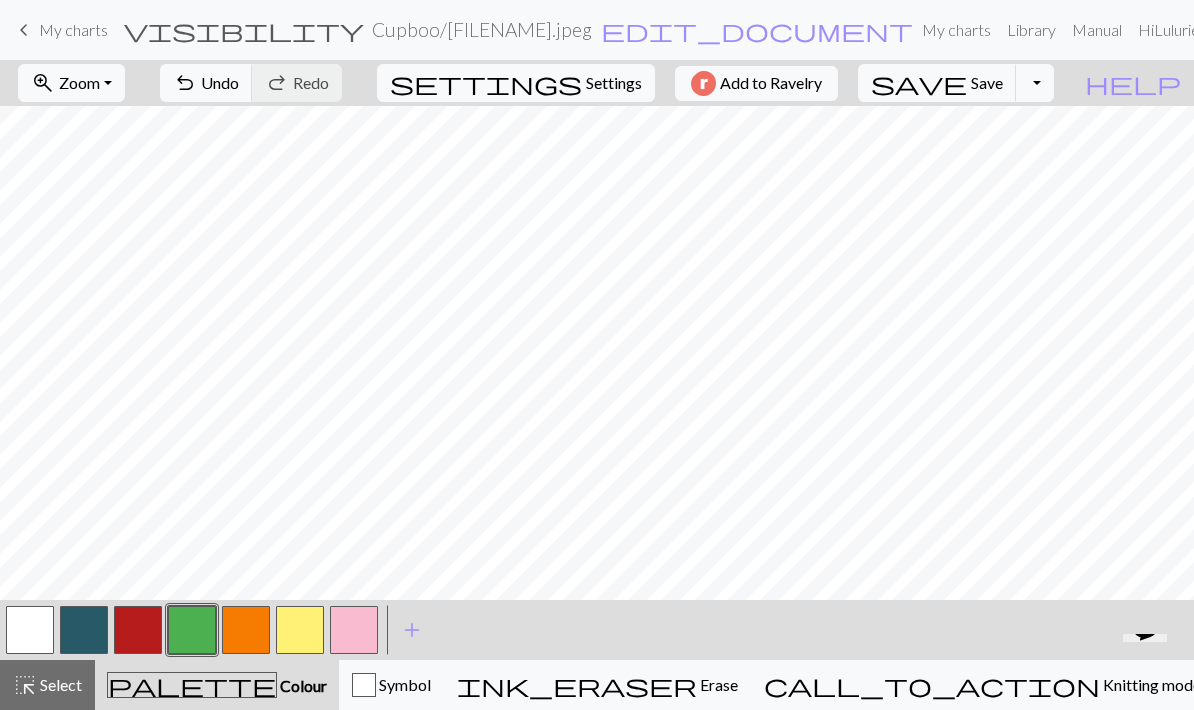 click at bounding box center [354, 630] 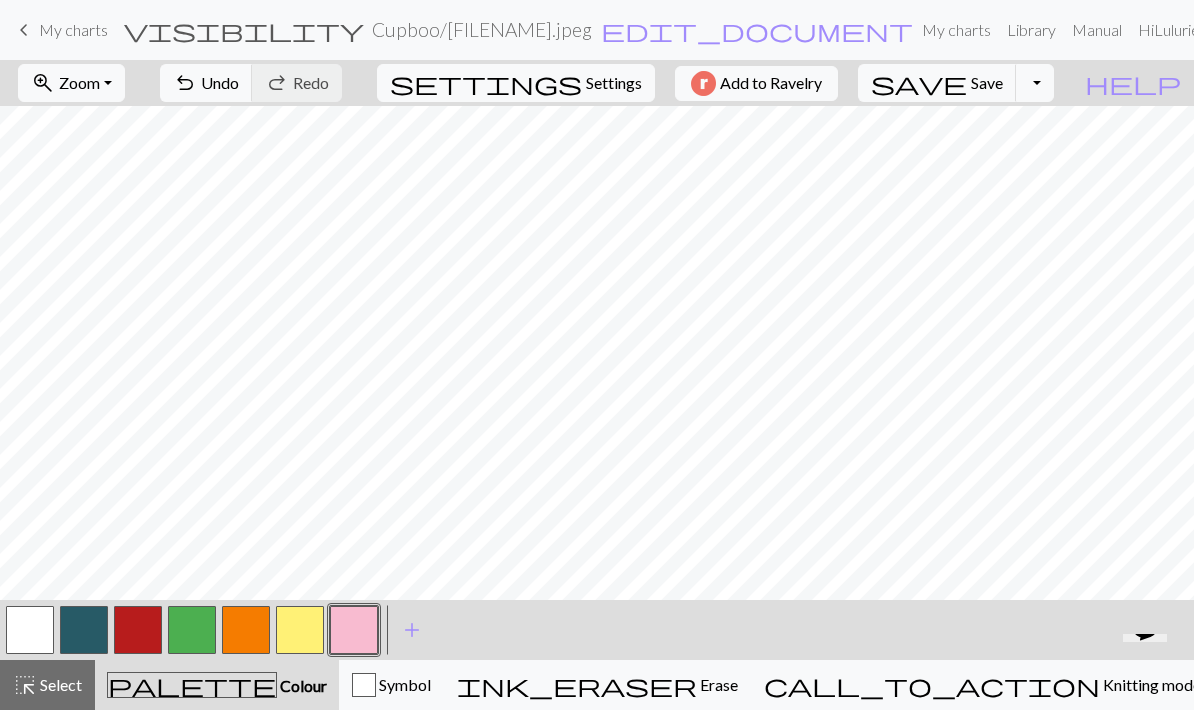 click at bounding box center (30, 630) 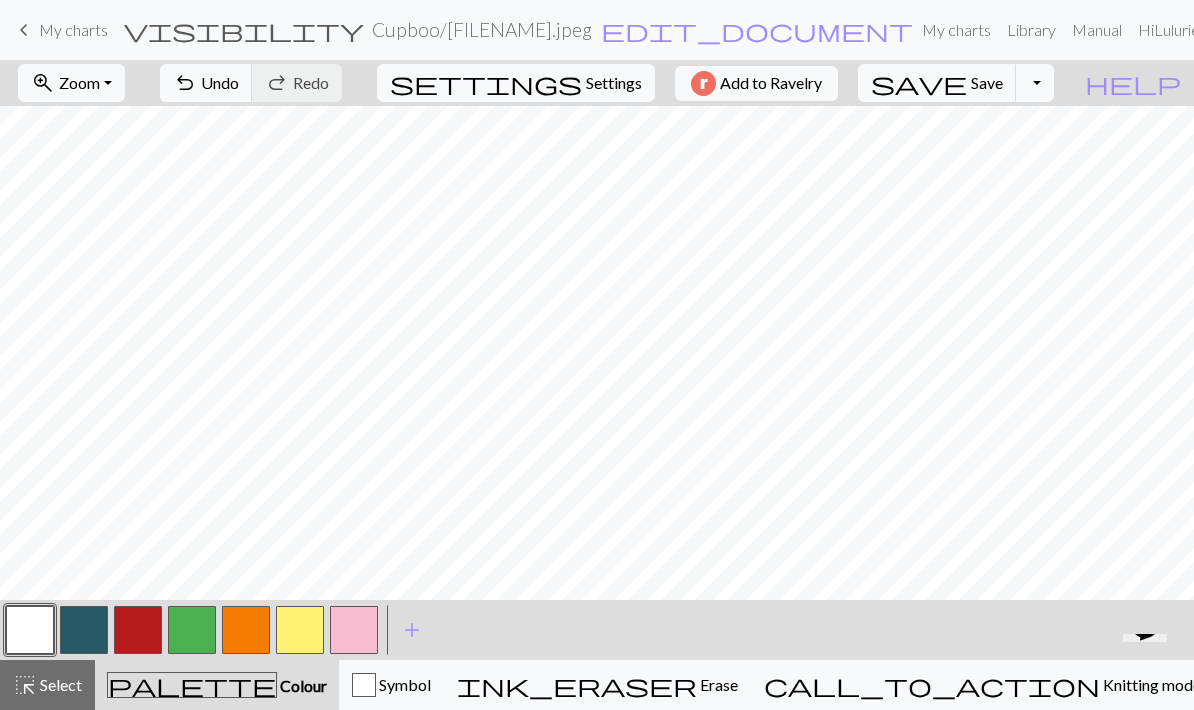 click at bounding box center (84, 630) 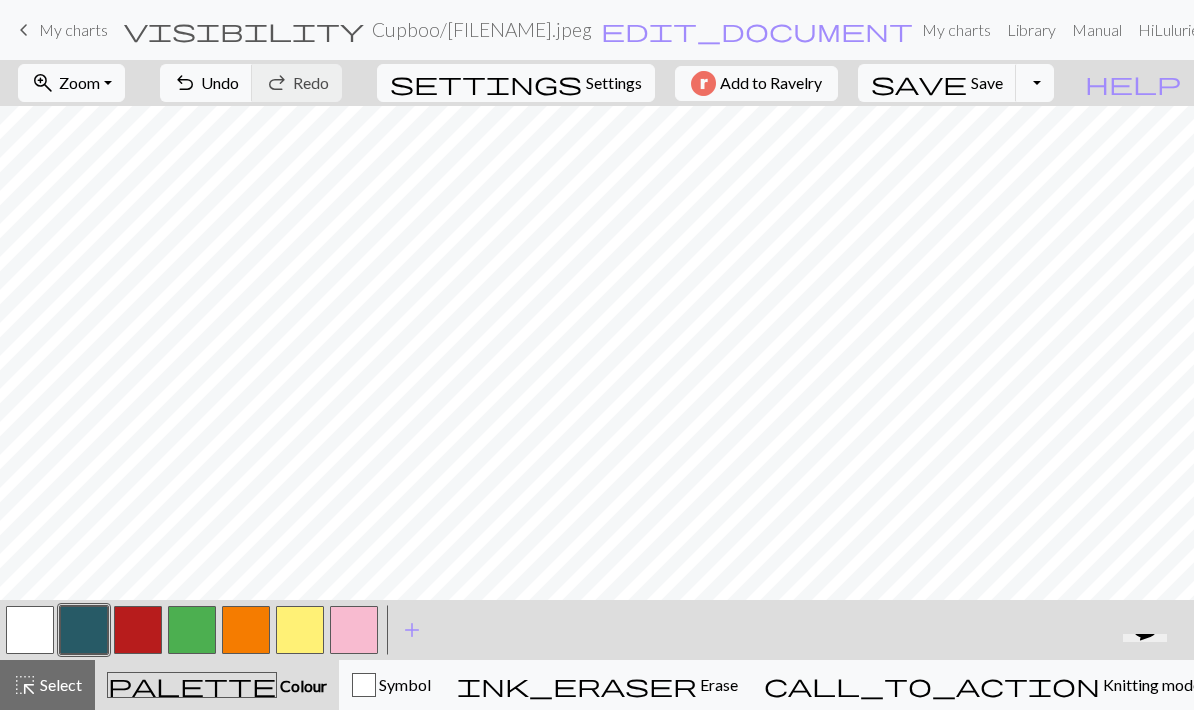 click at bounding box center (30, 630) 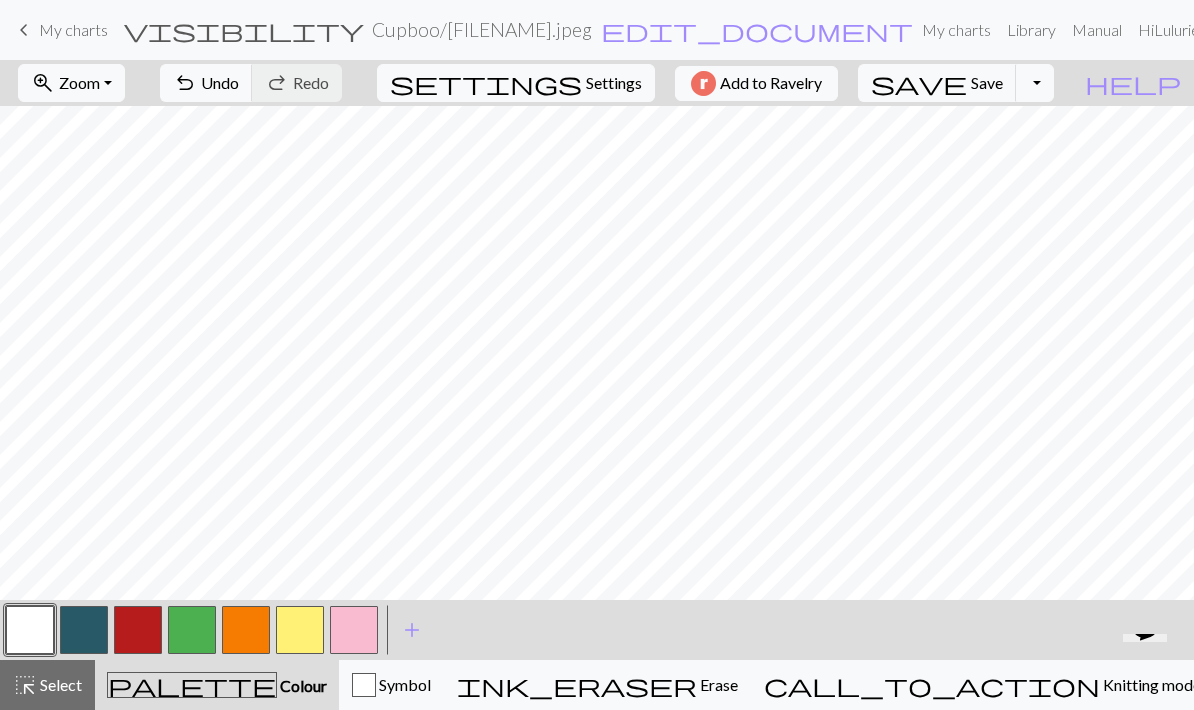 click at bounding box center (84, 630) 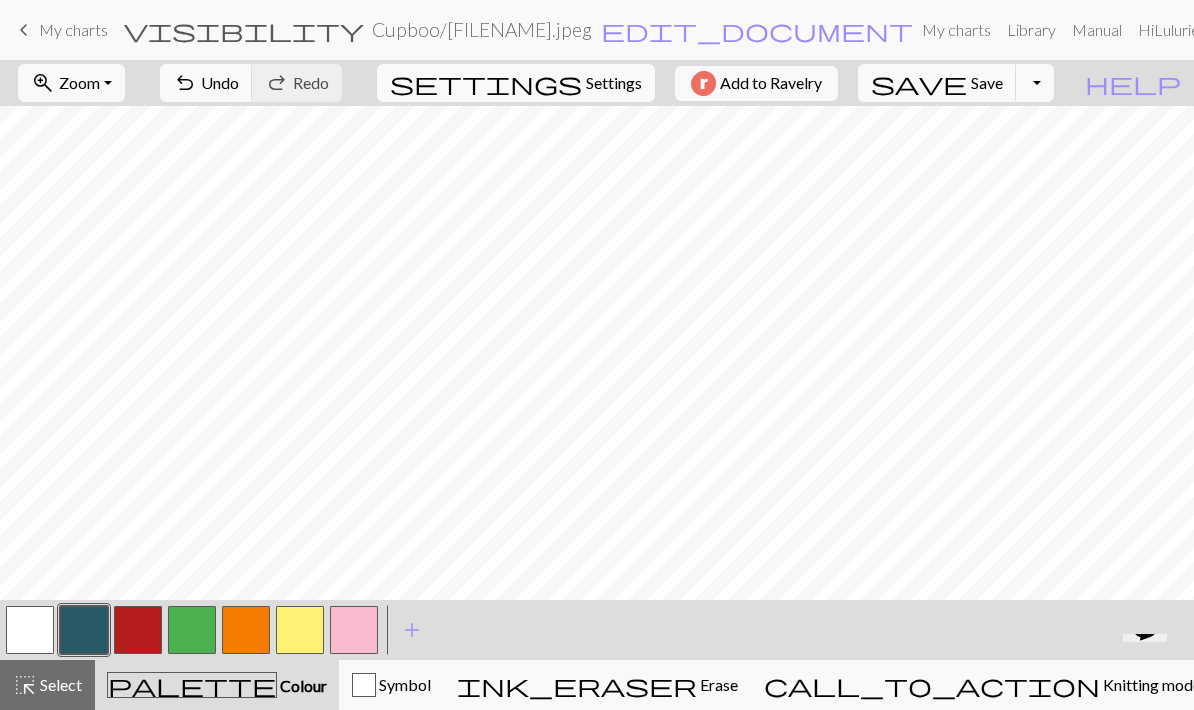 click at bounding box center (30, 630) 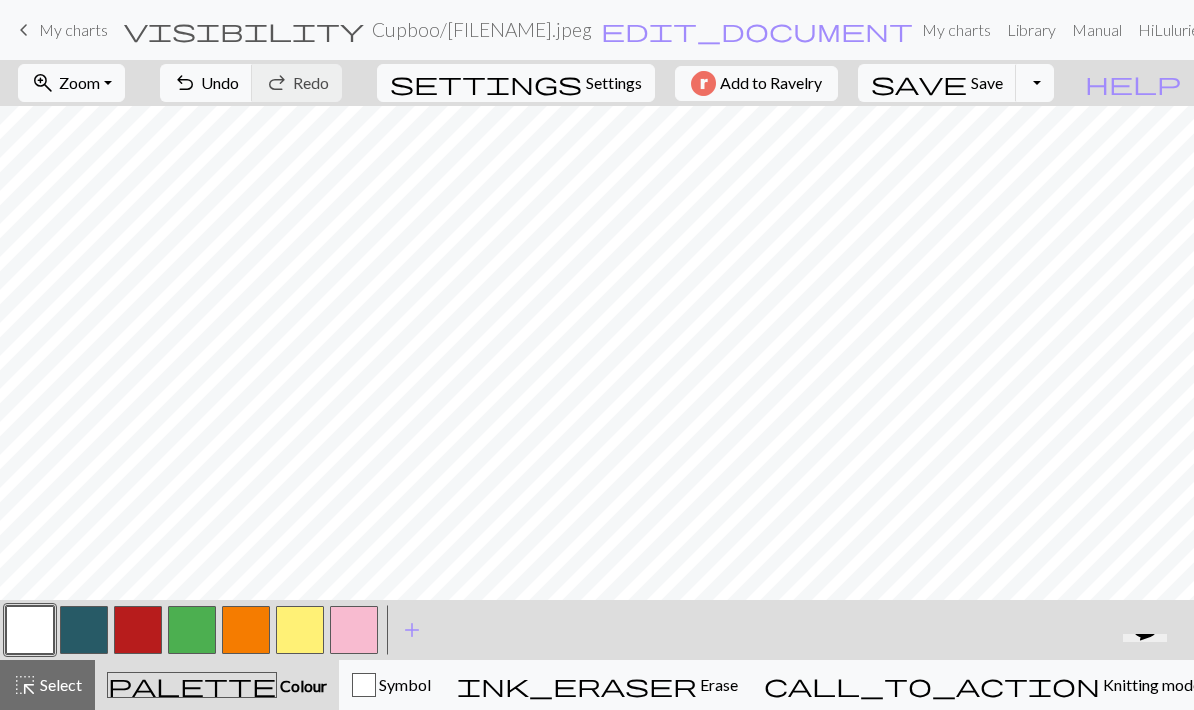 click at bounding box center (84, 630) 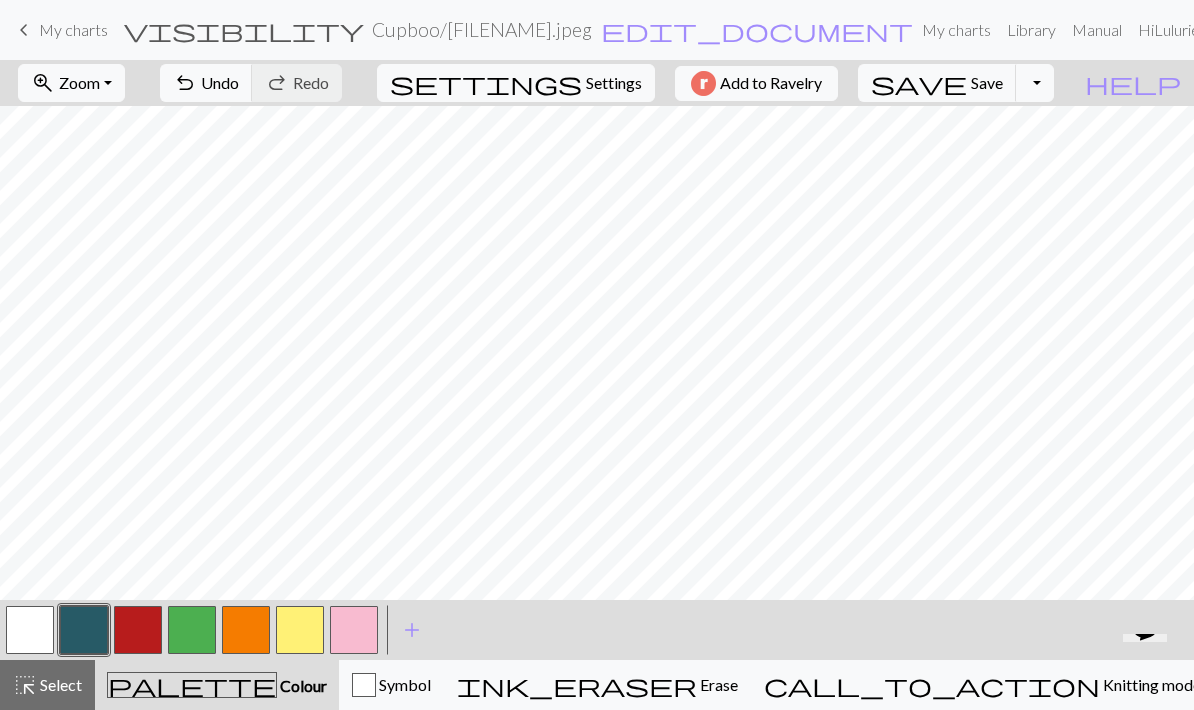 click on "add" at bounding box center [412, 630] 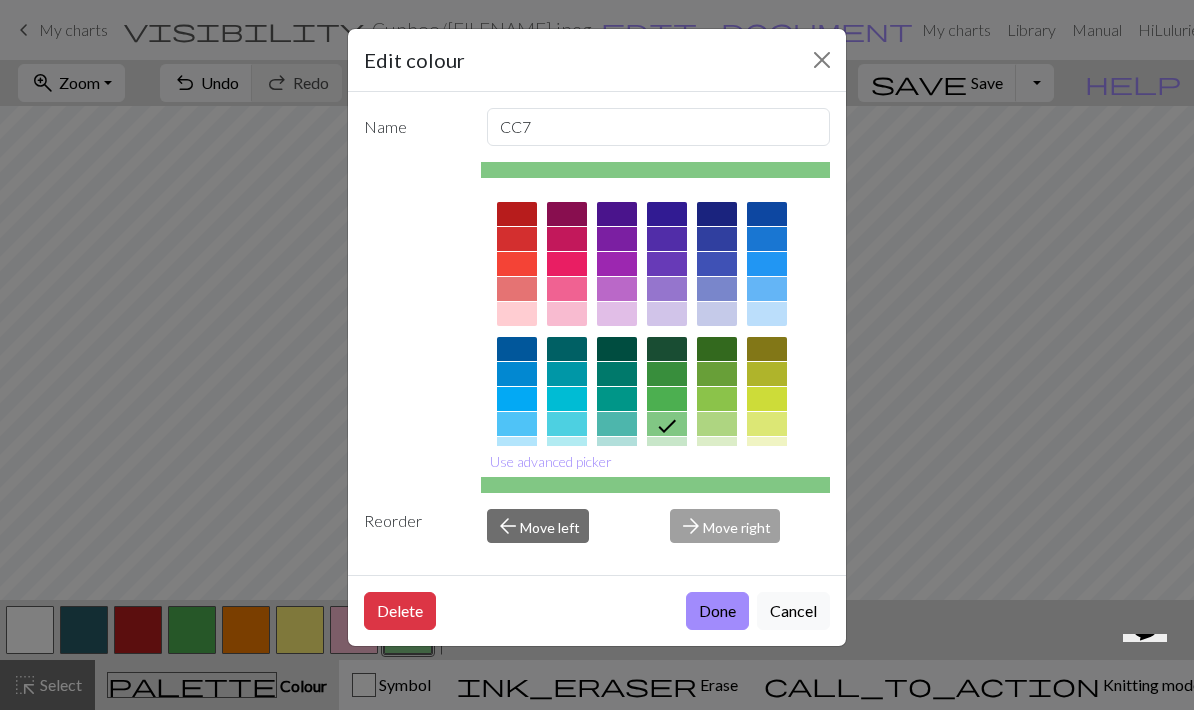 click at bounding box center [617, 399] 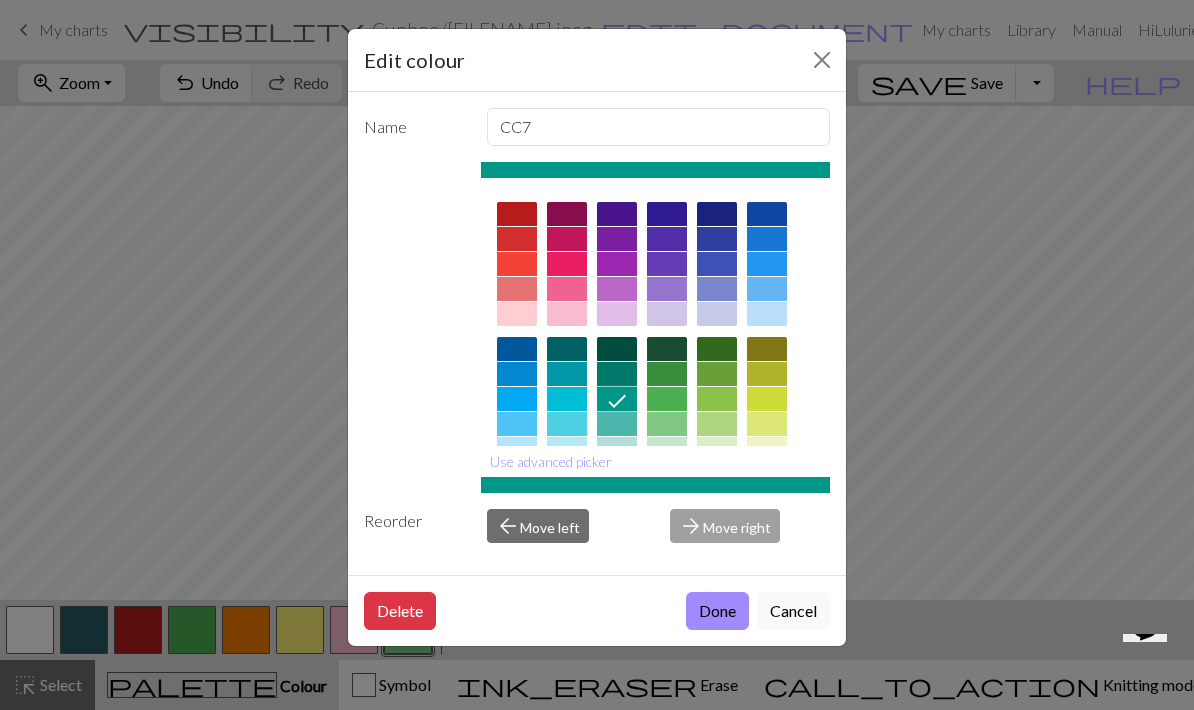 click on "Done" at bounding box center (717, 611) 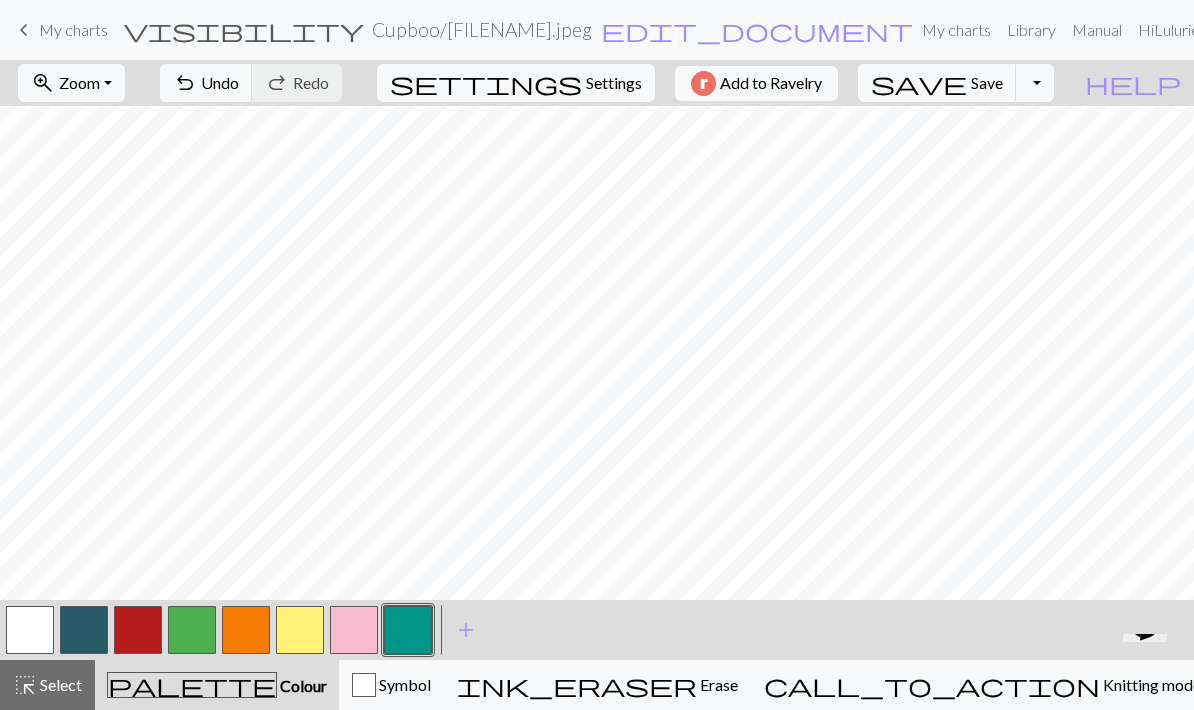 click at bounding box center [30, 630] 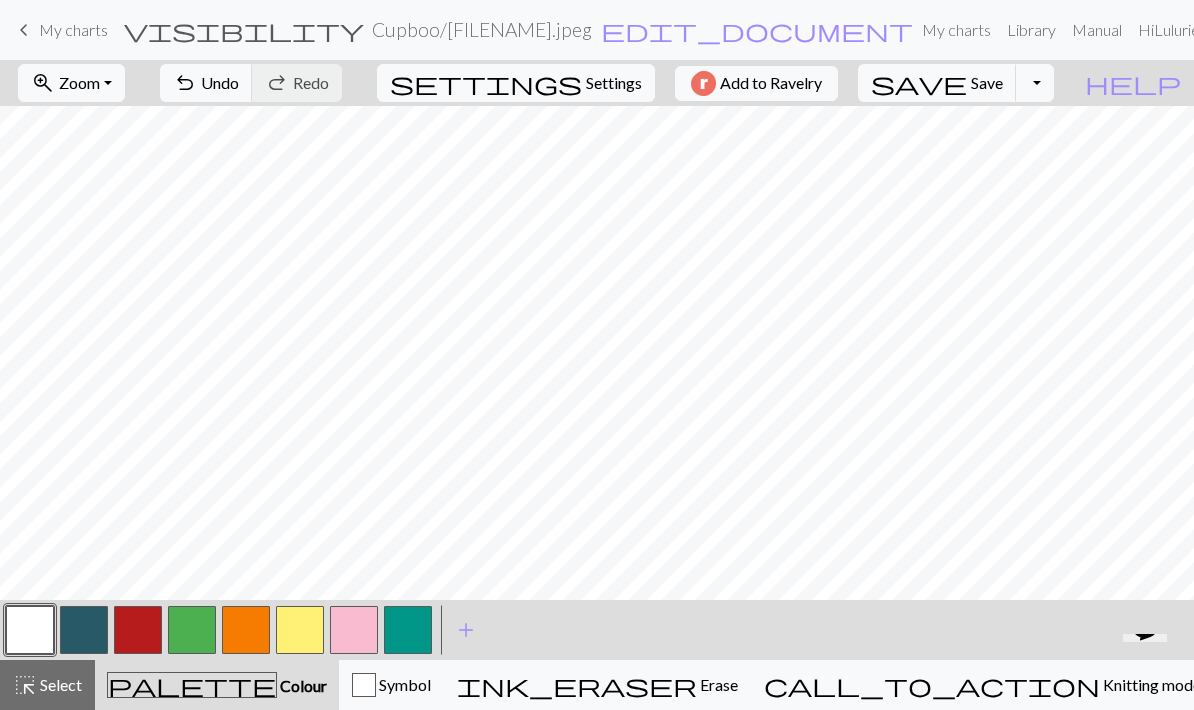 click at bounding box center (408, 630) 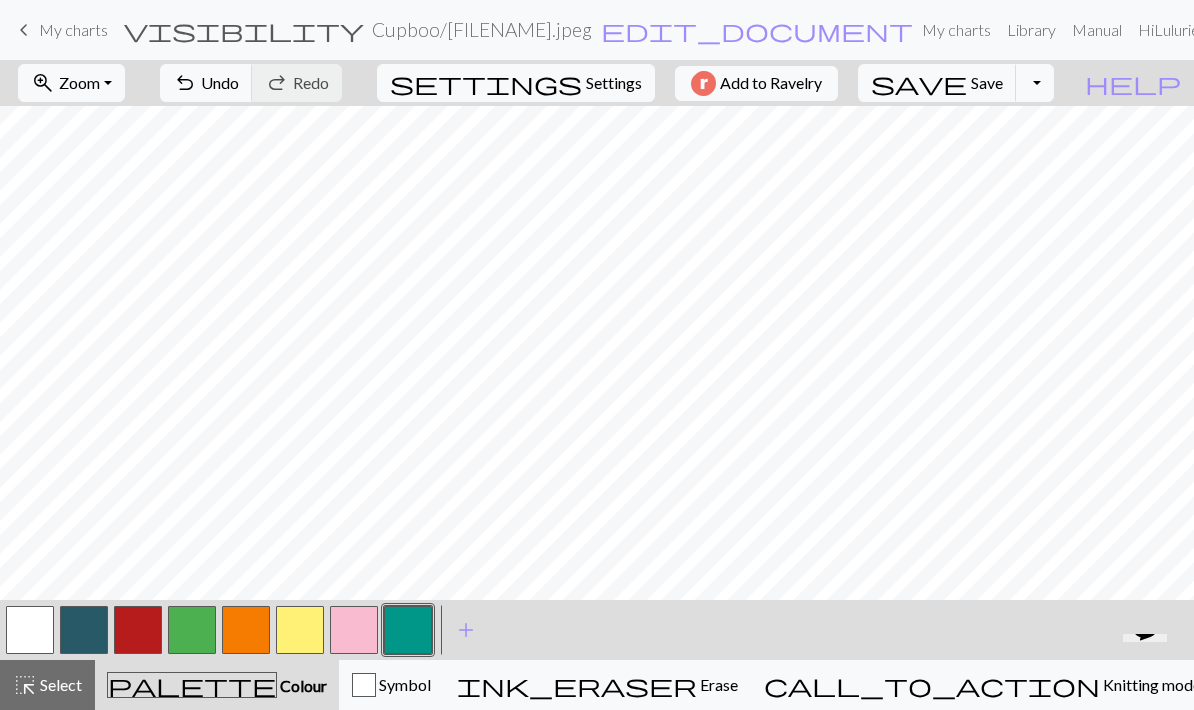 click at bounding box center (30, 630) 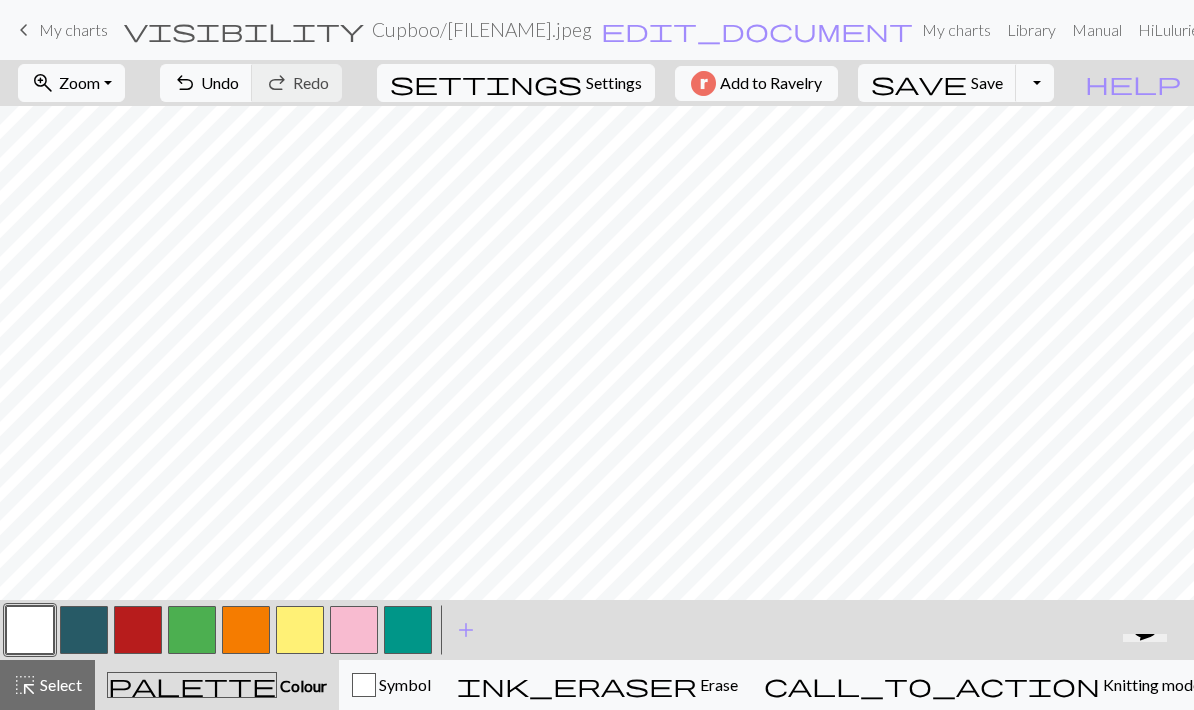 click at bounding box center [408, 630] 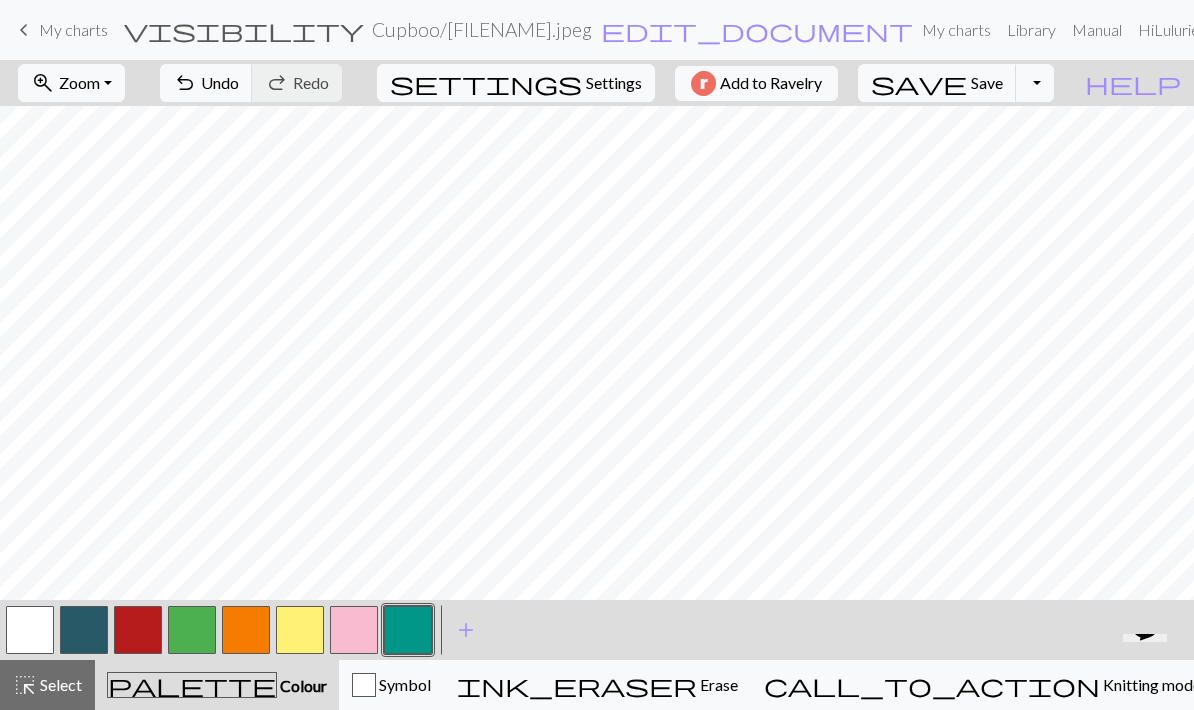 click at bounding box center [354, 630] 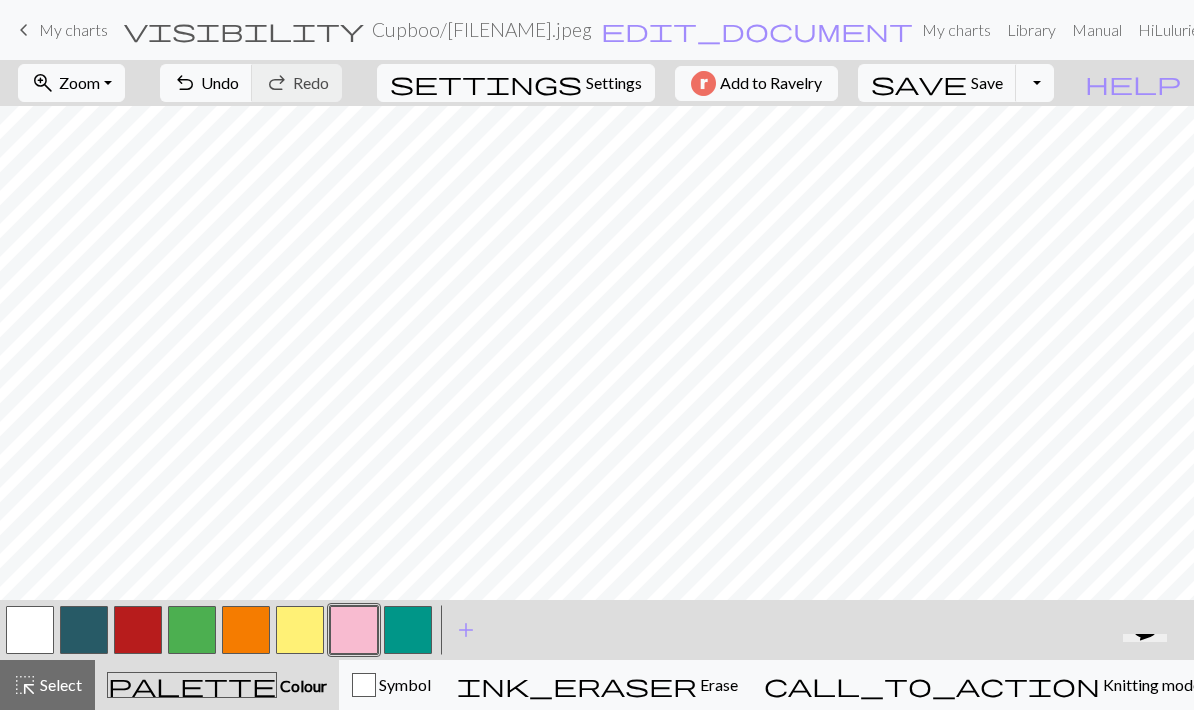 click on "Undo" at bounding box center [220, 82] 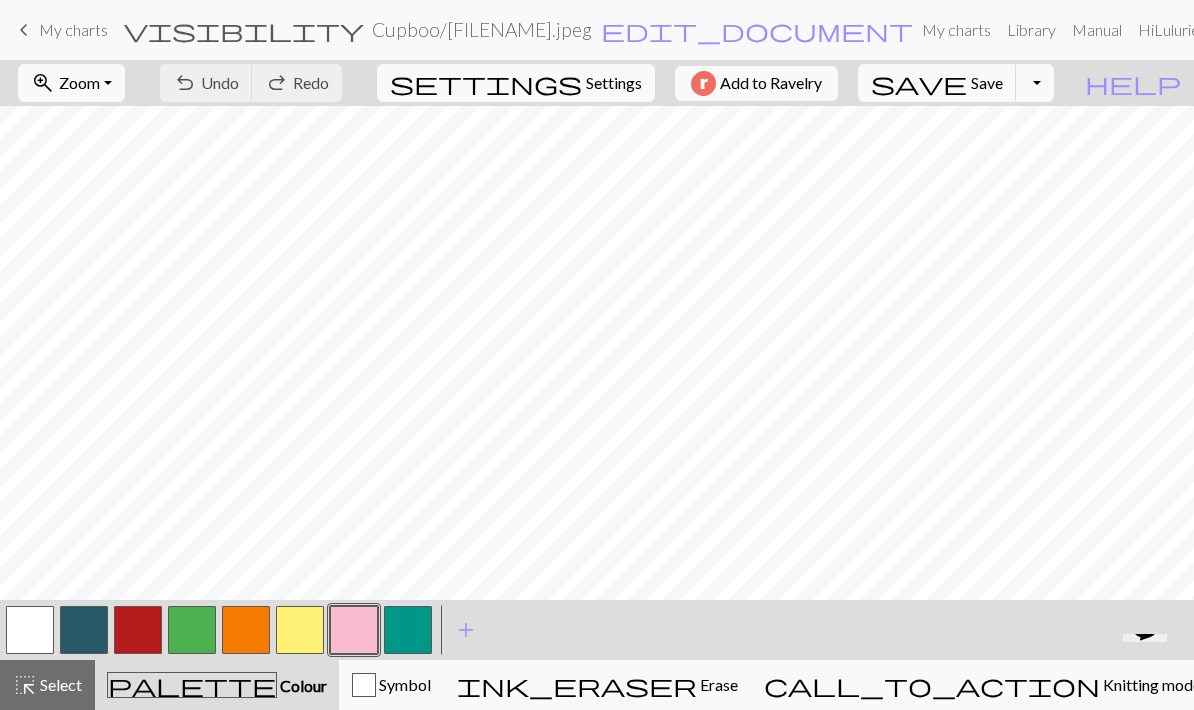 click at bounding box center [84, 630] 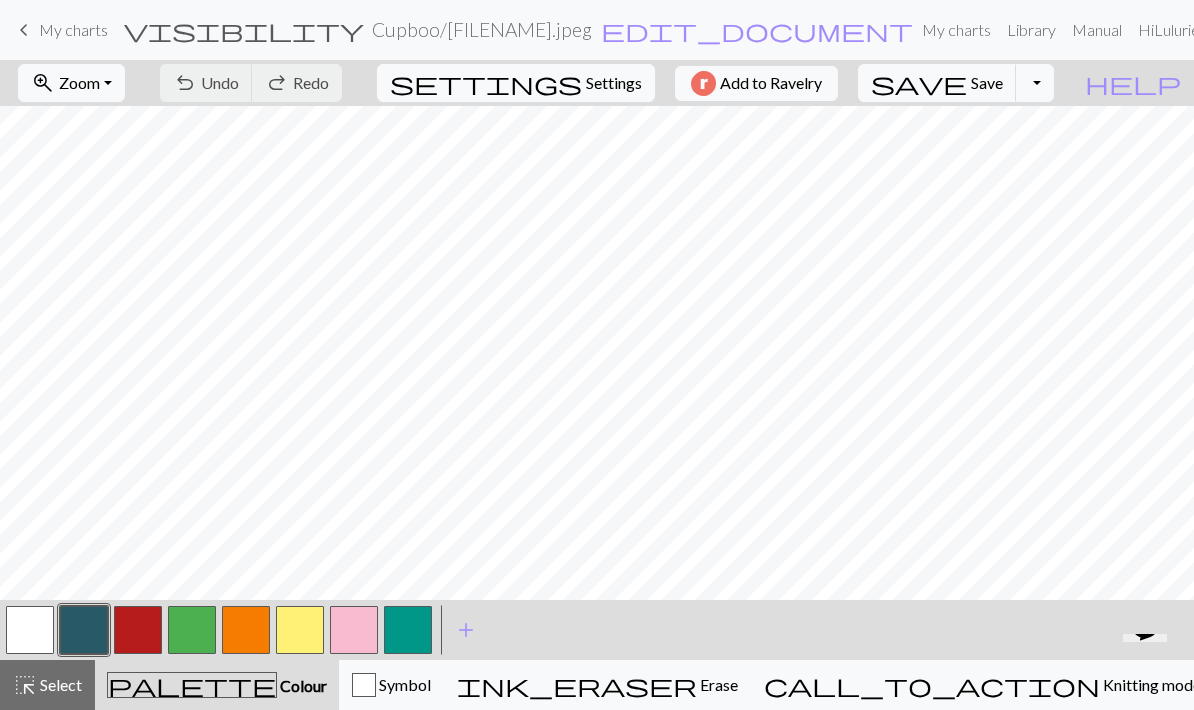 click at bounding box center (84, 630) 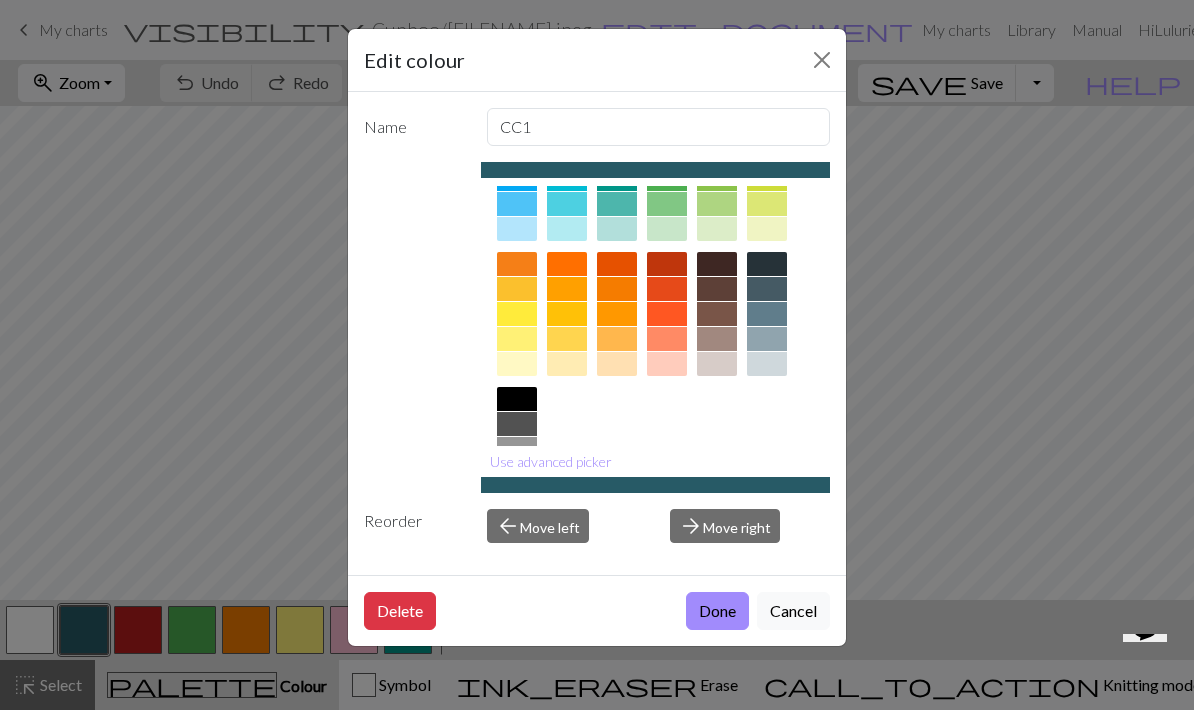 scroll, scrollTop: 219, scrollLeft: 0, axis: vertical 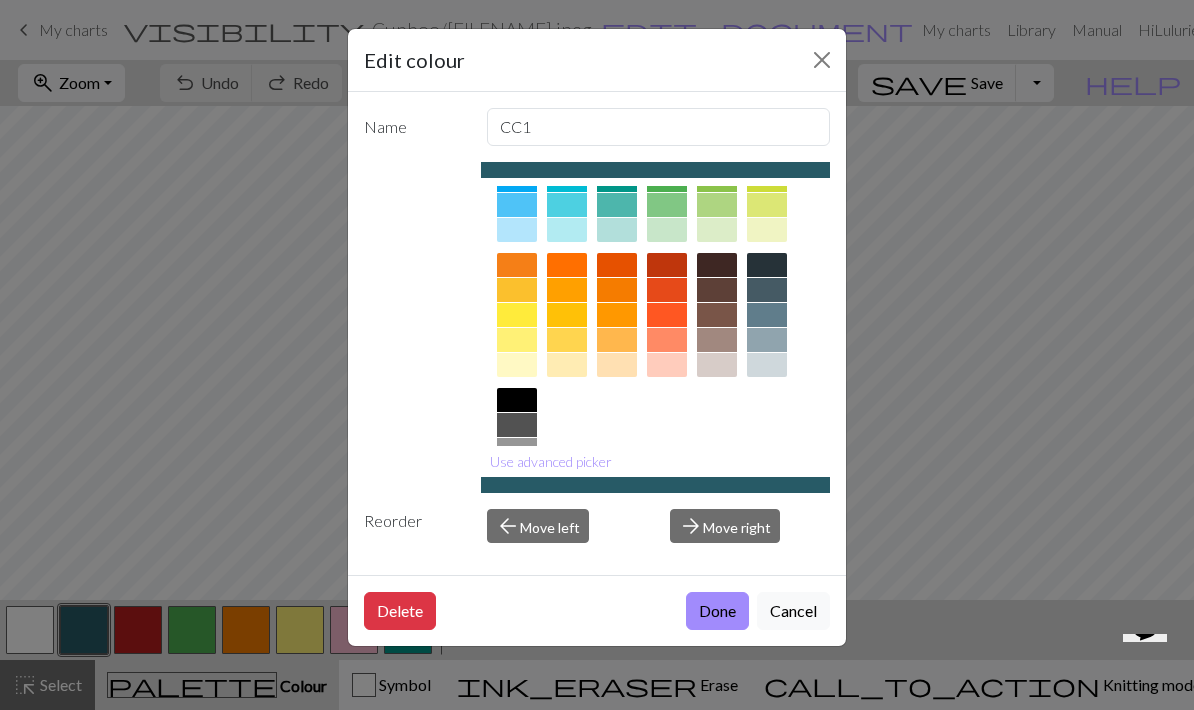 click at bounding box center (517, 400) 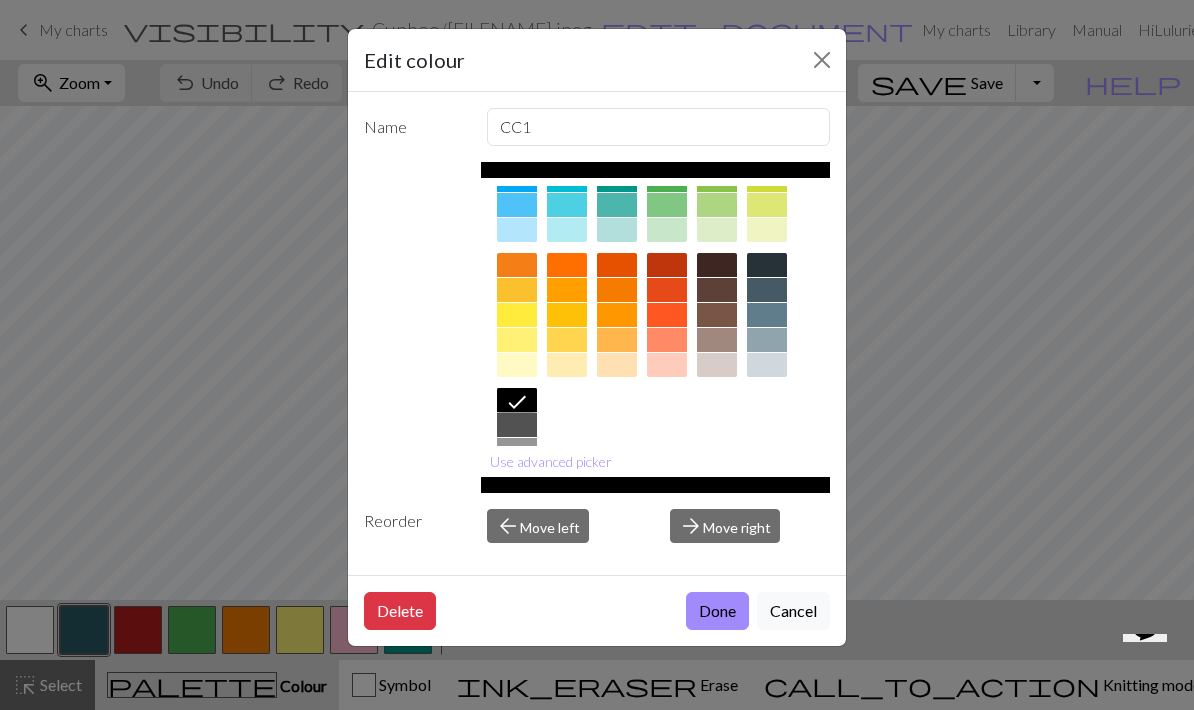 click on "Done" at bounding box center [717, 611] 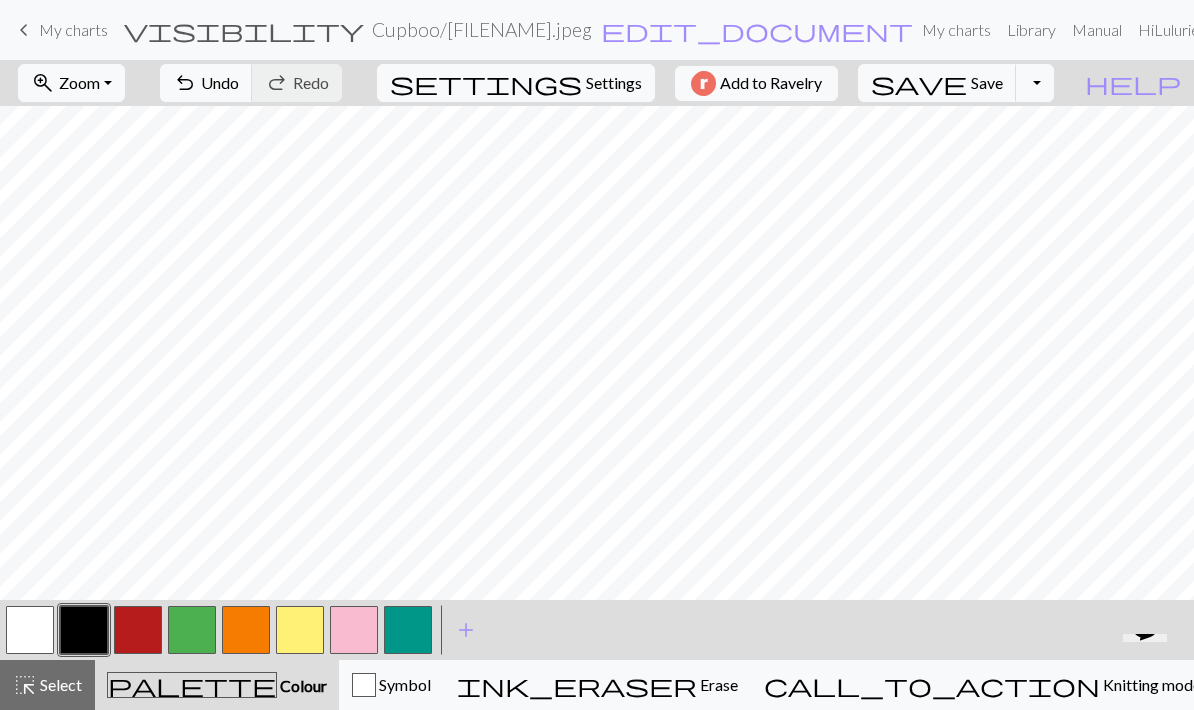 click at bounding box center [30, 630] 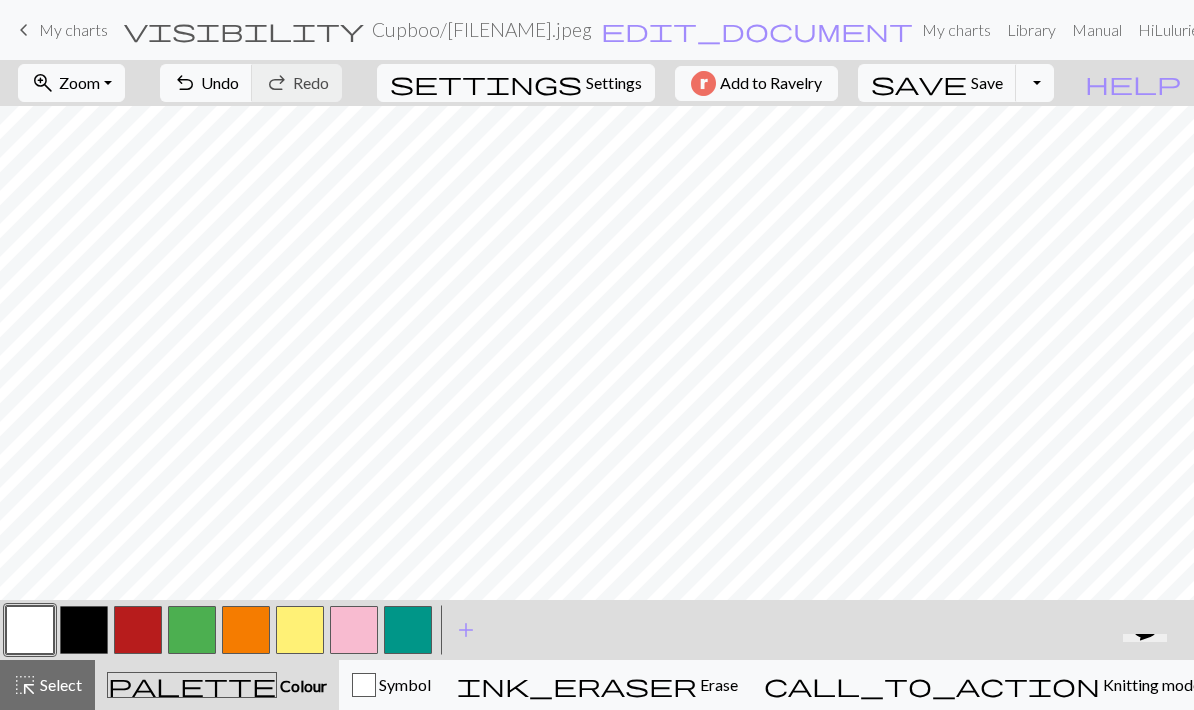 click at bounding box center (30, 630) 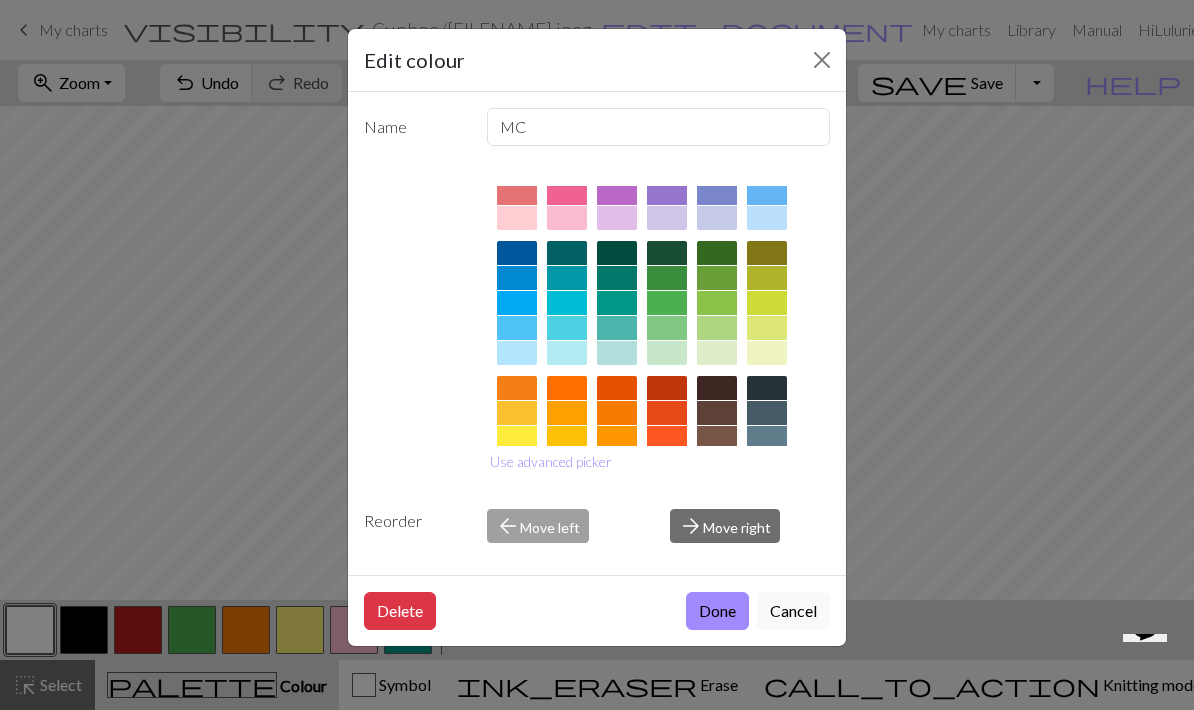 scroll, scrollTop: 97, scrollLeft: 0, axis: vertical 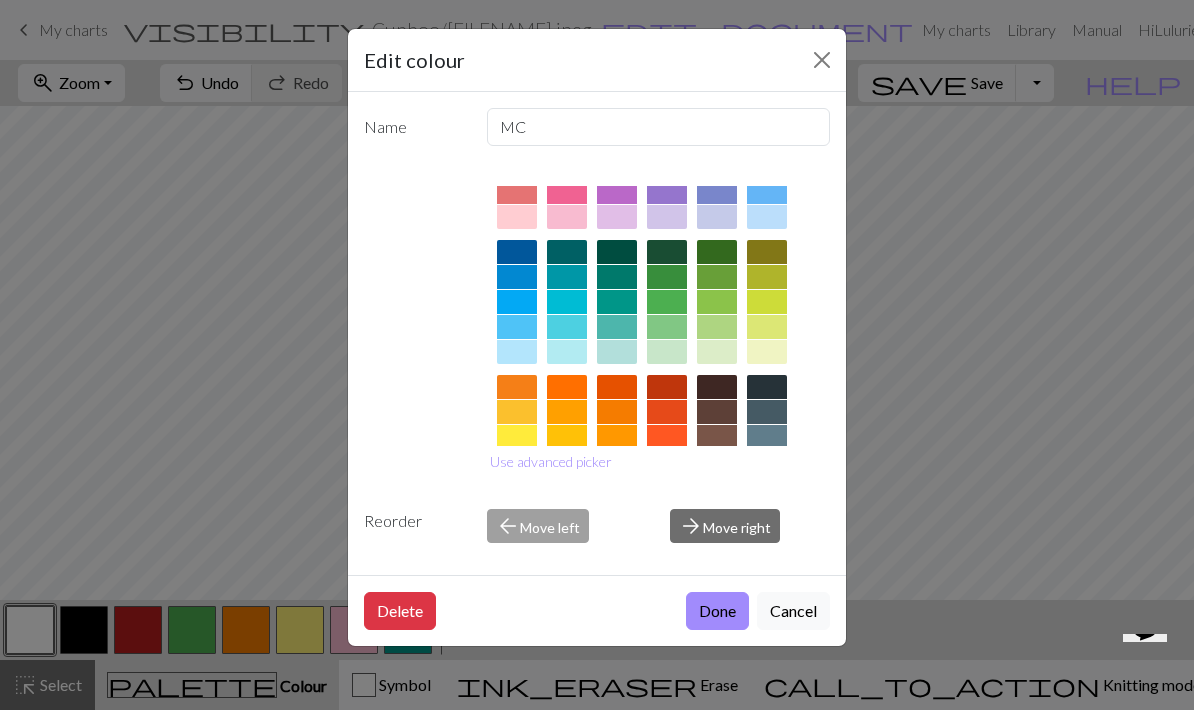 click at bounding box center [667, 412] 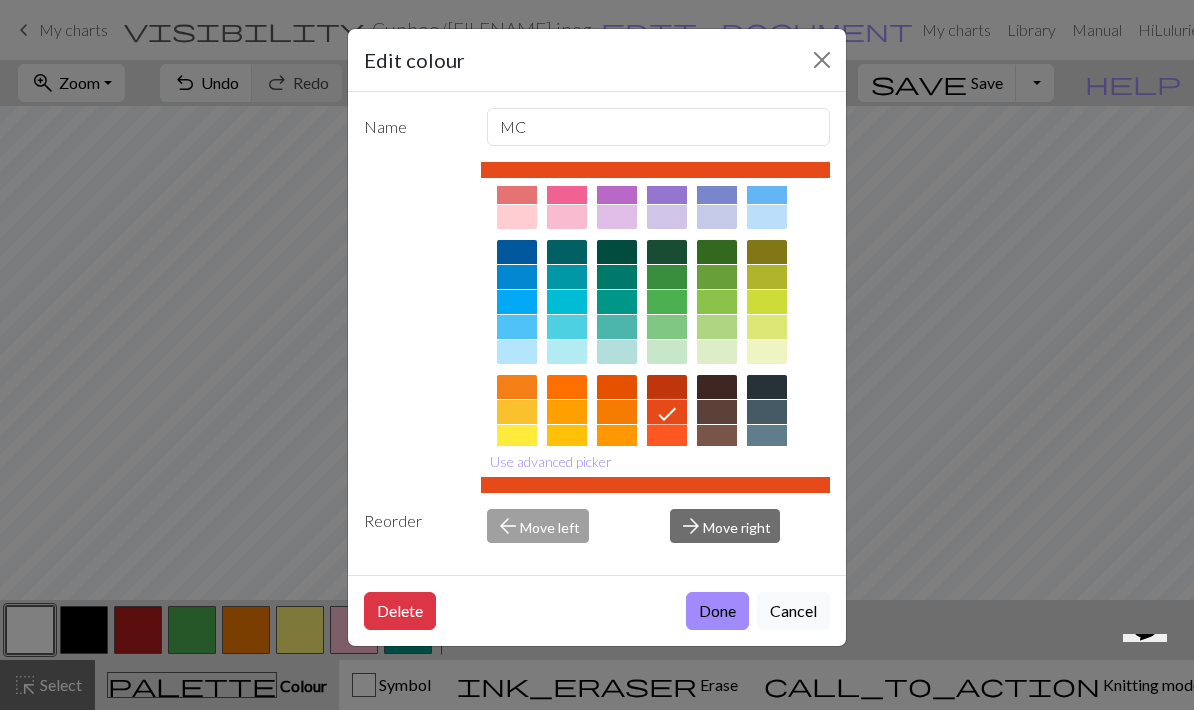 click on "Done" at bounding box center (717, 611) 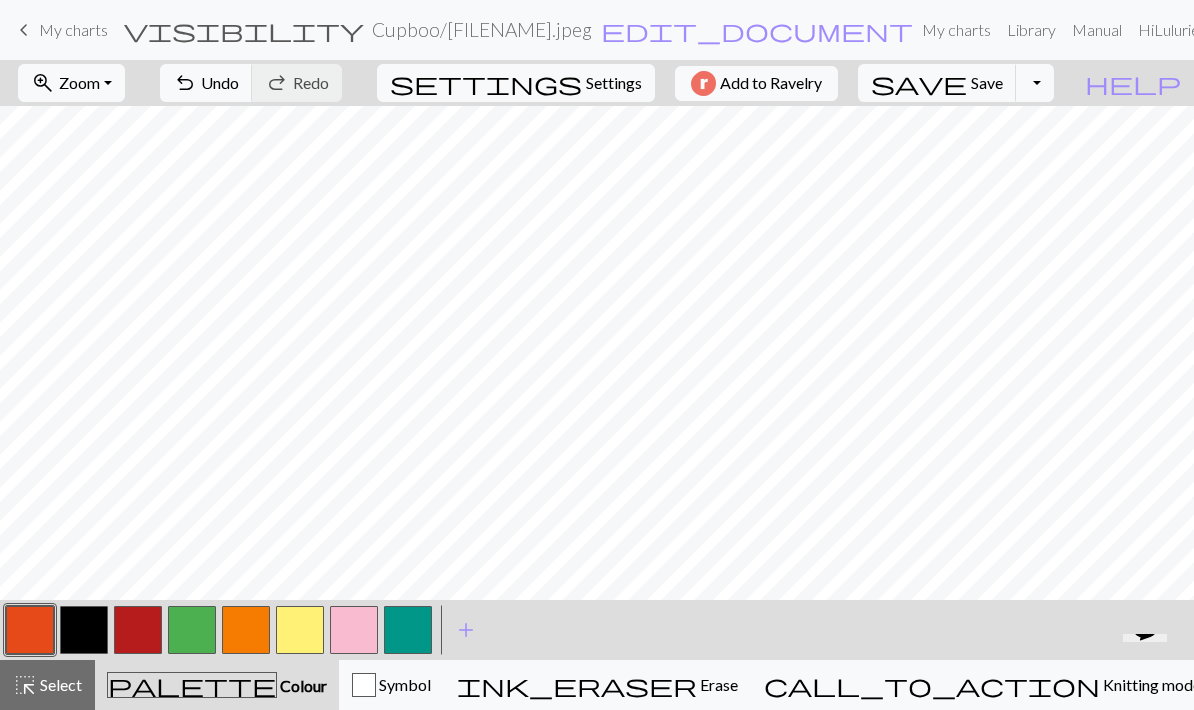 click at bounding box center [30, 630] 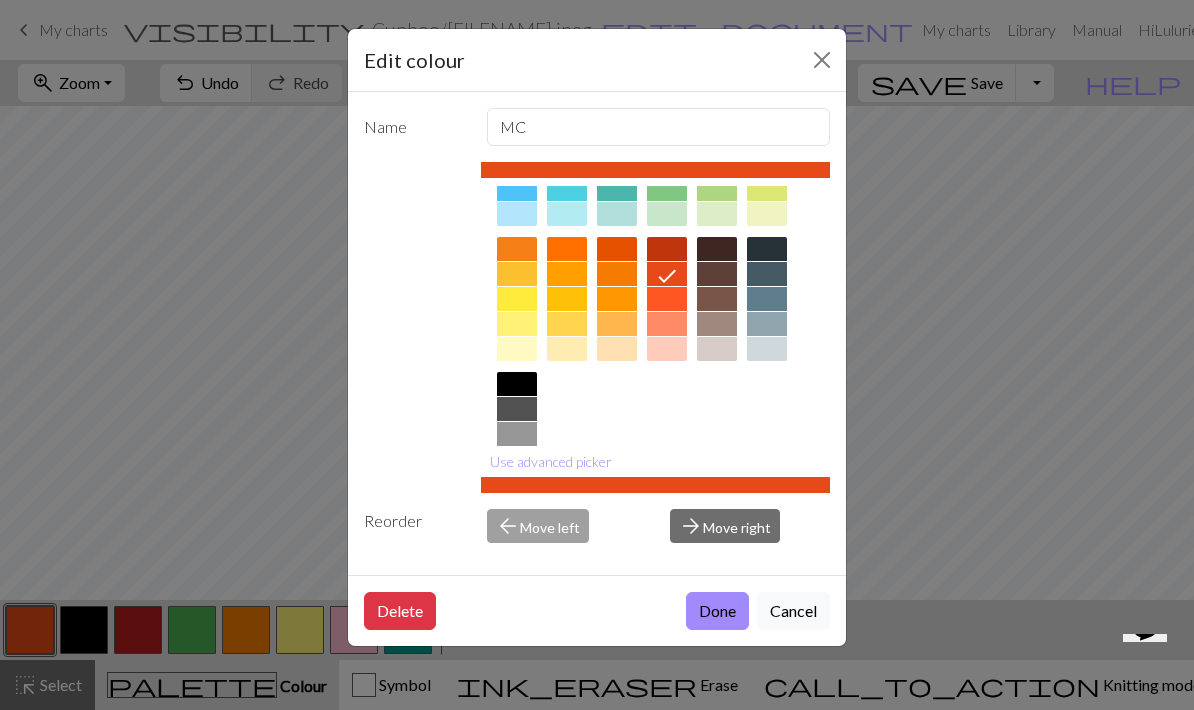 scroll, scrollTop: 228, scrollLeft: 0, axis: vertical 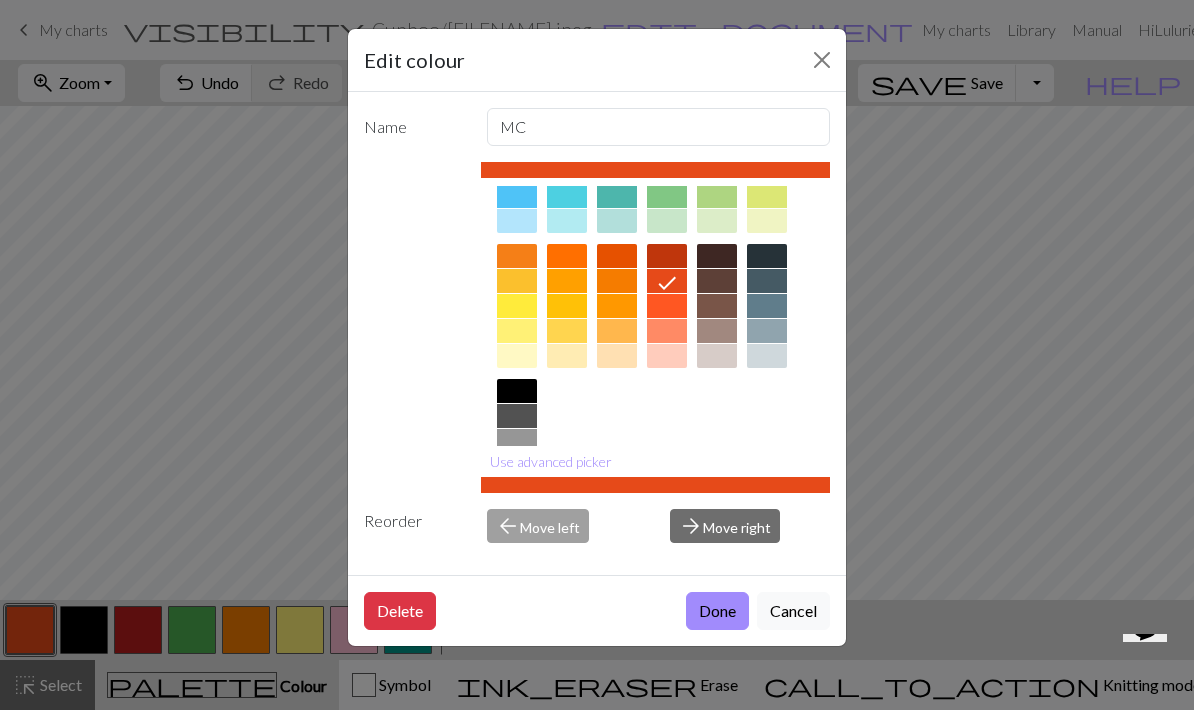 click at bounding box center [517, 391] 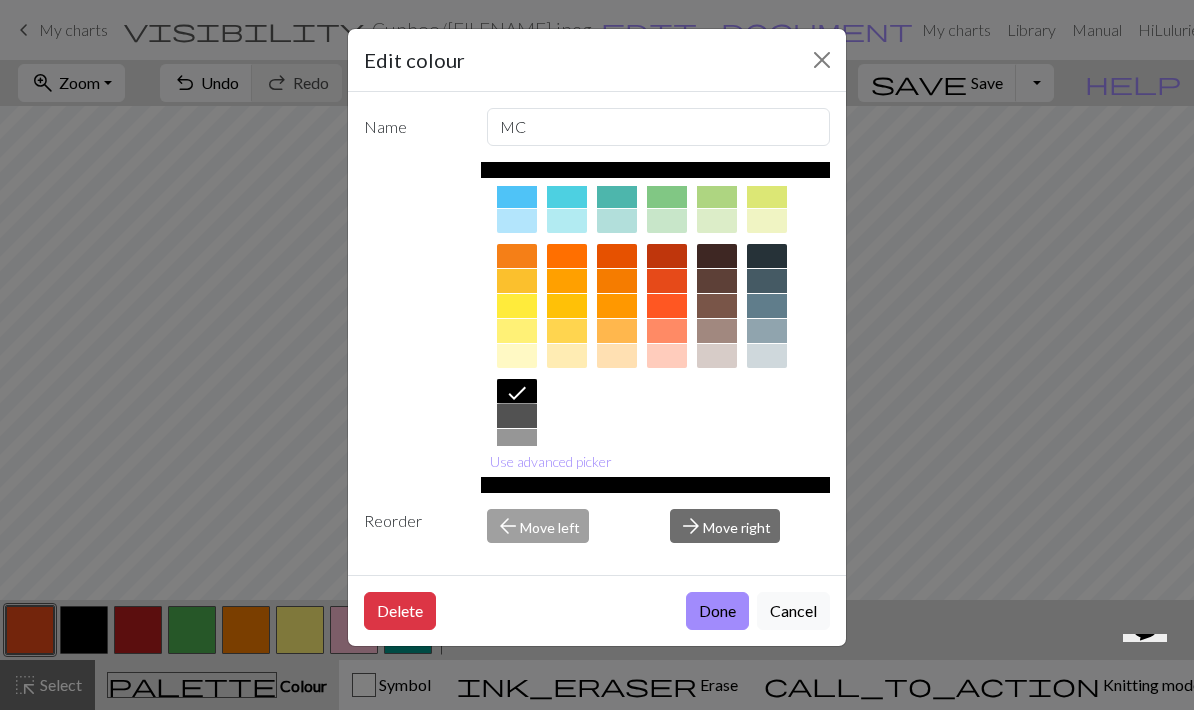 click on "Done" at bounding box center [717, 611] 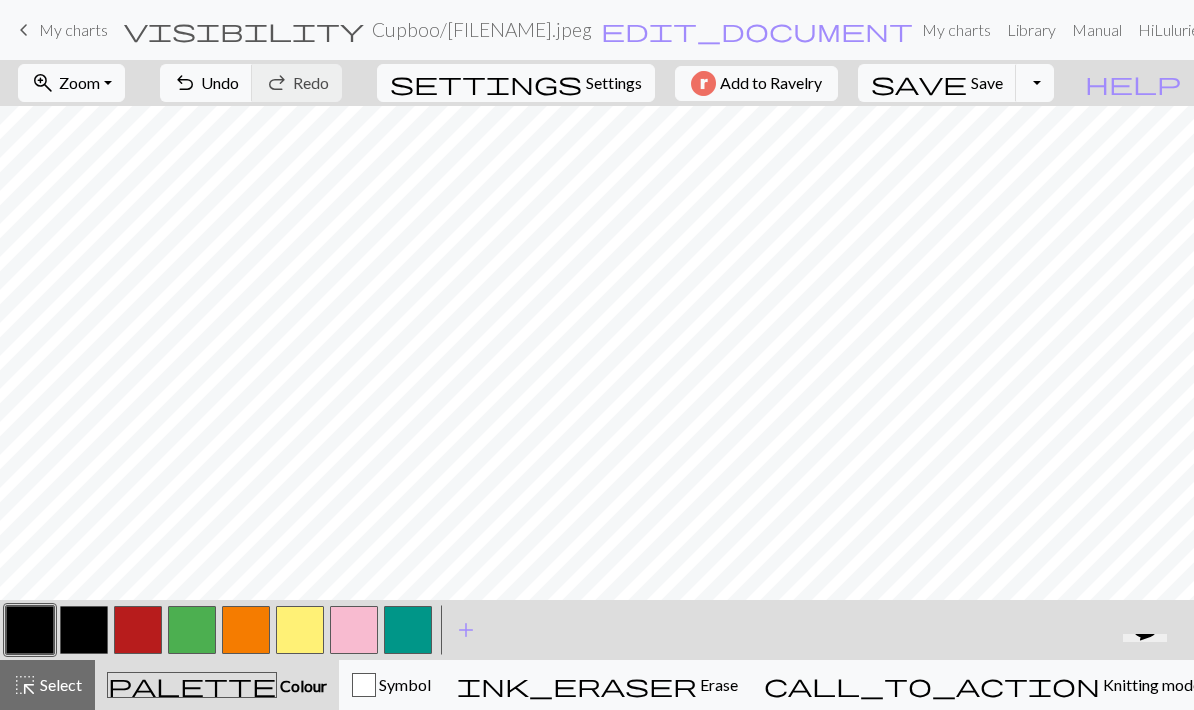 click at bounding box center [84, 630] 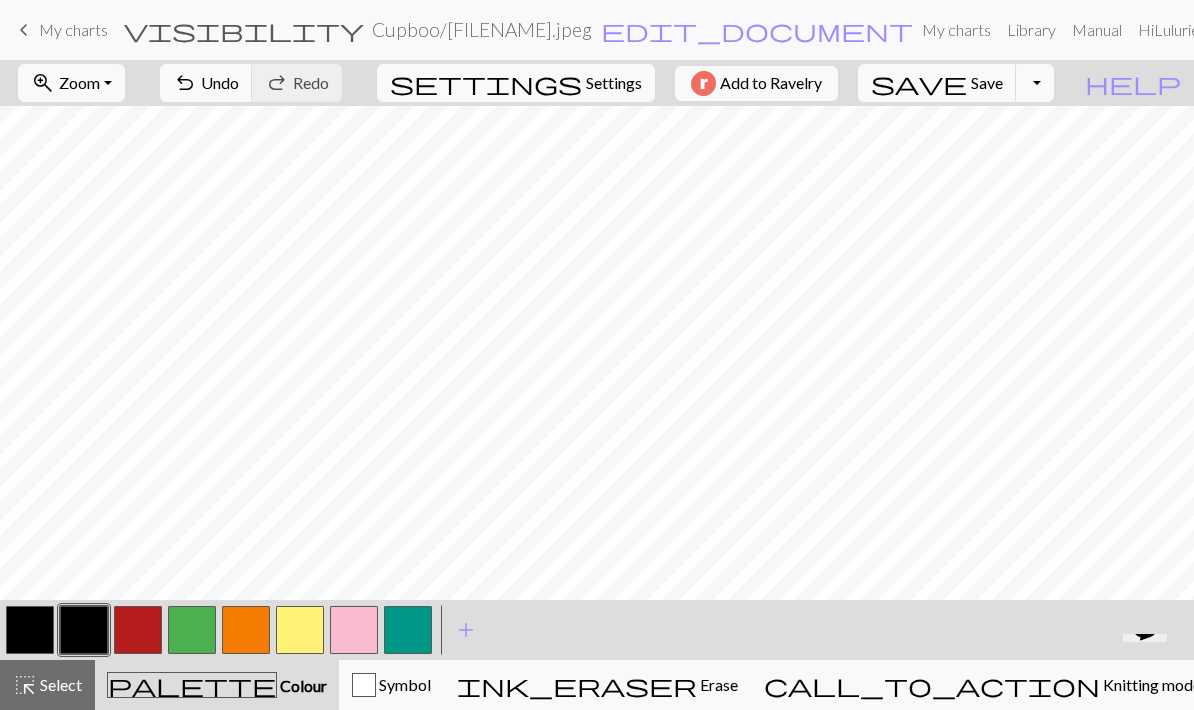 click at bounding box center (84, 630) 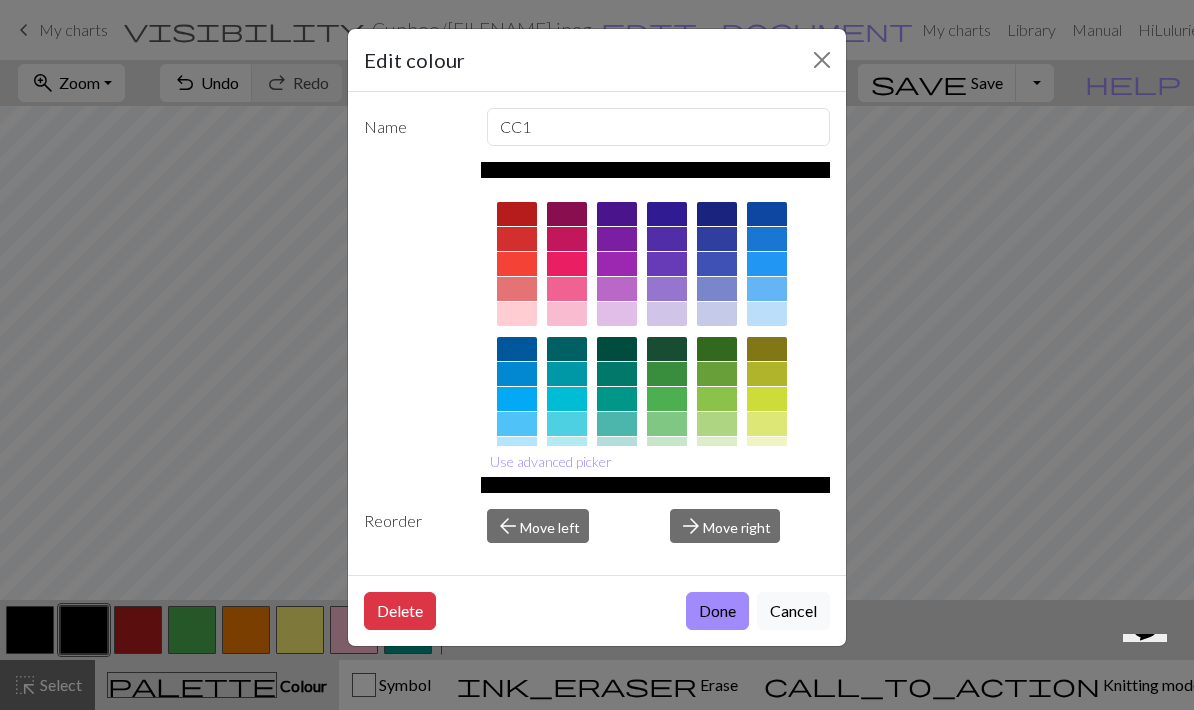 click at bounding box center [667, 509] 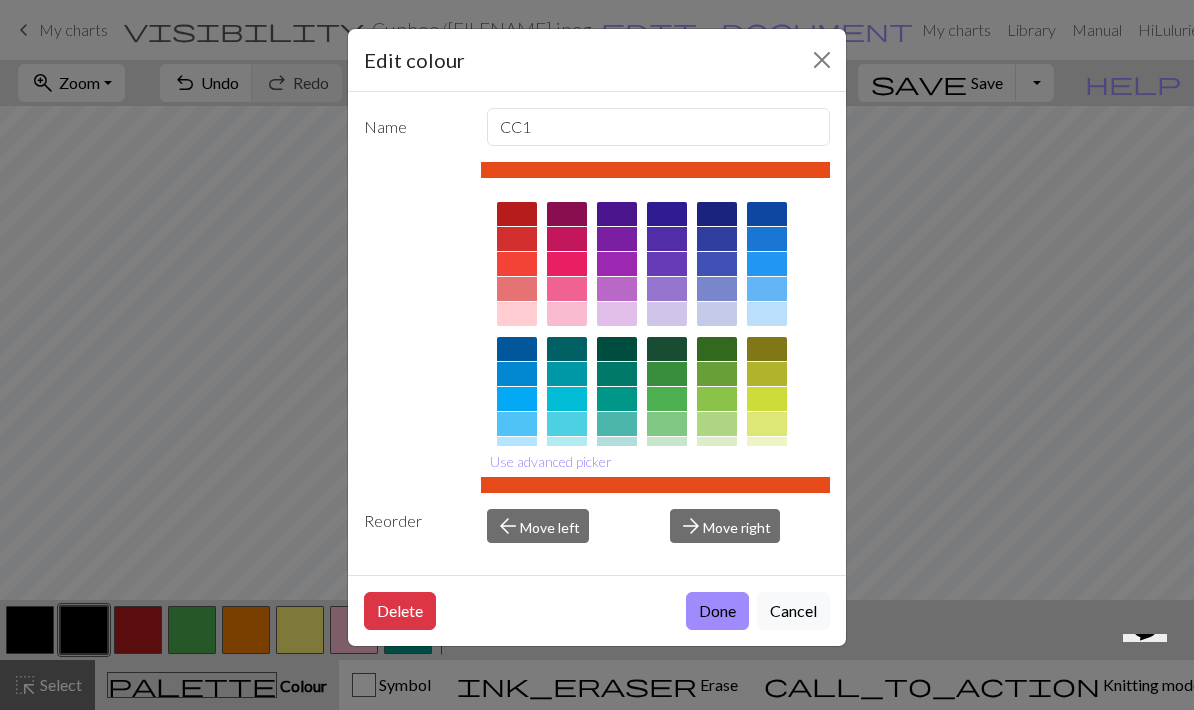 click on "Done" at bounding box center [717, 611] 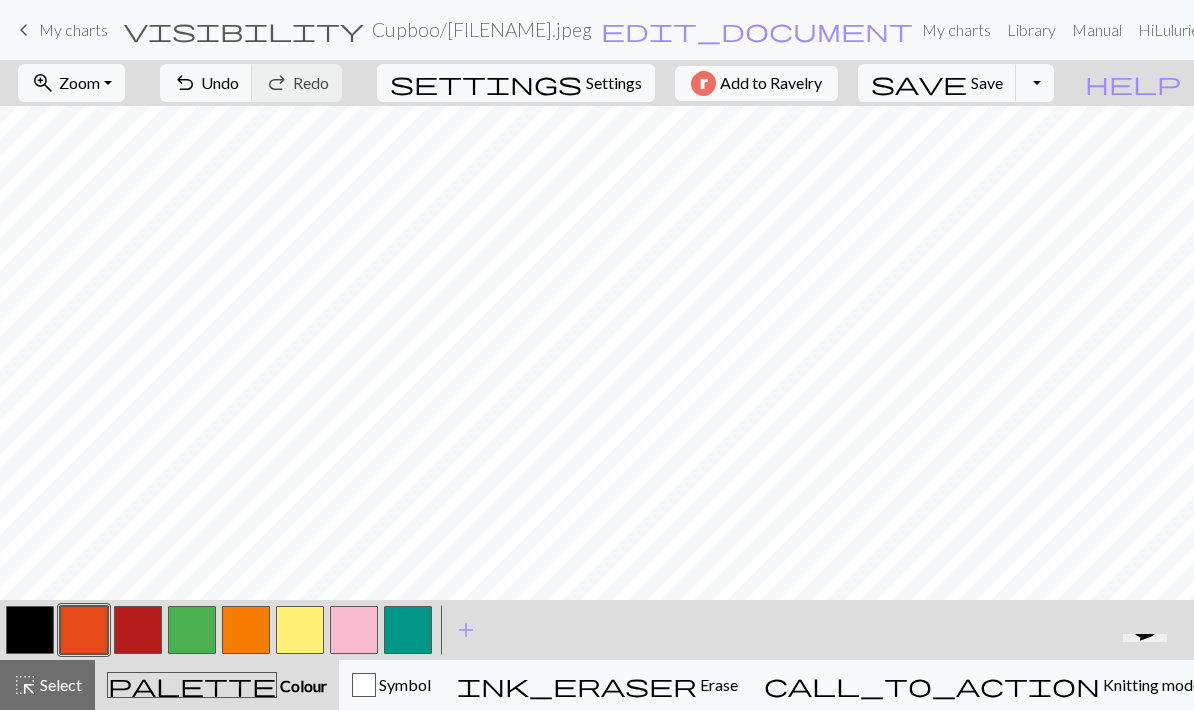 click at bounding box center (138, 630) 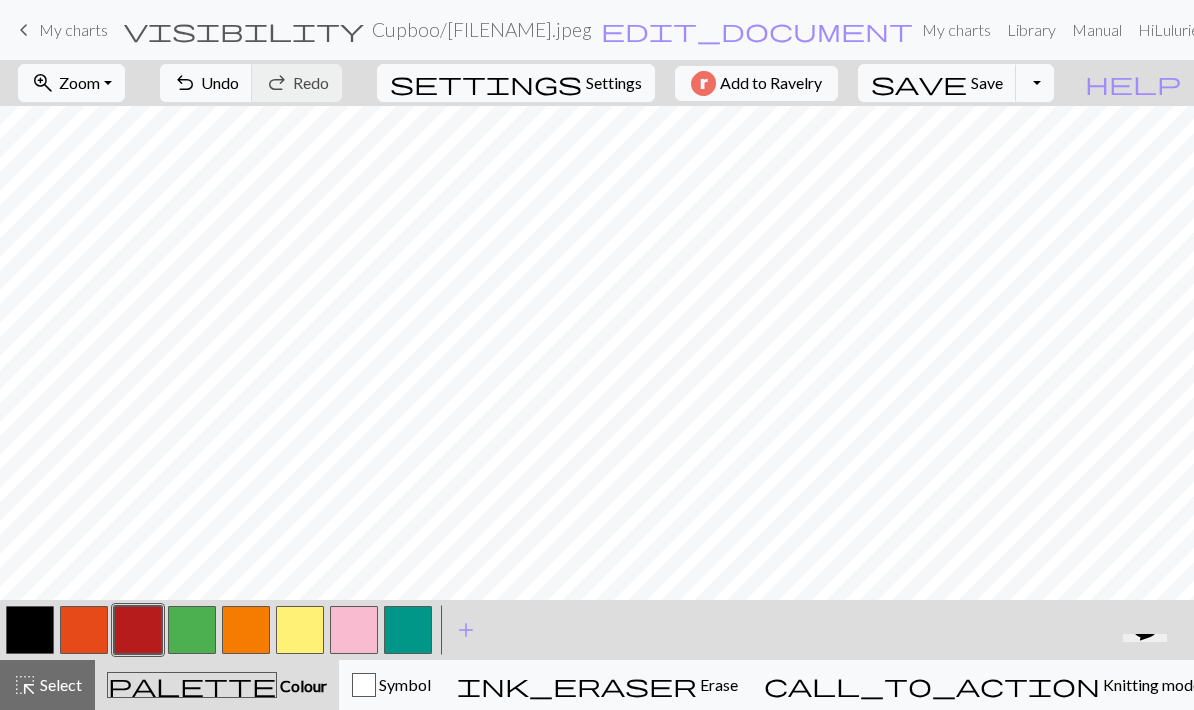 click at bounding box center (192, 630) 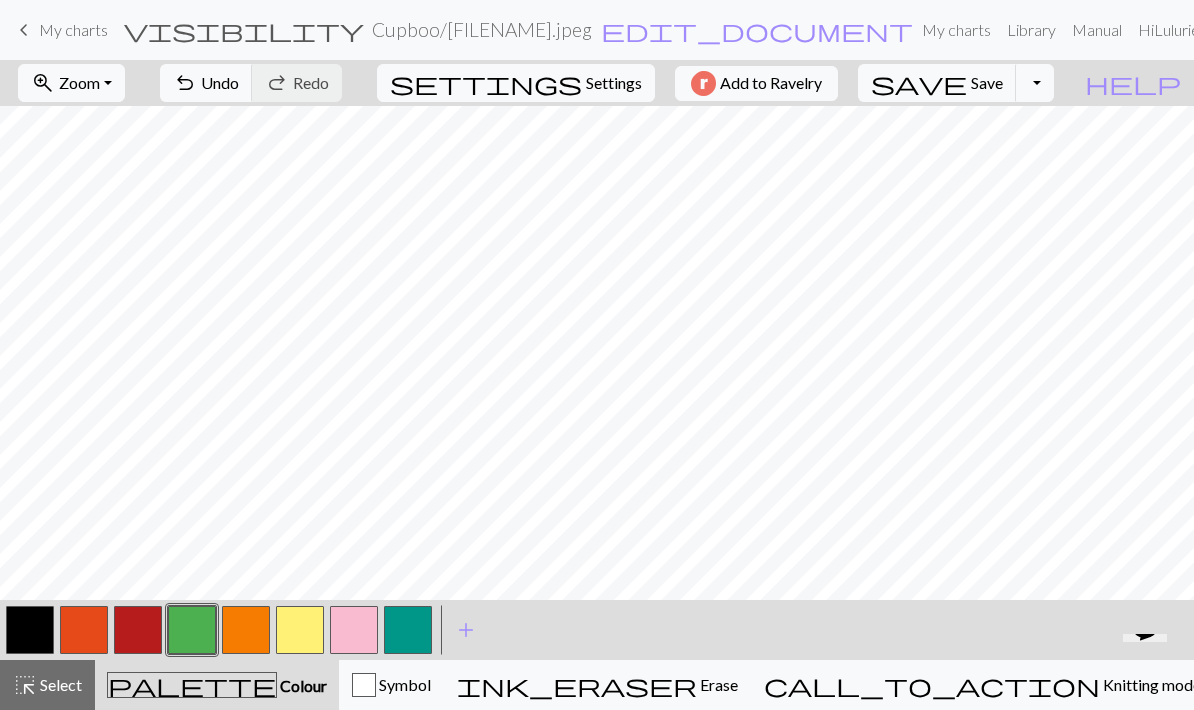click at bounding box center (192, 630) 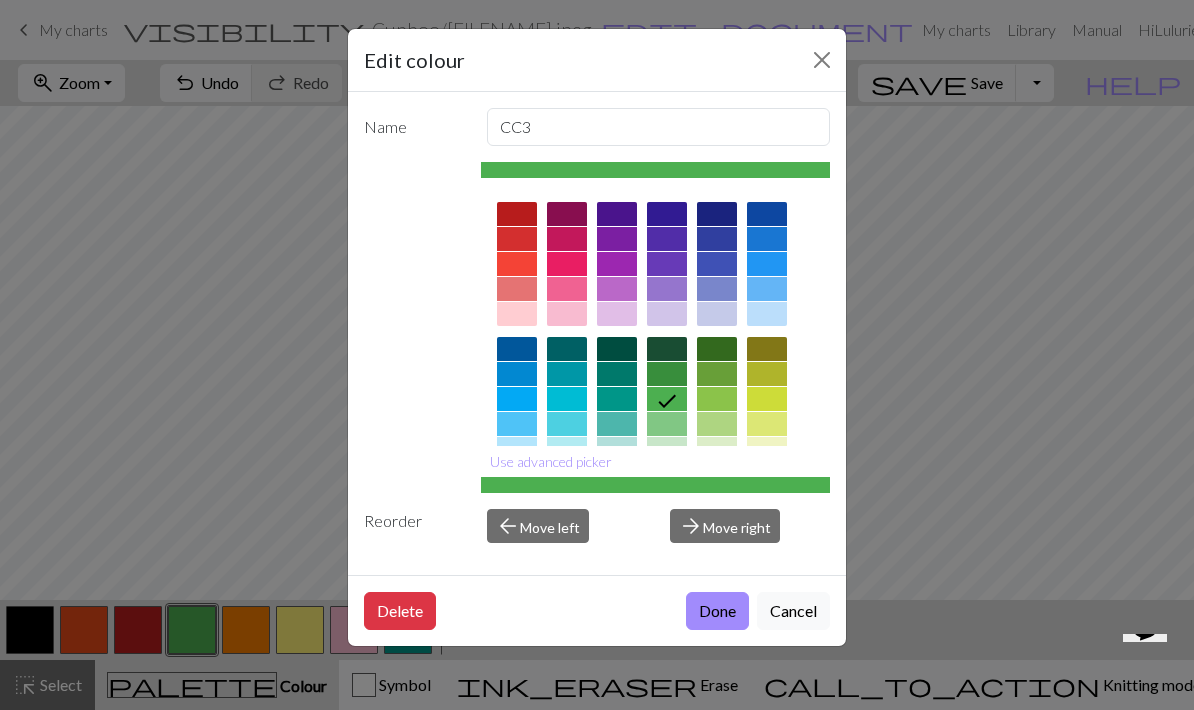 click at bounding box center [667, 264] 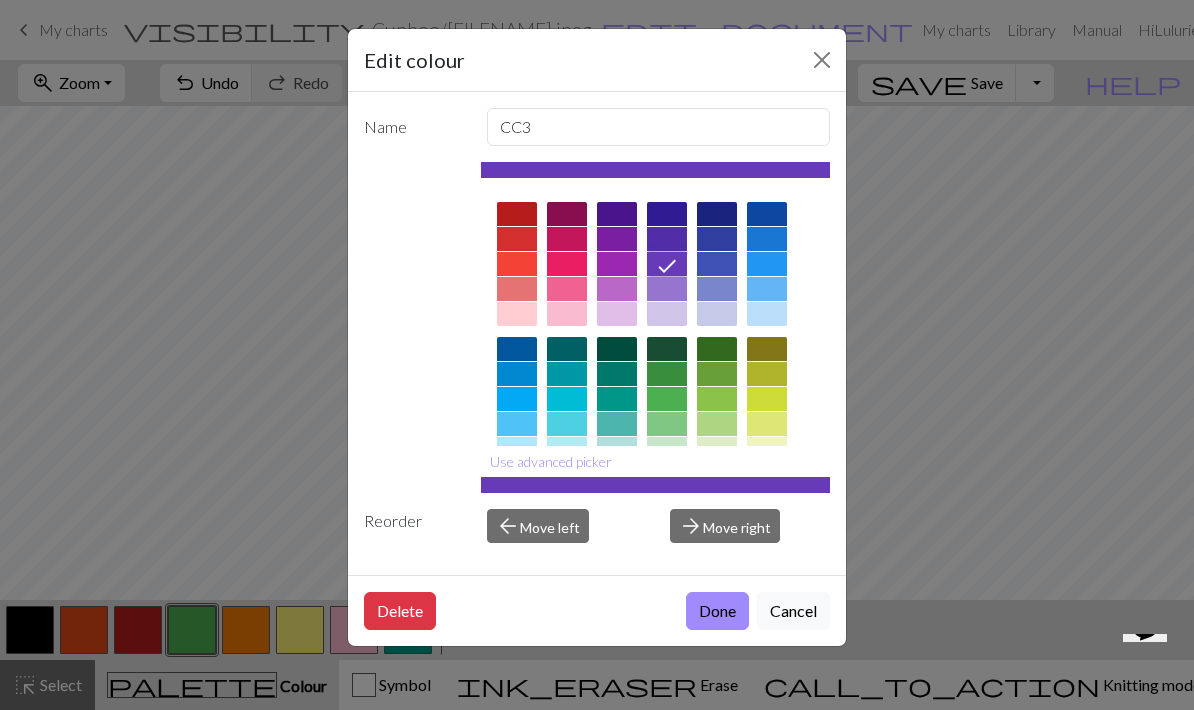 click on "Done" at bounding box center [717, 611] 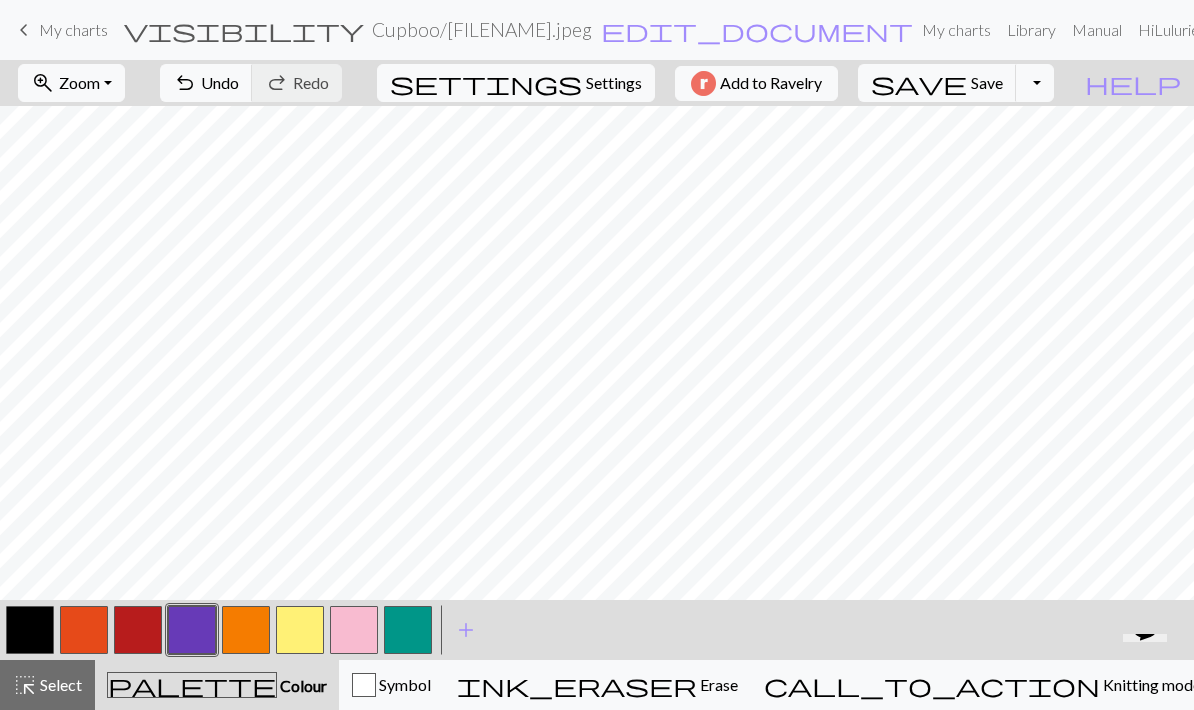 click at bounding box center (246, 630) 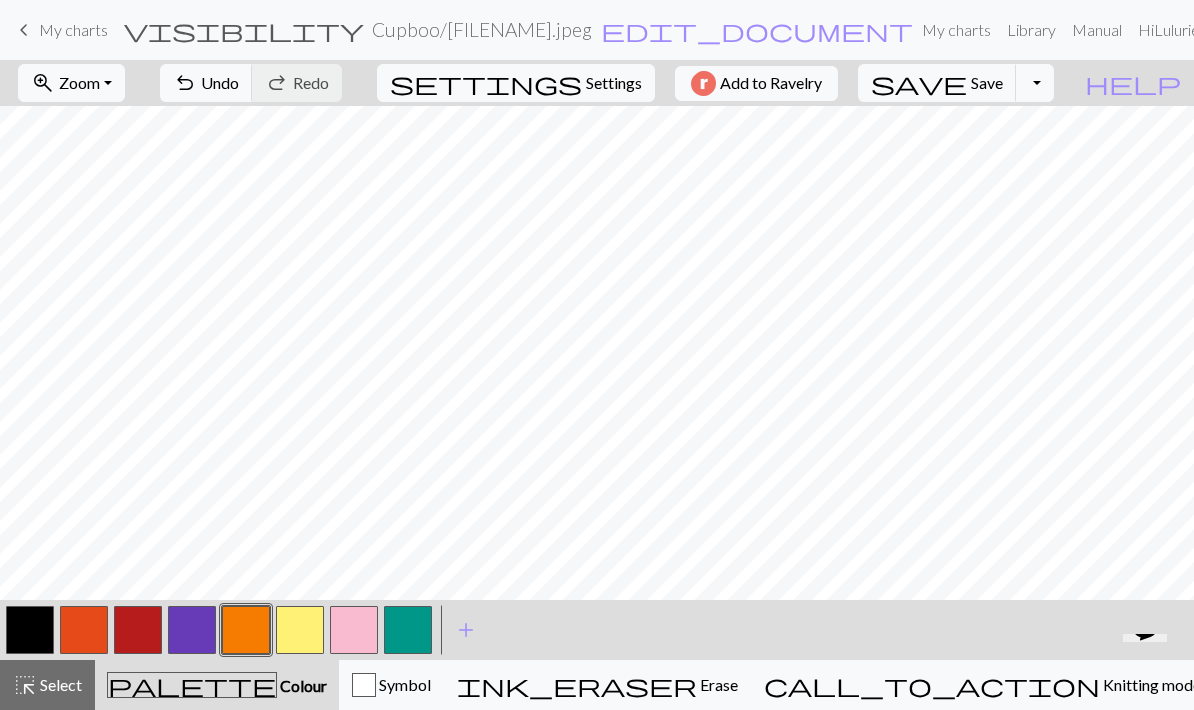 click at bounding box center [354, 630] 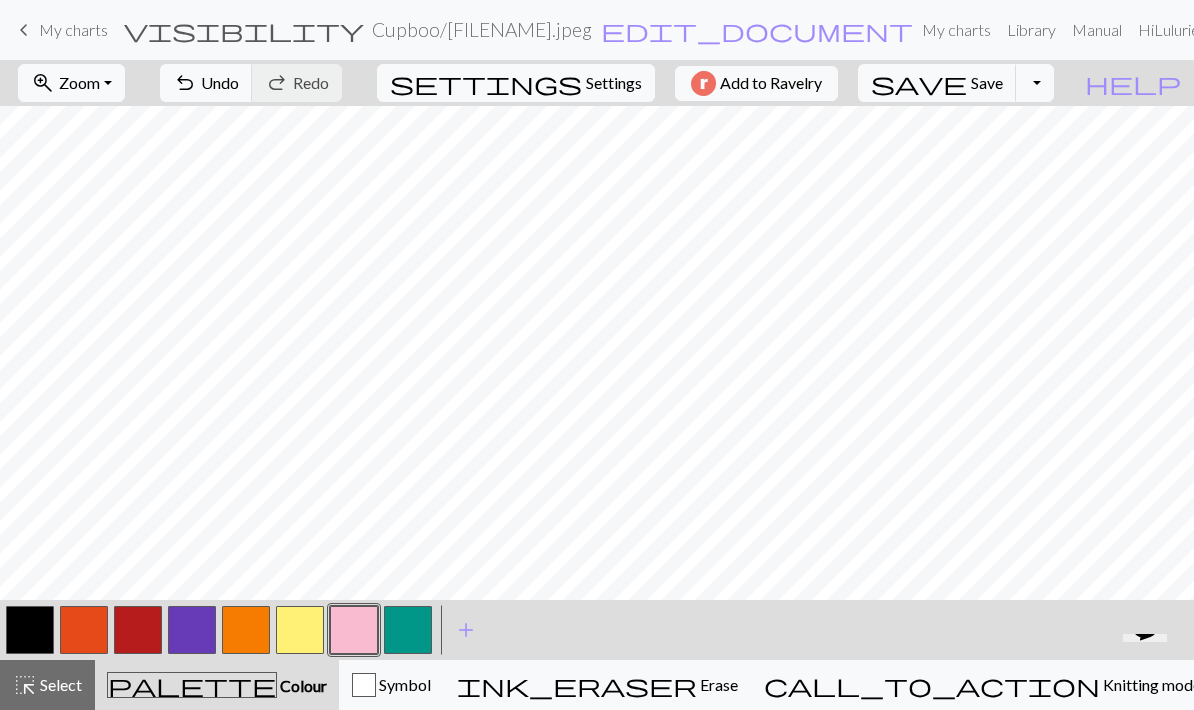 click at bounding box center (354, 630) 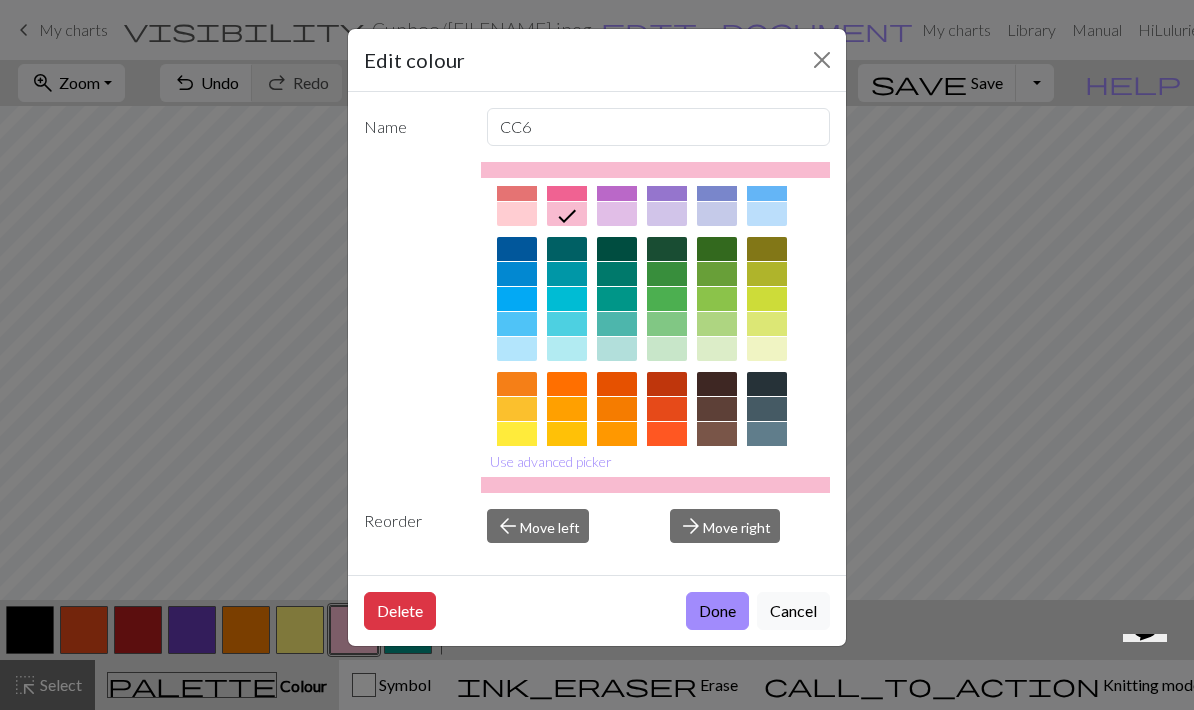scroll, scrollTop: 102, scrollLeft: 0, axis: vertical 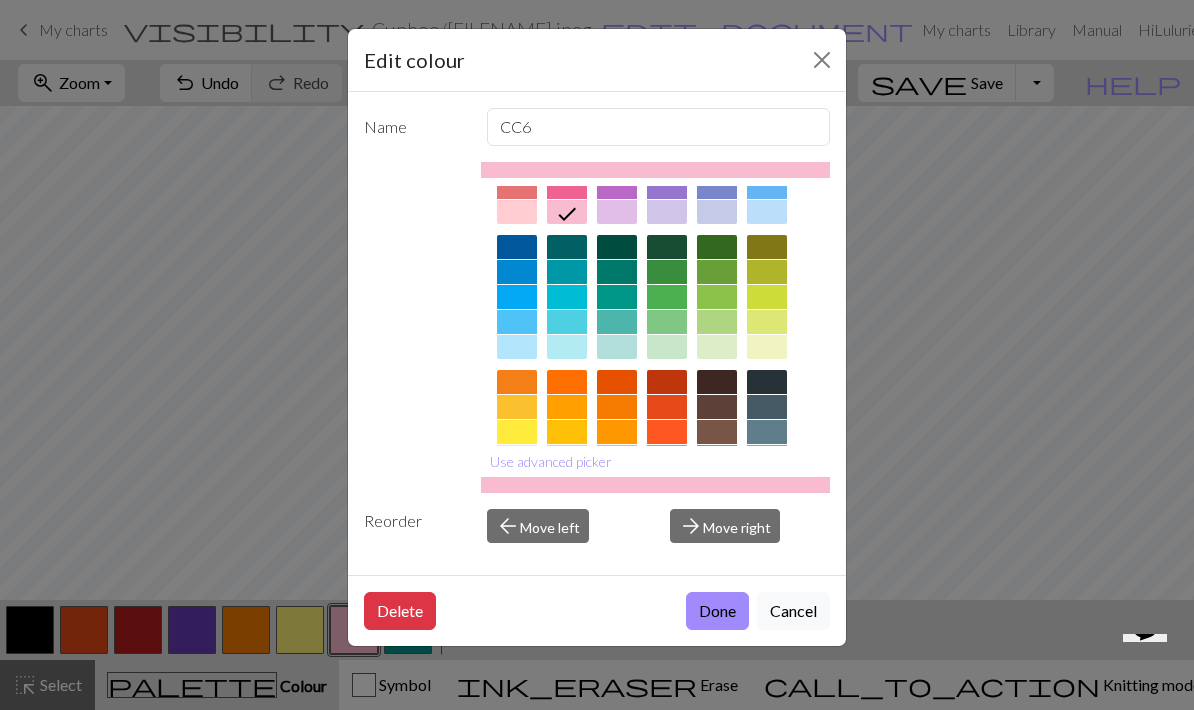 click at bounding box center [567, 407] 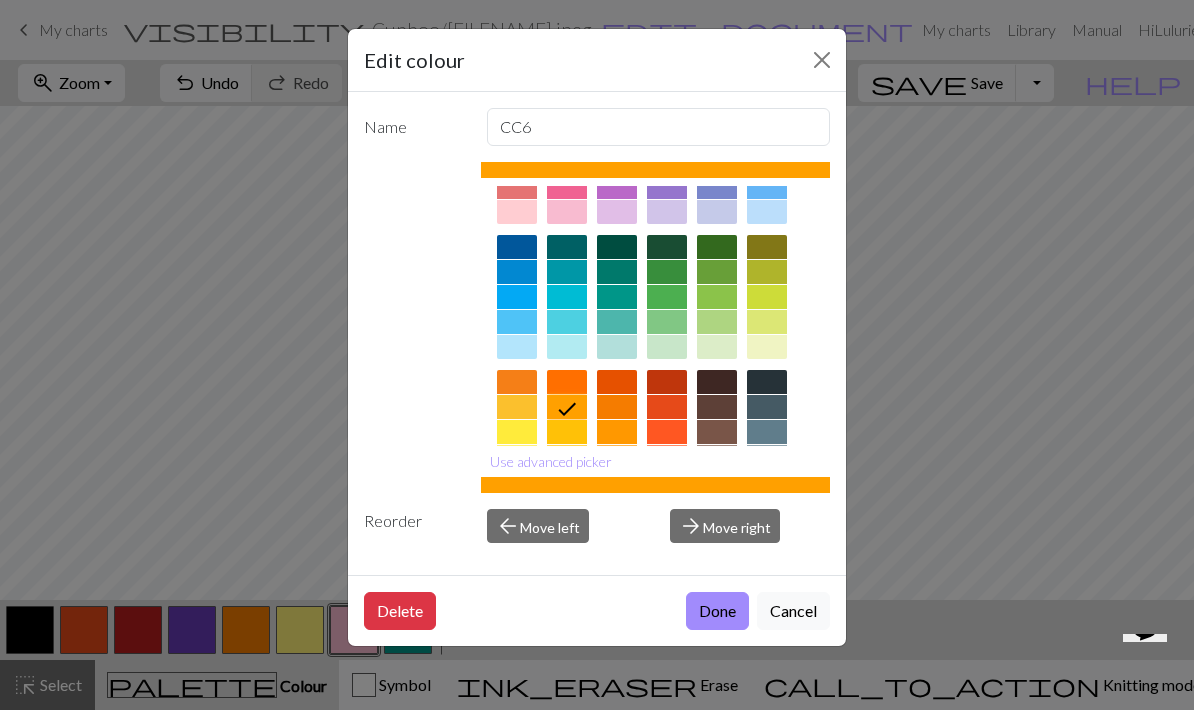 click on "Done" at bounding box center [717, 611] 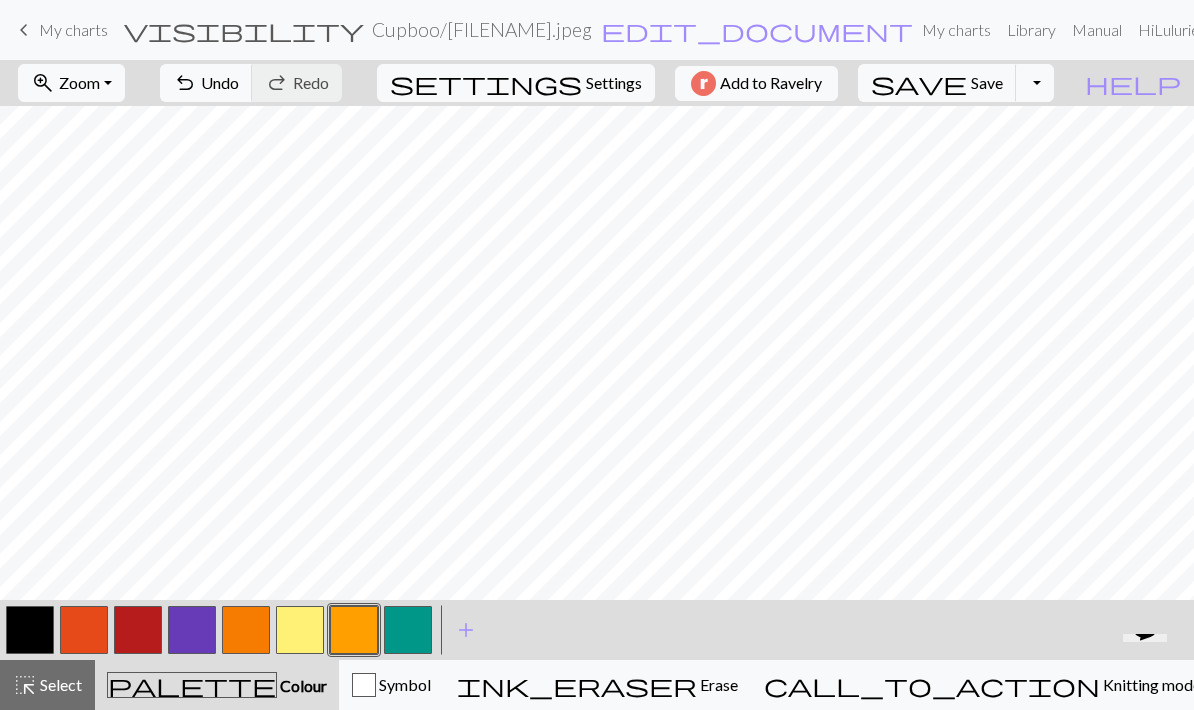 click at bounding box center [192, 630] 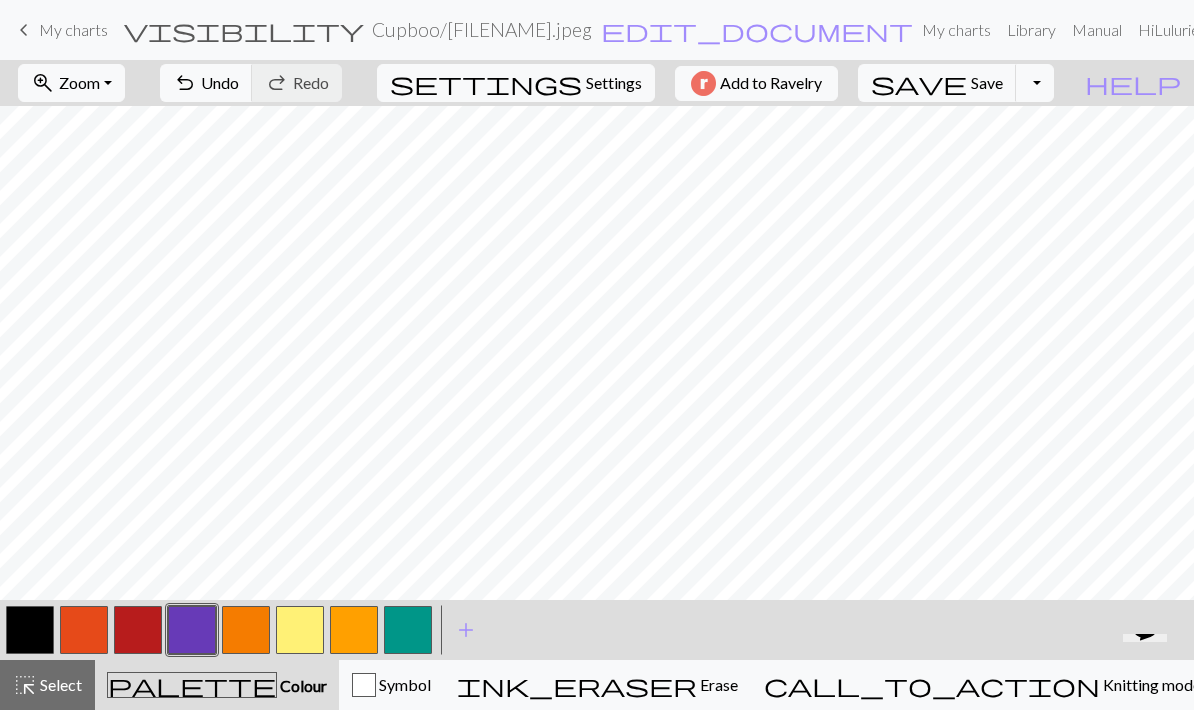 click at bounding box center [192, 630] 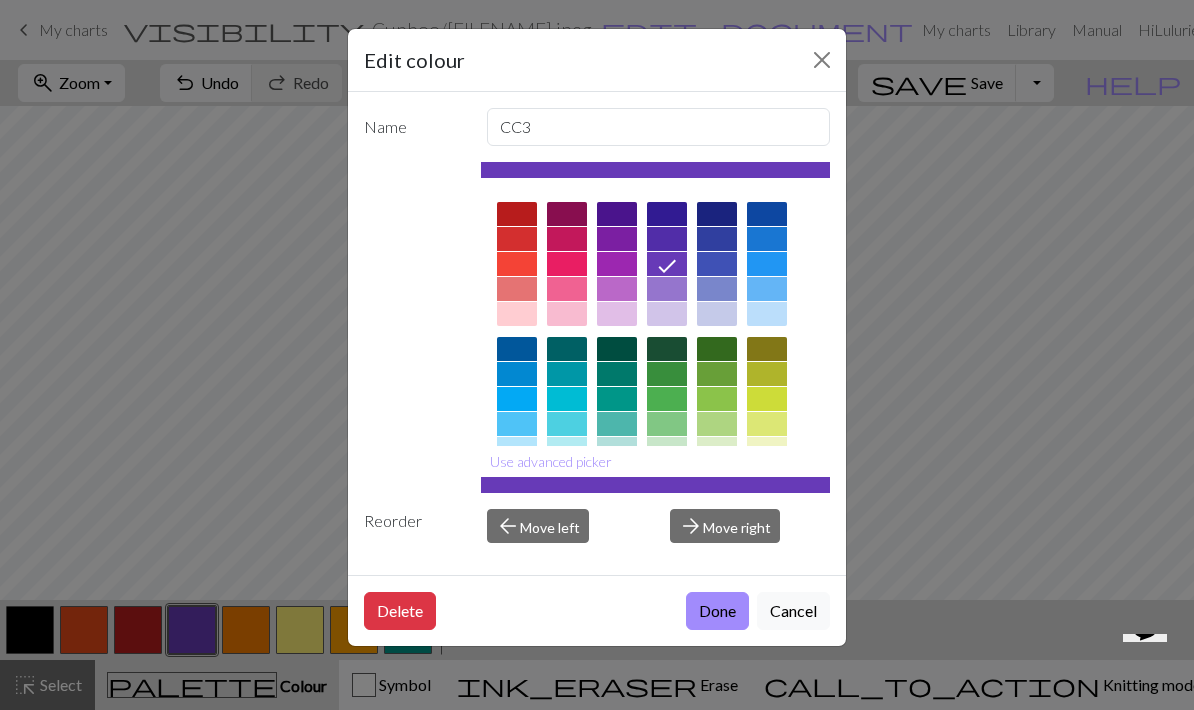click at bounding box center (617, 264) 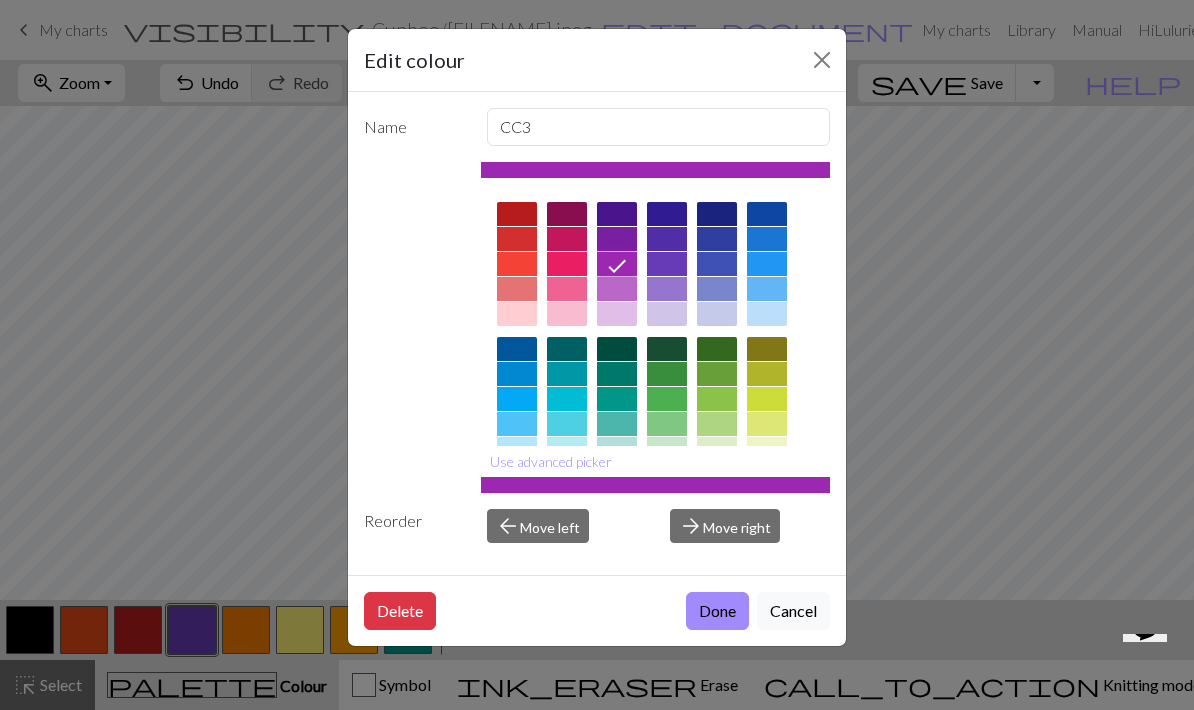 click on "Done" at bounding box center (717, 611) 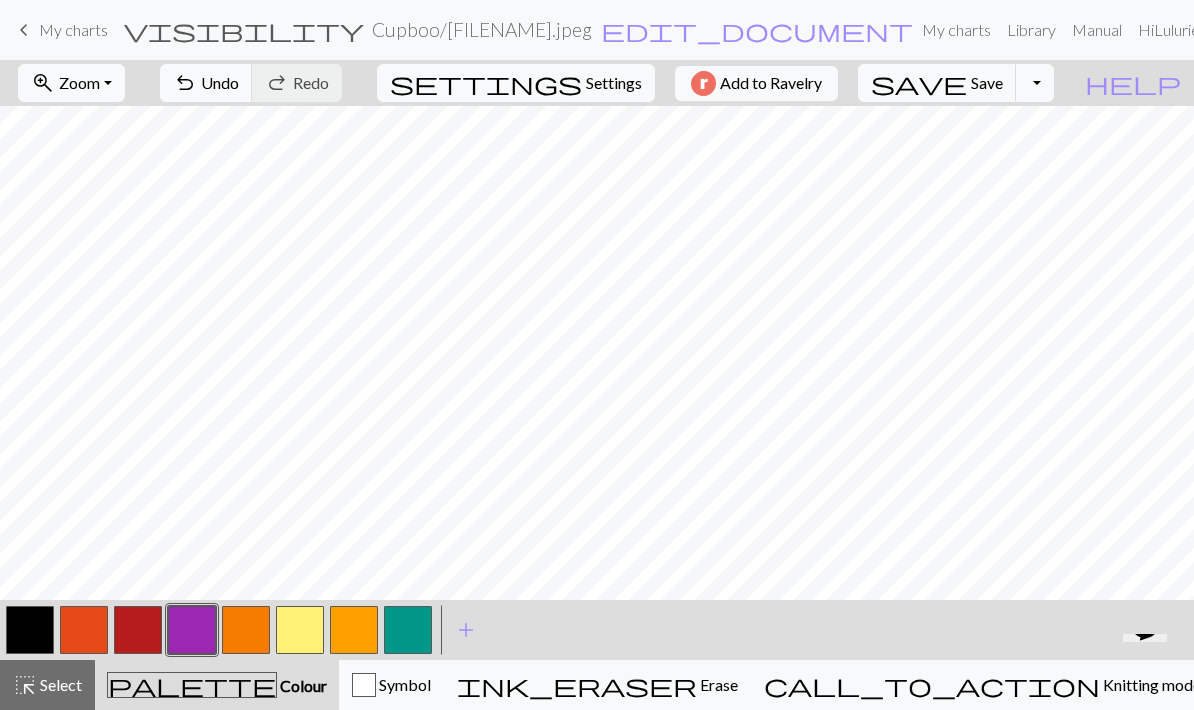 click at bounding box center [408, 630] 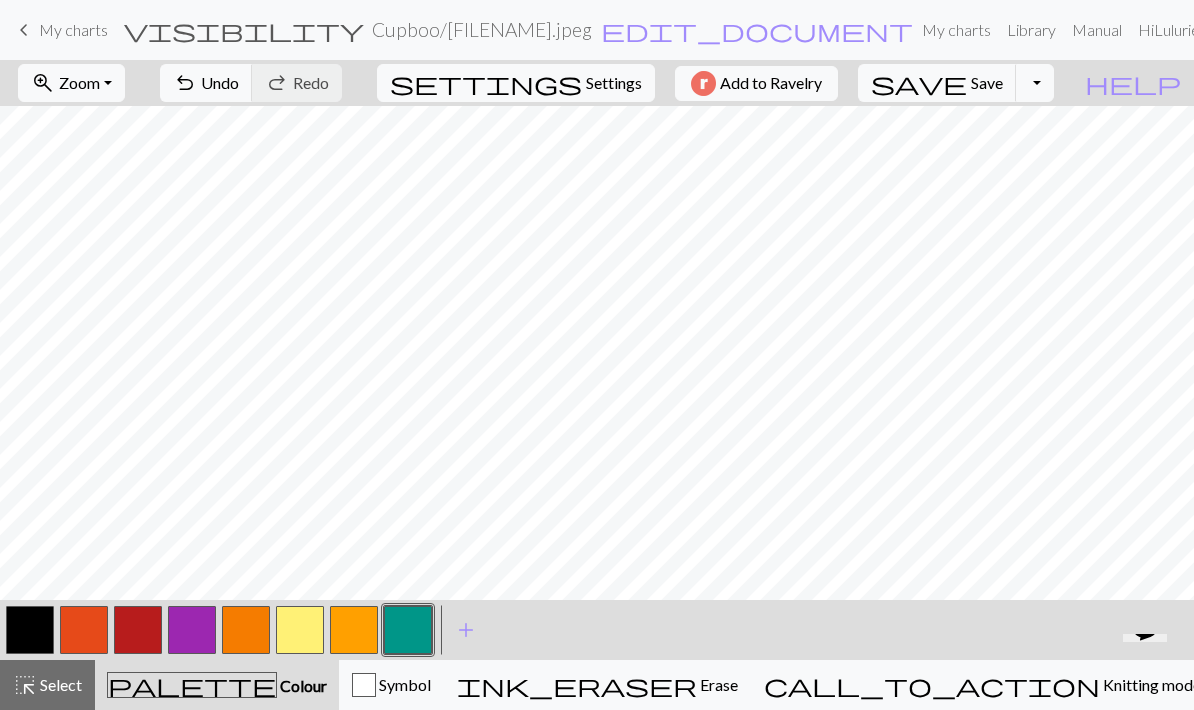click at bounding box center (408, 630) 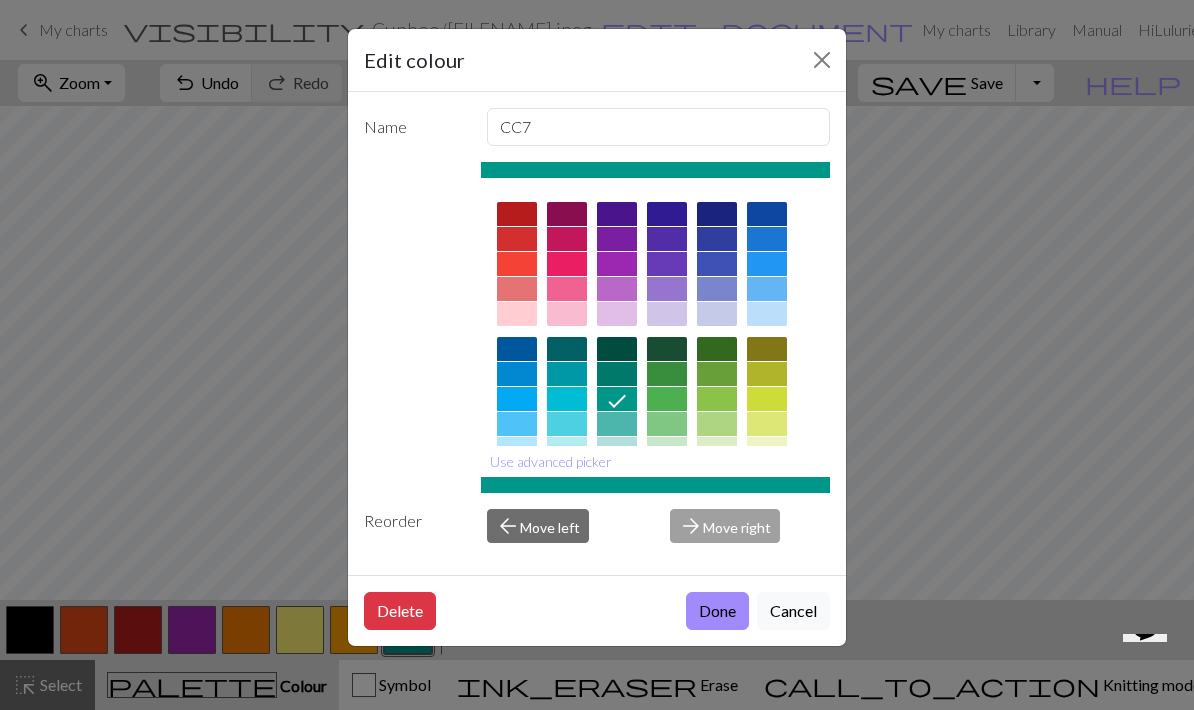 click at bounding box center [767, 239] 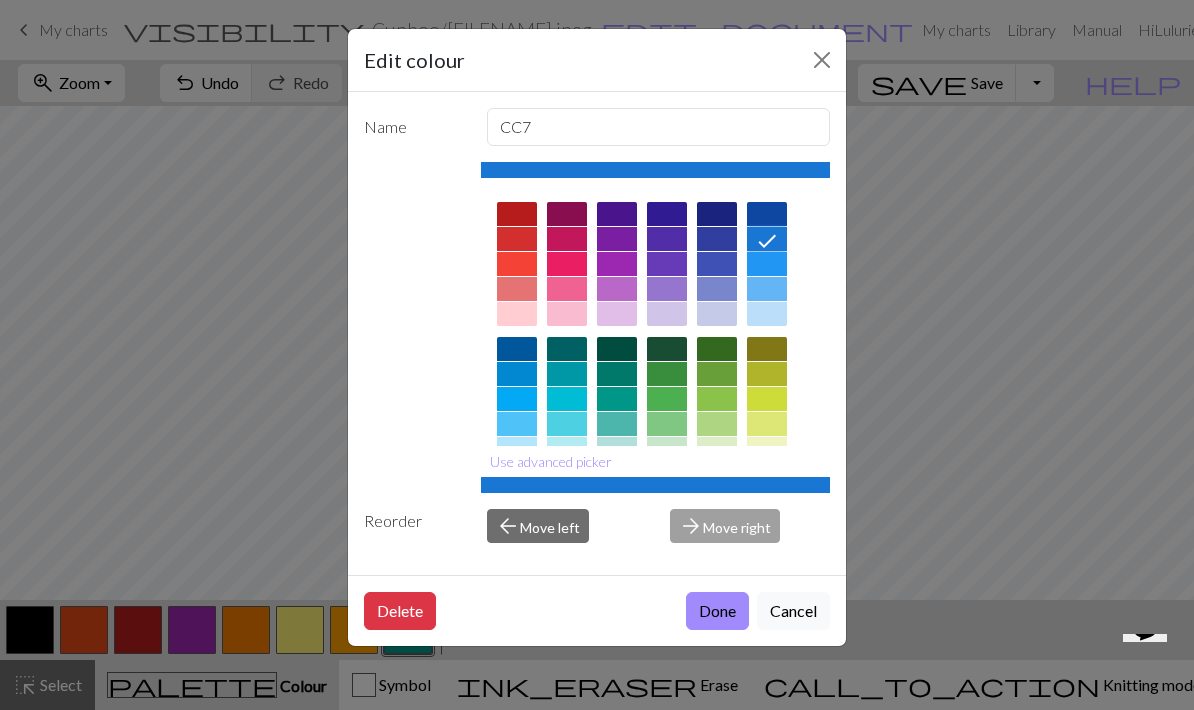 click on "Done" at bounding box center (717, 611) 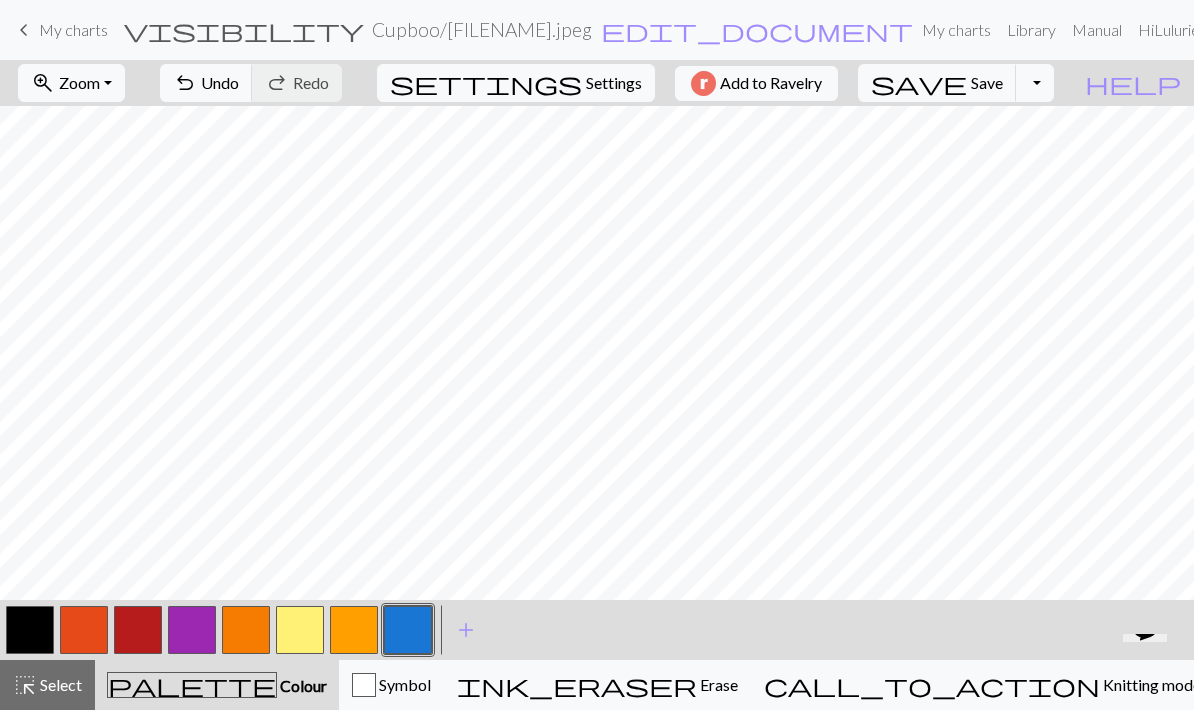 click at bounding box center (354, 630) 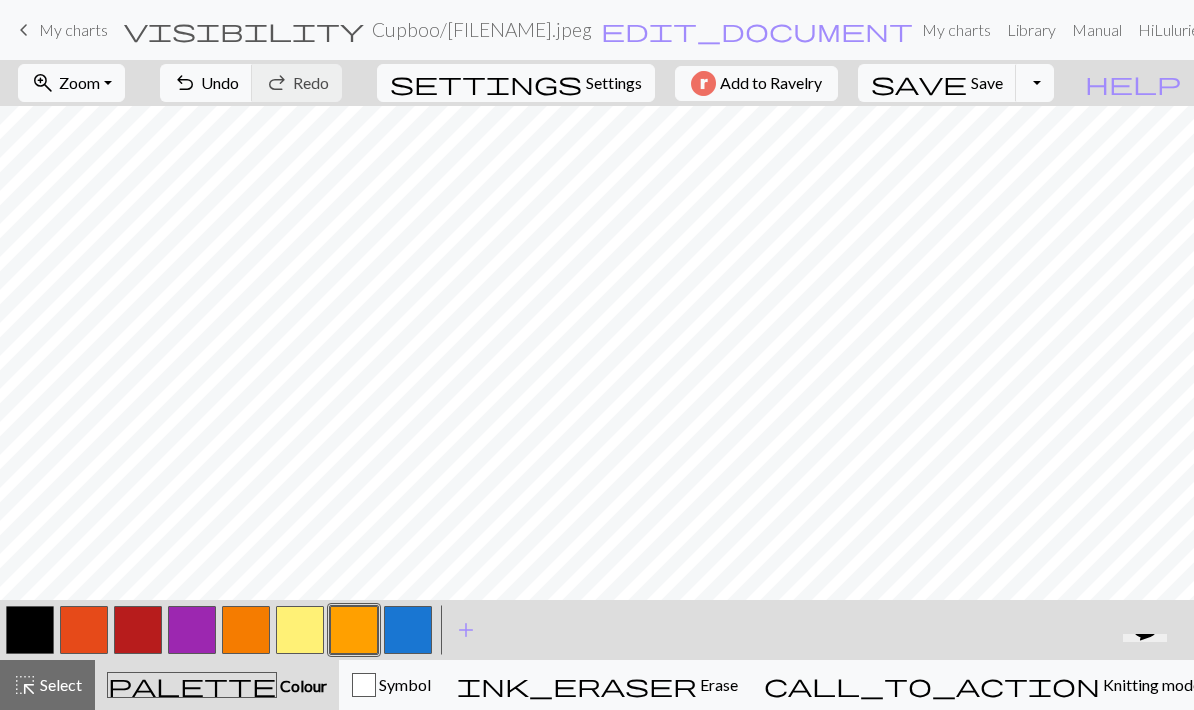 click at bounding box center [354, 630] 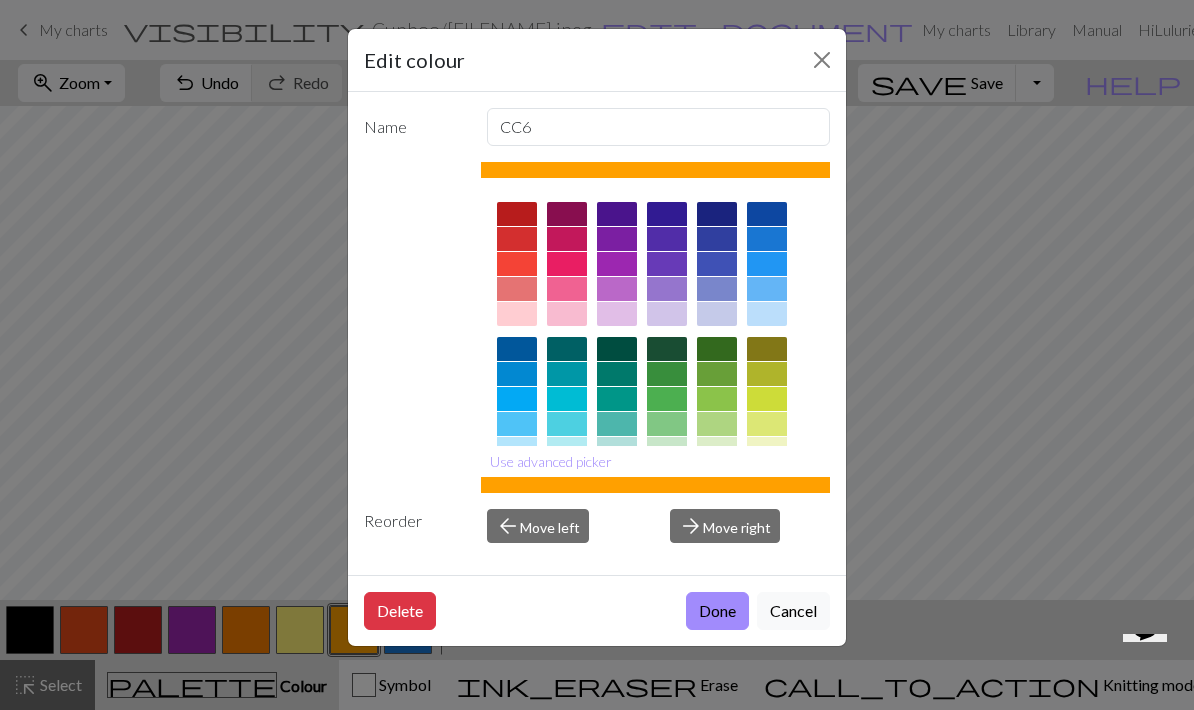 click at bounding box center (667, 374) 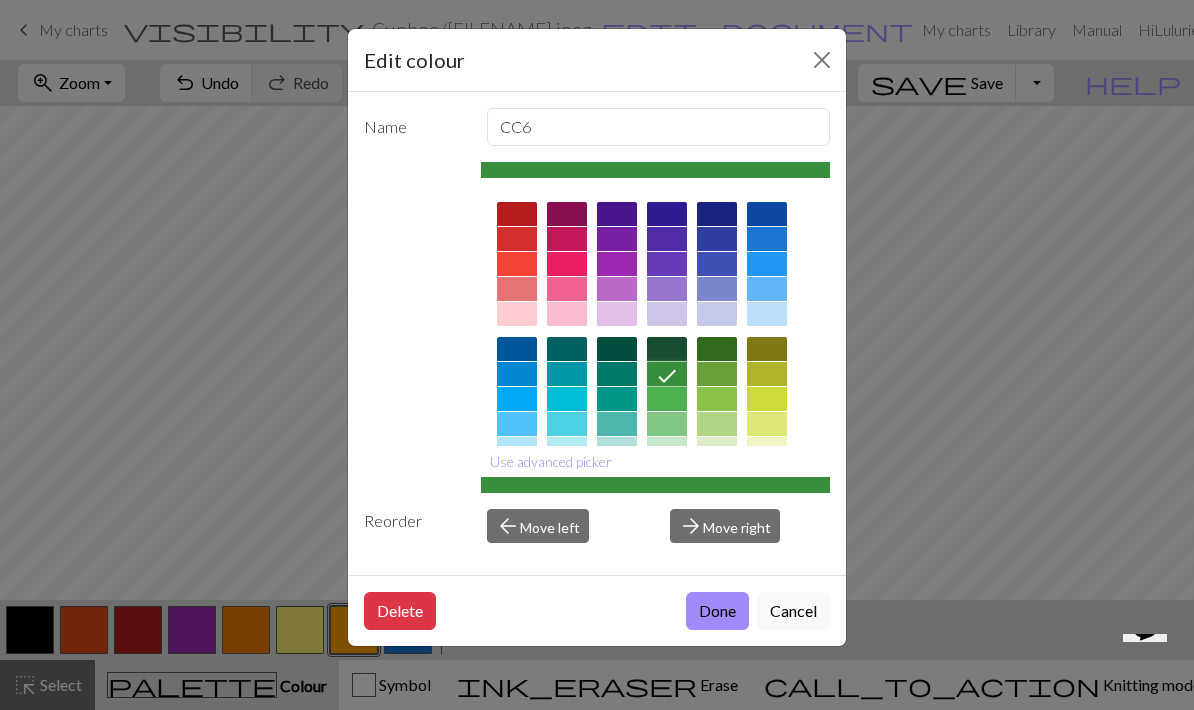 click on "Done" at bounding box center (717, 611) 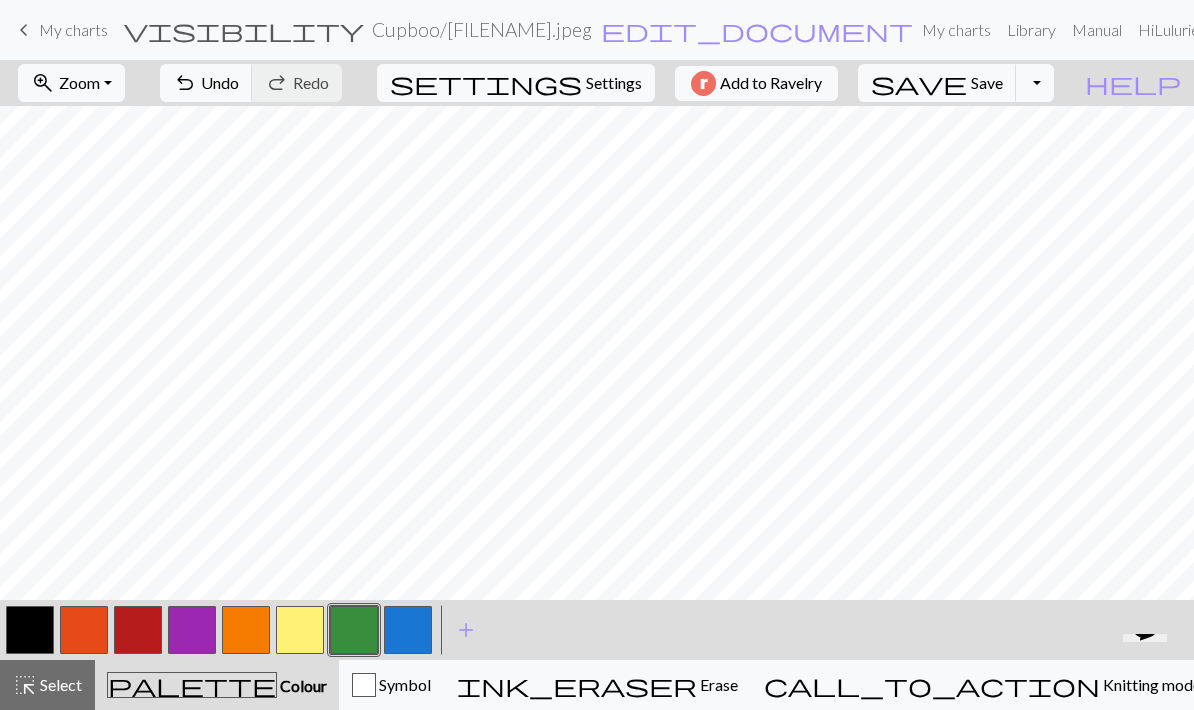 click at bounding box center [354, 630] 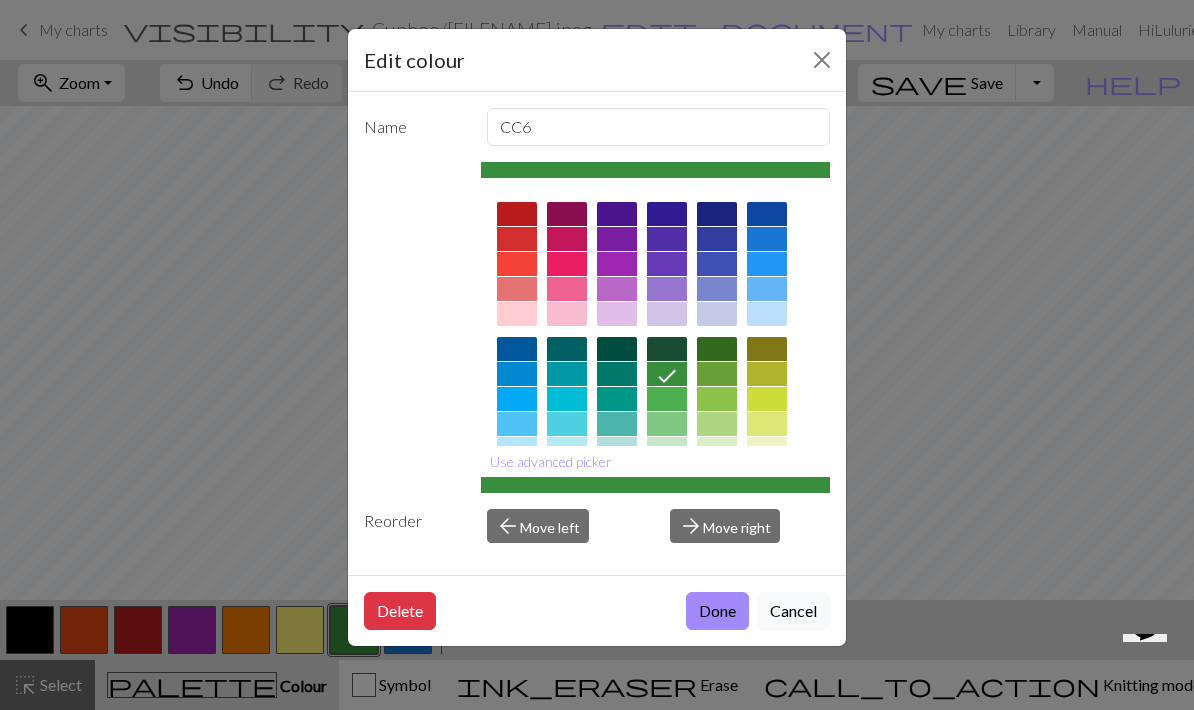 click at bounding box center (567, 509) 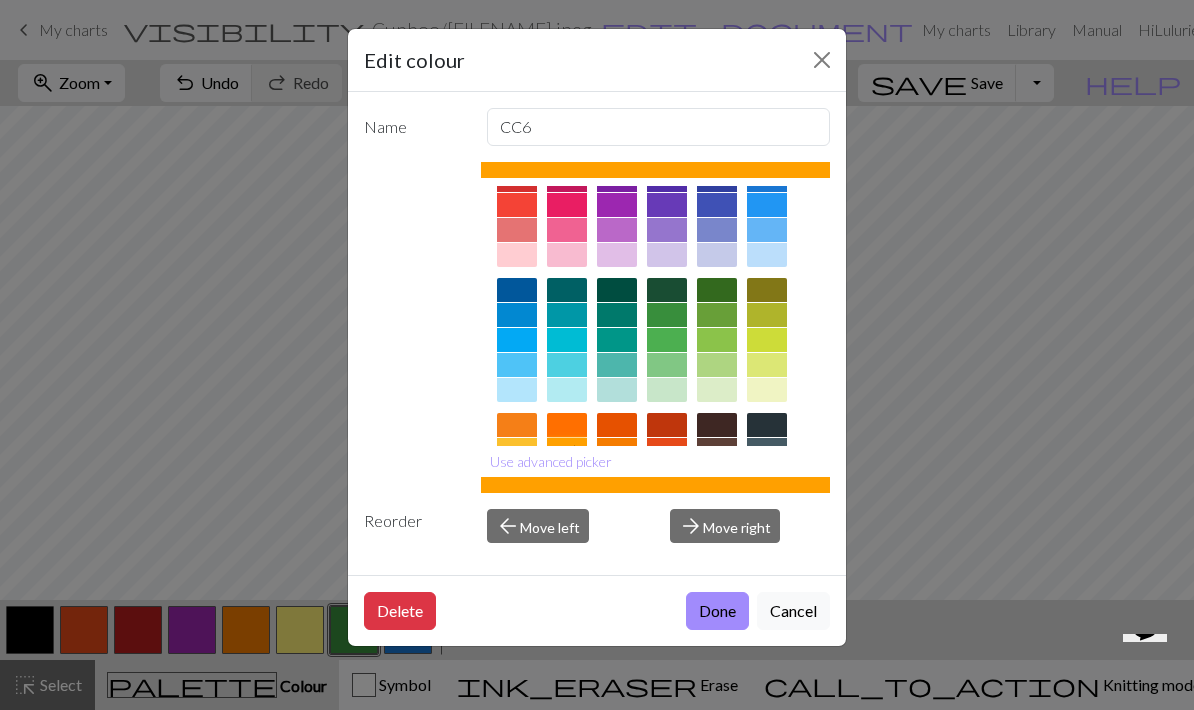 scroll, scrollTop: 65, scrollLeft: 0, axis: vertical 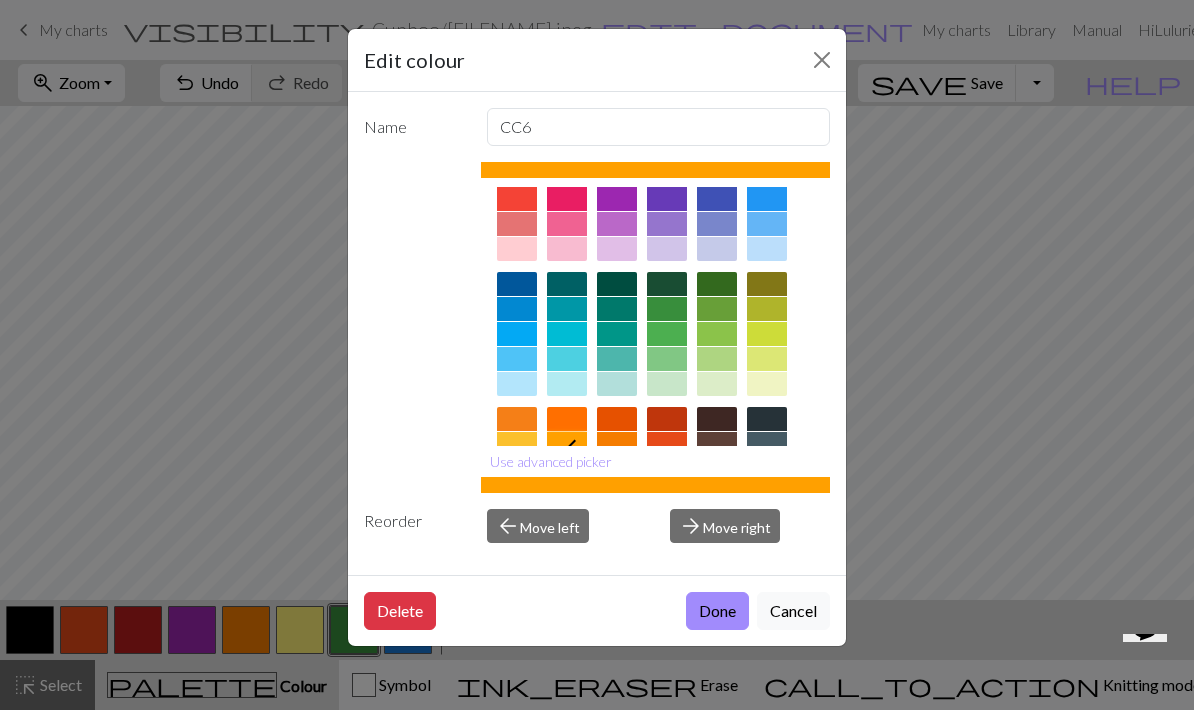 click at bounding box center [567, 469] 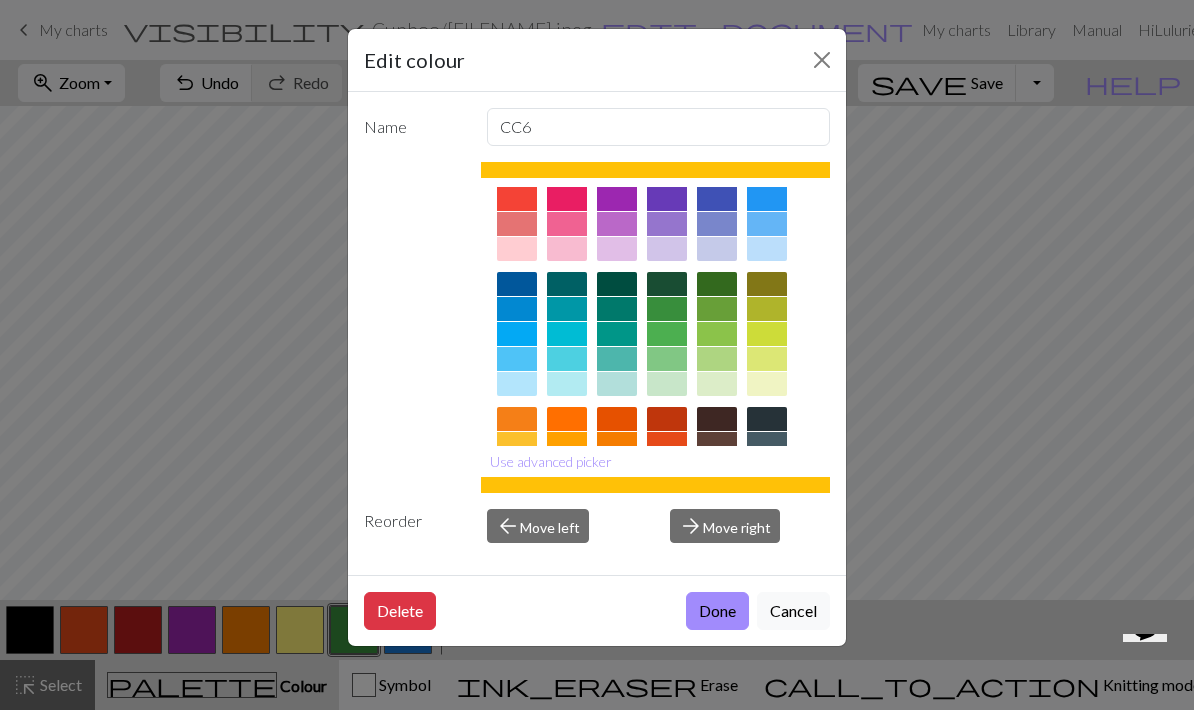 click on "Done" at bounding box center [717, 611] 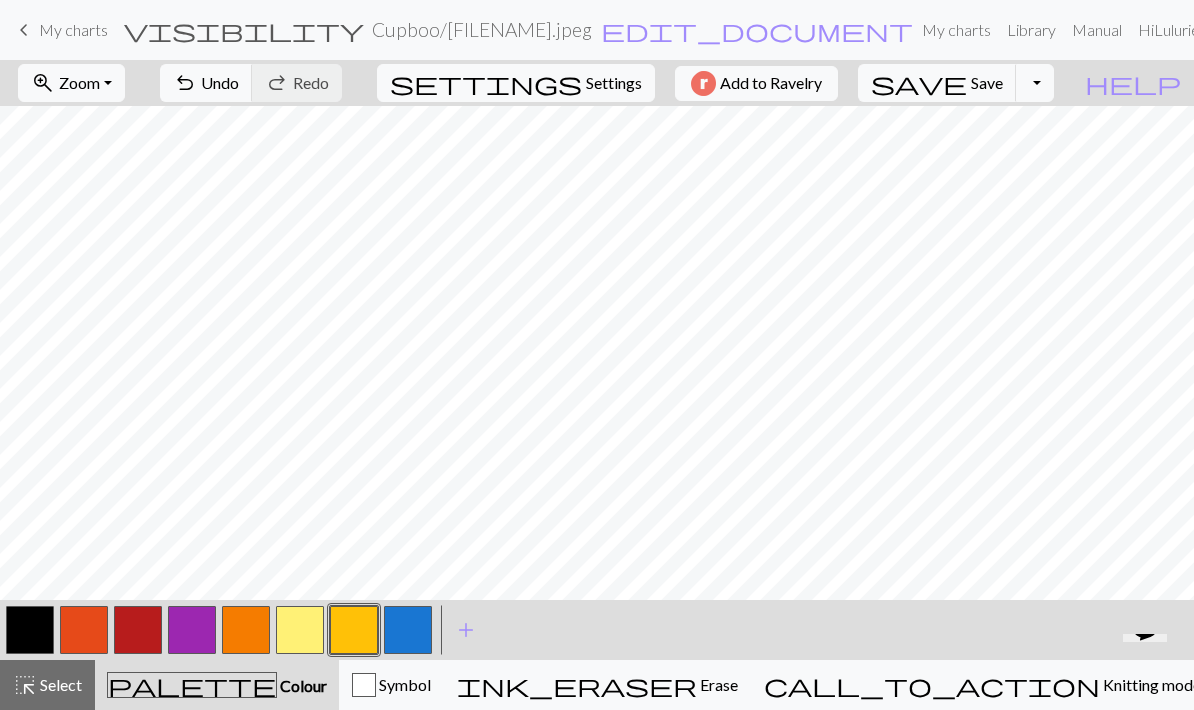 click at bounding box center [246, 630] 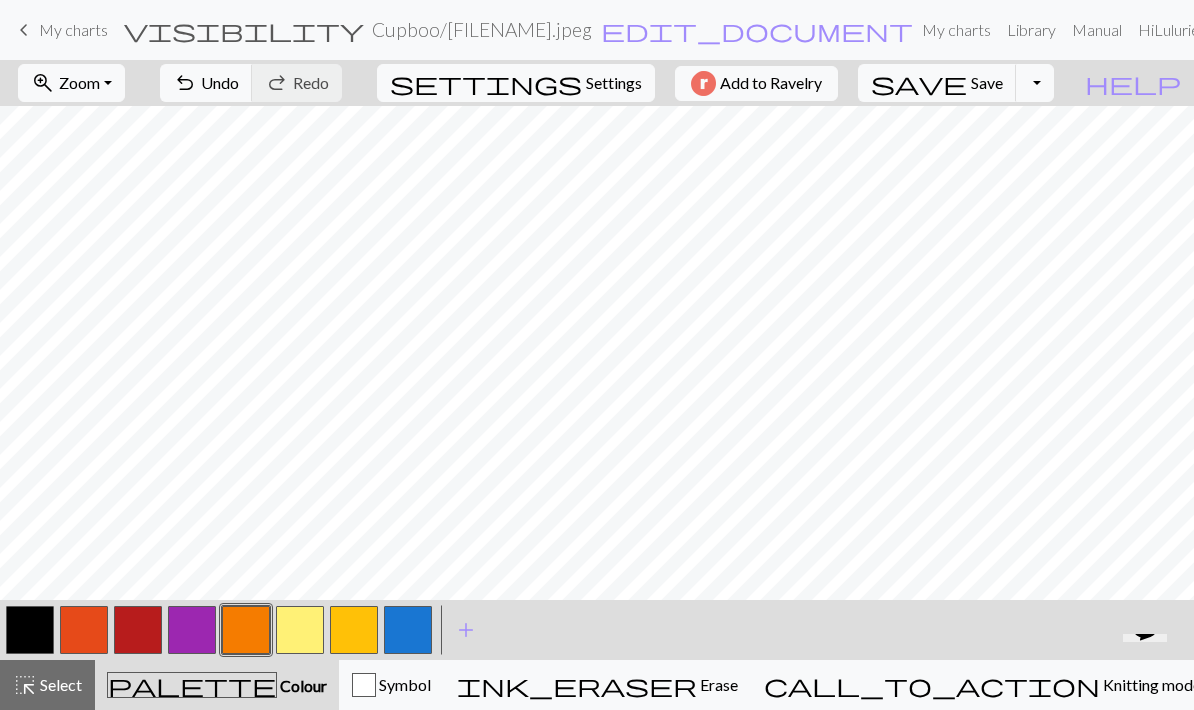 click at bounding box center (246, 630) 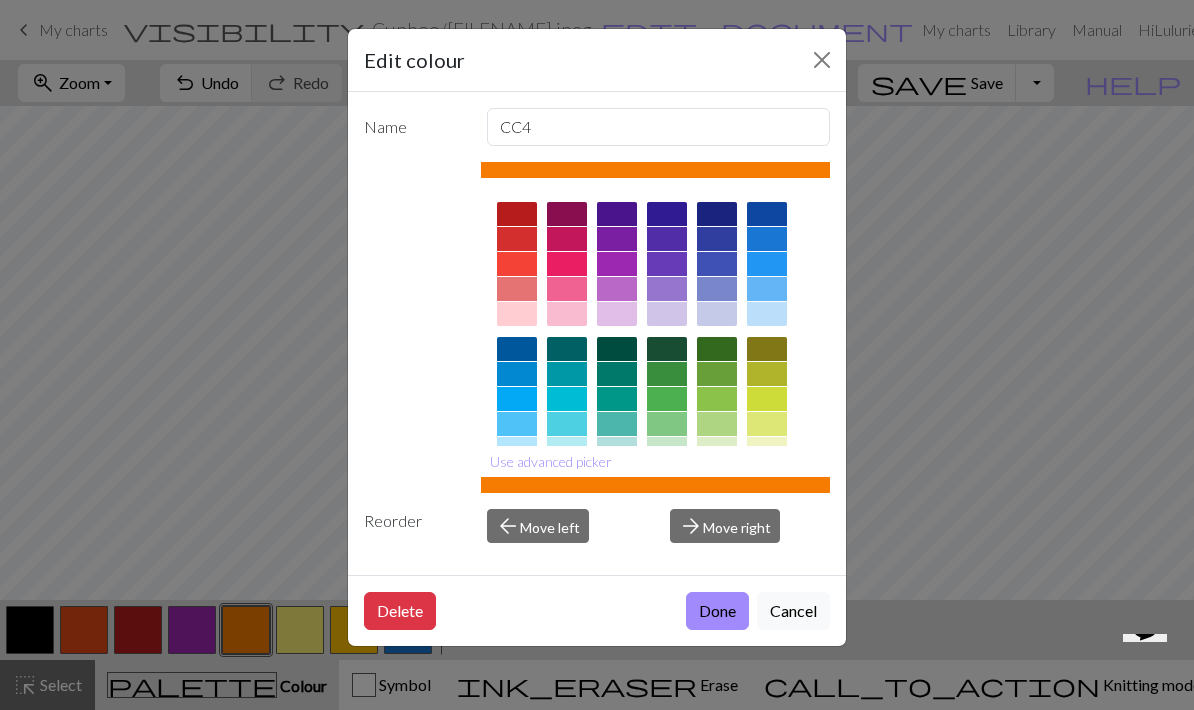 click at bounding box center (667, 374) 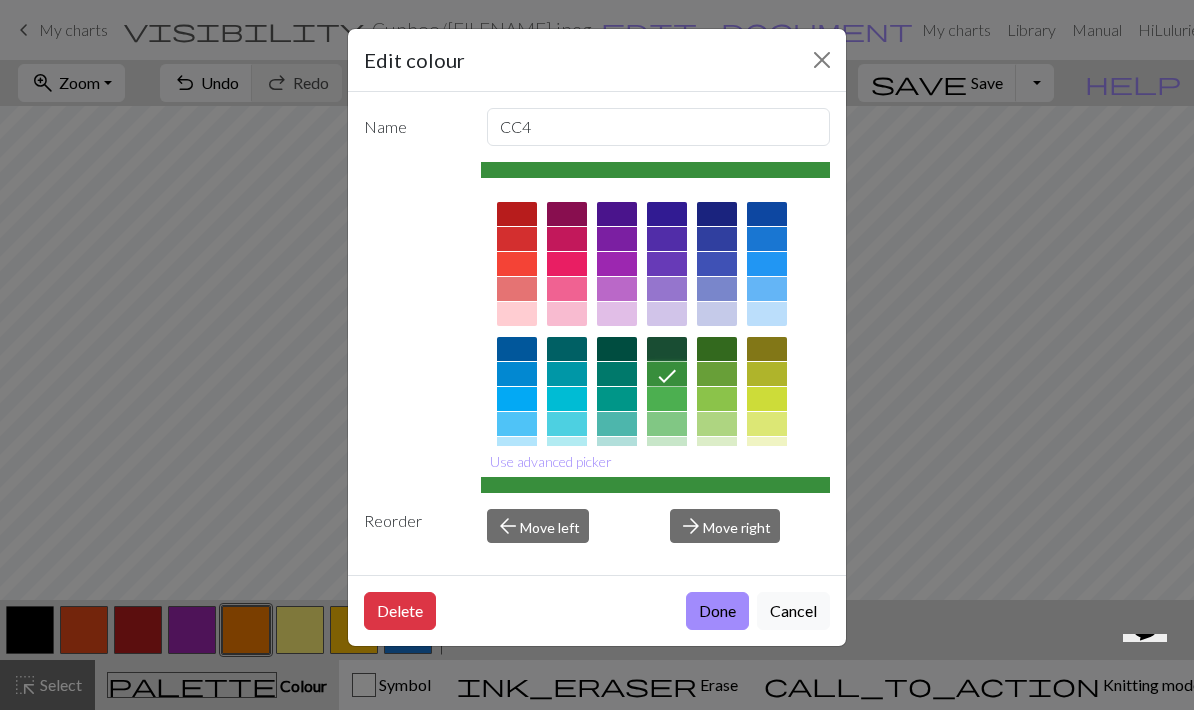 click on "Done" at bounding box center [717, 611] 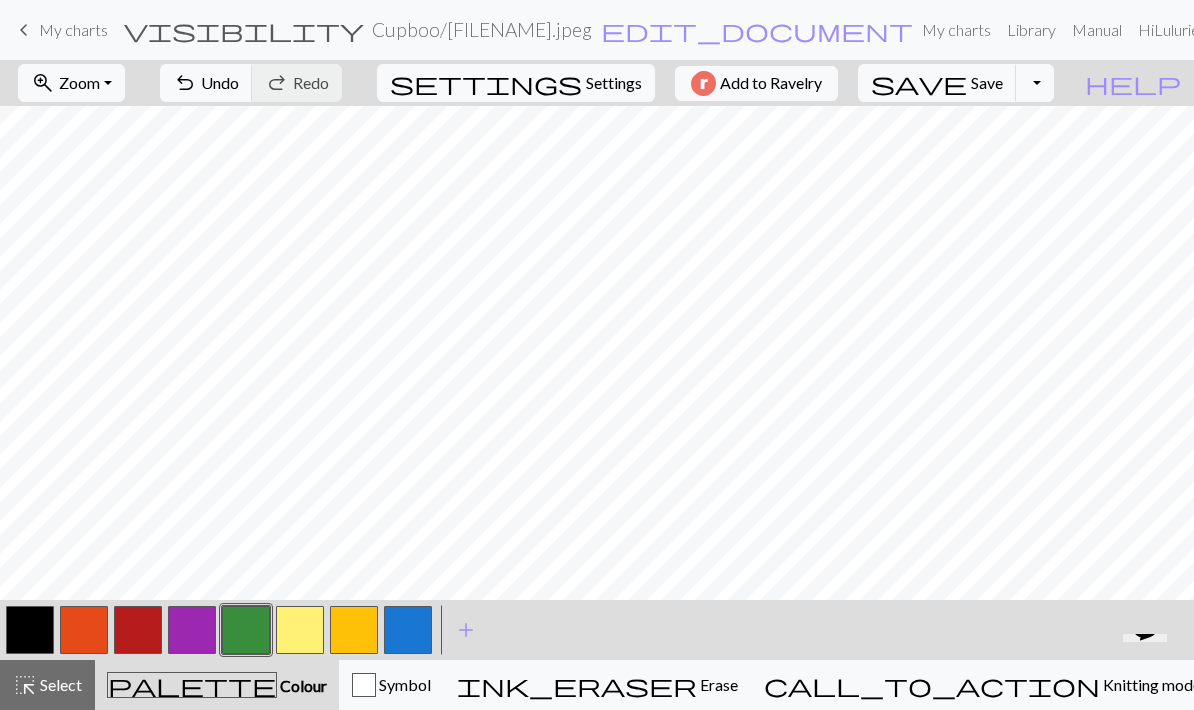 click at bounding box center (192, 630) 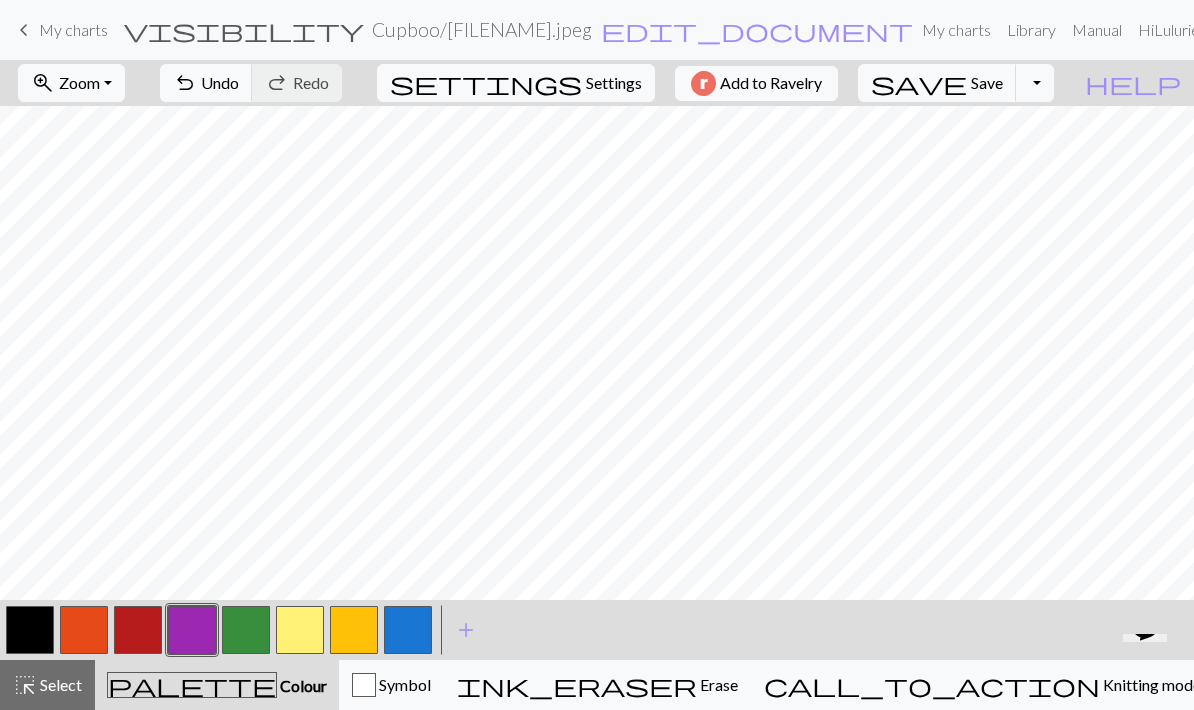 click at bounding box center (192, 630) 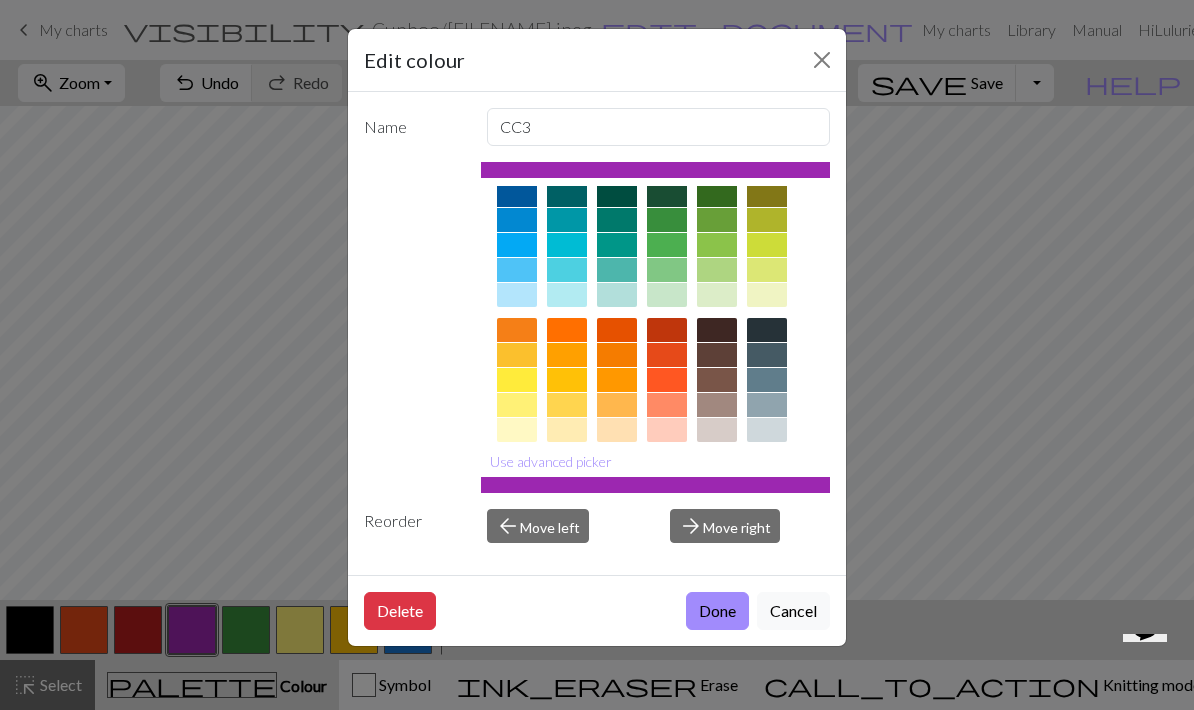 scroll, scrollTop: 153, scrollLeft: 0, axis: vertical 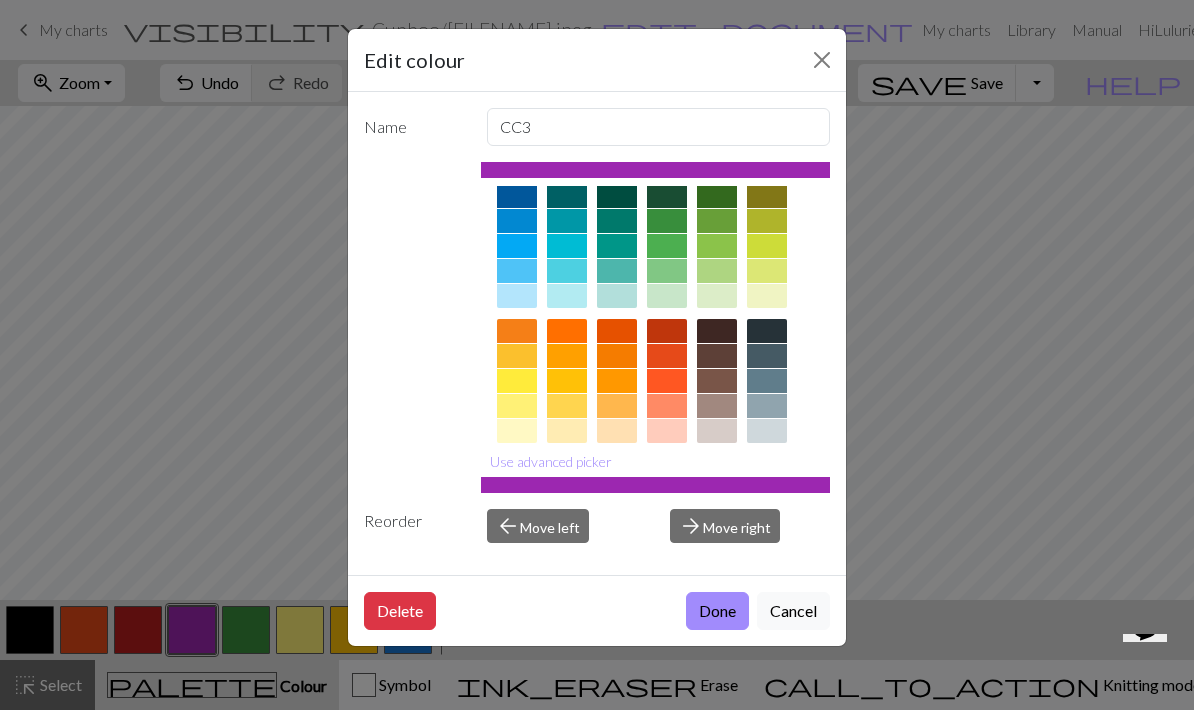 click at bounding box center (517, 406) 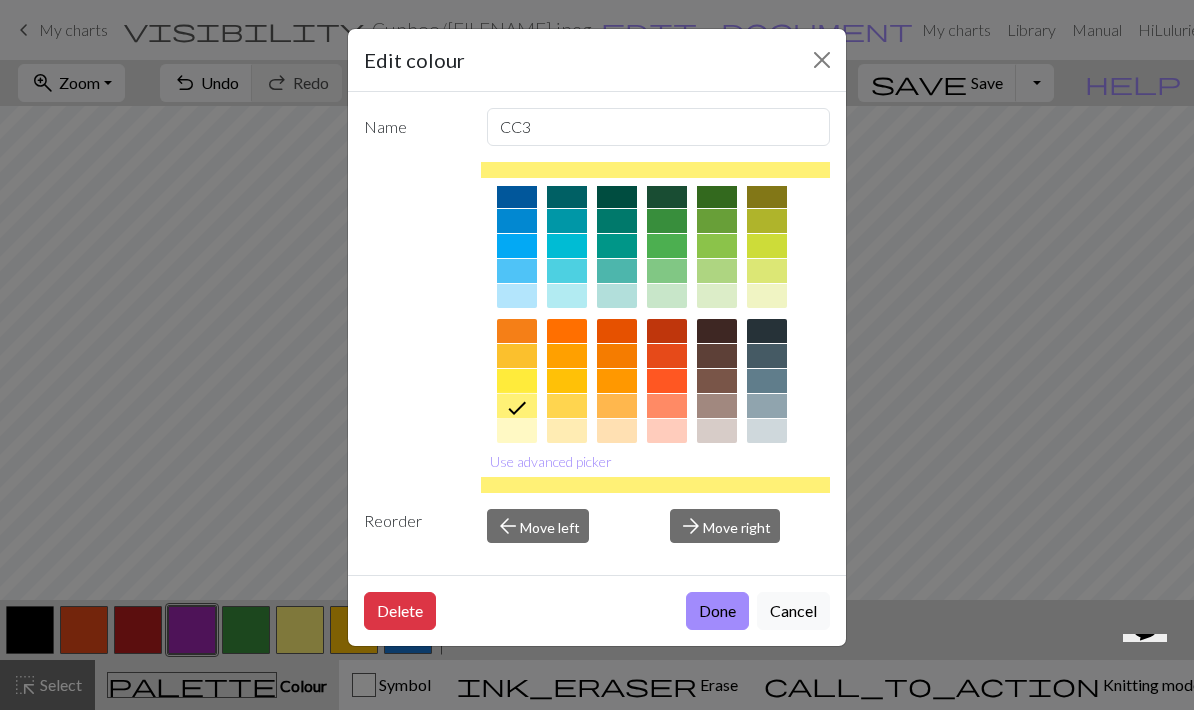 click on "Done" at bounding box center [717, 611] 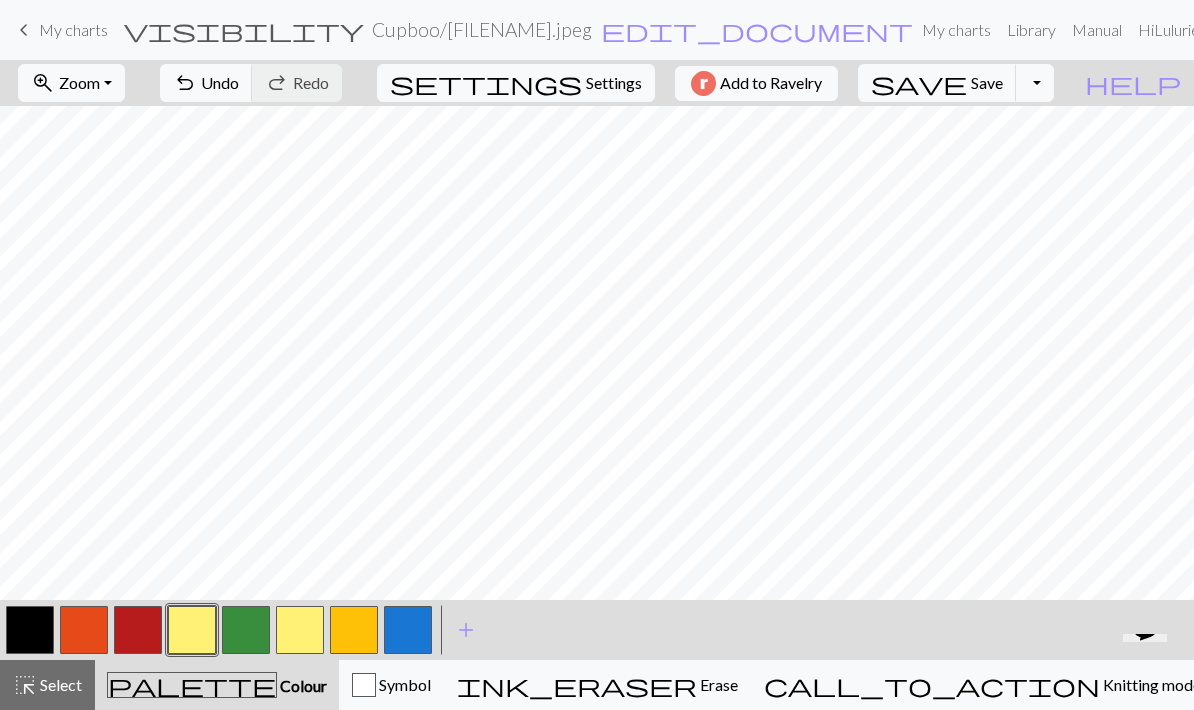 click at bounding box center [246, 630] 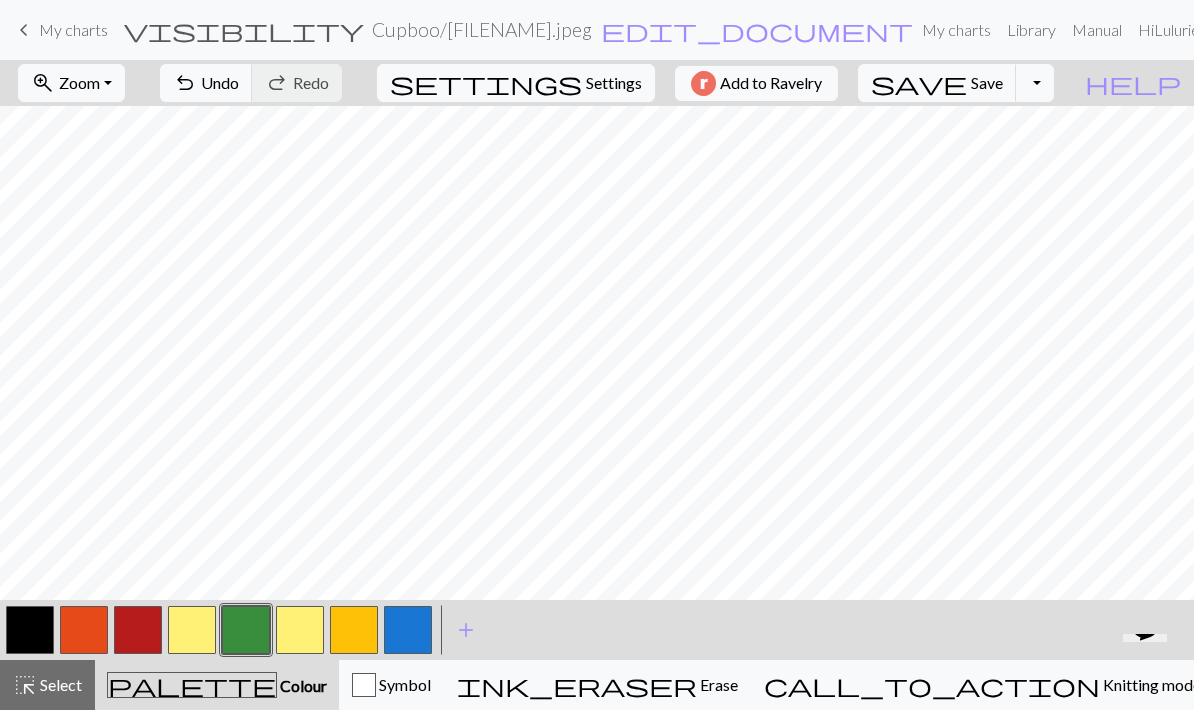 click at bounding box center (192, 630) 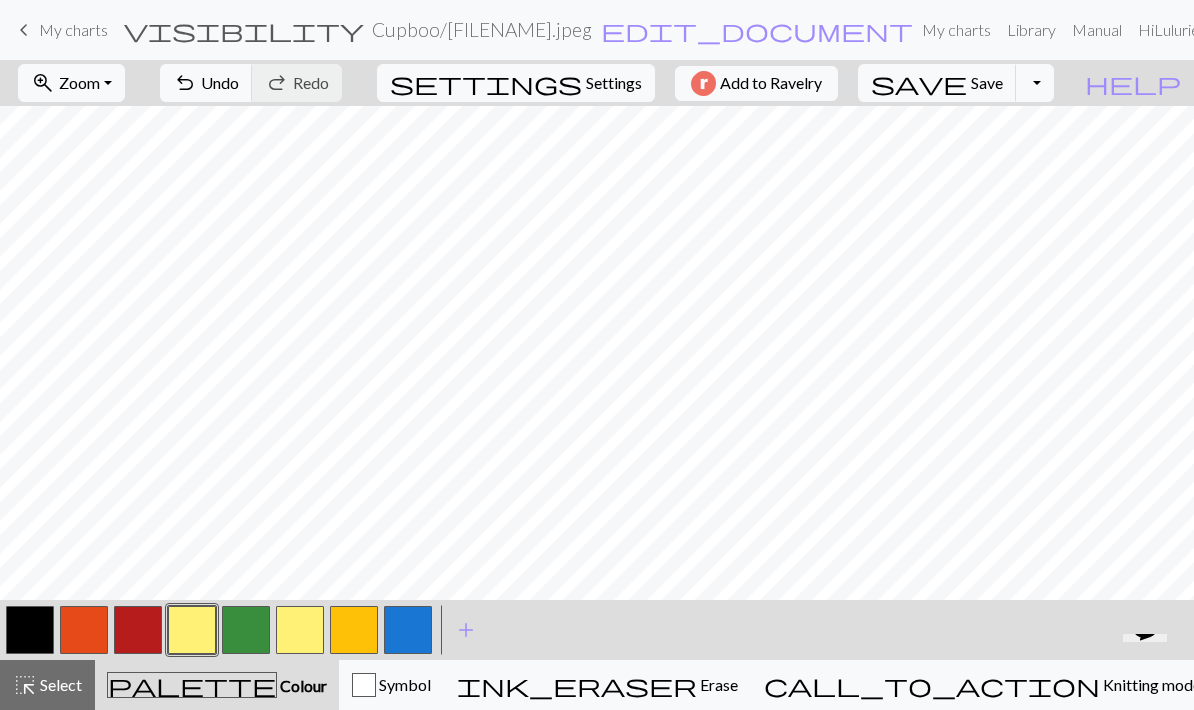 click at bounding box center (192, 630) 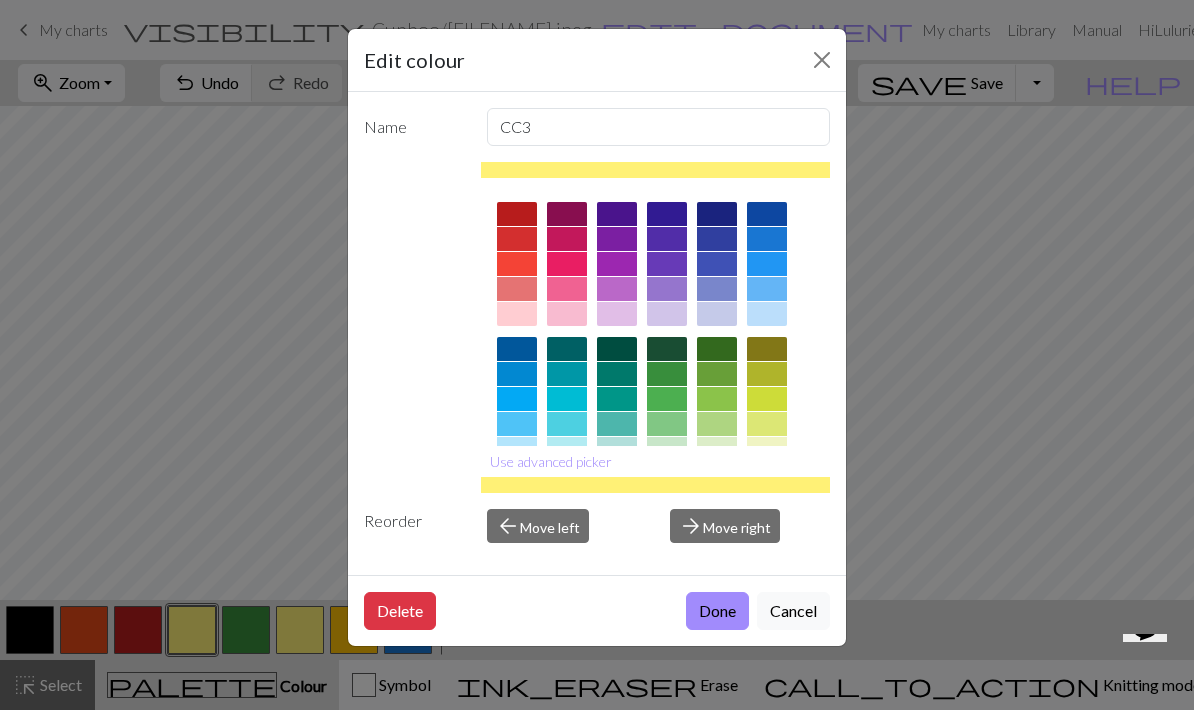 click at bounding box center (667, 374) 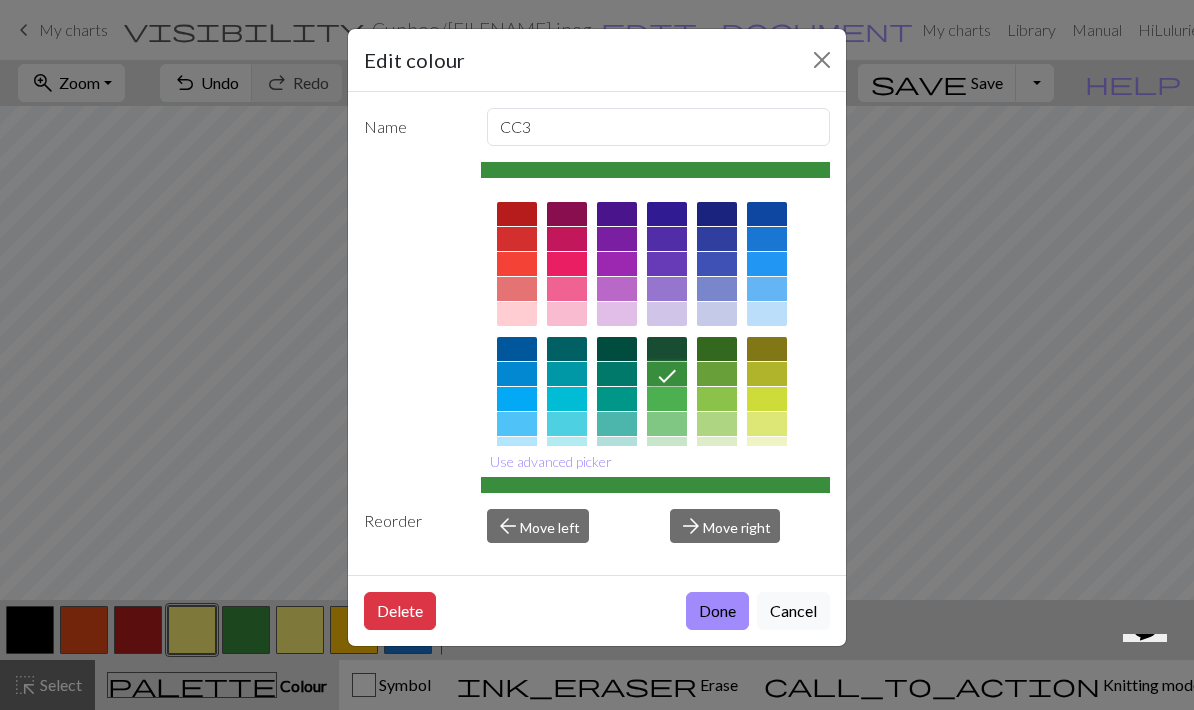 click on "Done" at bounding box center (717, 611) 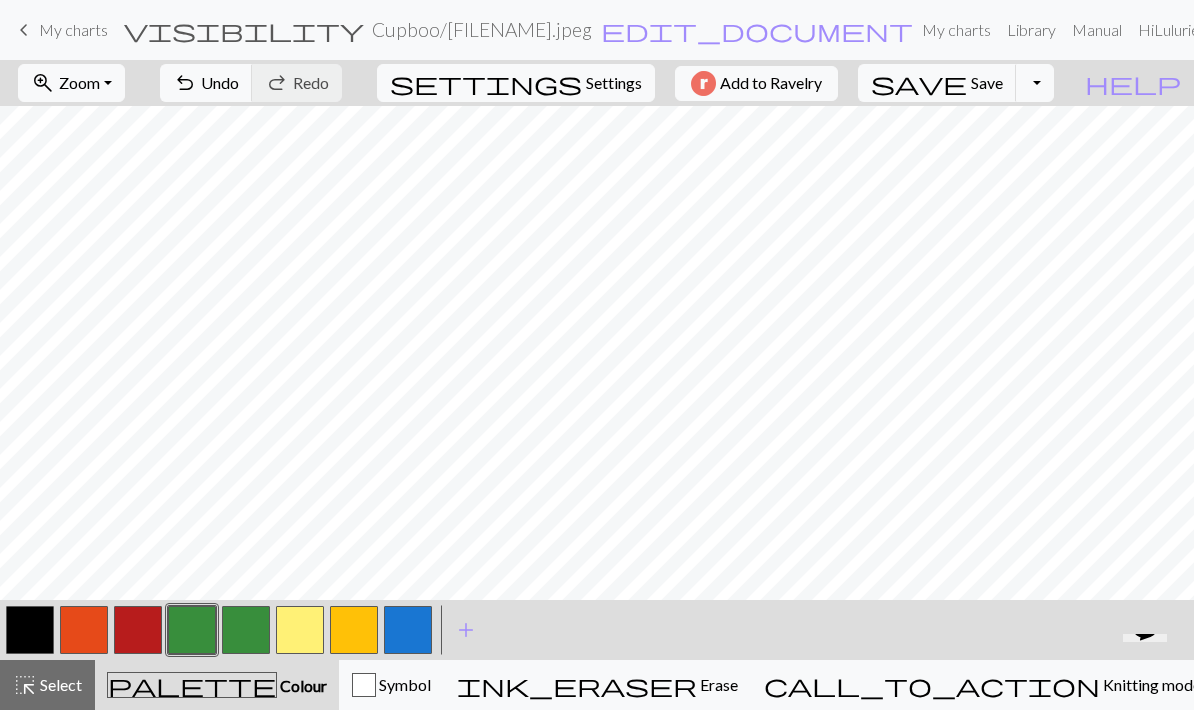 click at bounding box center [246, 630] 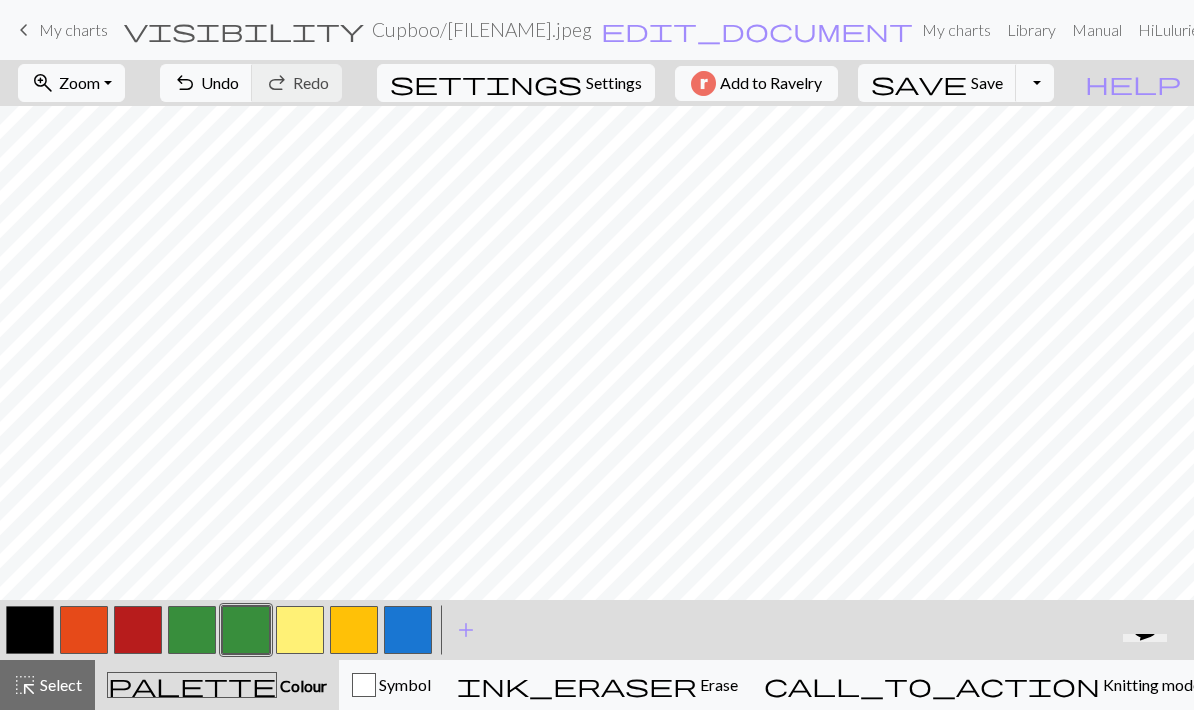 click at bounding box center [246, 630] 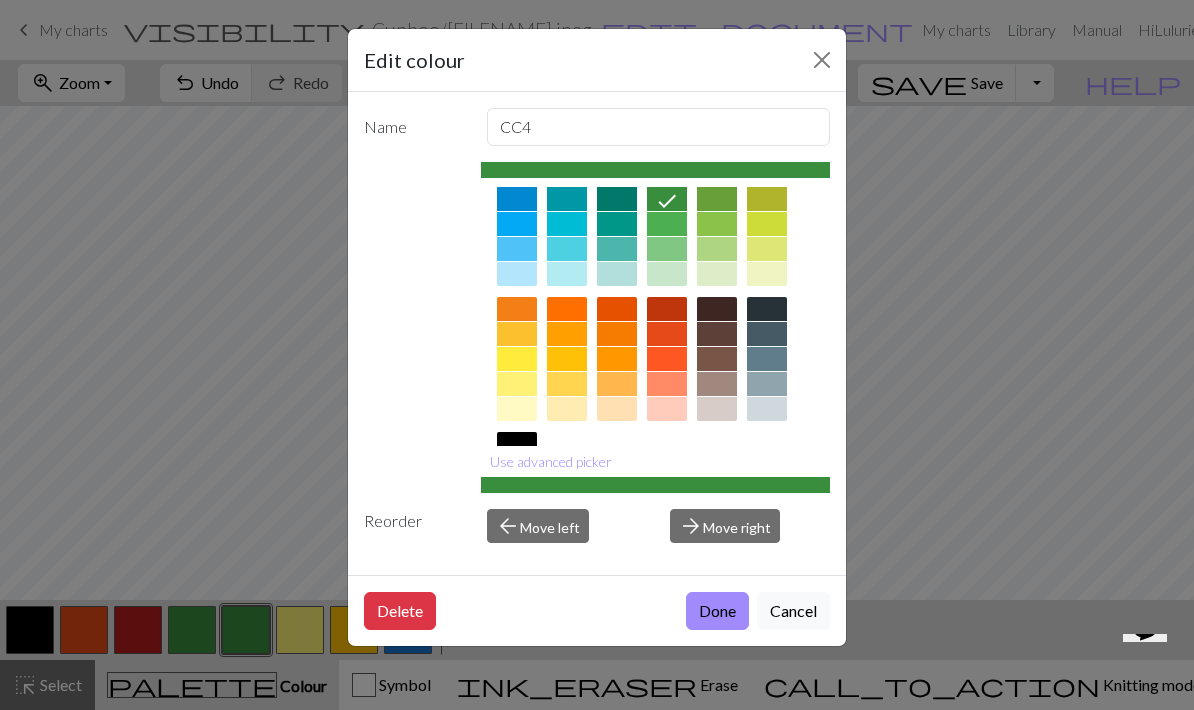 scroll, scrollTop: 174, scrollLeft: 0, axis: vertical 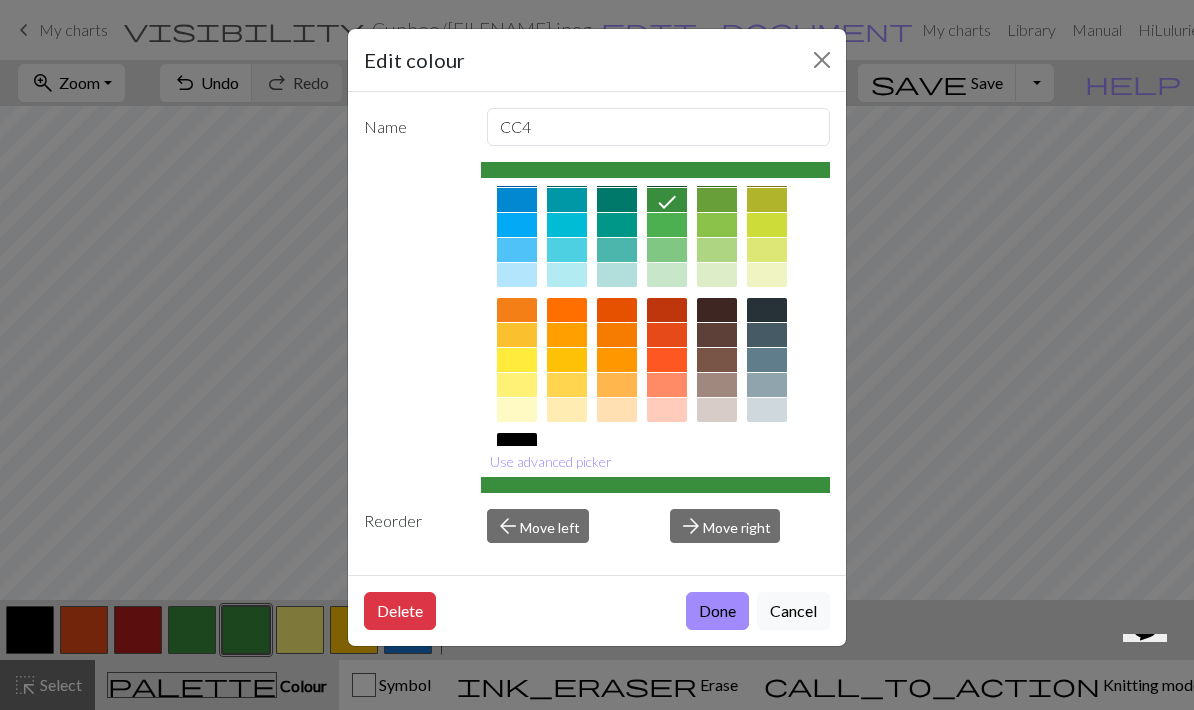 click at bounding box center [517, 360] 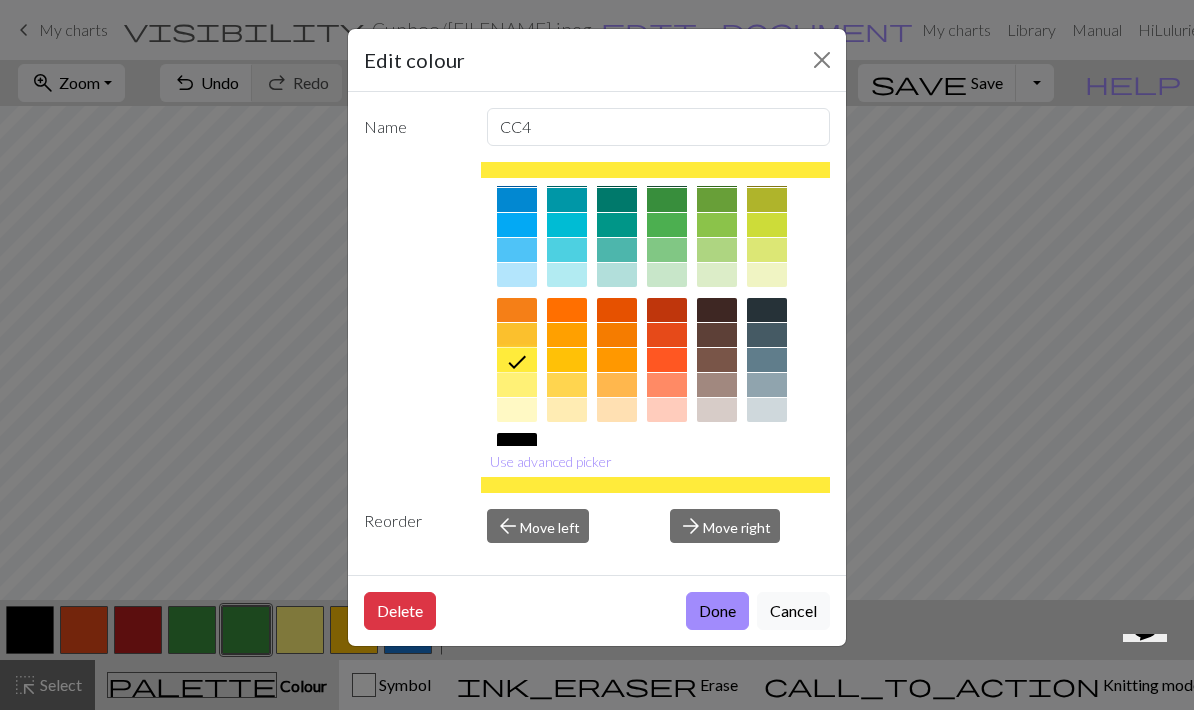 click on "Done" at bounding box center (717, 611) 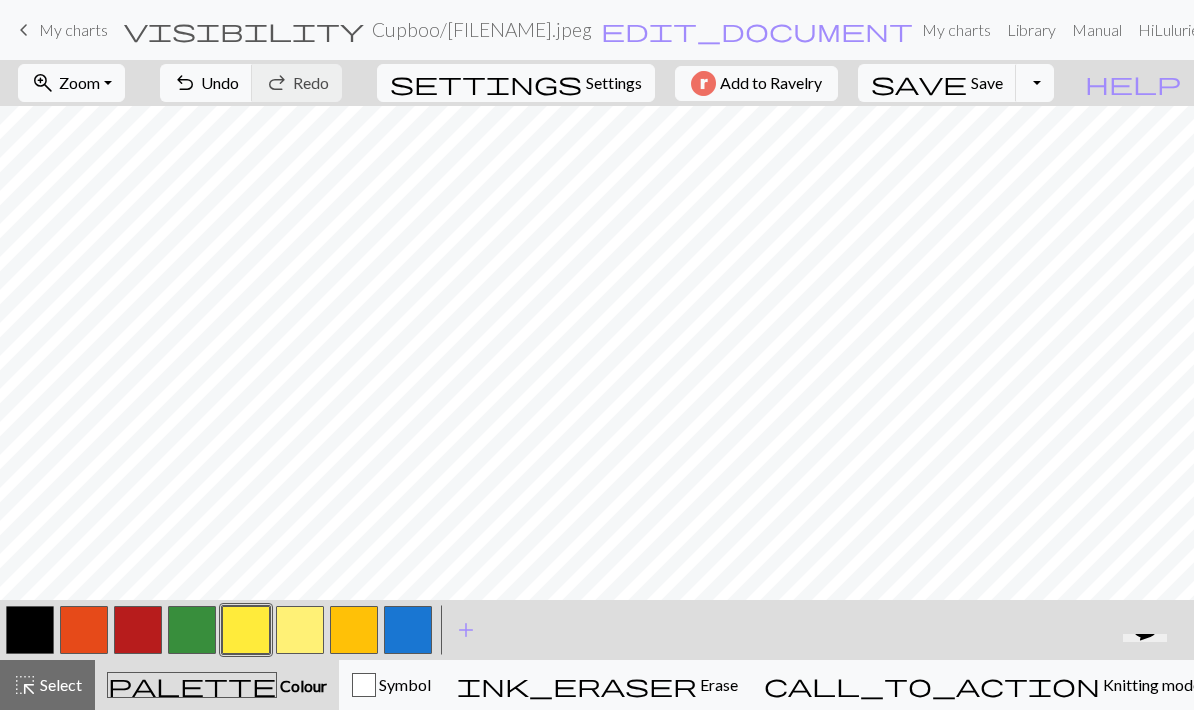 click at bounding box center [246, 630] 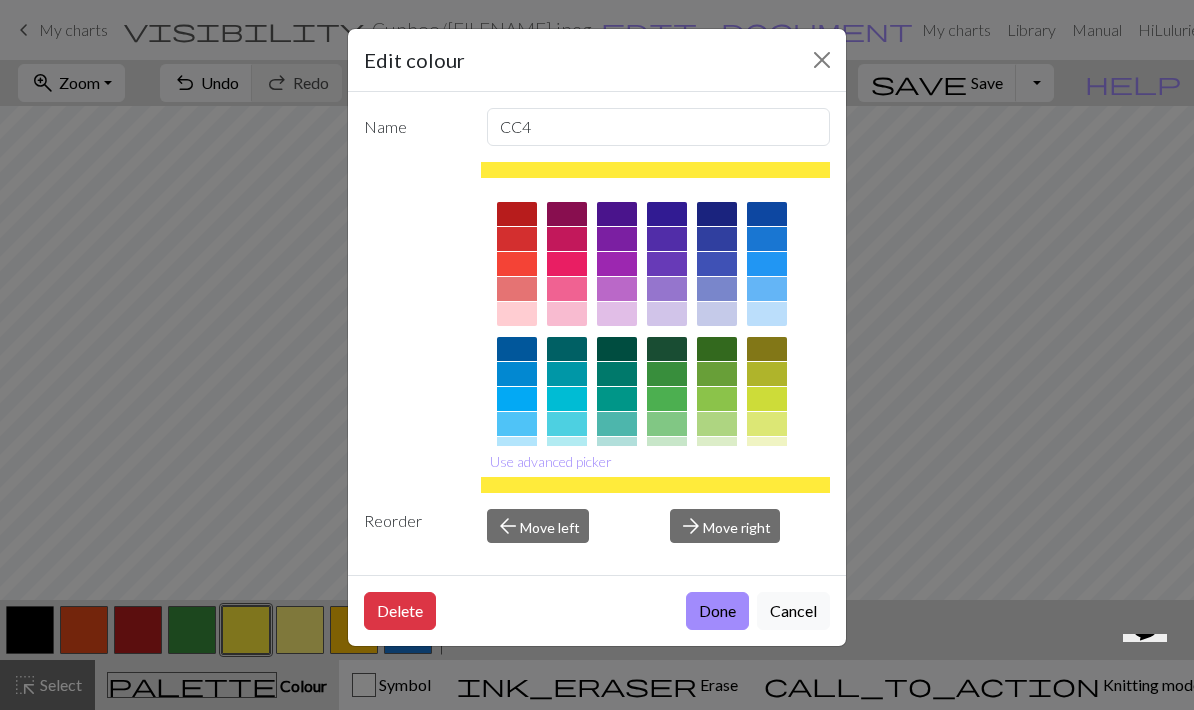 click on "Edit colour Name CC4 Use advanced picker Reorder arrow_back Move left arrow_forward Move right Delete Done Cancel" at bounding box center [597, 355] 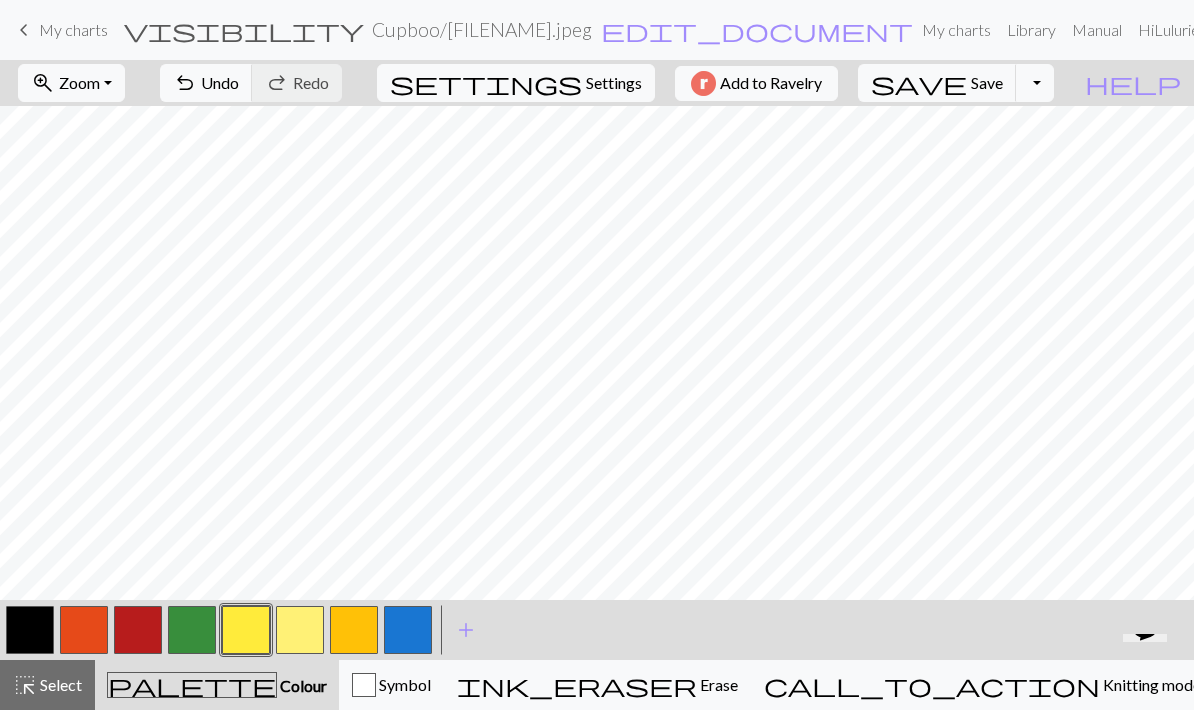 click at bounding box center (246, 630) 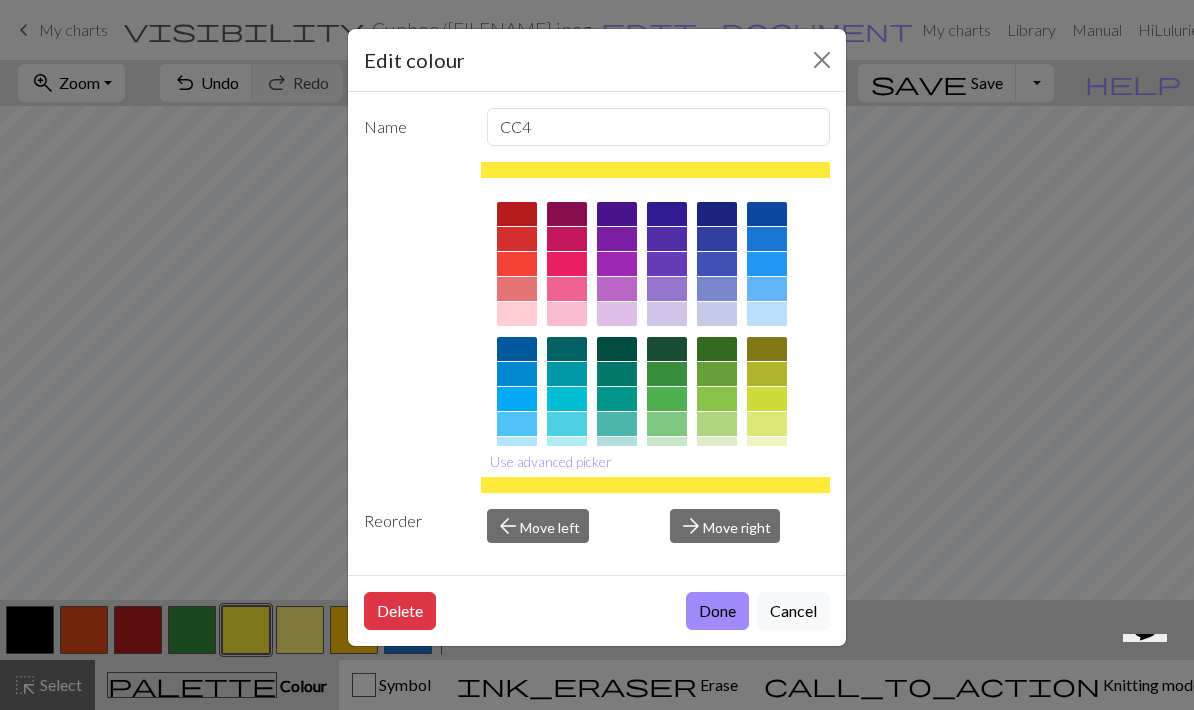 click on "Edit colour Name CC4 Use advanced picker Reorder arrow_back Move left arrow_forward Move right Delete Done Cancel" at bounding box center [597, 355] 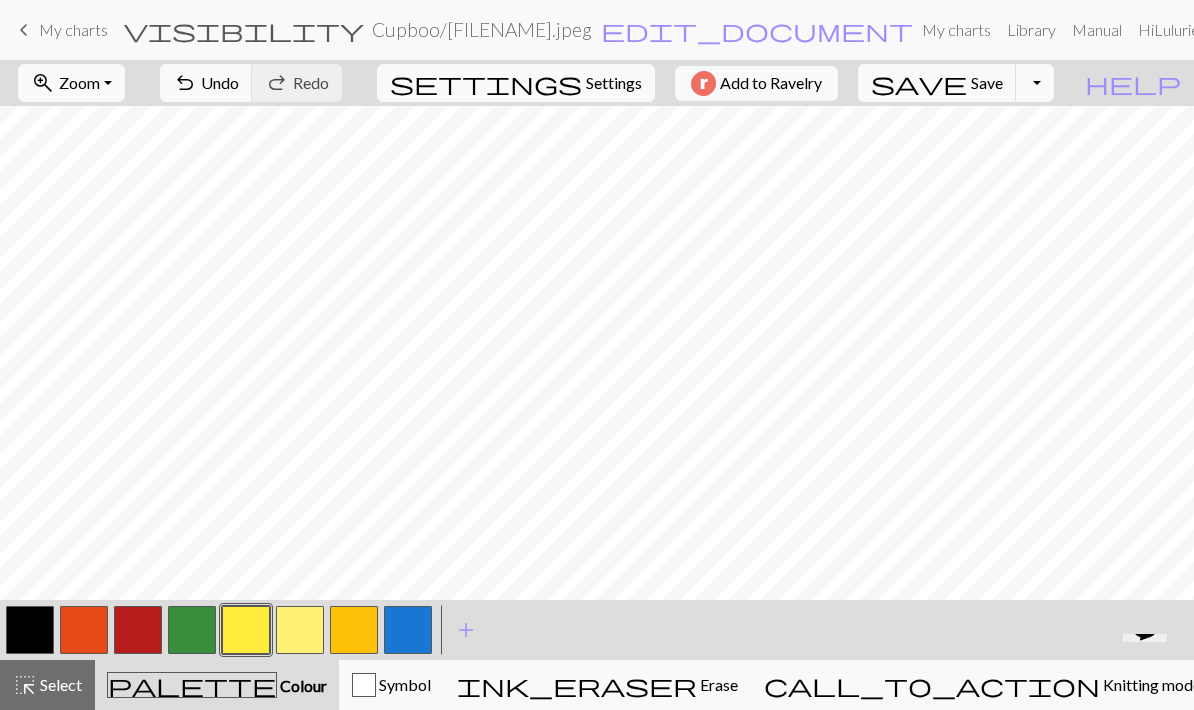 click at bounding box center [354, 630] 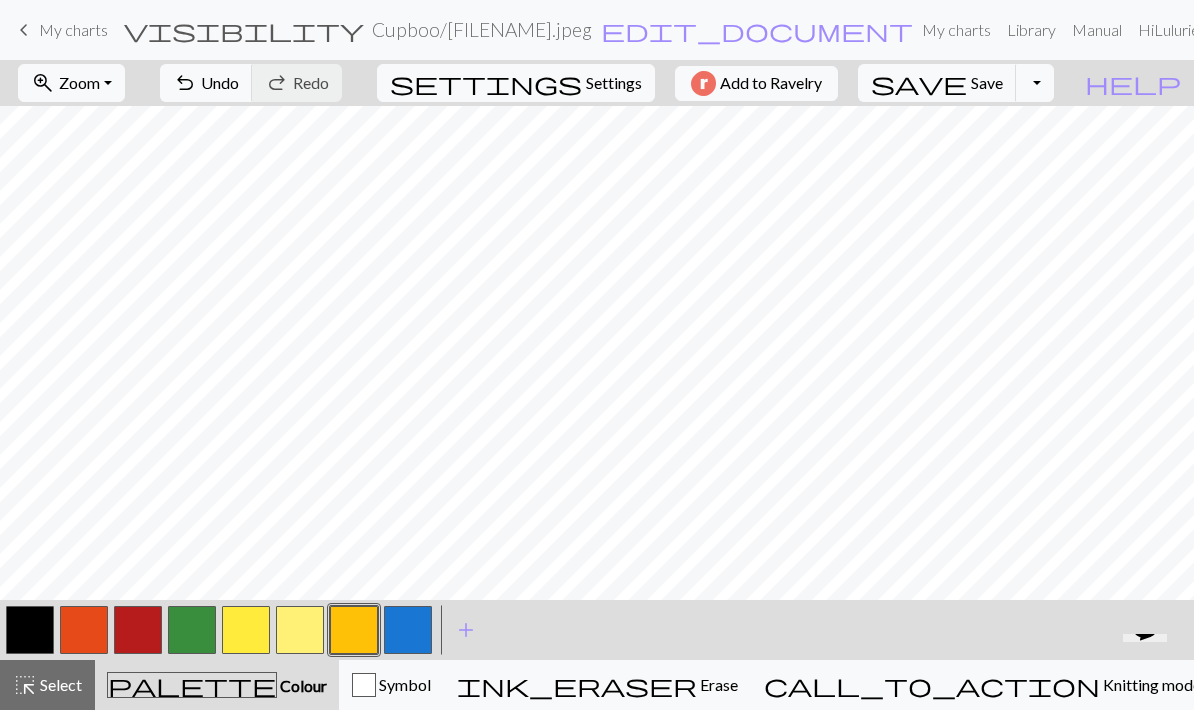 click at bounding box center [354, 630] 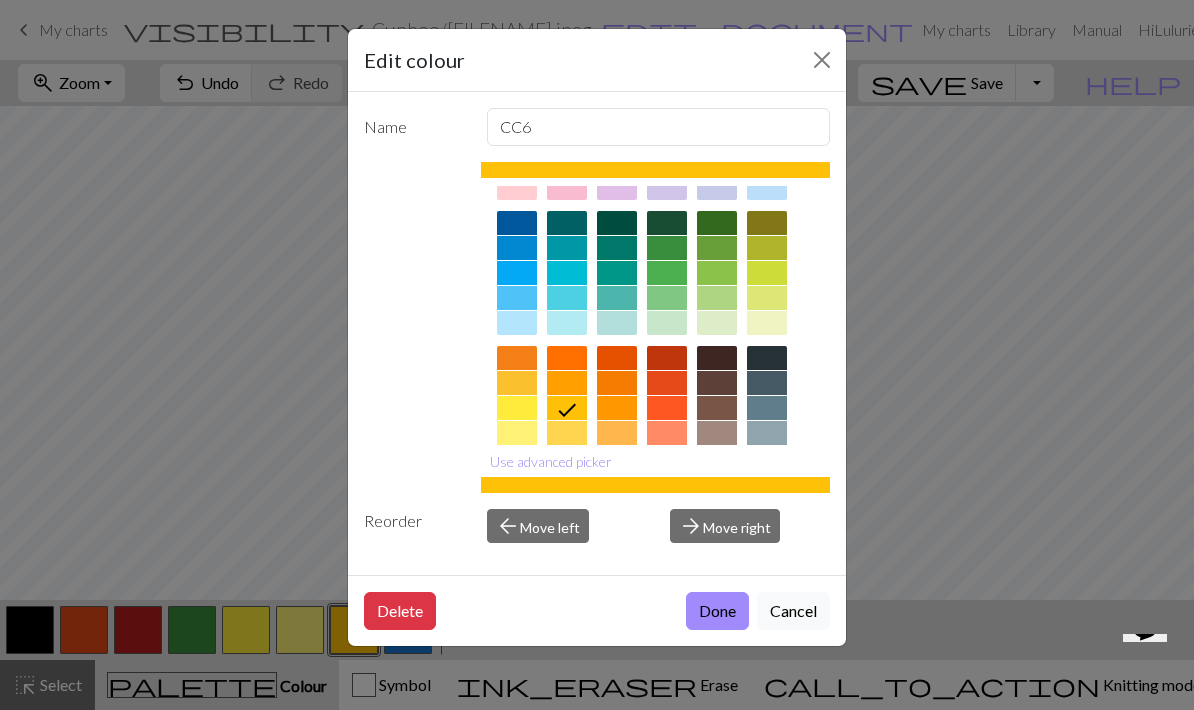 scroll, scrollTop: 129, scrollLeft: 0, axis: vertical 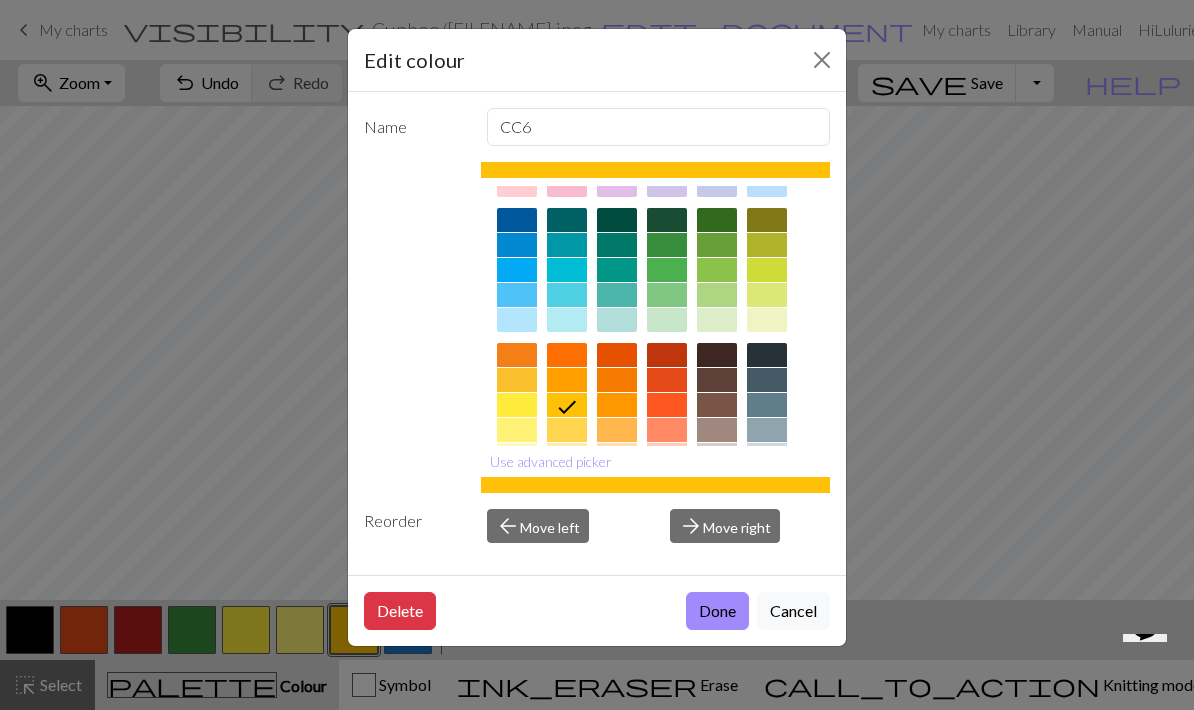 click at bounding box center [517, 430] 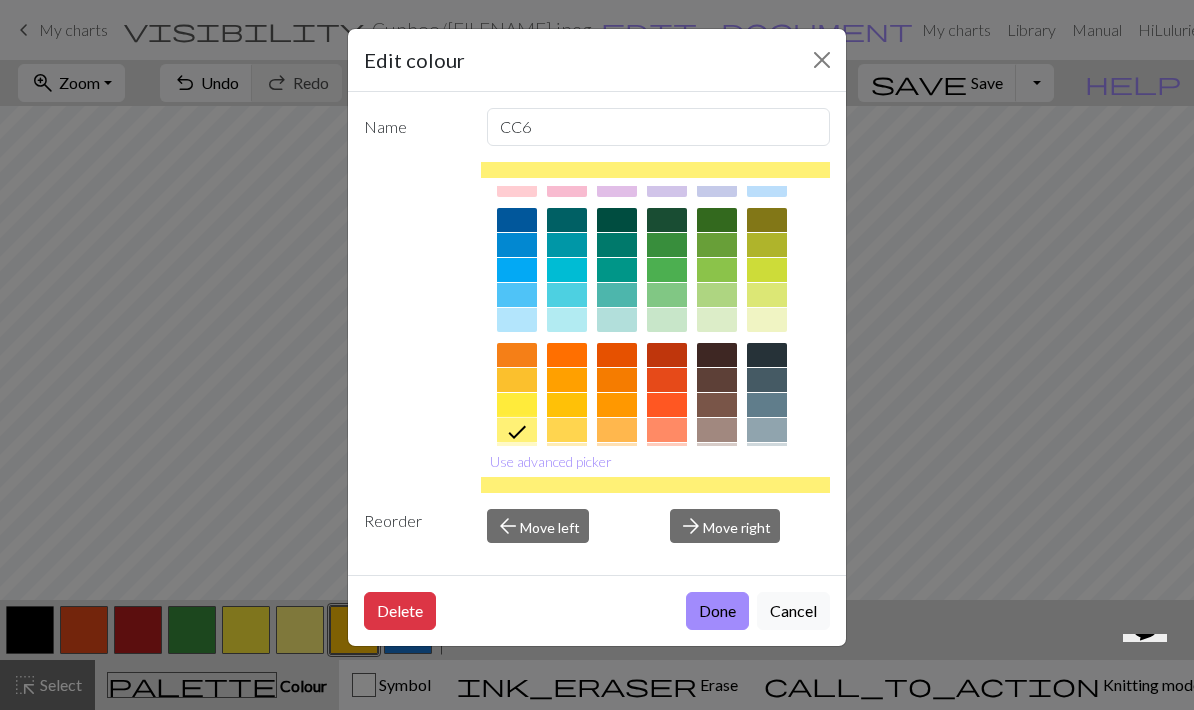 click at bounding box center (517, 405) 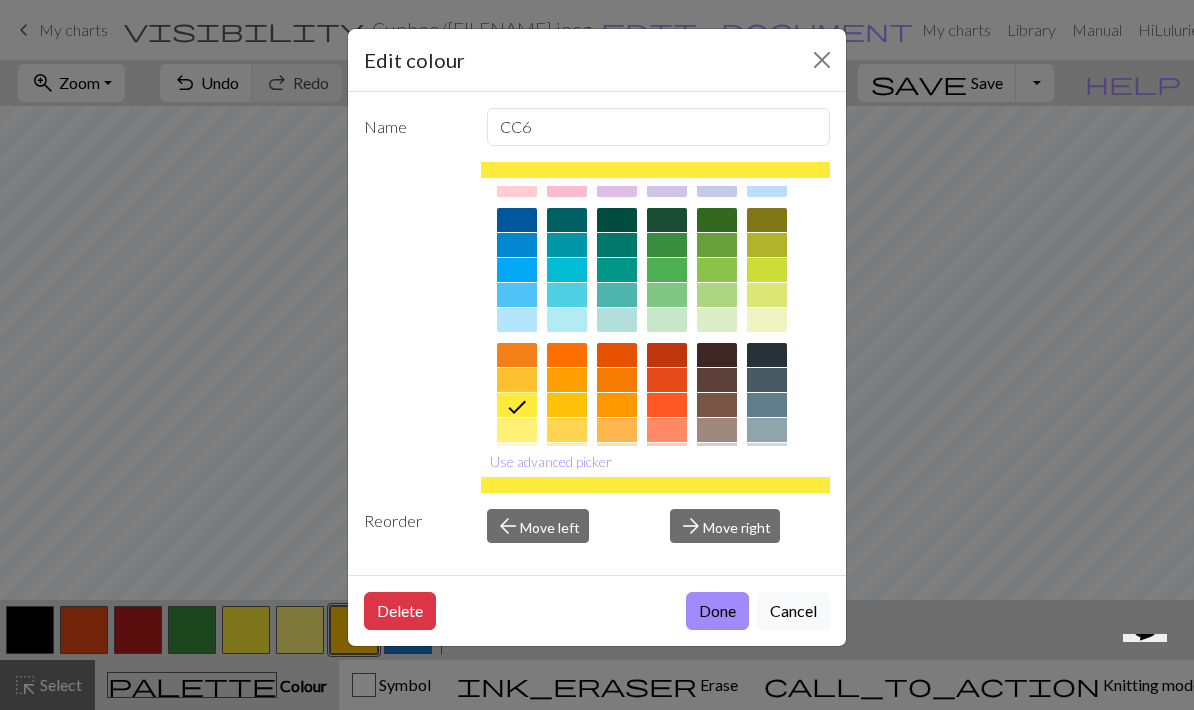 click on "Done" at bounding box center [717, 611] 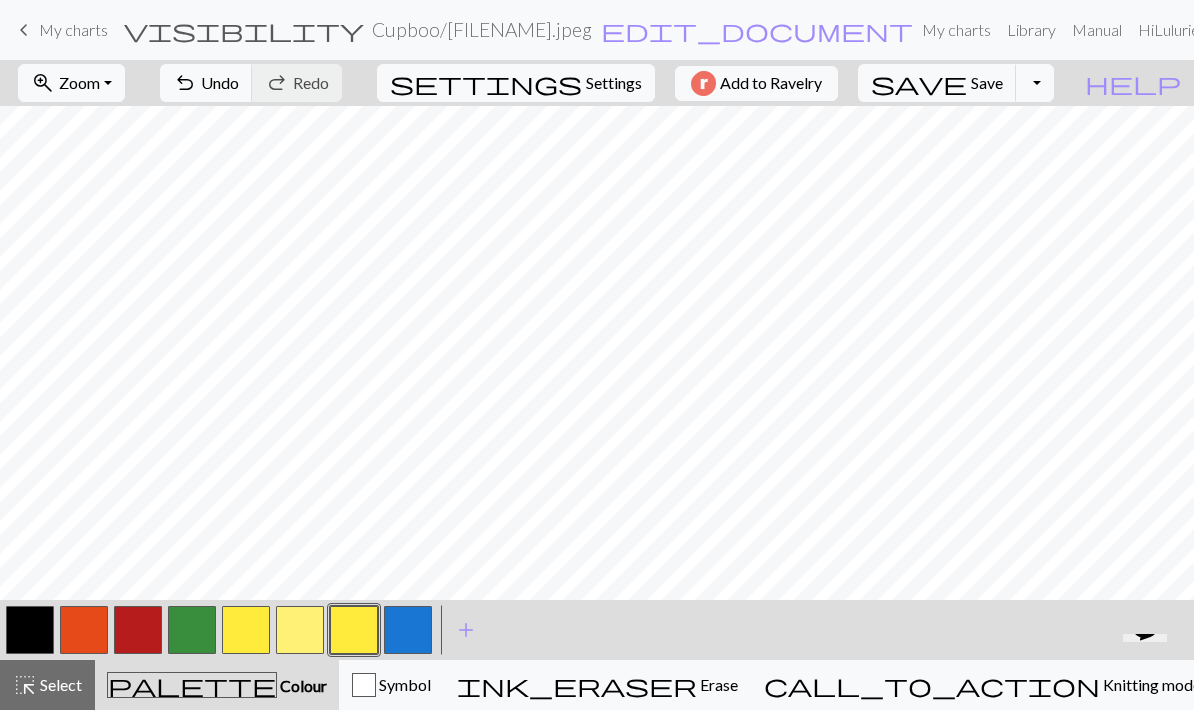 click at bounding box center [246, 630] 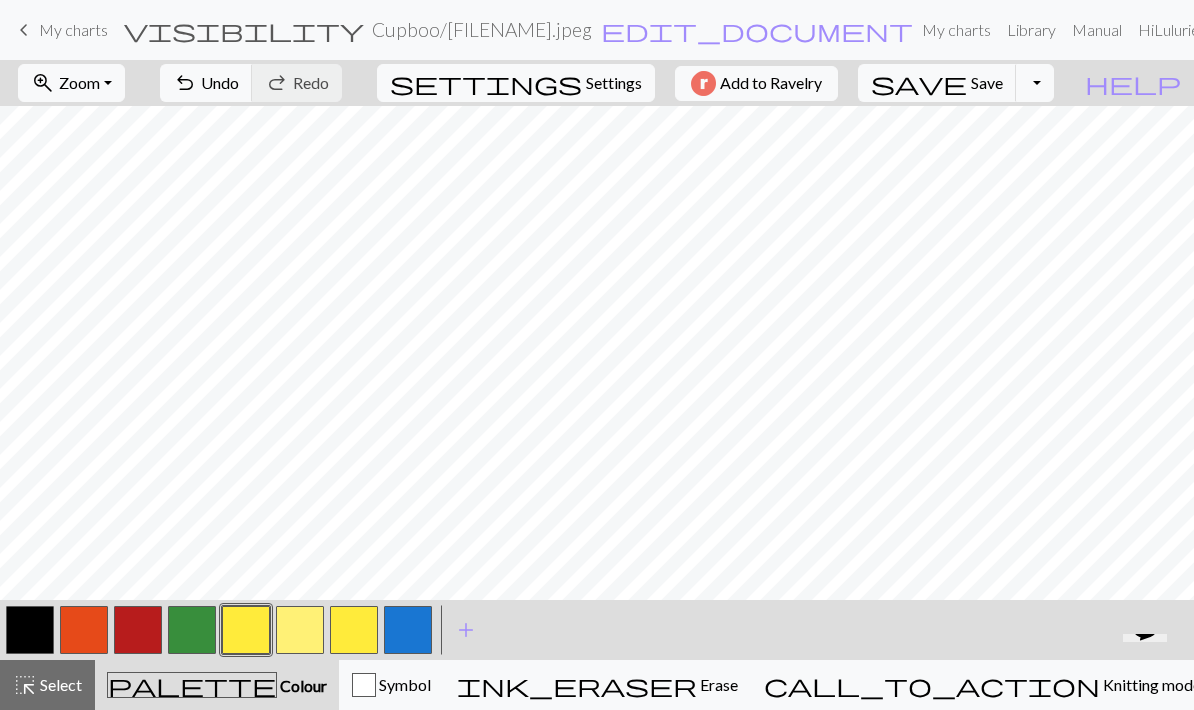 click at bounding box center (246, 630) 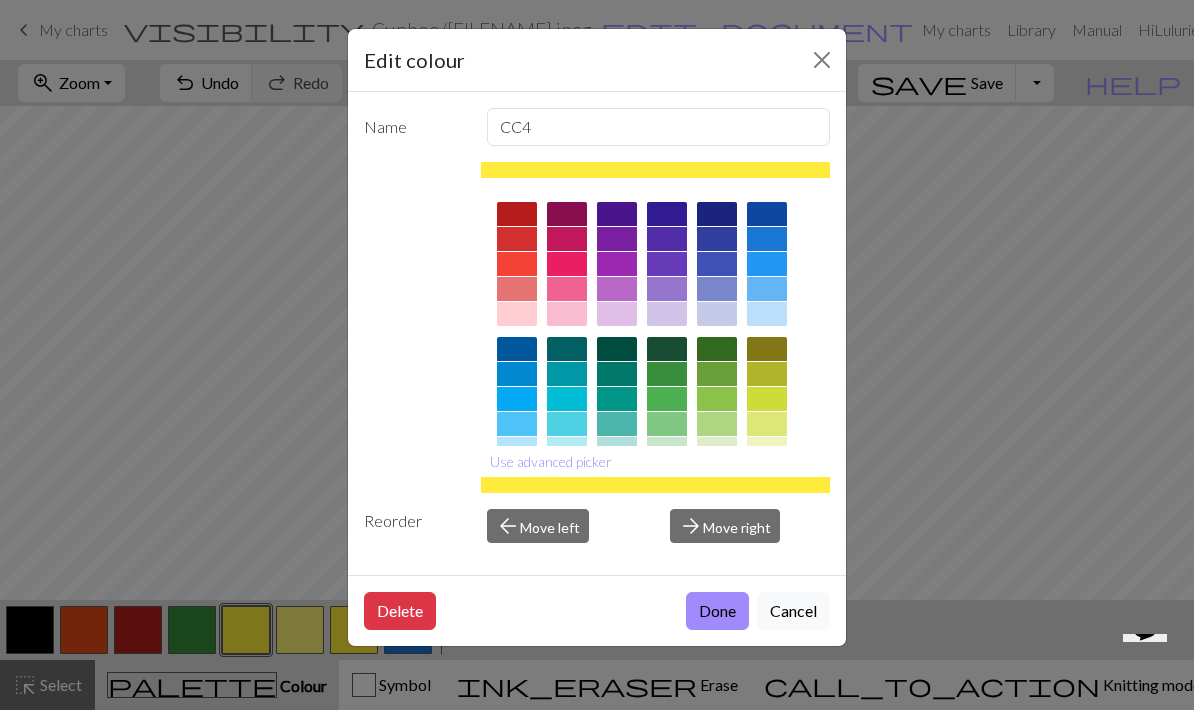 click at bounding box center (617, 264) 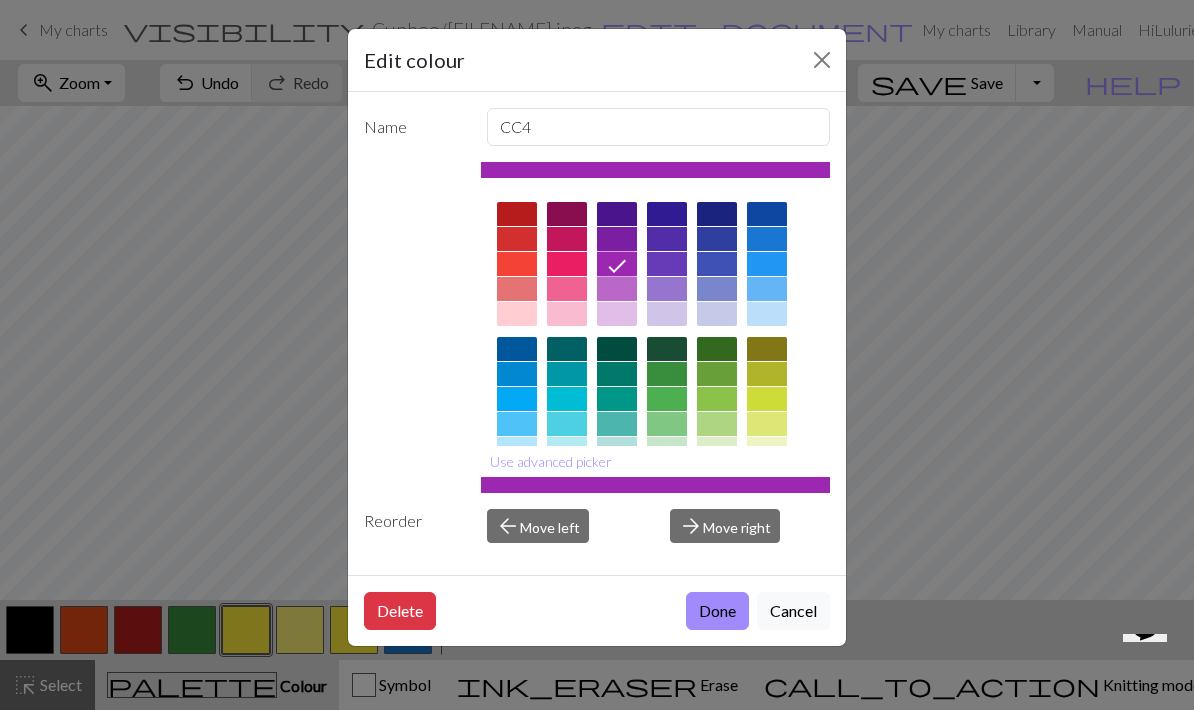 click on "Done" at bounding box center (717, 611) 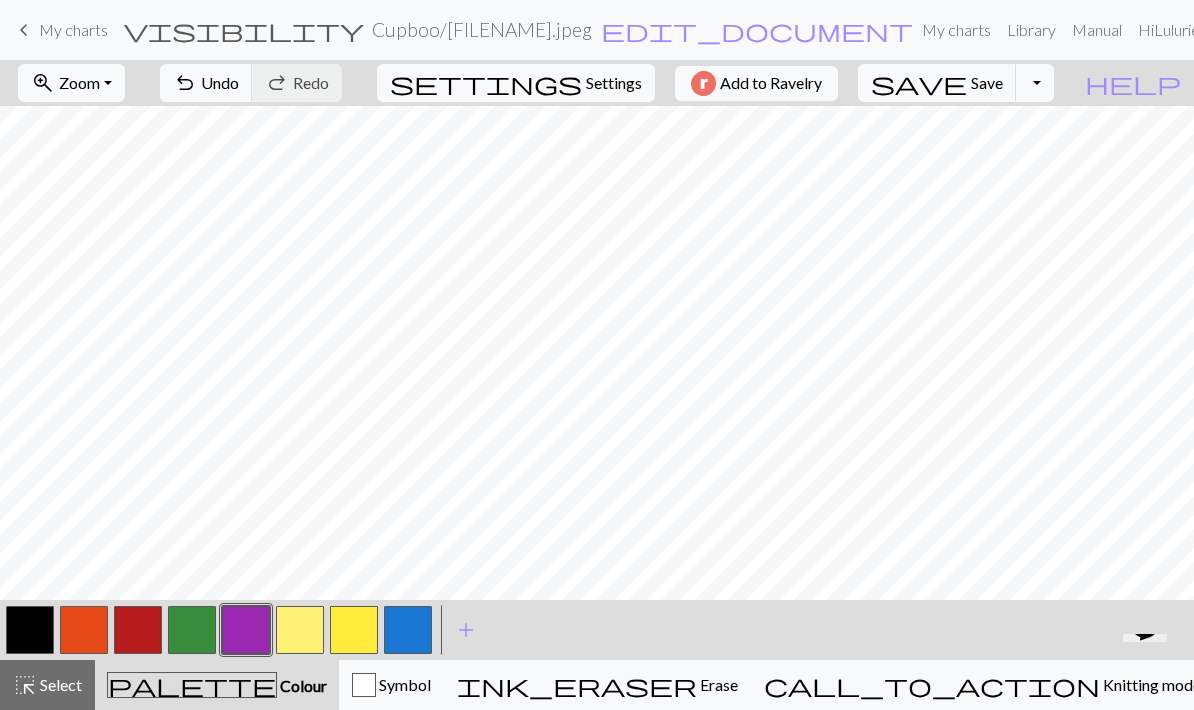 click at bounding box center [300, 630] 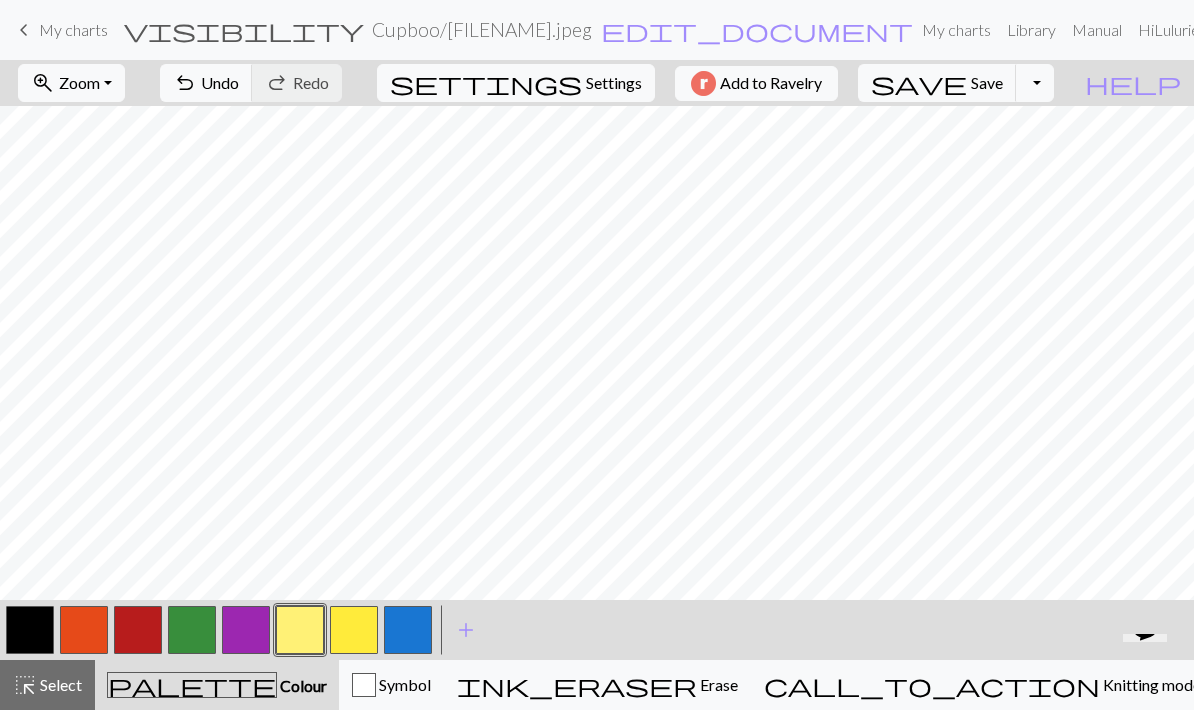 click at bounding box center (300, 630) 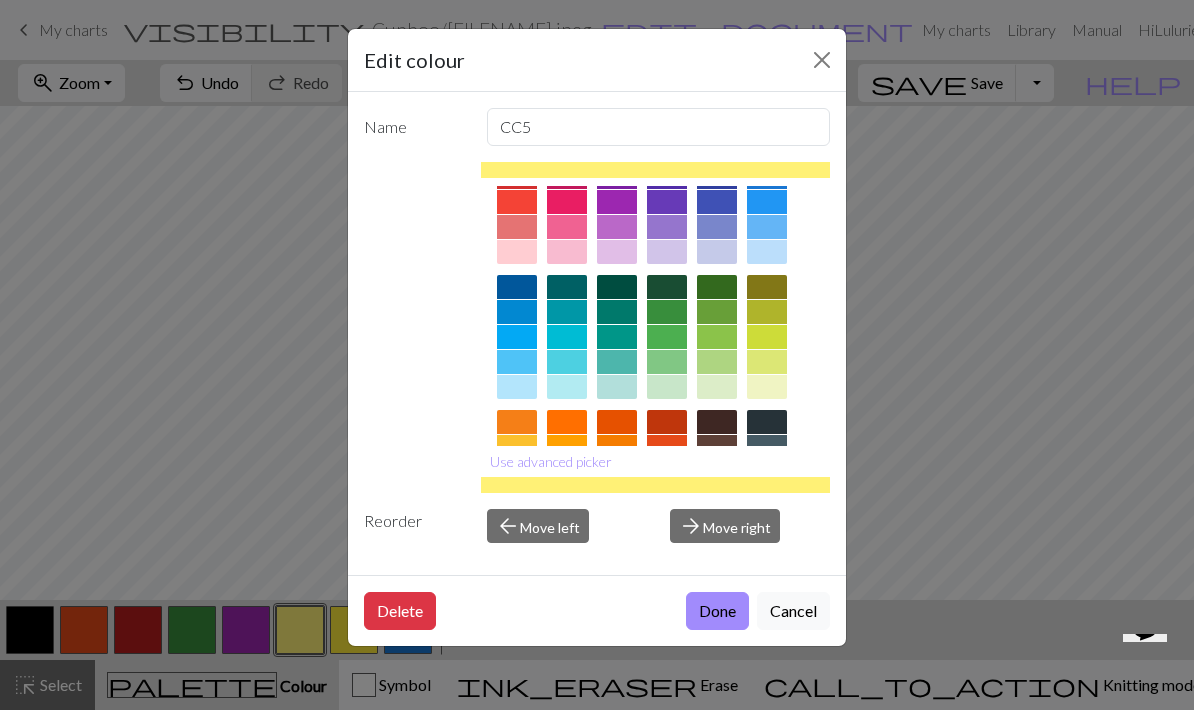 scroll, scrollTop: 61, scrollLeft: 0, axis: vertical 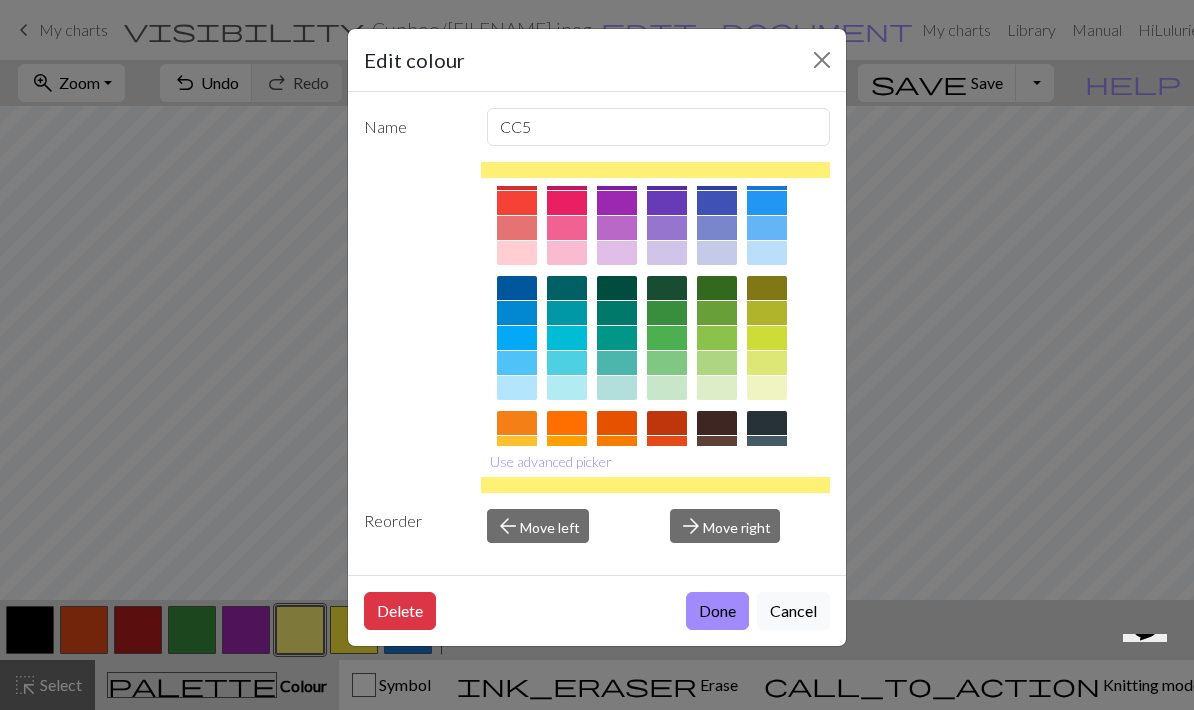 click at bounding box center [567, 448] 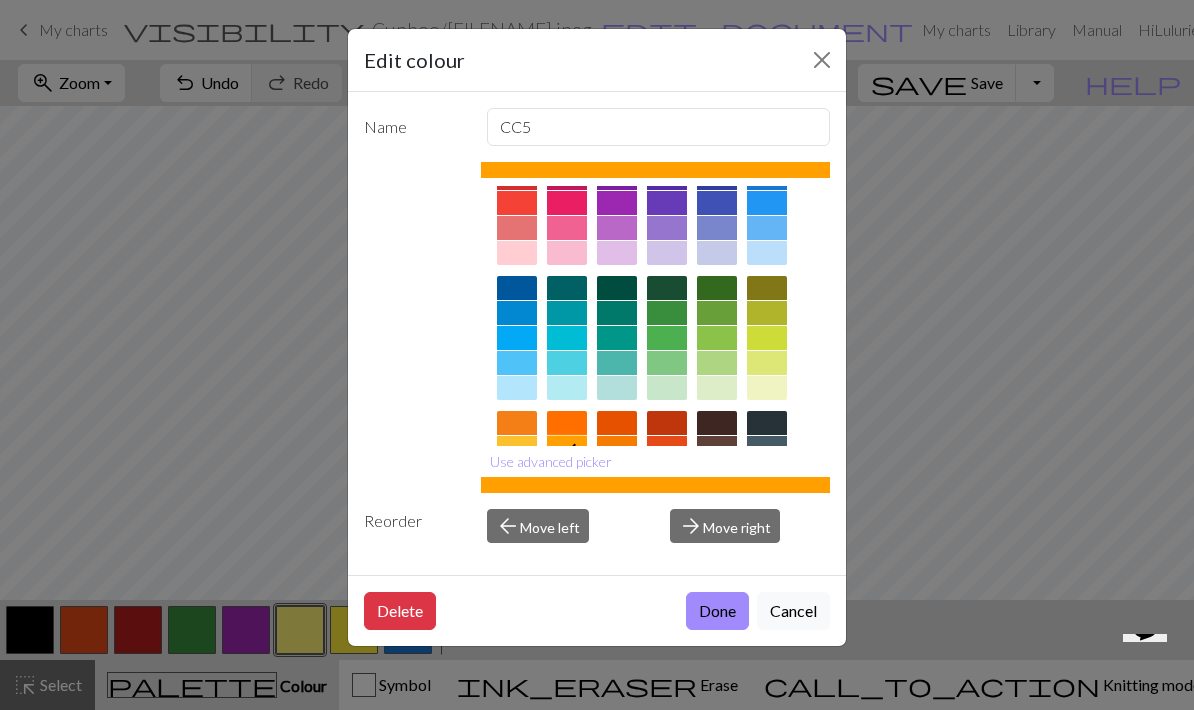 click on "Done" at bounding box center (717, 611) 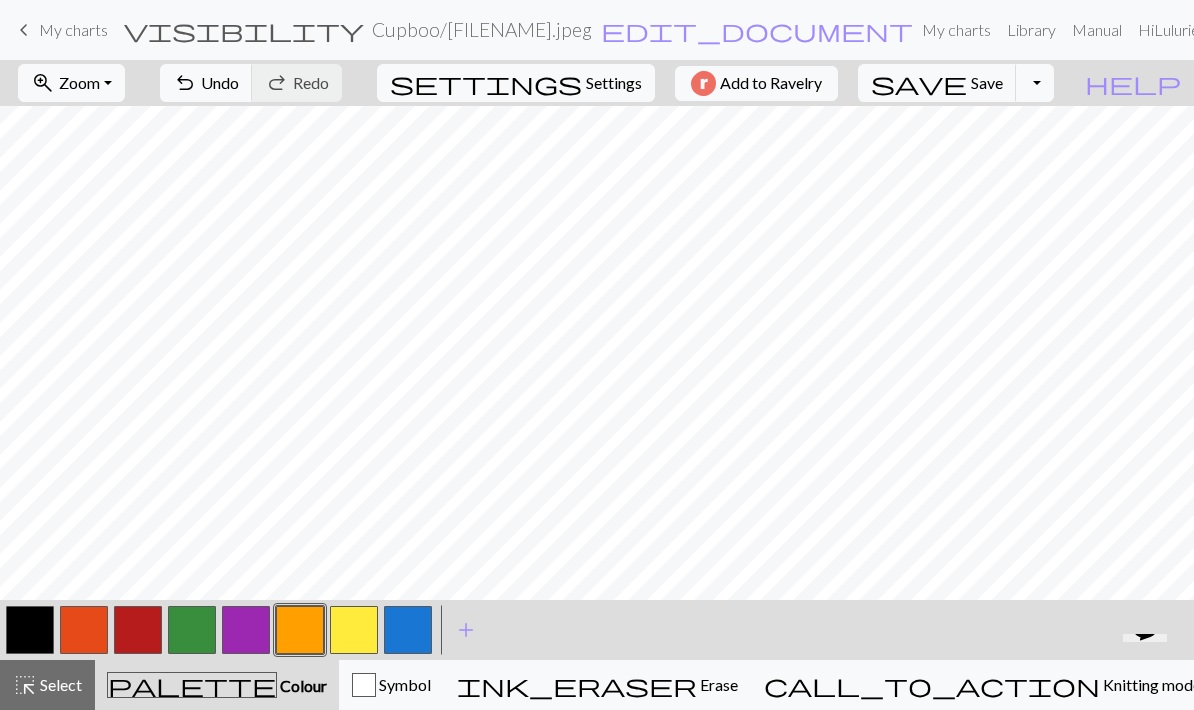 click at bounding box center [408, 630] 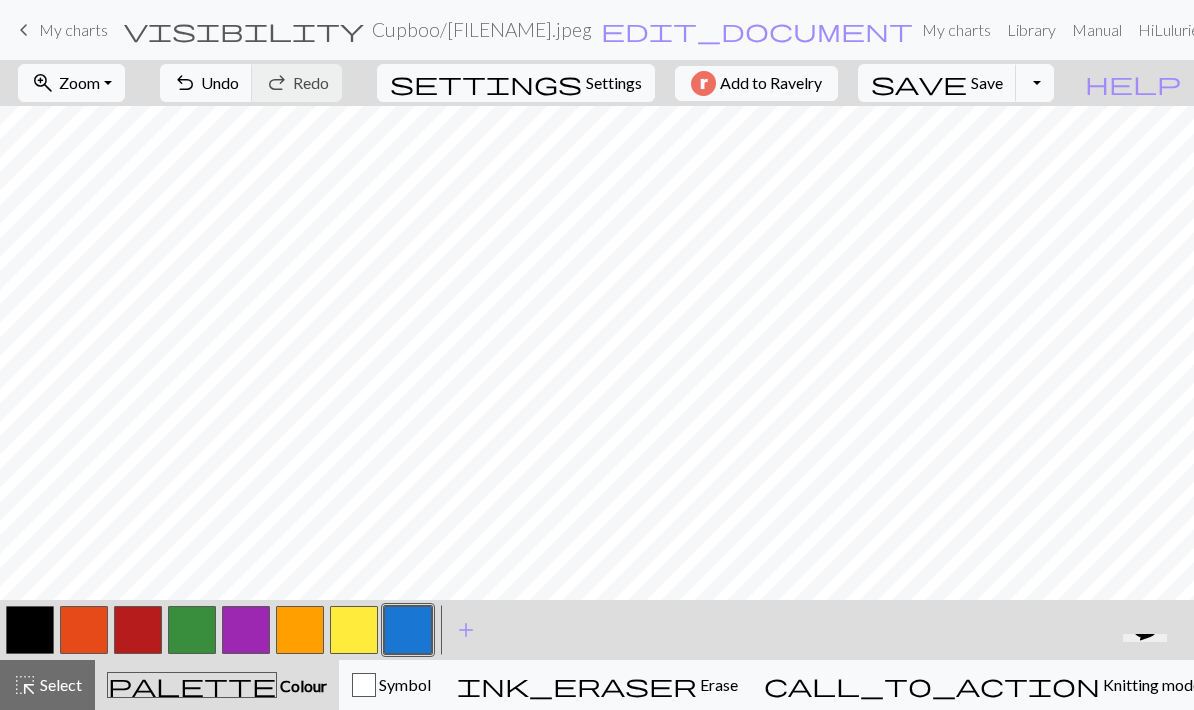 click at bounding box center (354, 630) 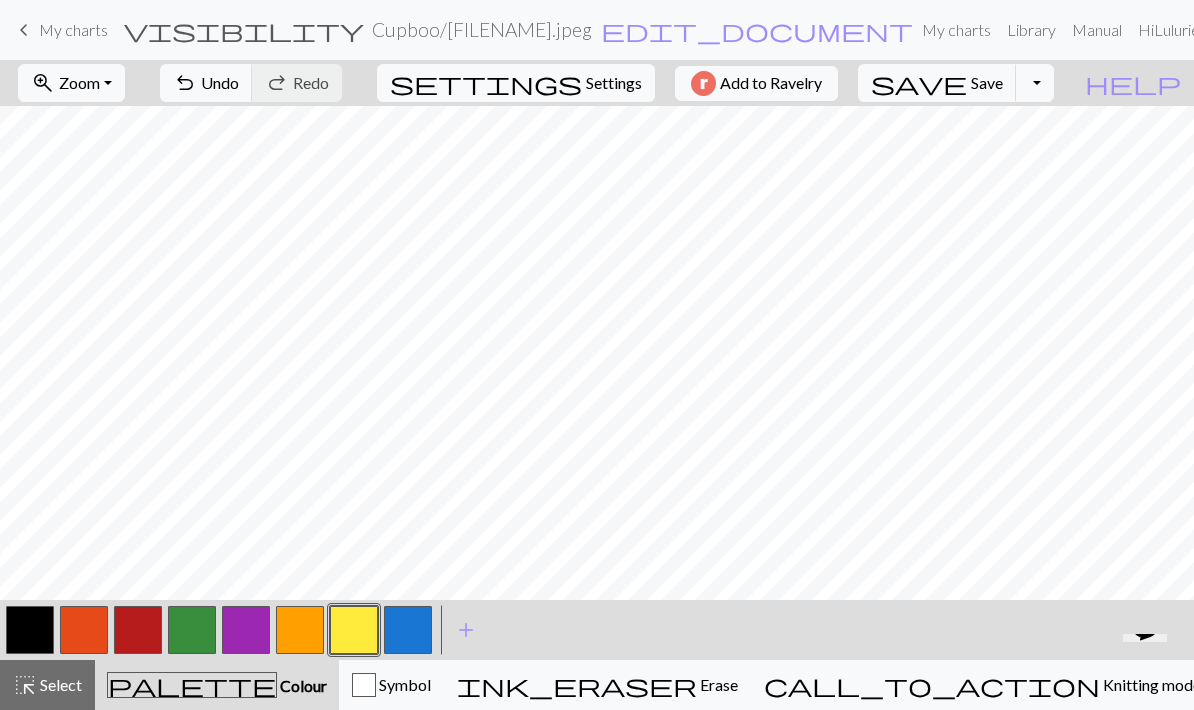 click at bounding box center (138, 630) 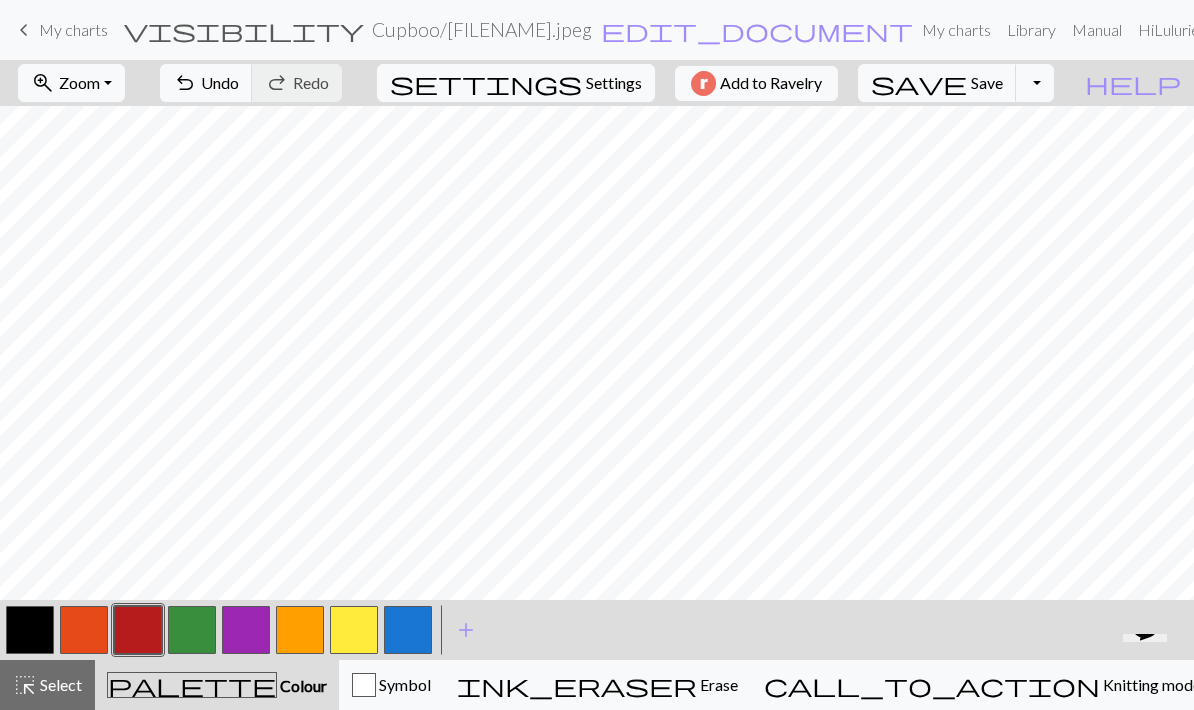 click at bounding box center (138, 630) 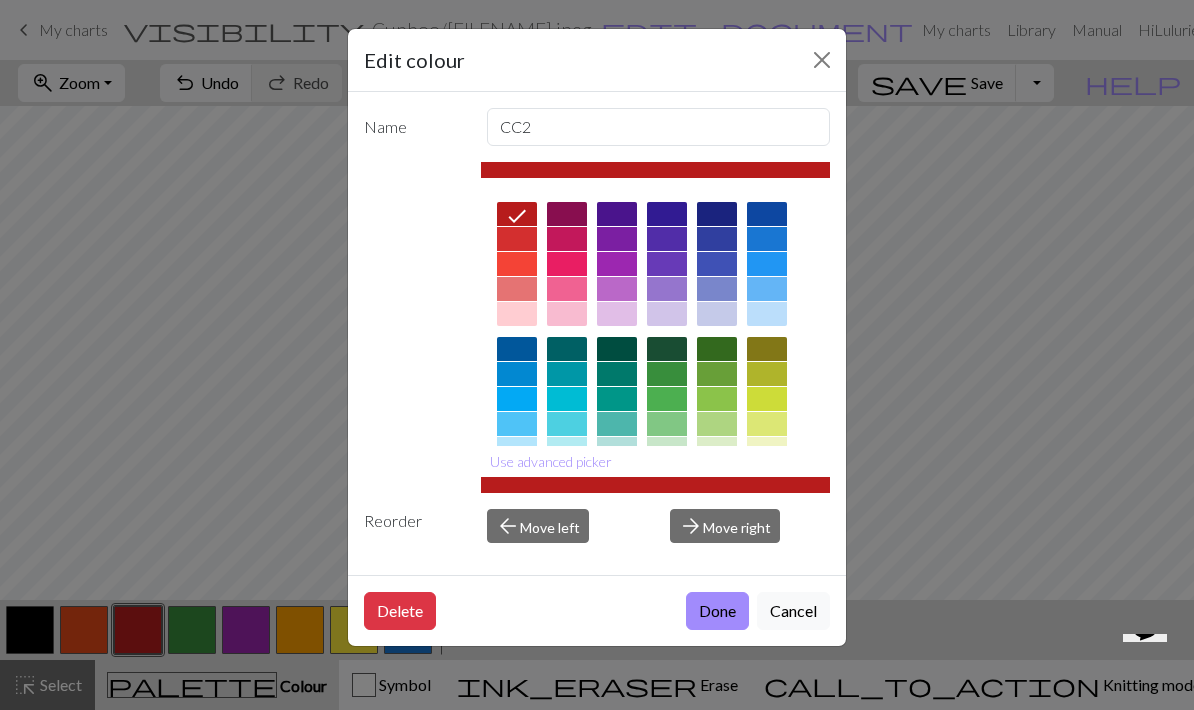 click at bounding box center [822, 60] 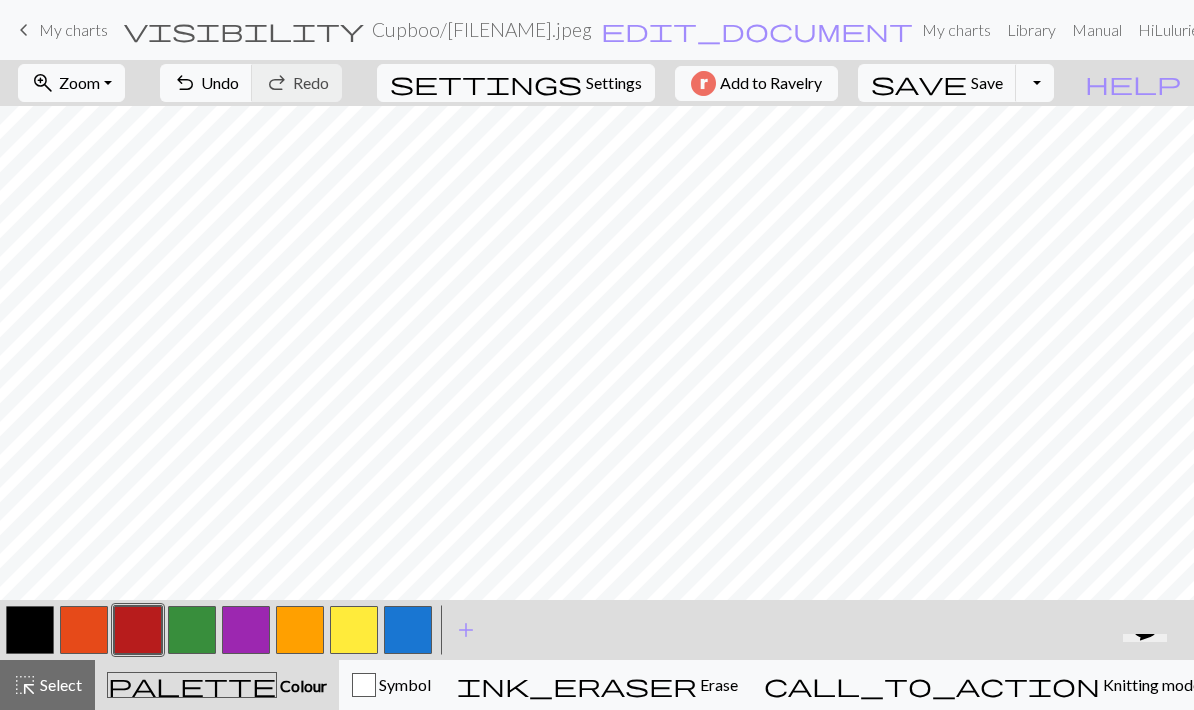 click at bounding box center [84, 630] 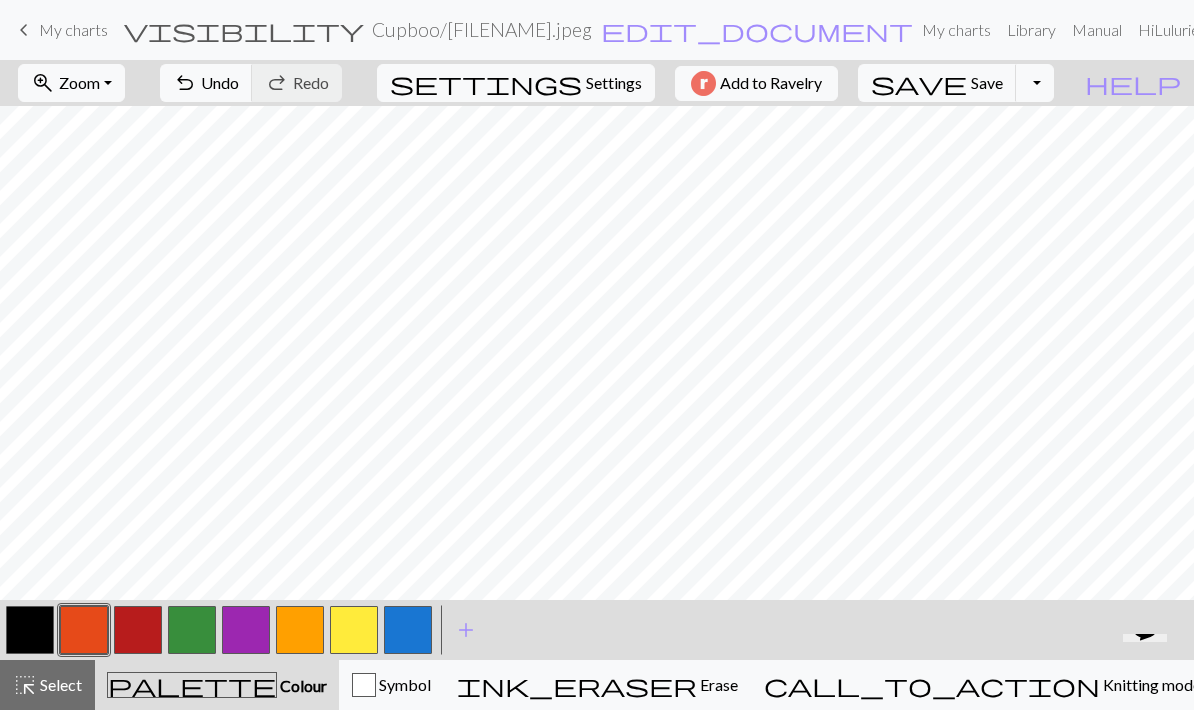 click at bounding box center (84, 630) 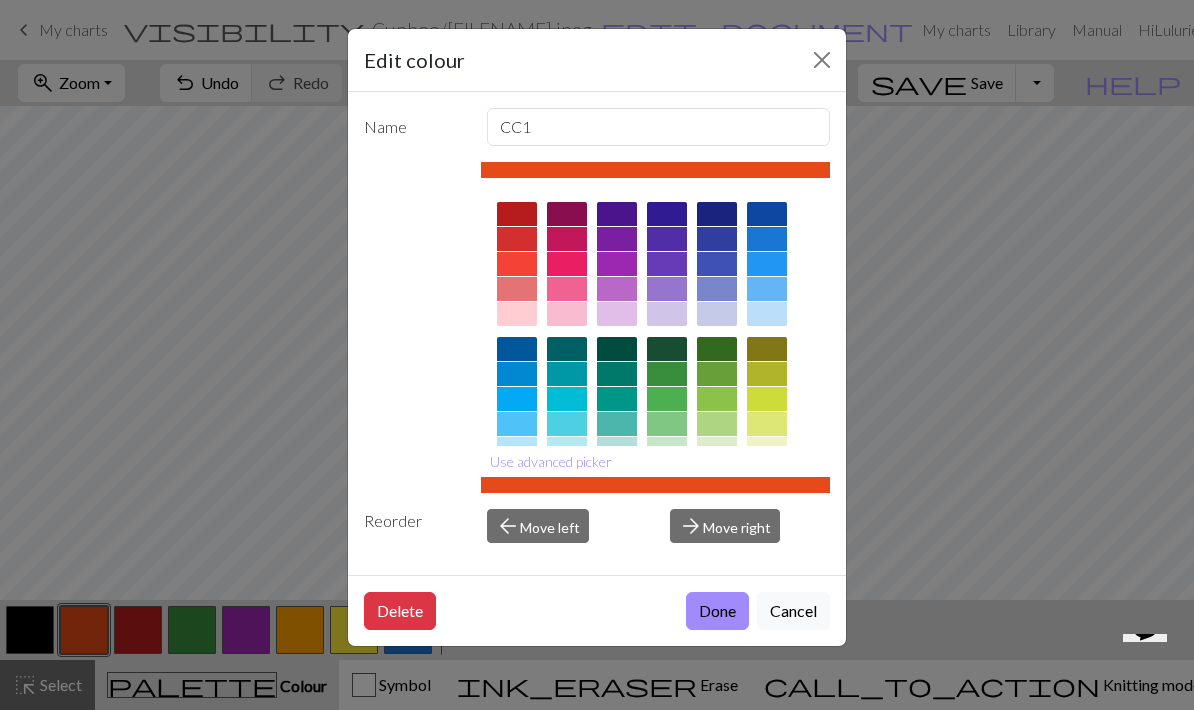 click at bounding box center (822, 60) 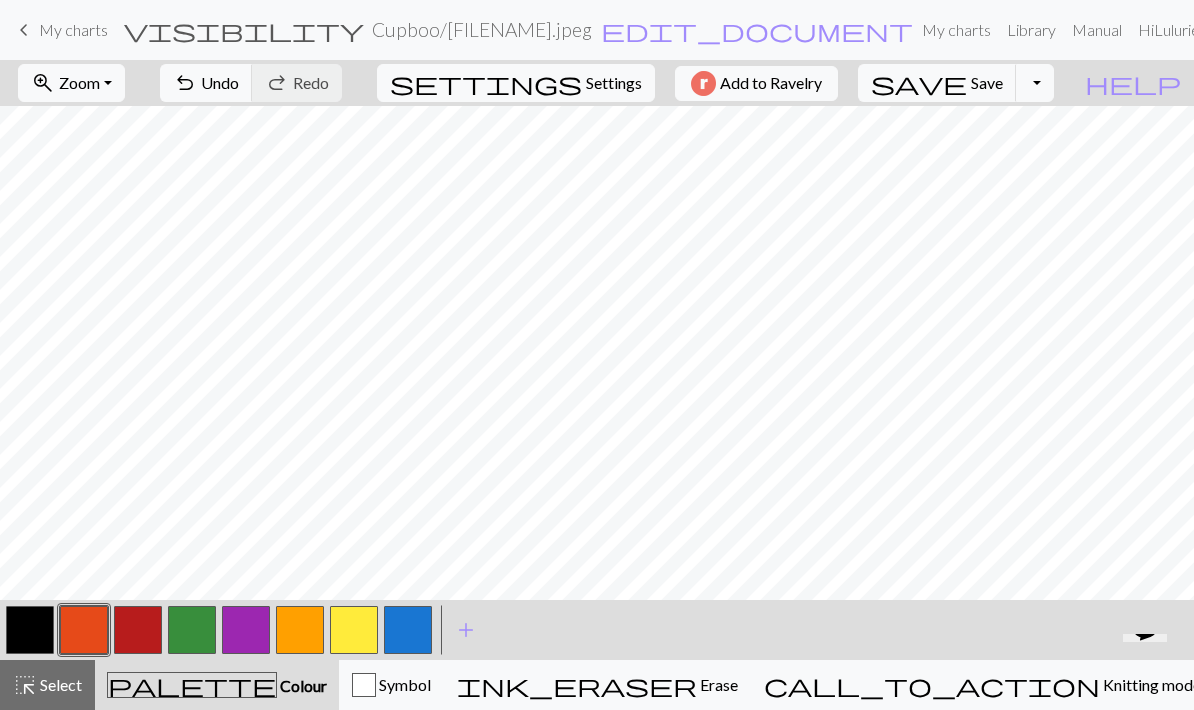 click at bounding box center [138, 630] 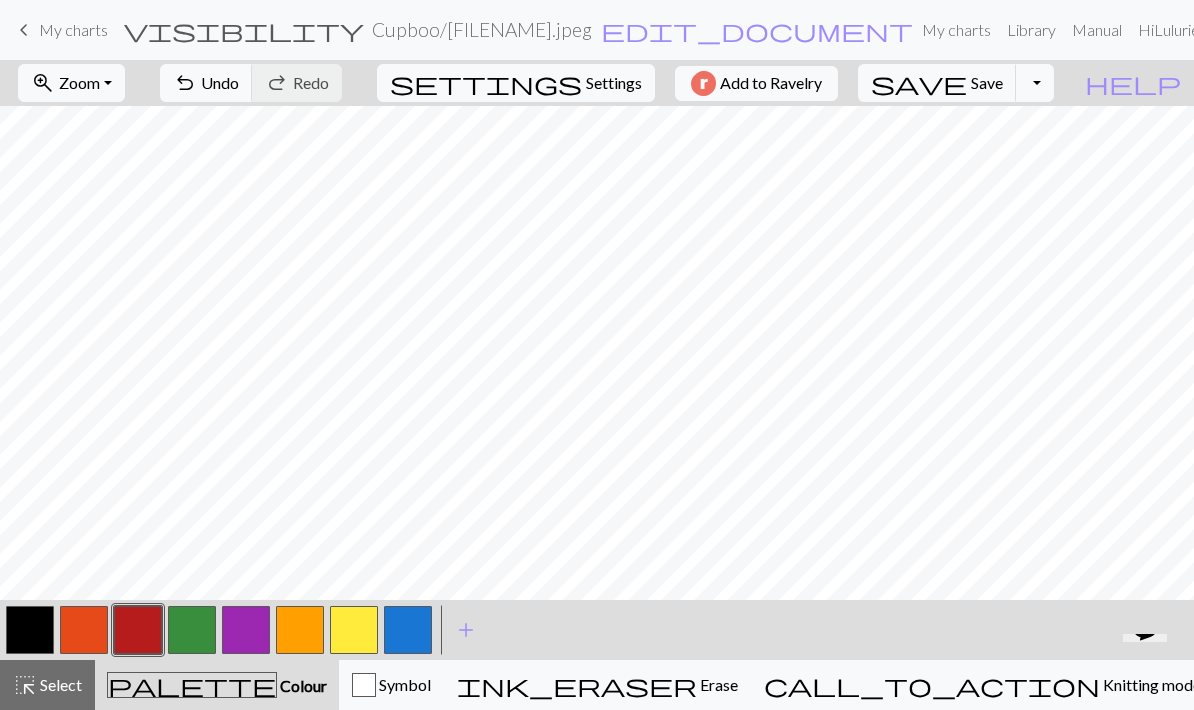 click at bounding box center (138, 630) 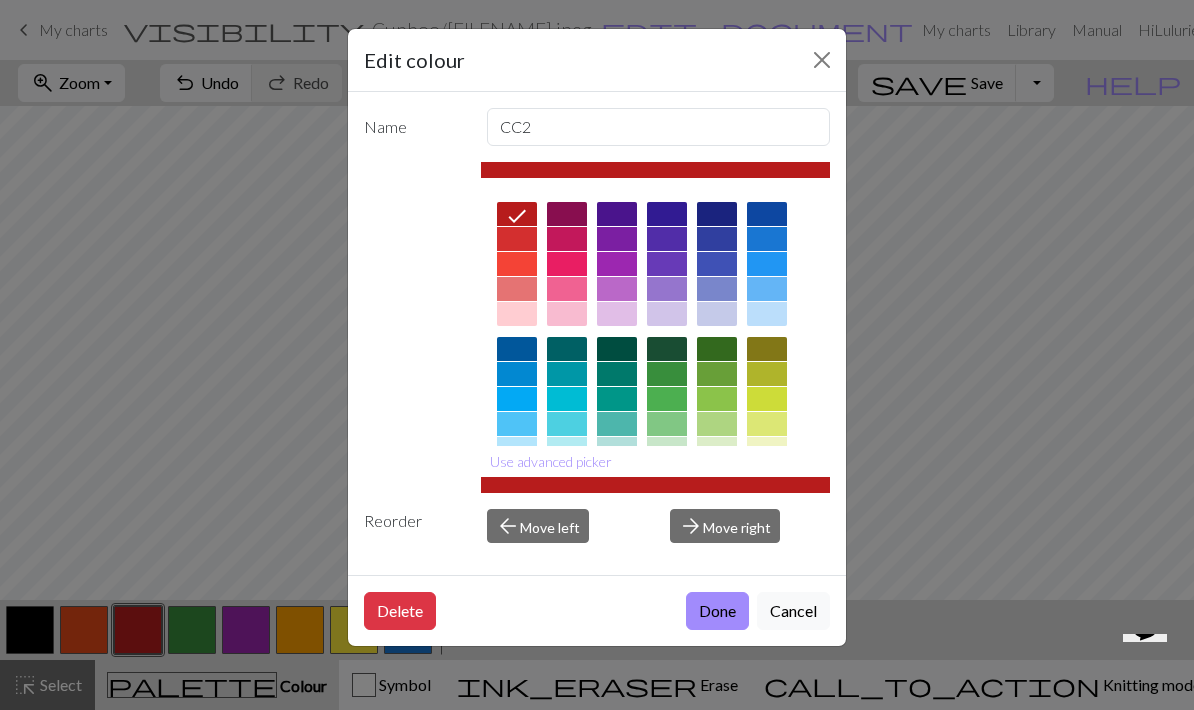 click at bounding box center (567, 239) 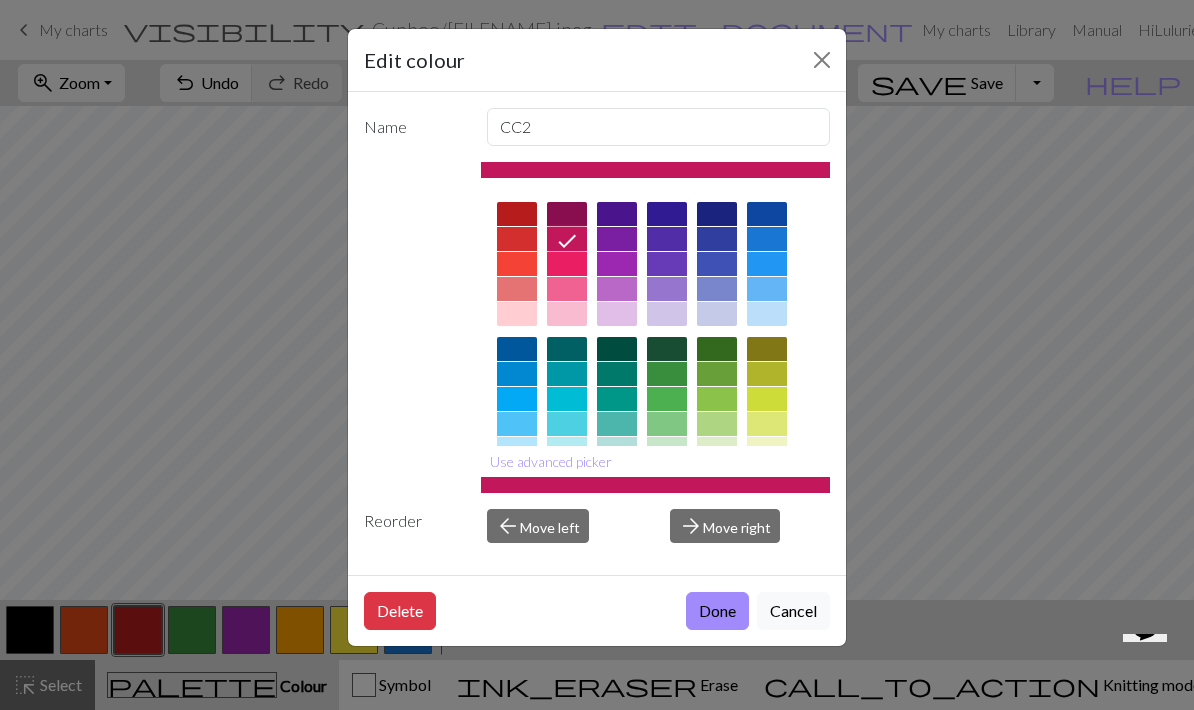 click at bounding box center [517, 239] 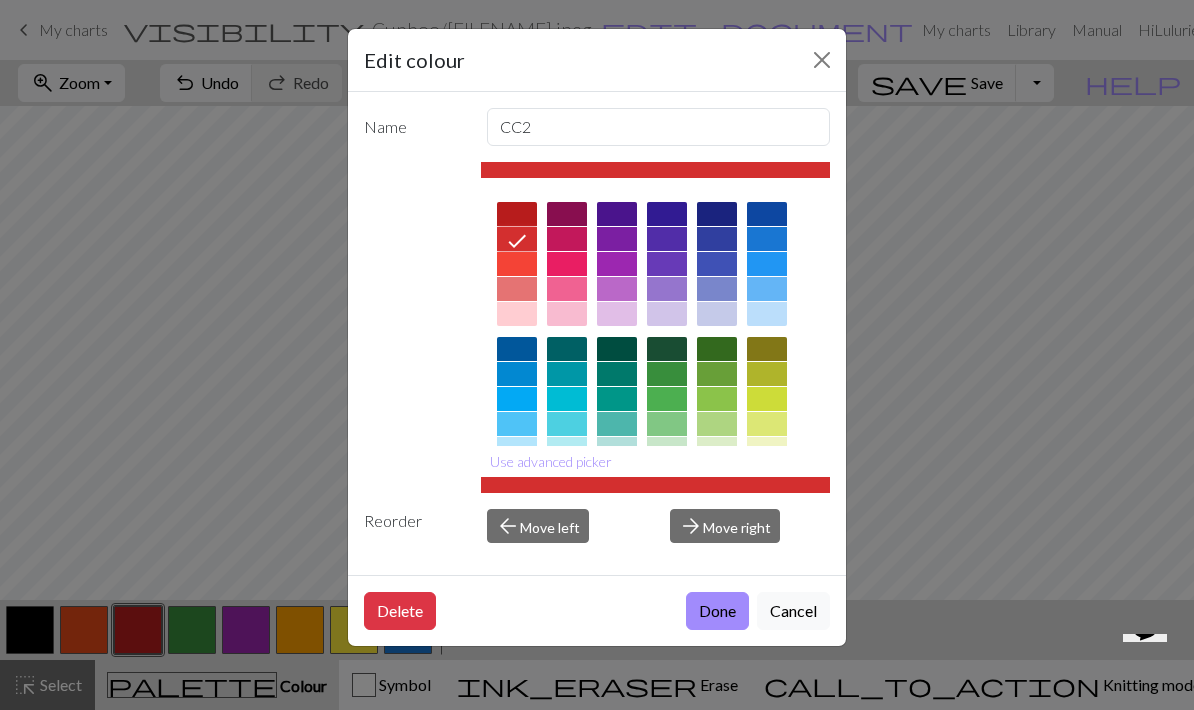 click on "Done" at bounding box center [717, 611] 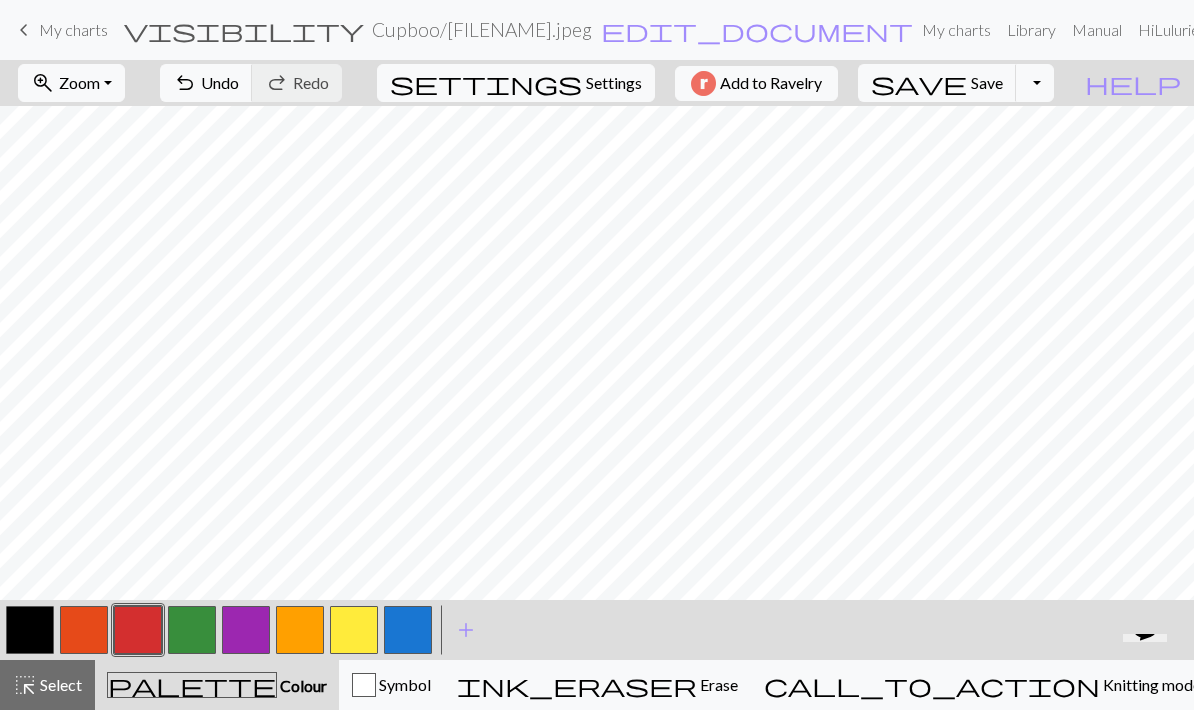 click at bounding box center (138, 630) 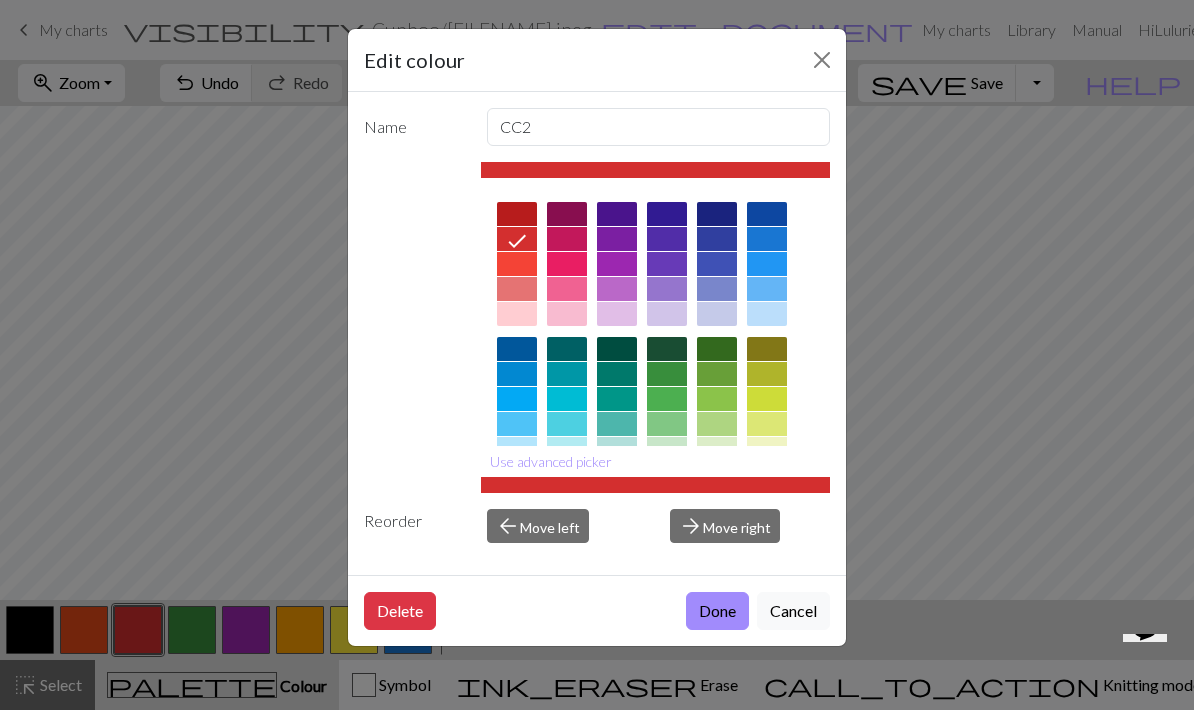 click on "Edit colour Name CC2 Use advanced picker Reorder arrow_back Move left arrow_forward Move right Delete Done Cancel" at bounding box center (597, 355) 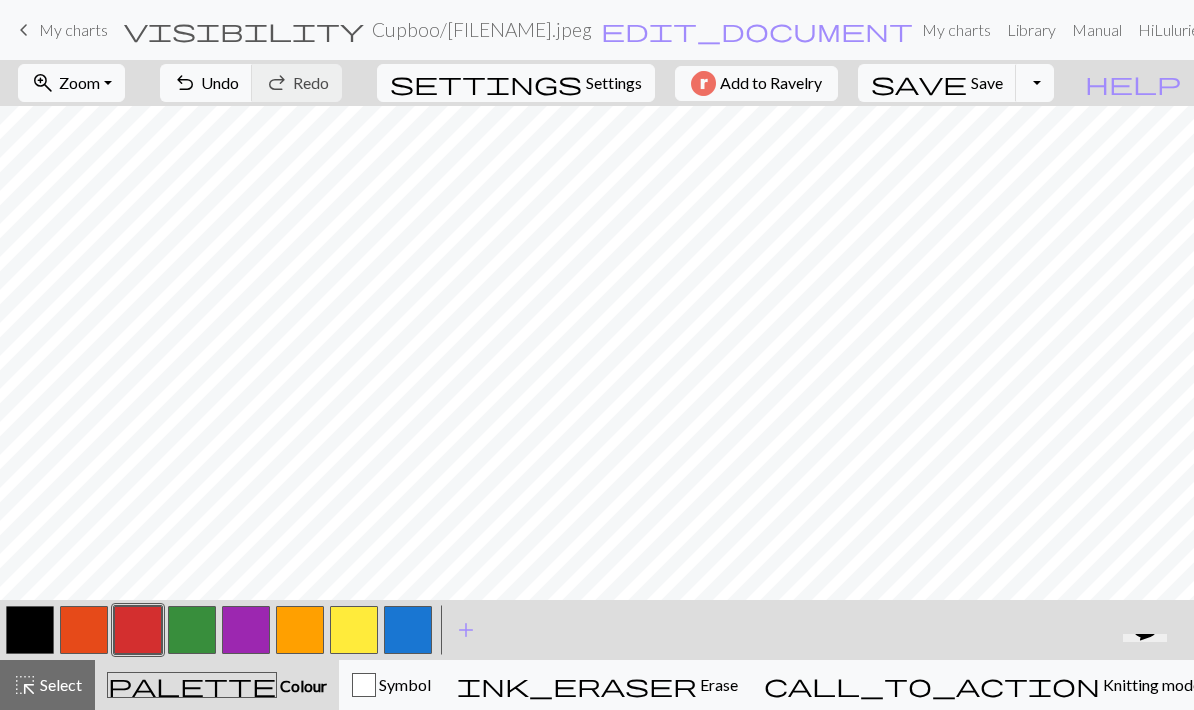 click at bounding box center [84, 630] 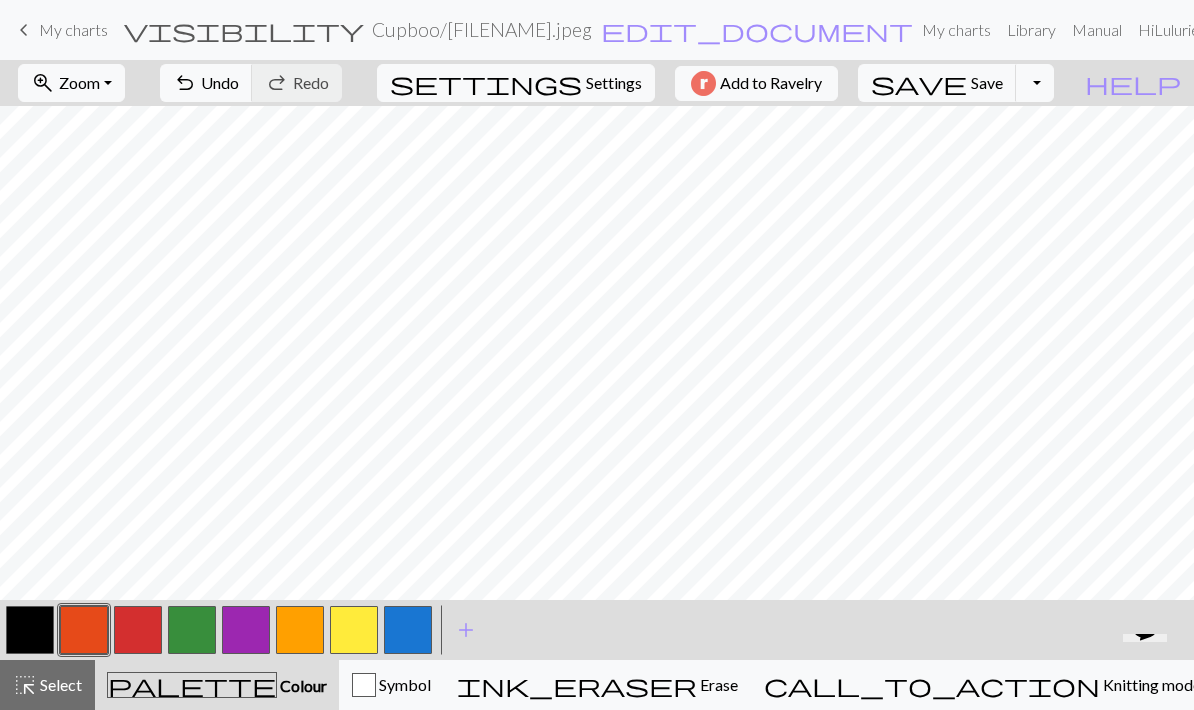 click at bounding box center [84, 630] 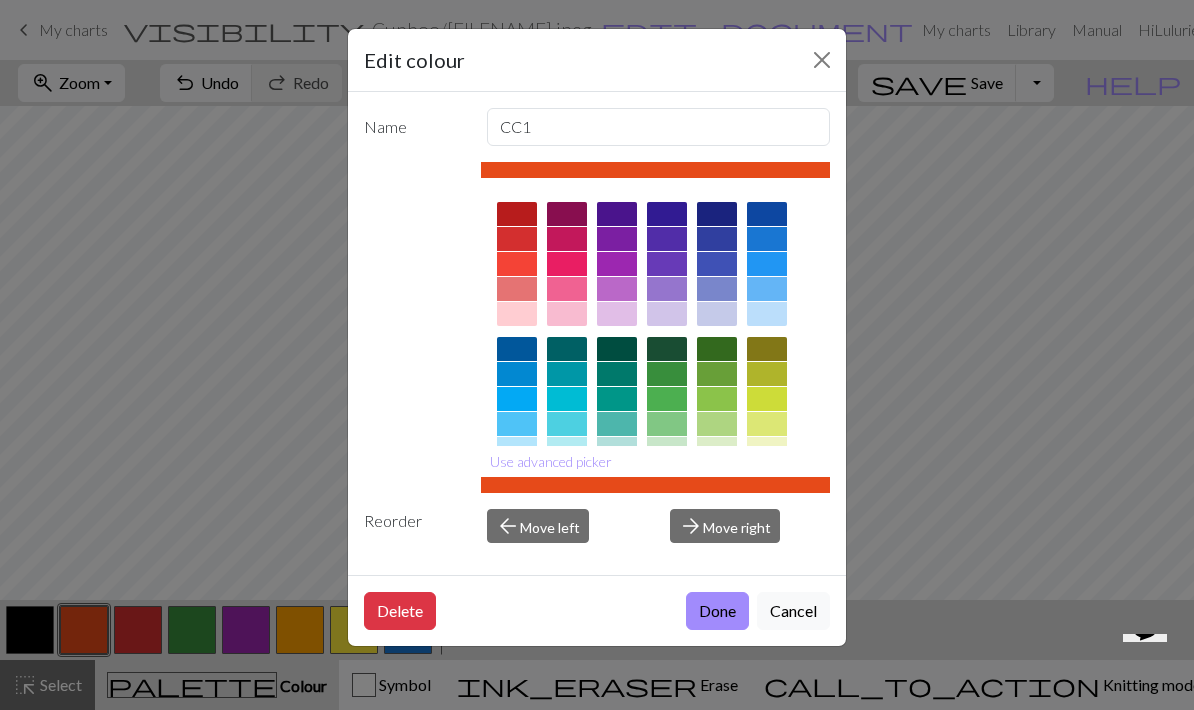click at bounding box center (517, 239) 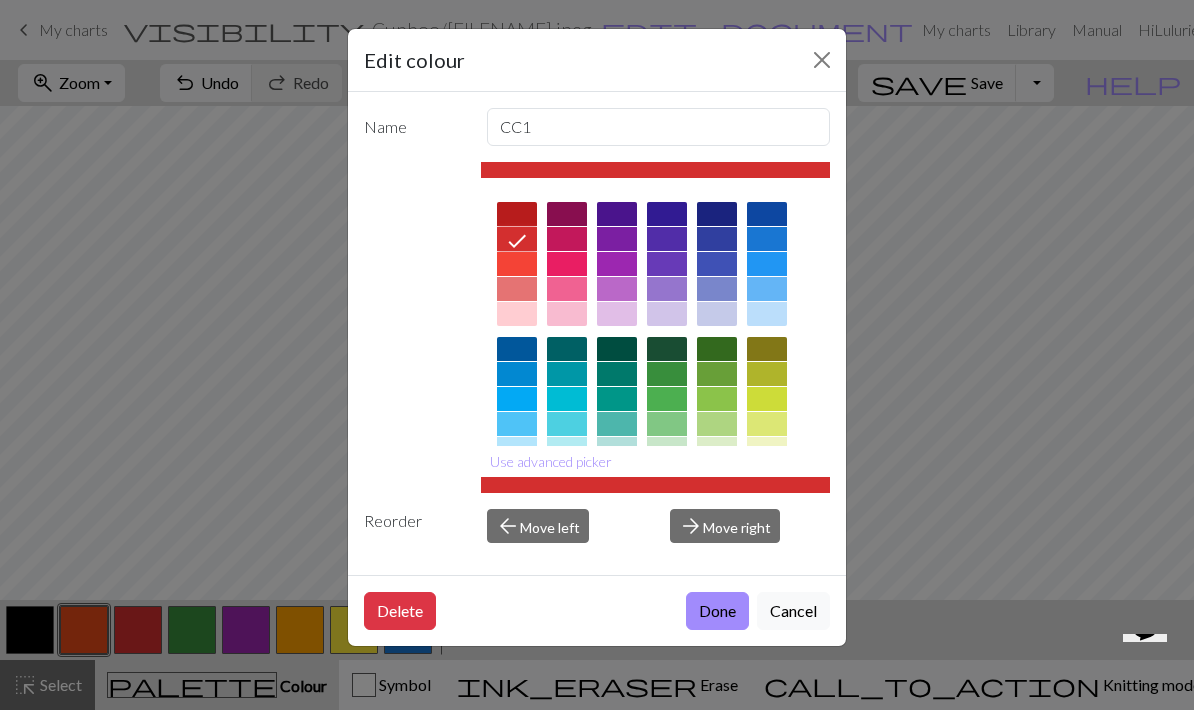 click on "Done" at bounding box center [717, 611] 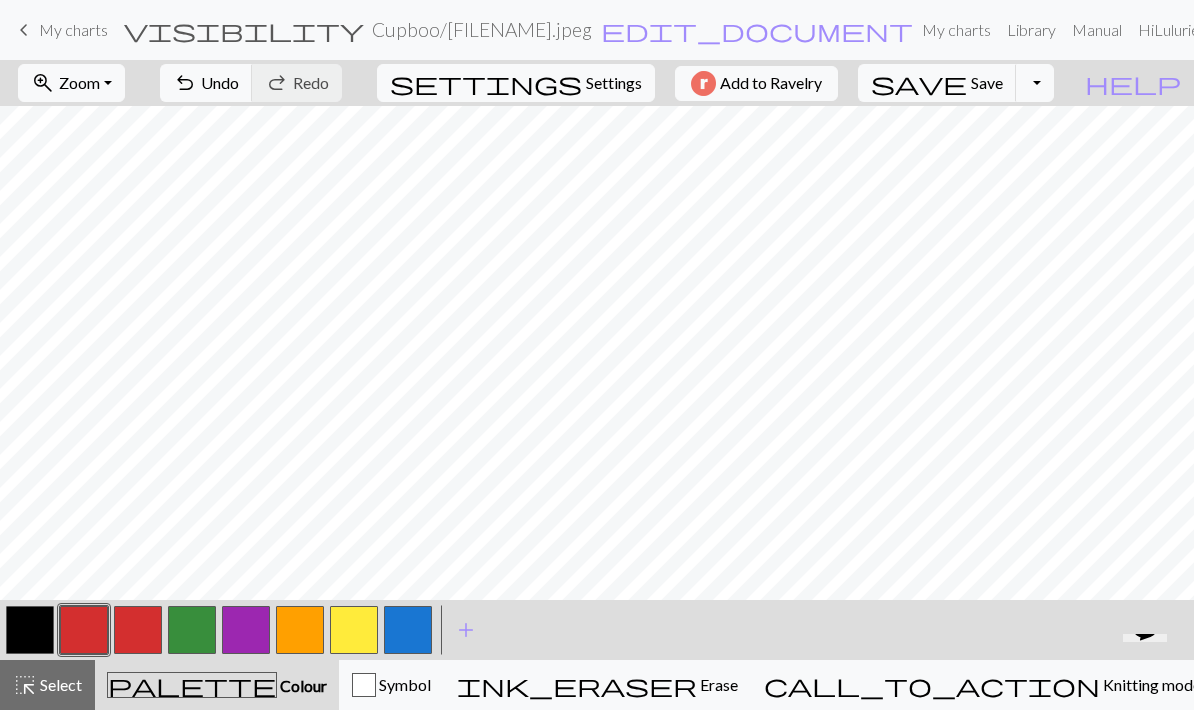 click at bounding box center (192, 630) 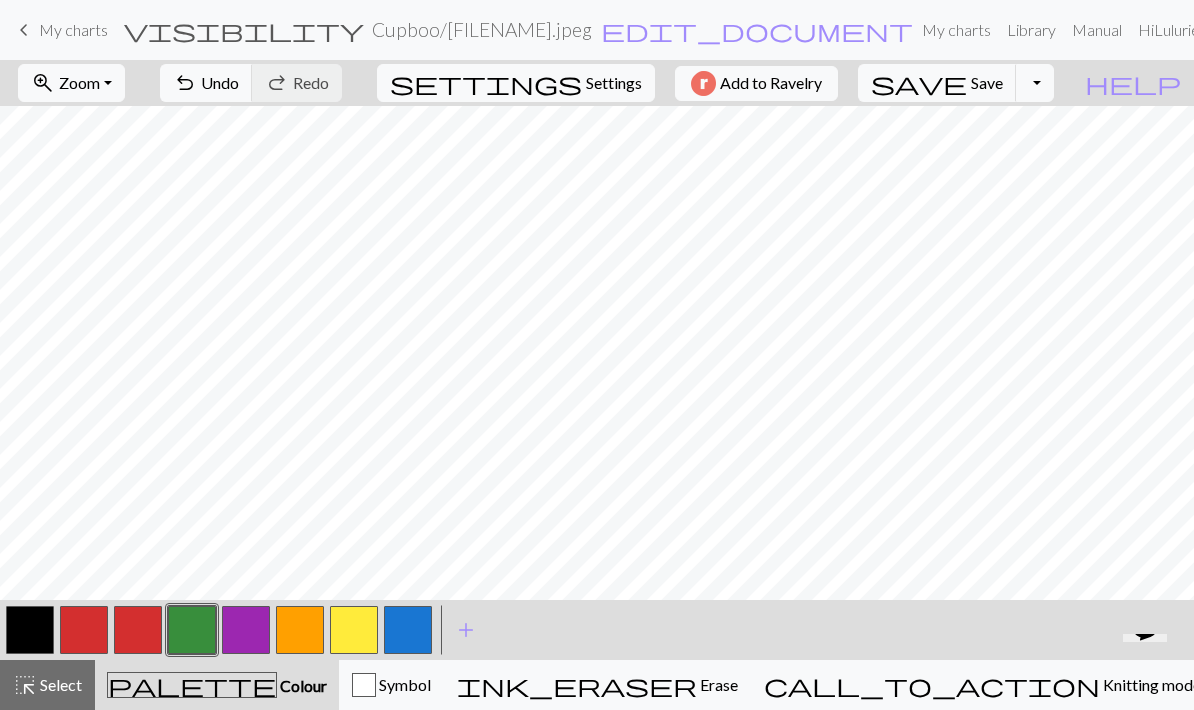 click at bounding box center [192, 630] 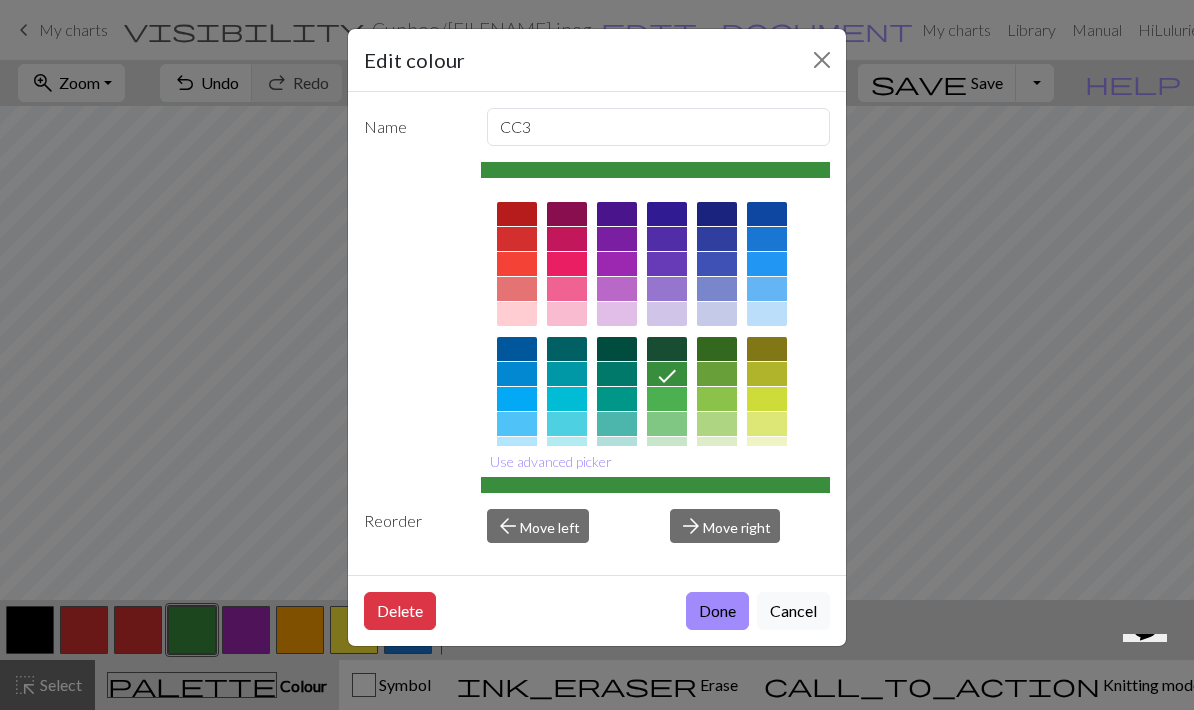 click at bounding box center (667, 399) 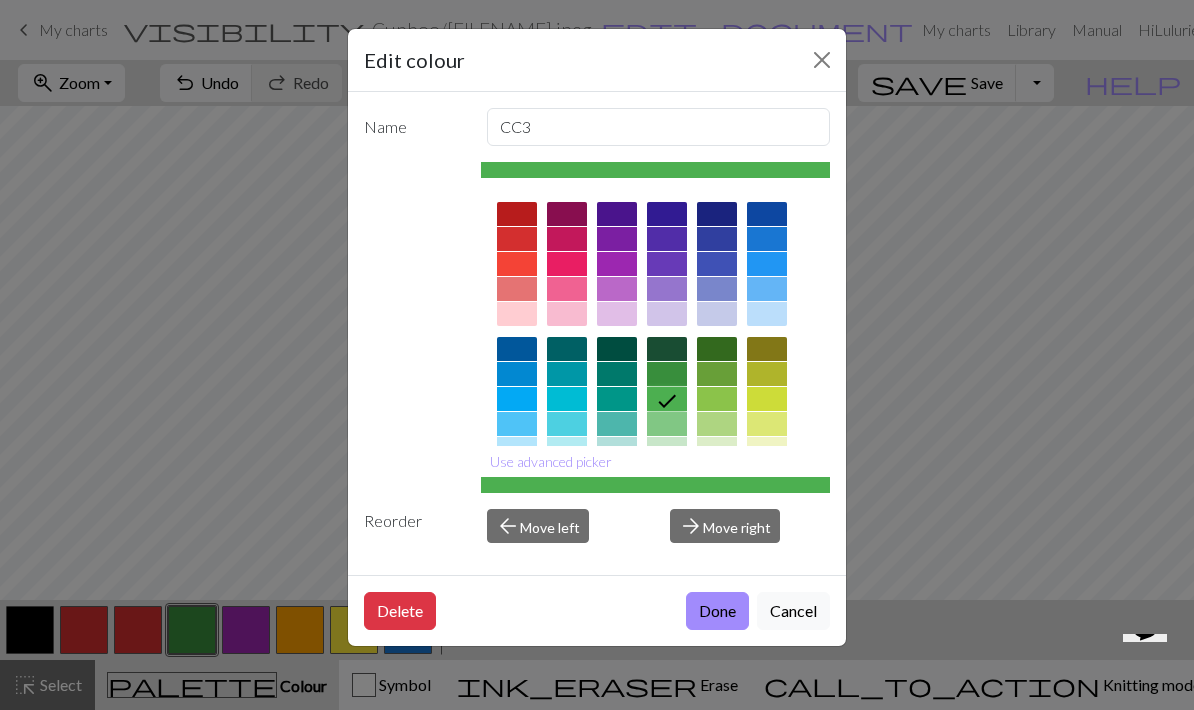 click on "Done" at bounding box center [717, 611] 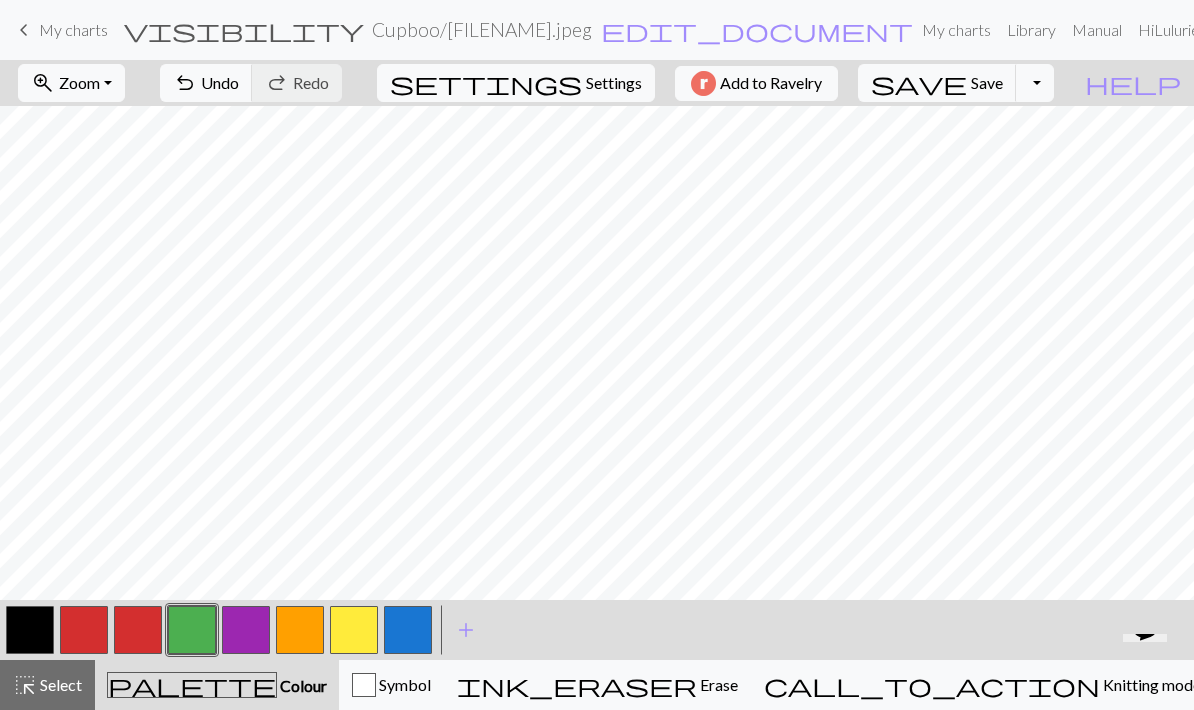 click at bounding box center [30, 630] 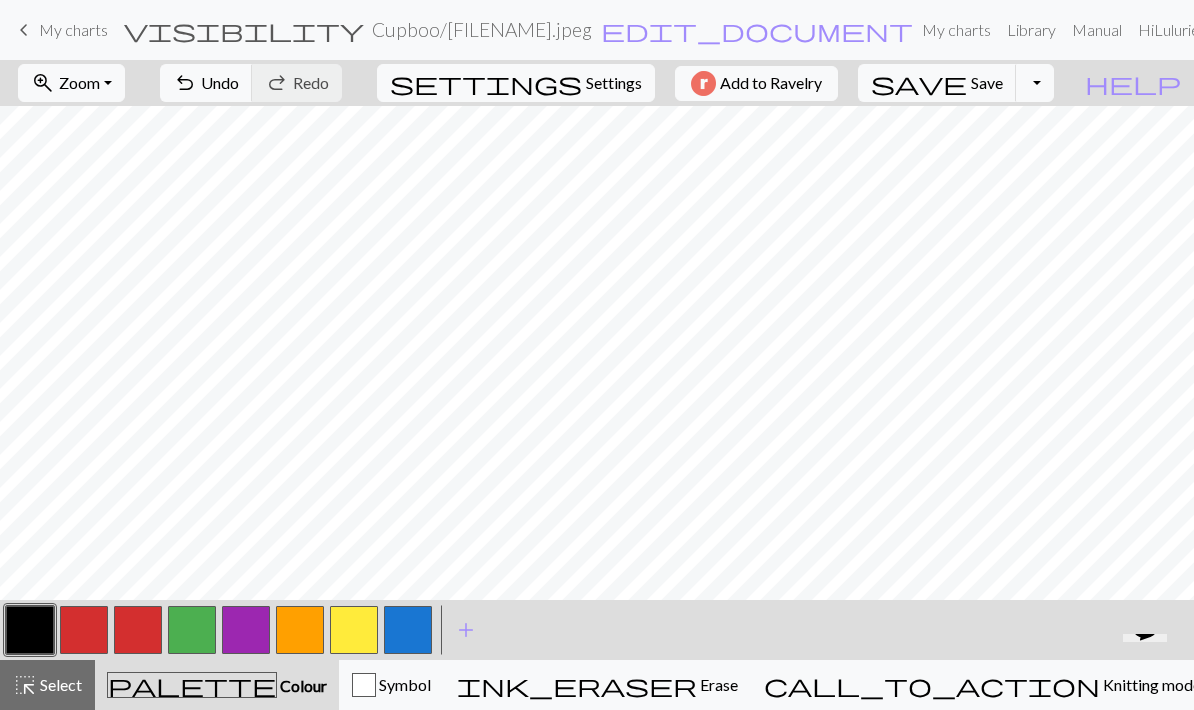 click at bounding box center (30, 630) 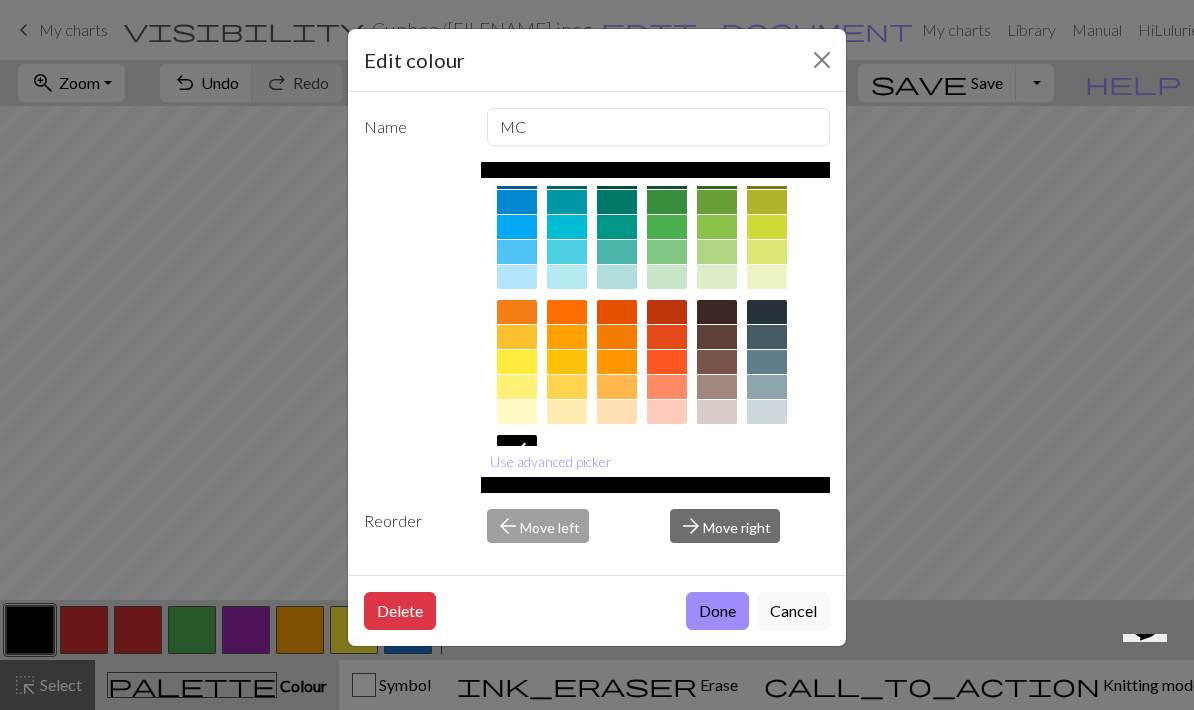 scroll, scrollTop: 171, scrollLeft: 0, axis: vertical 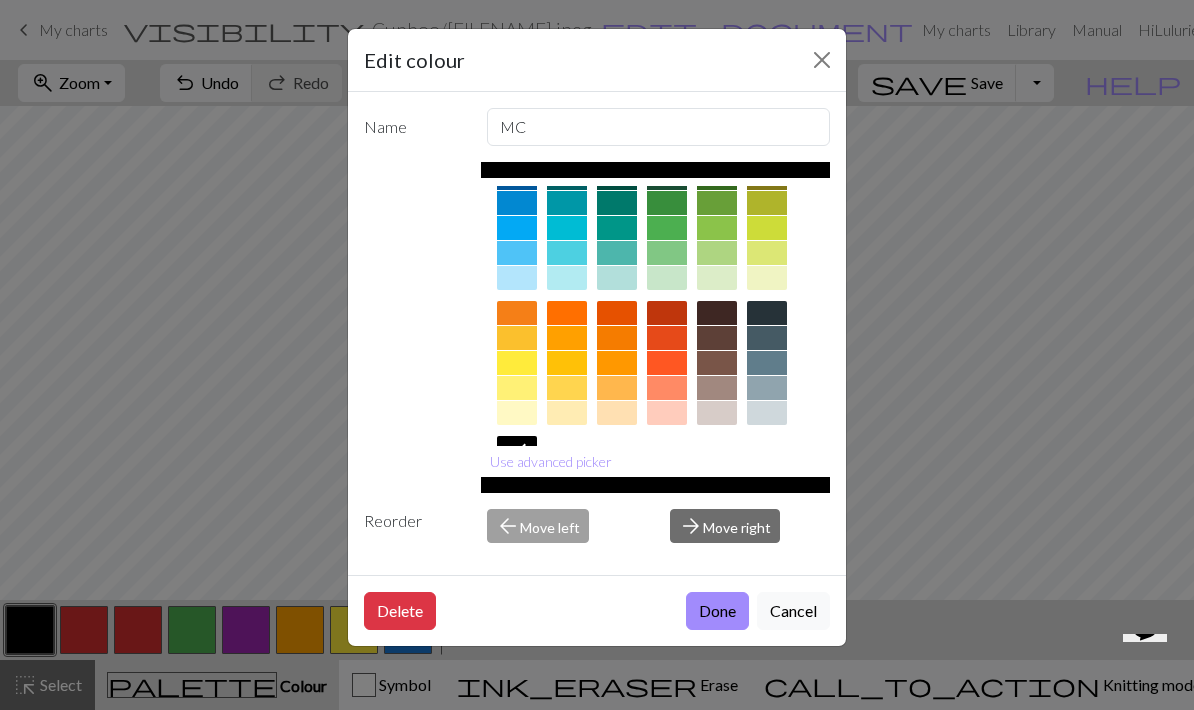click at bounding box center [767, 338] 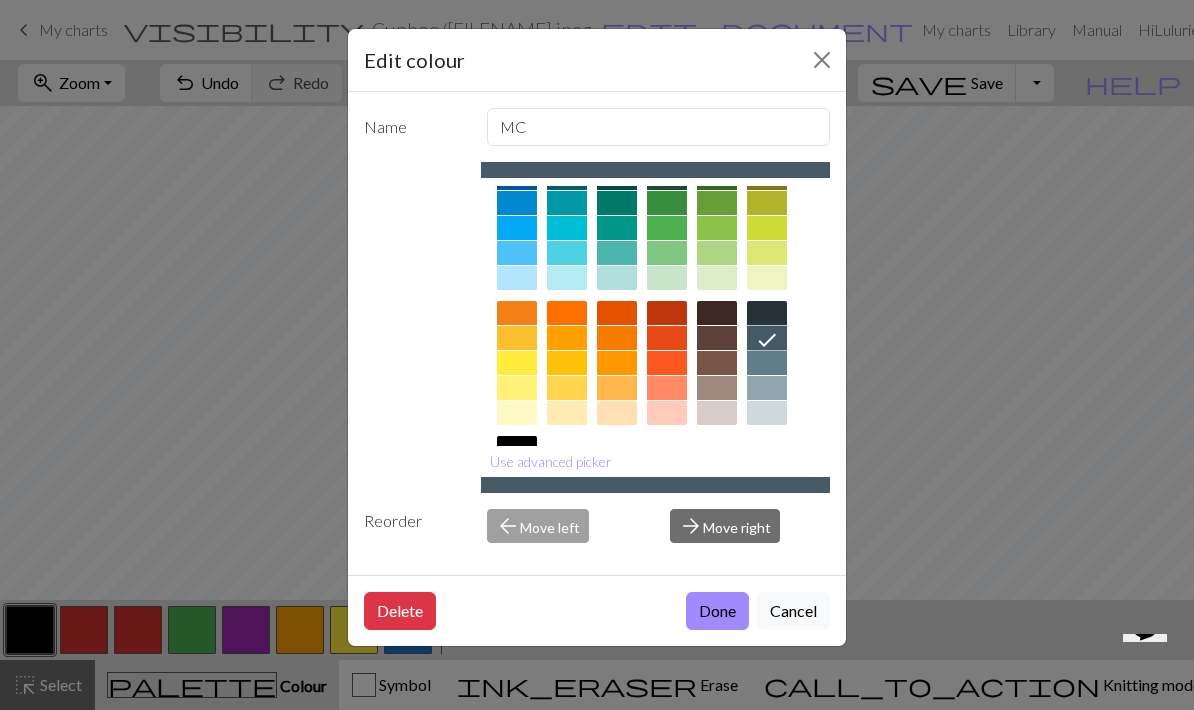 click on "Done" at bounding box center (717, 611) 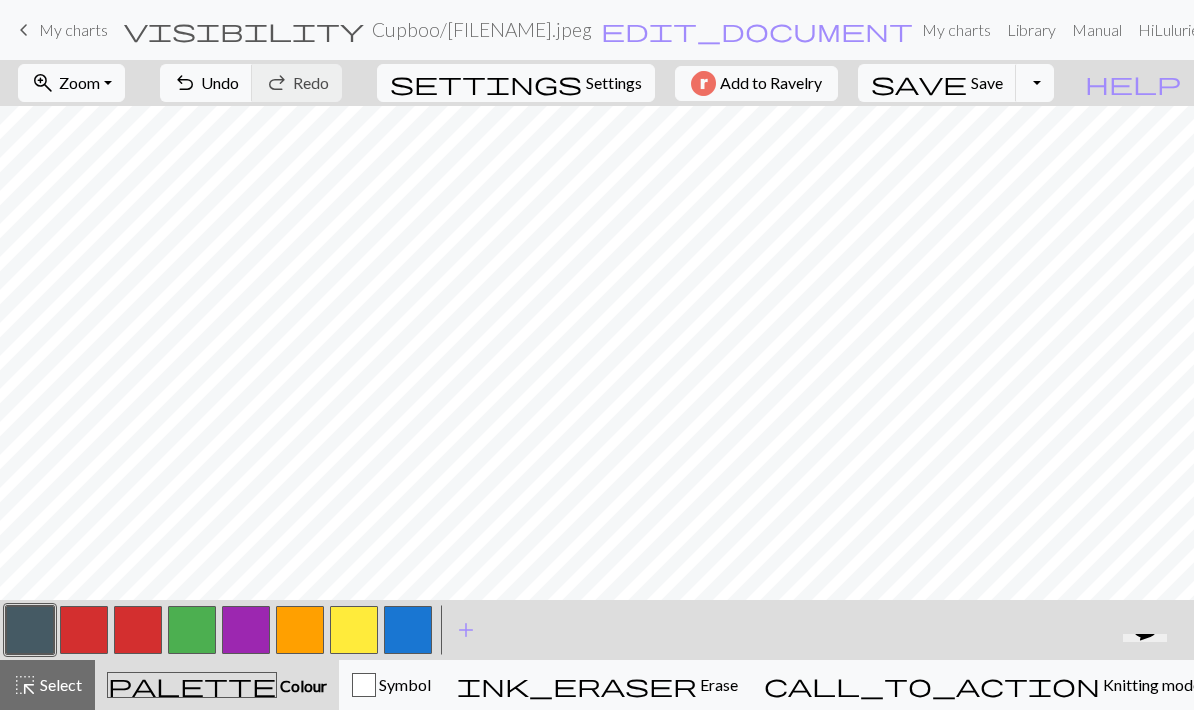 click at bounding box center (30, 630) 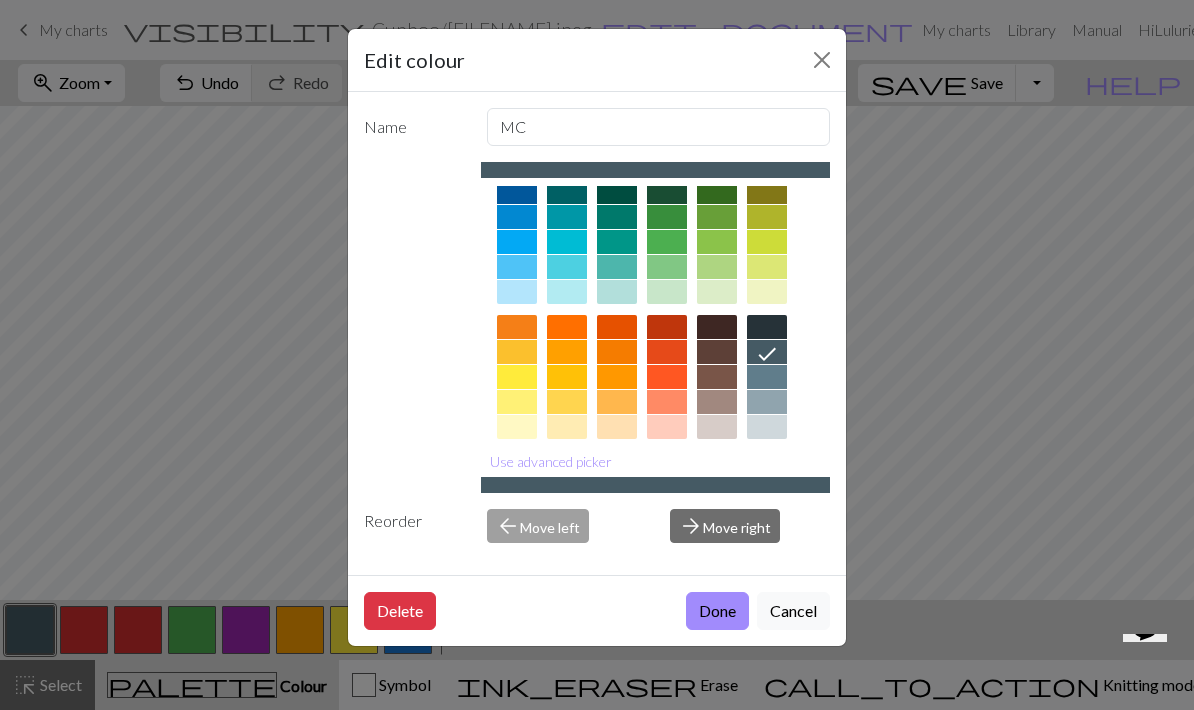 scroll, scrollTop: 166, scrollLeft: 0, axis: vertical 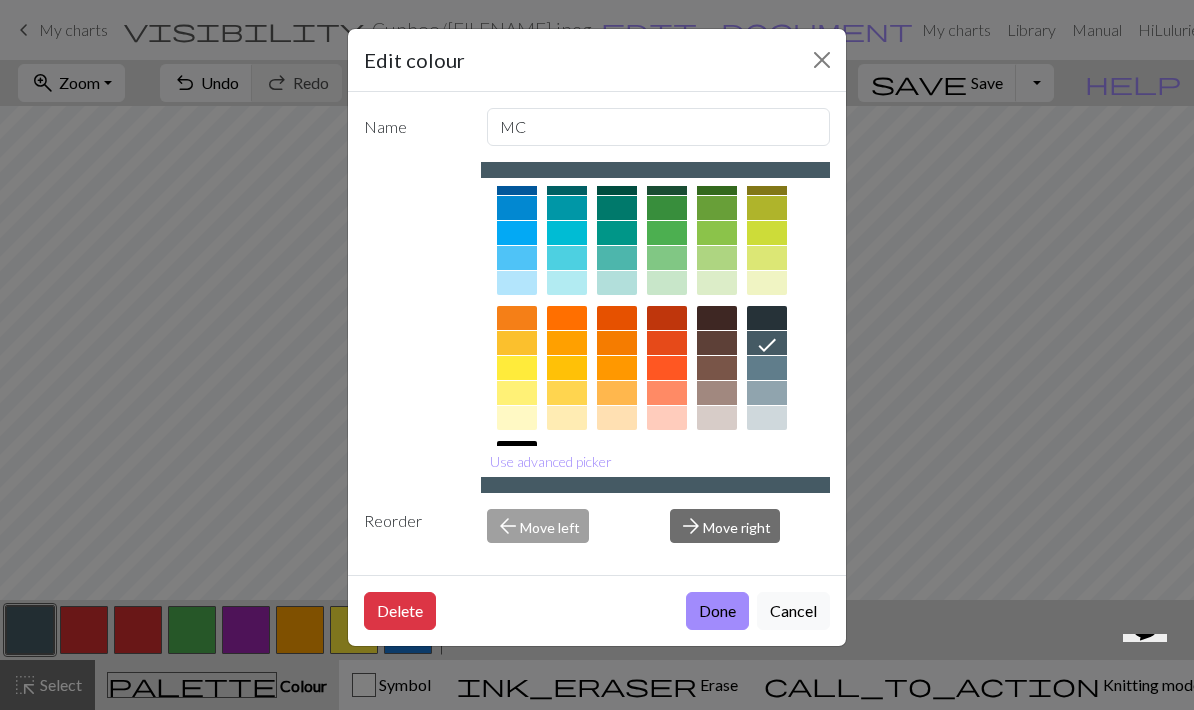 click at bounding box center (517, 478) 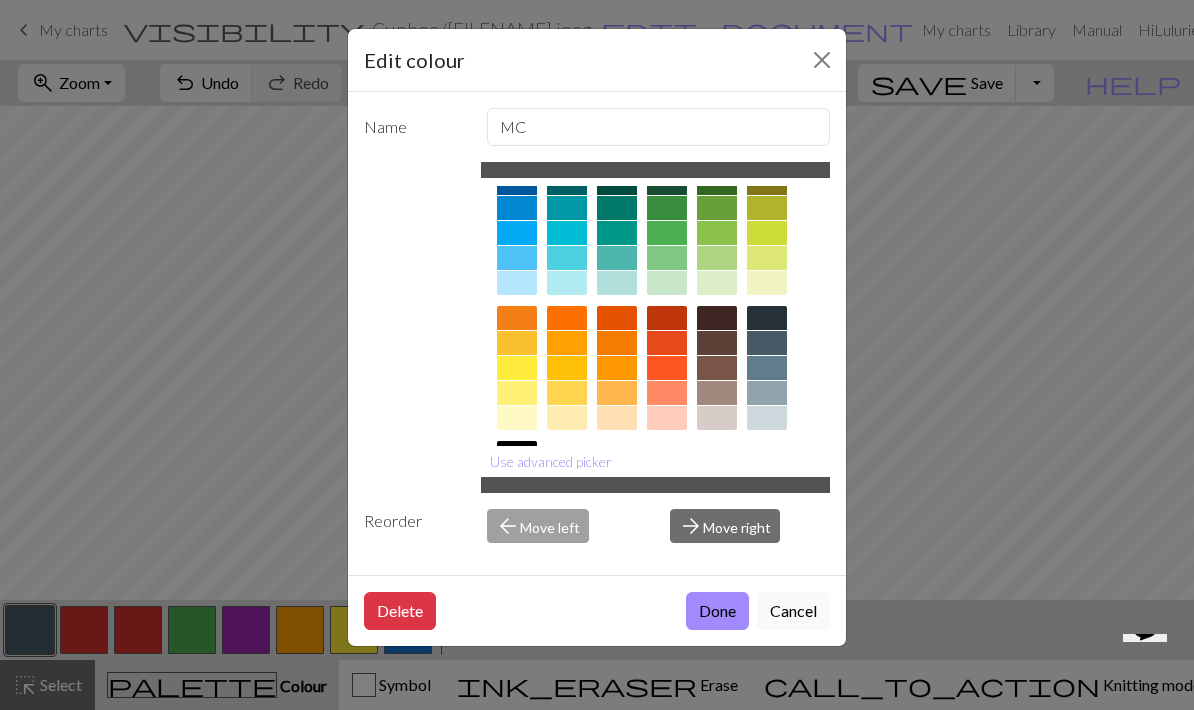 click on "Done" at bounding box center [717, 611] 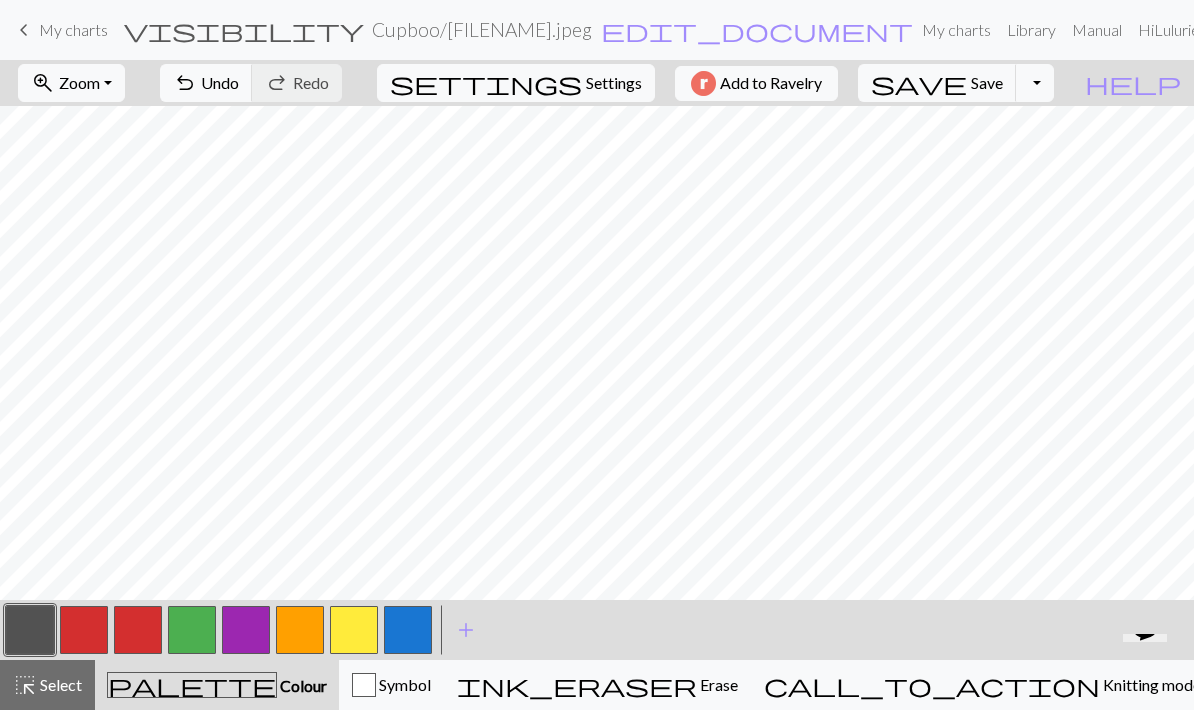 click at bounding box center [84, 630] 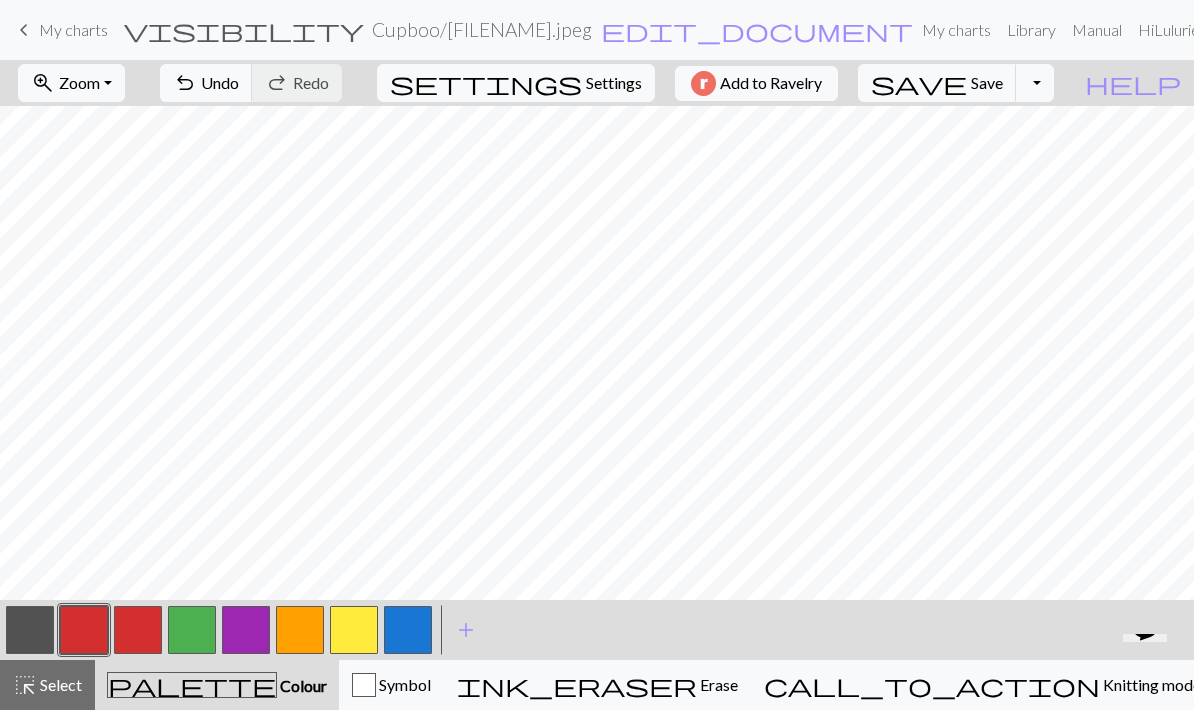 click at bounding box center [84, 630] 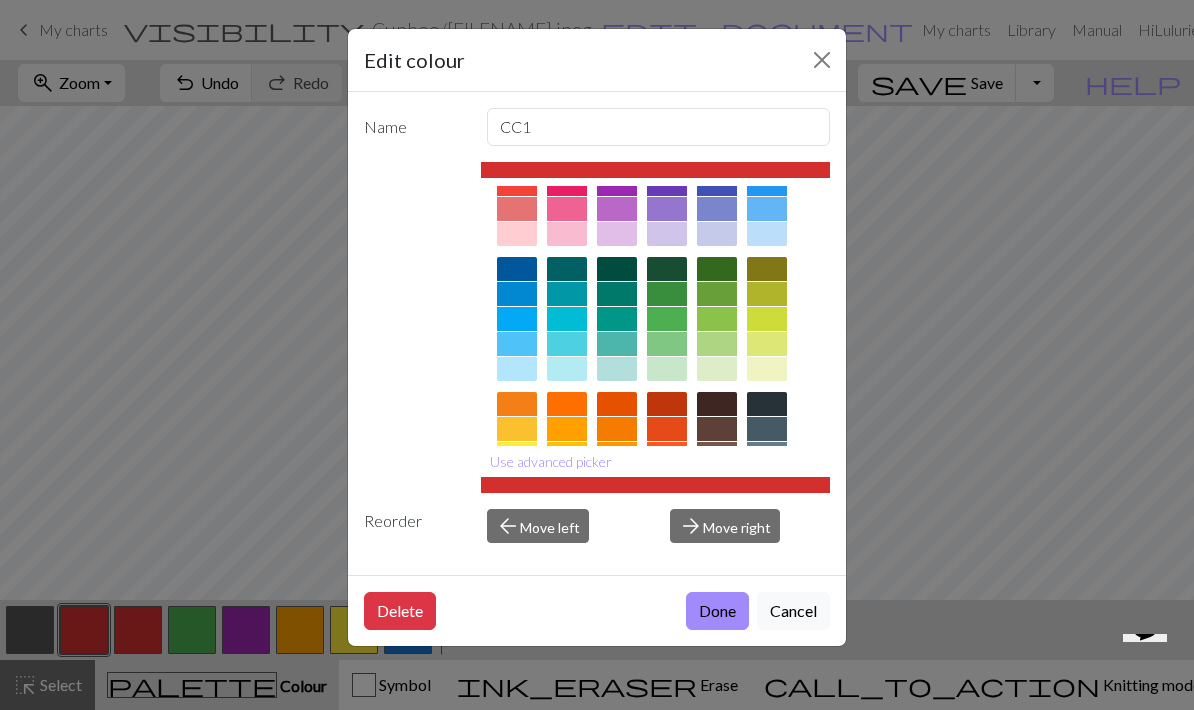 scroll, scrollTop: 92, scrollLeft: 0, axis: vertical 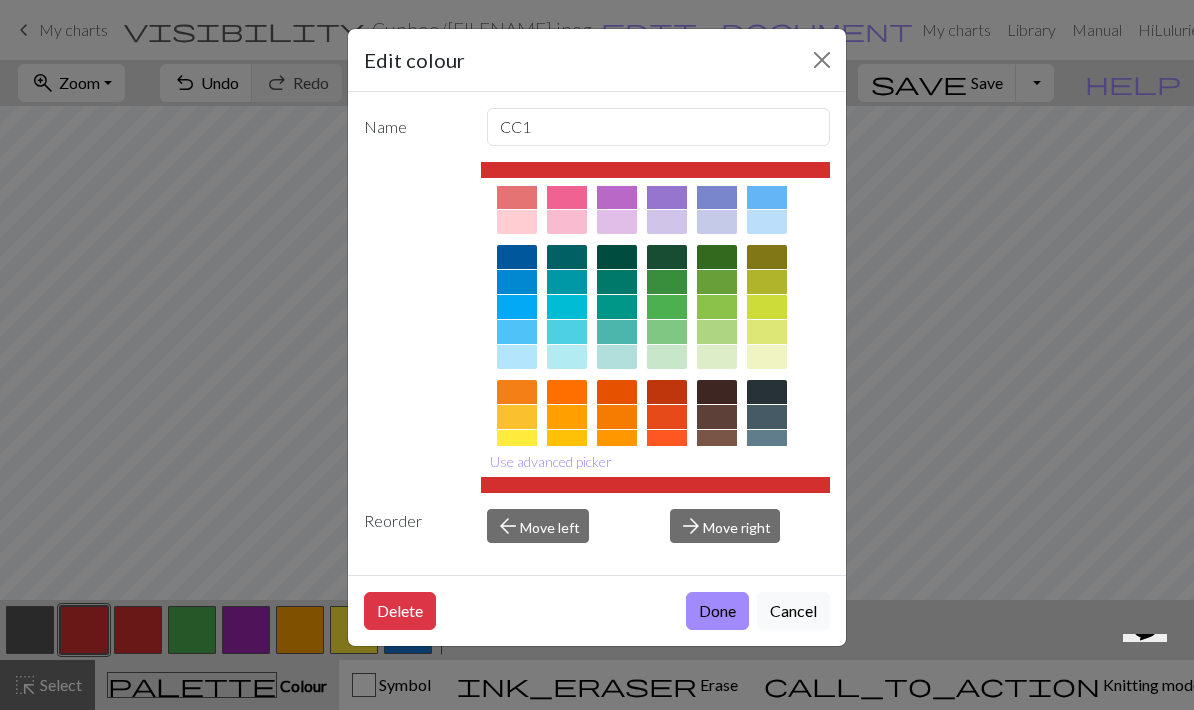 click at bounding box center [667, 417] 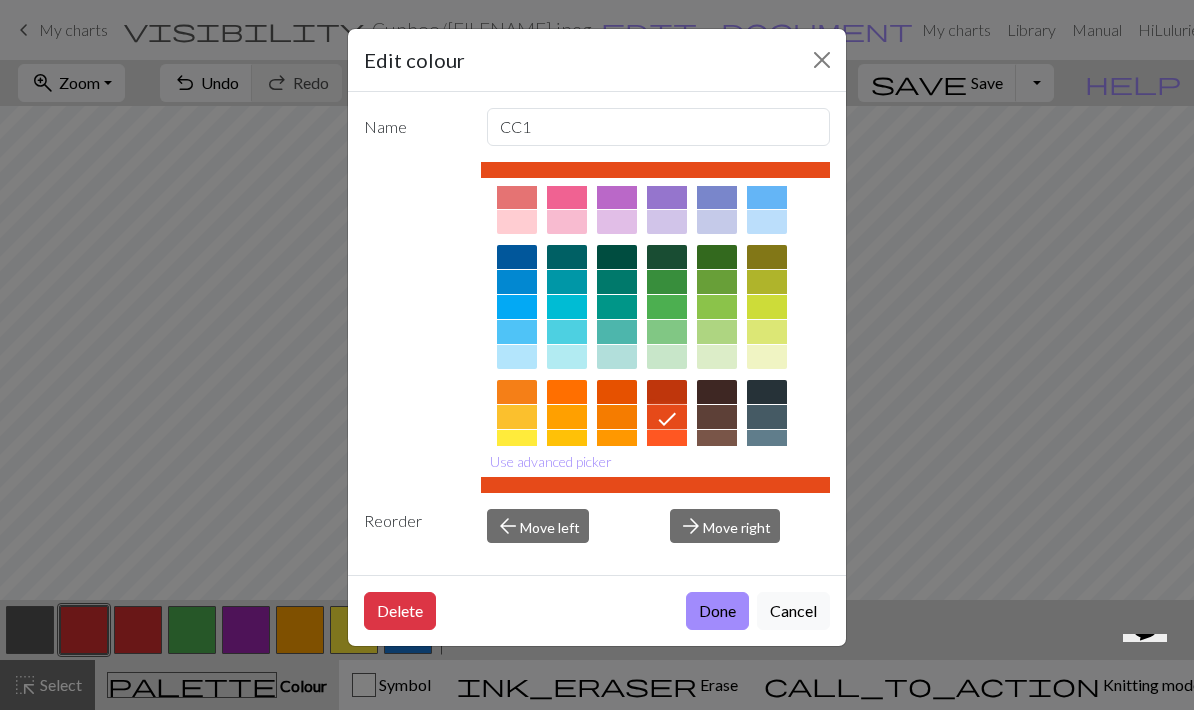 click on "Done" at bounding box center [717, 611] 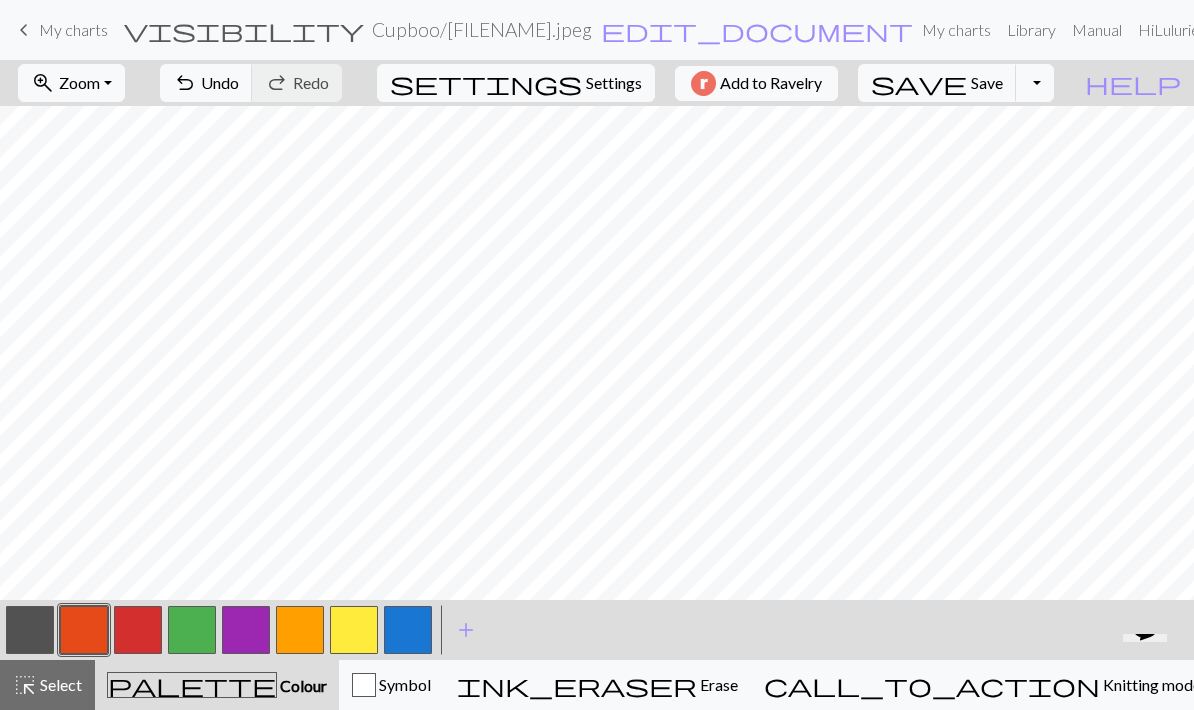 click at bounding box center (138, 630) 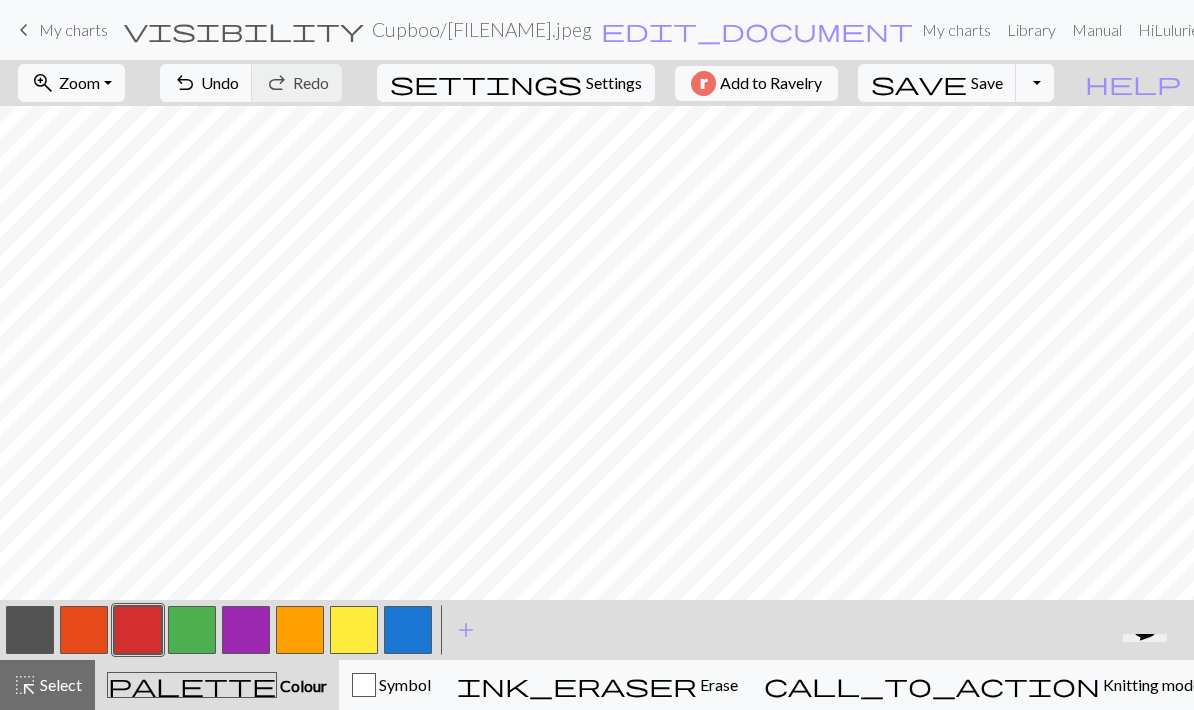 click at bounding box center (138, 630) 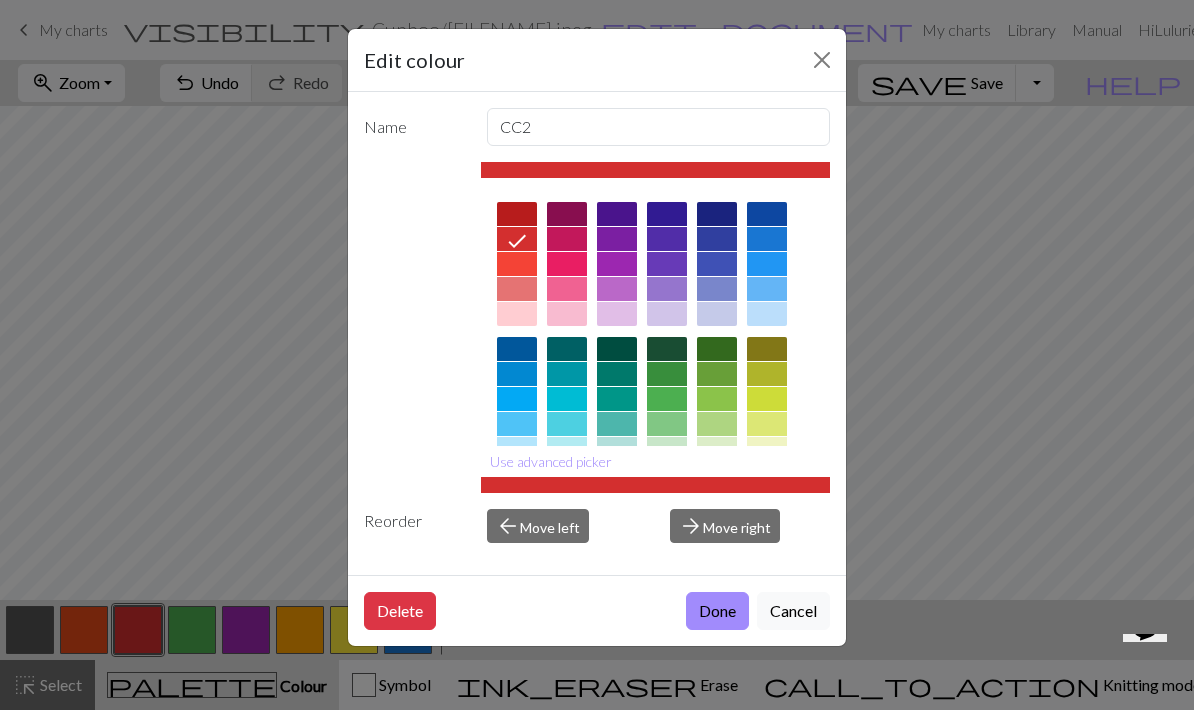 click at bounding box center [667, 509] 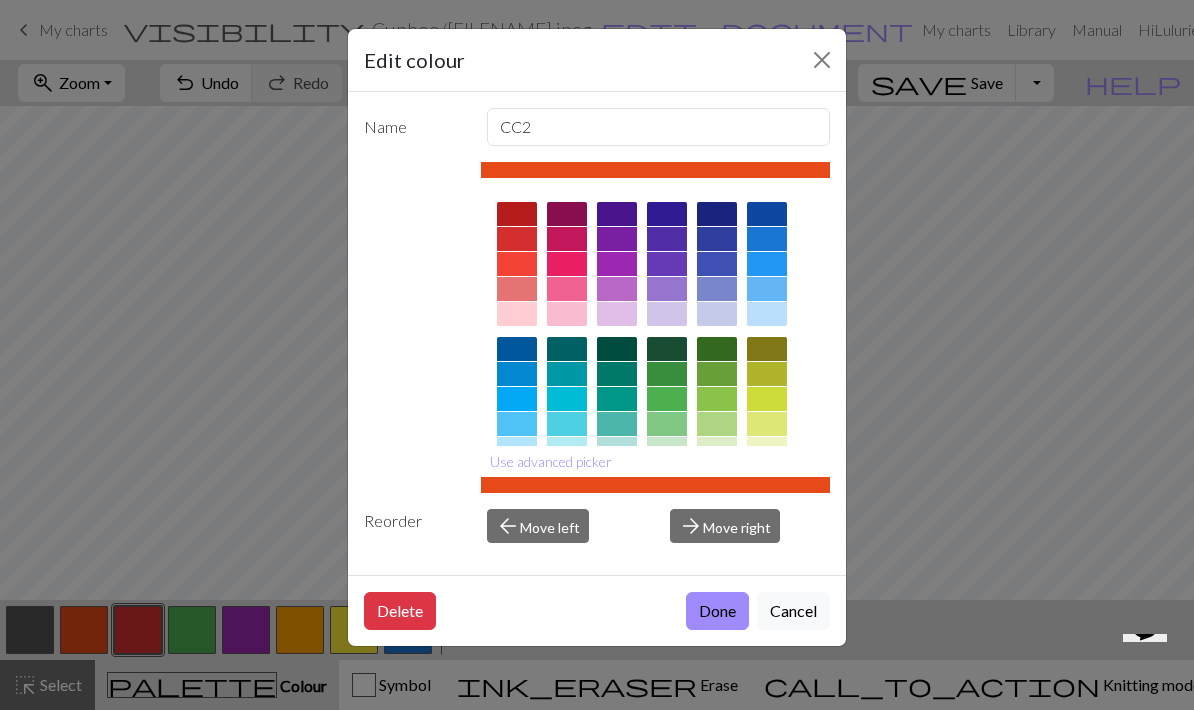click on "Done" at bounding box center (717, 611) 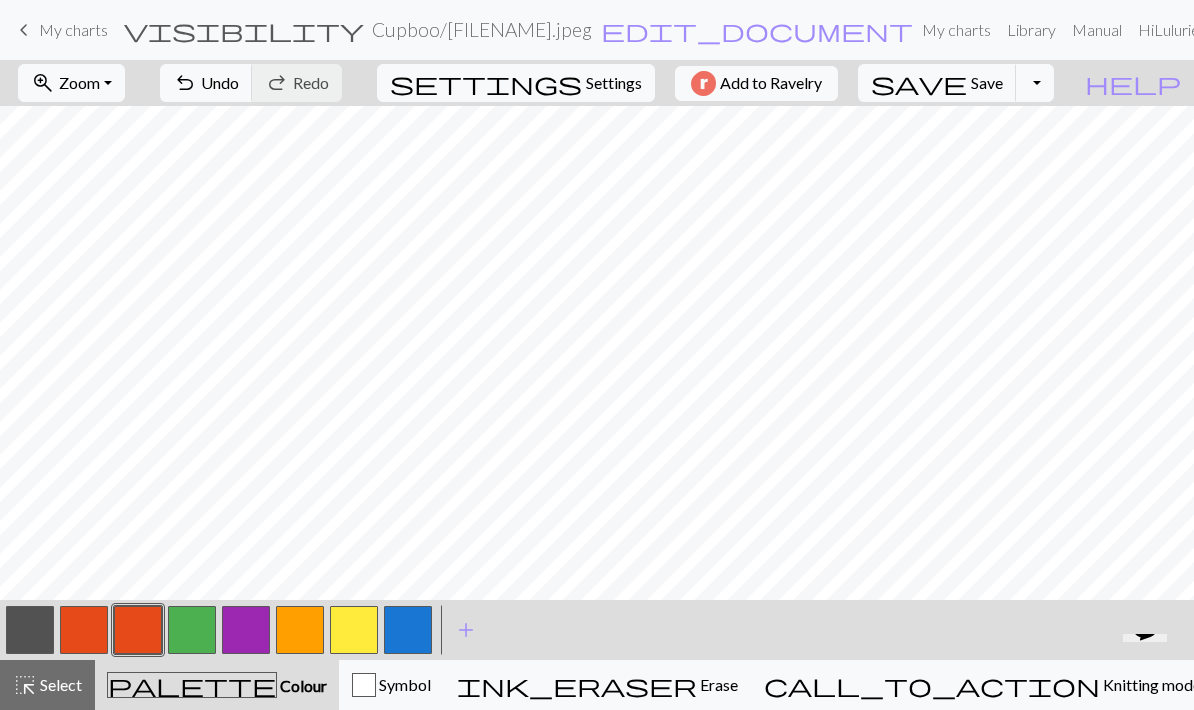 click at bounding box center [408, 630] 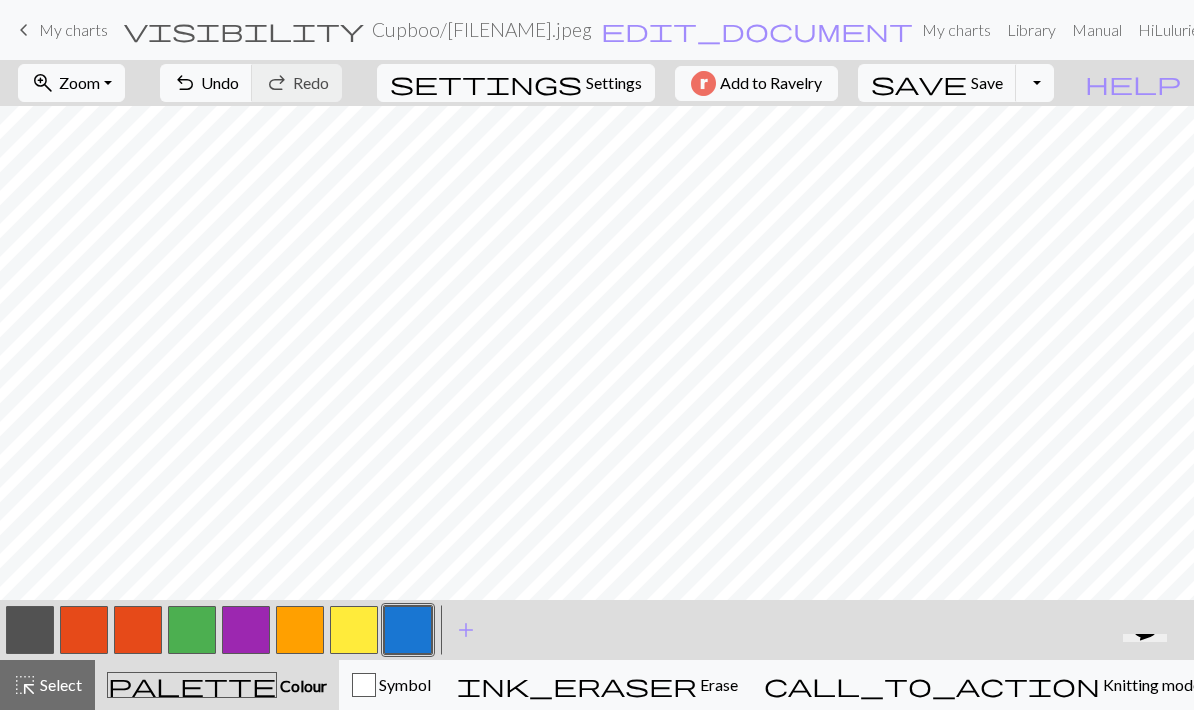 click at bounding box center (408, 630) 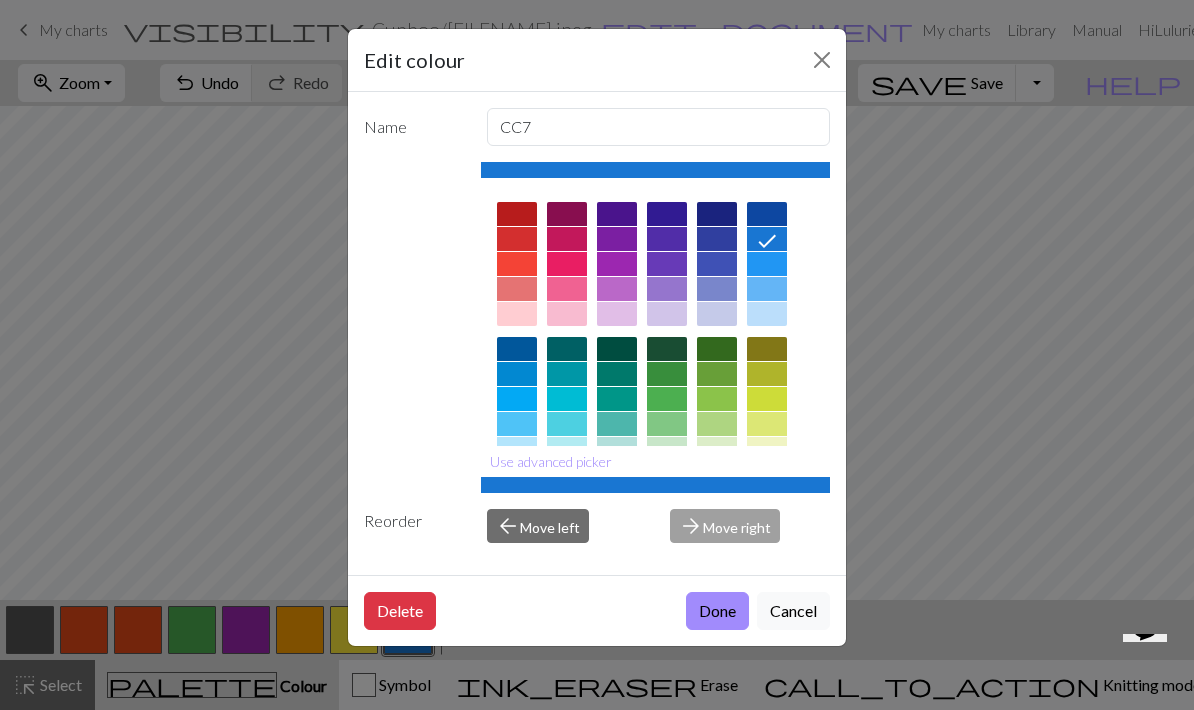 click at bounding box center [767, 264] 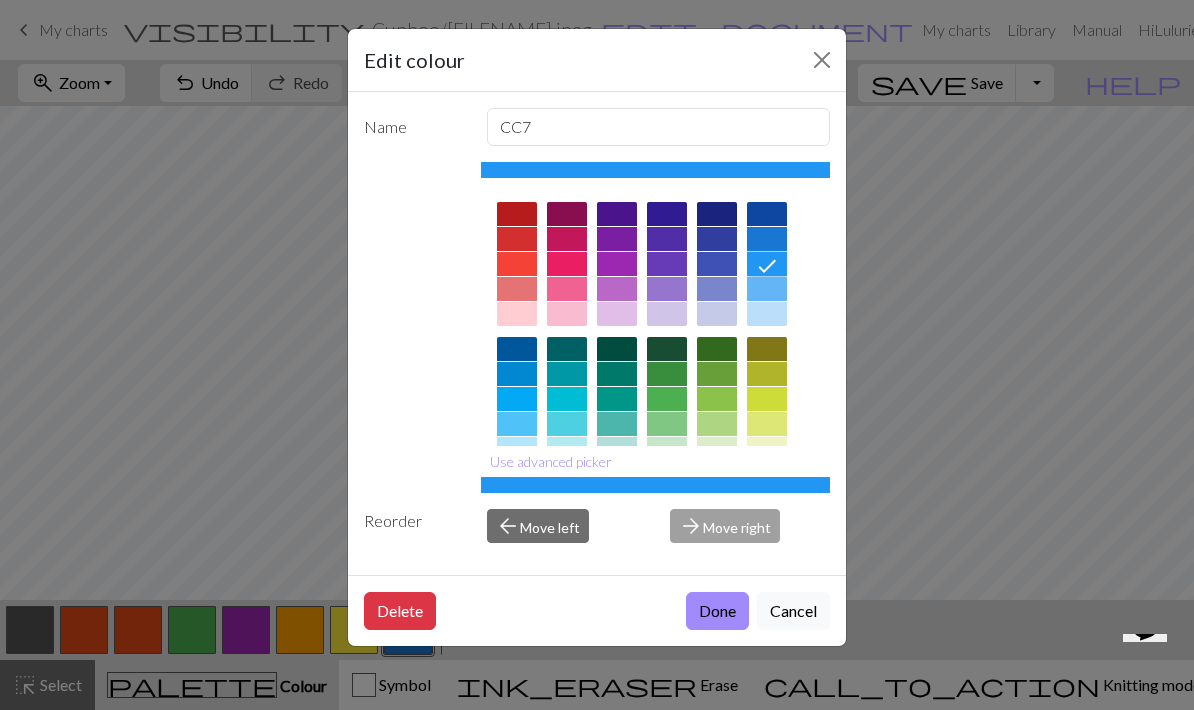 click on "Done" at bounding box center [717, 611] 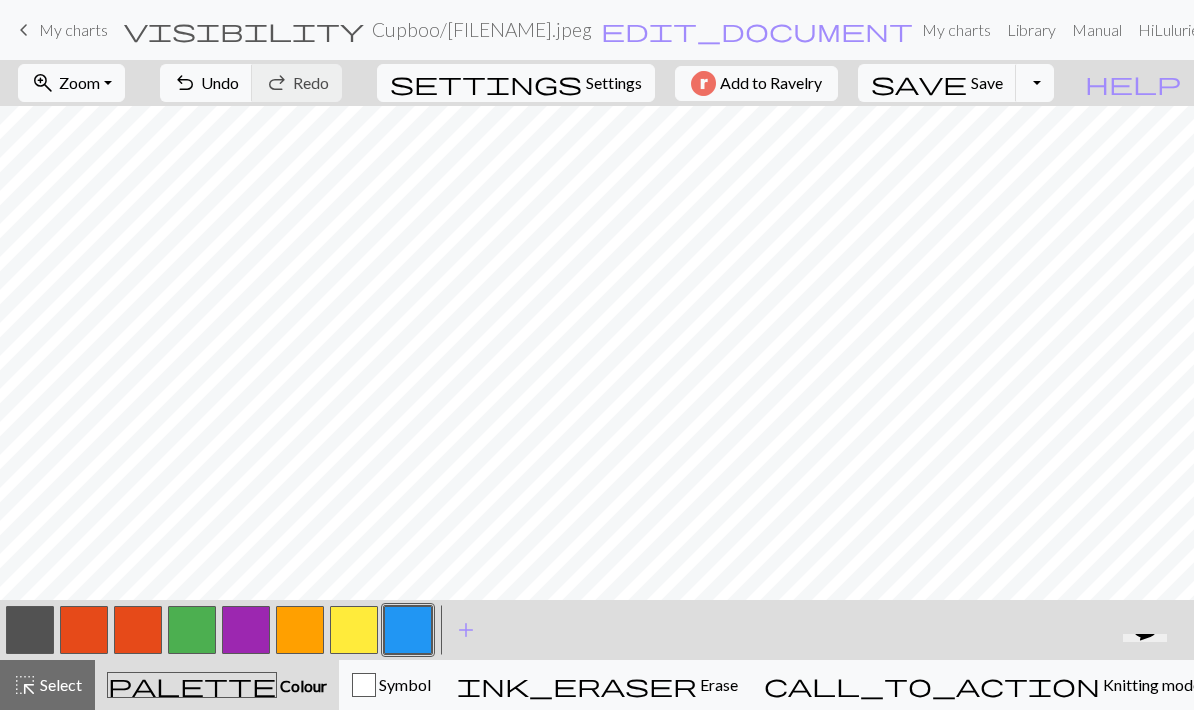 click at bounding box center (354, 630) 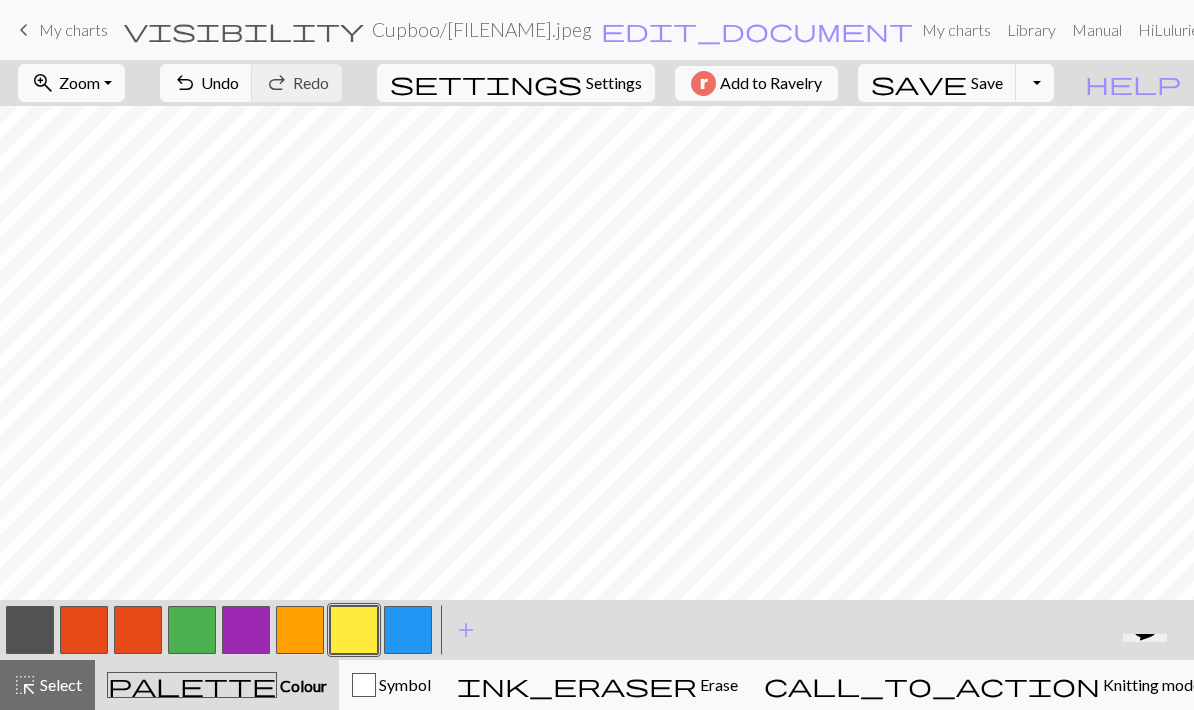 click at bounding box center (192, 630) 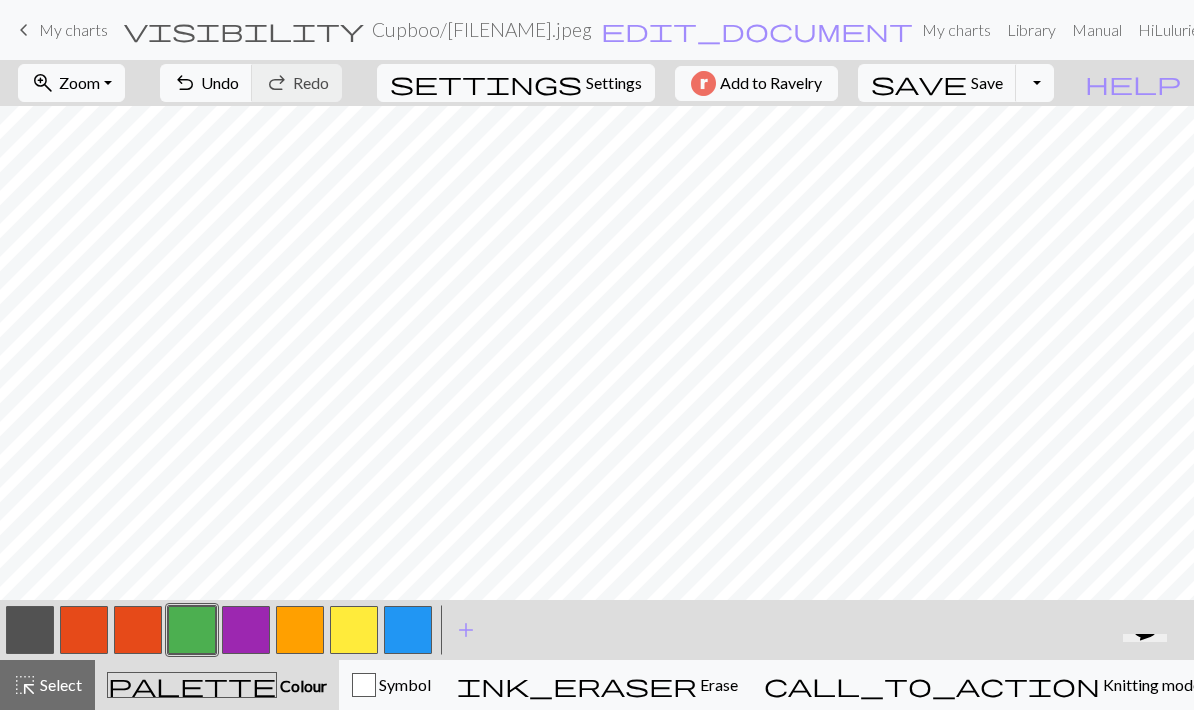 click at bounding box center [192, 630] 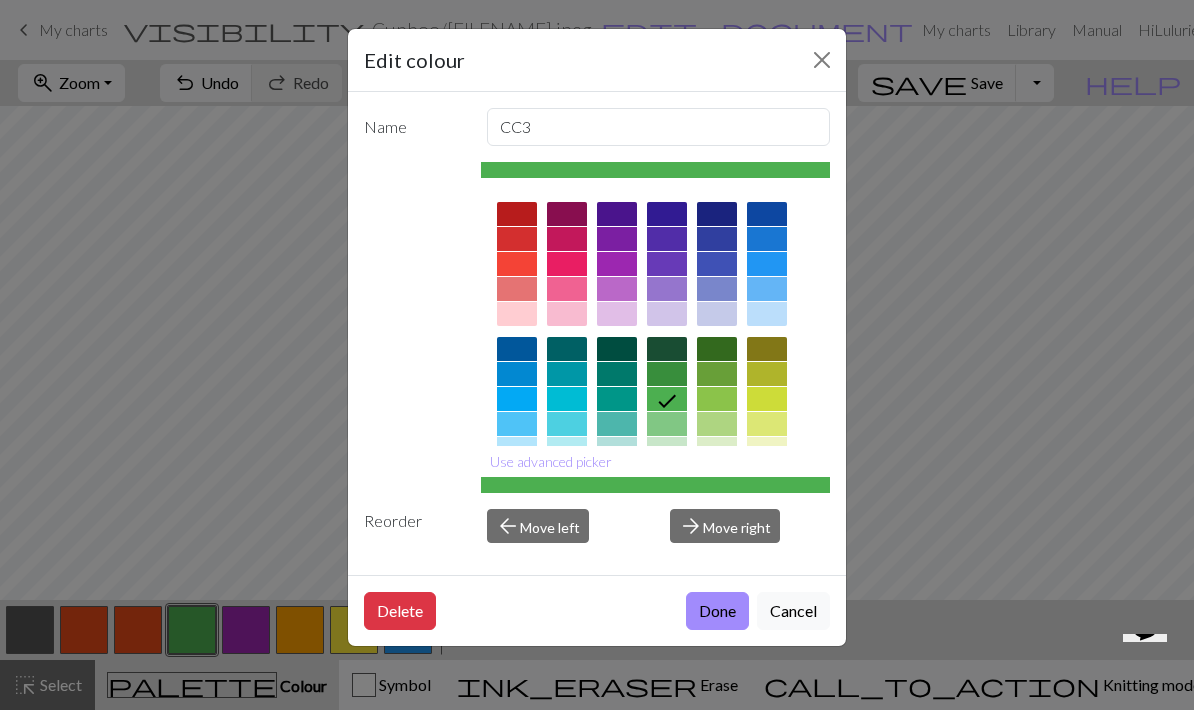click at bounding box center [617, 264] 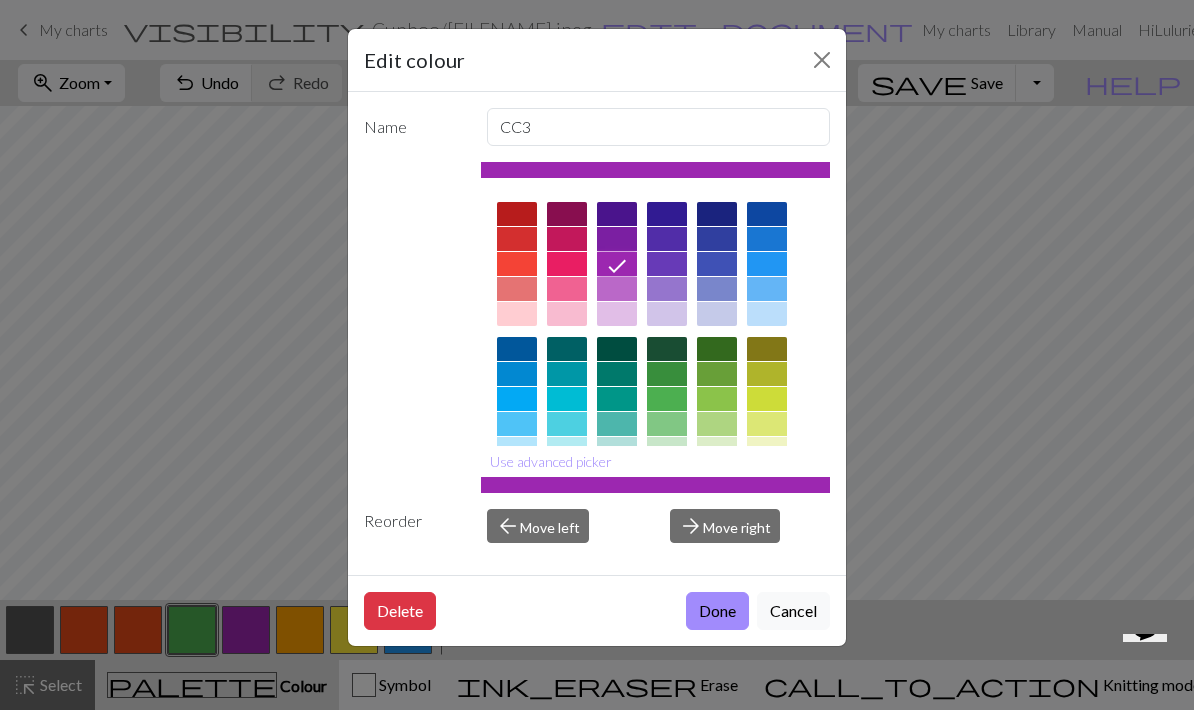 click on "Done" at bounding box center [717, 611] 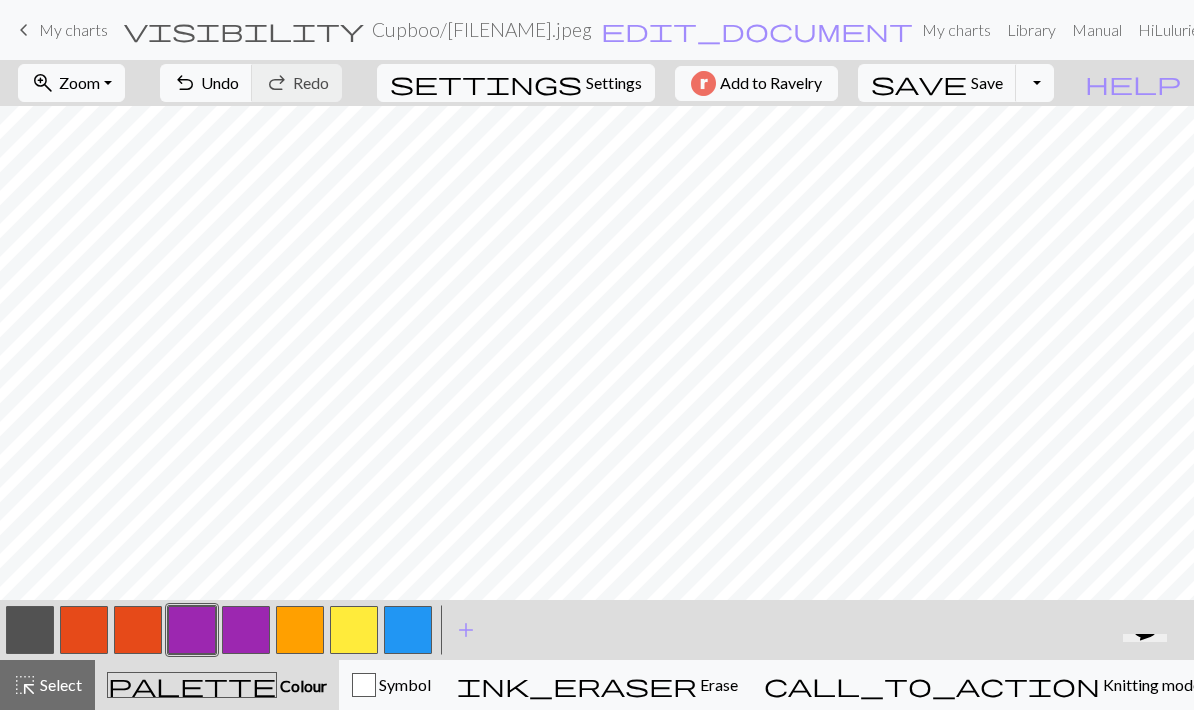 click on "add" at bounding box center [466, 630] 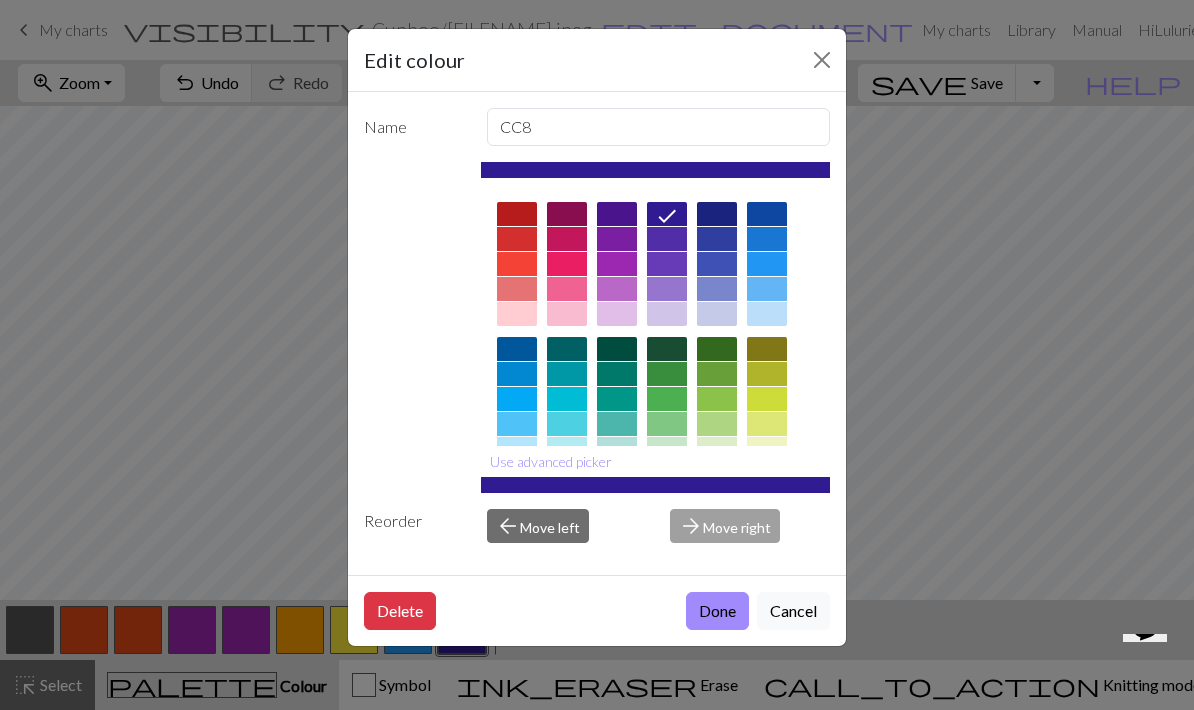 click at bounding box center (667, 399) 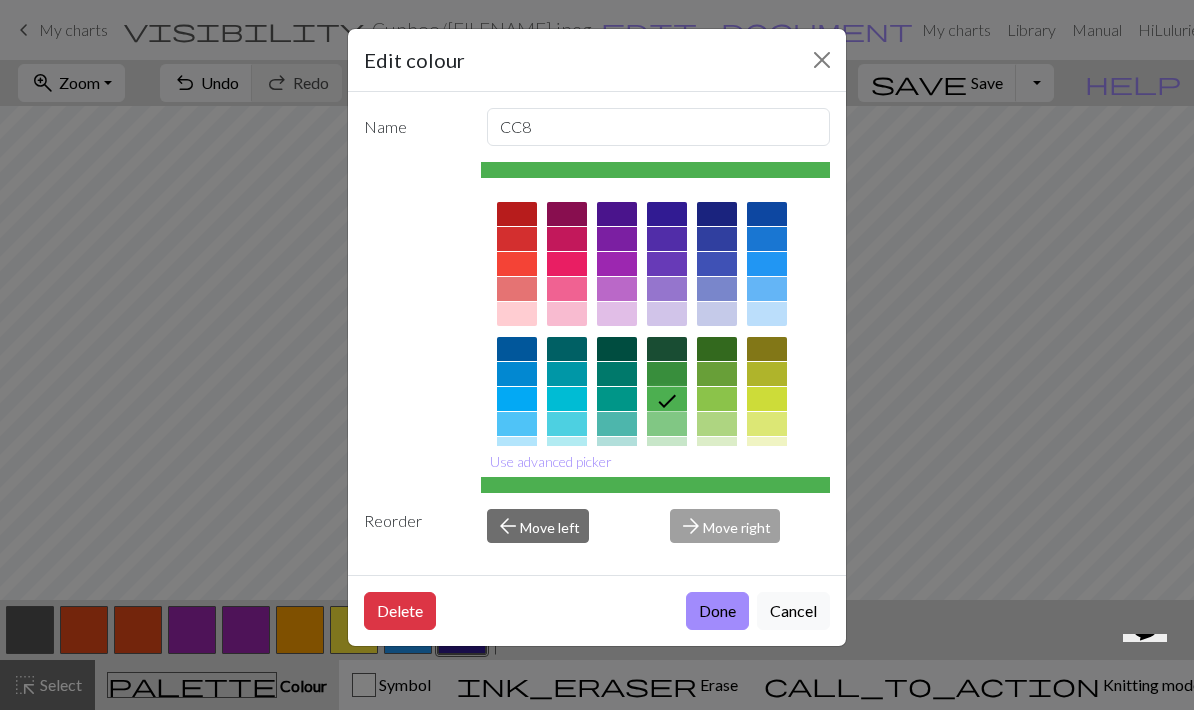 click on "Done" at bounding box center [717, 611] 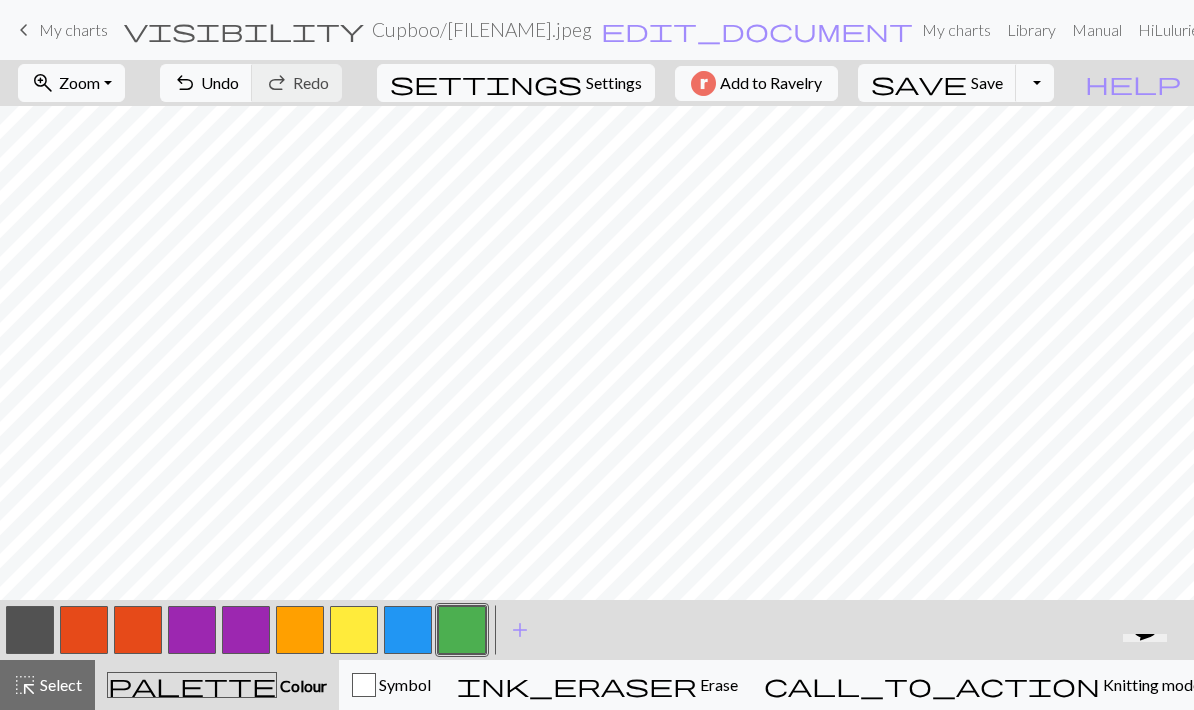 click at bounding box center [408, 630] 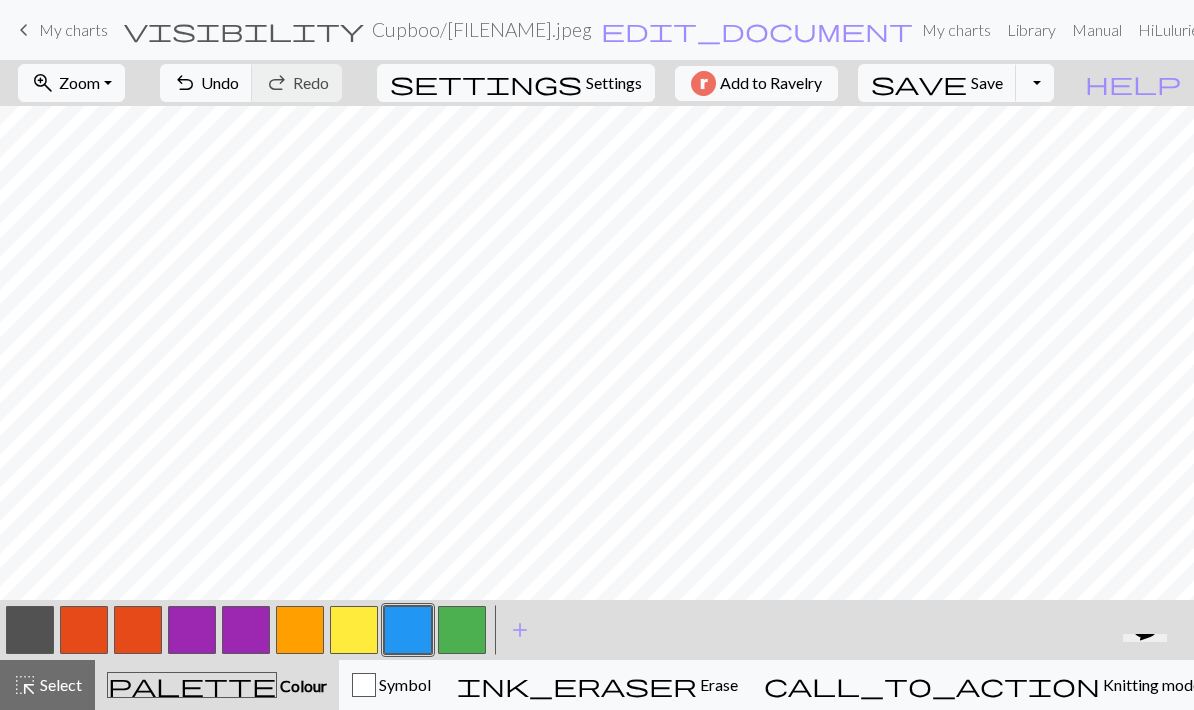 click on "undo Undo Undo" at bounding box center [206, 83] 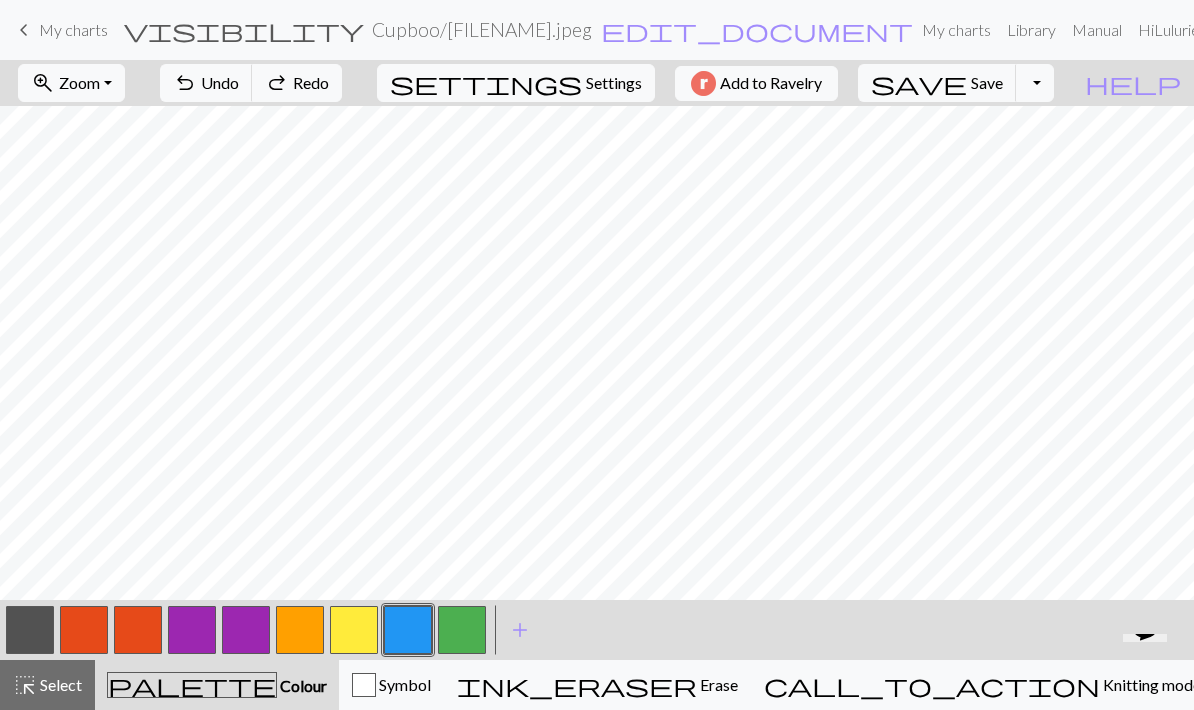 click on "Undo" at bounding box center [220, 82] 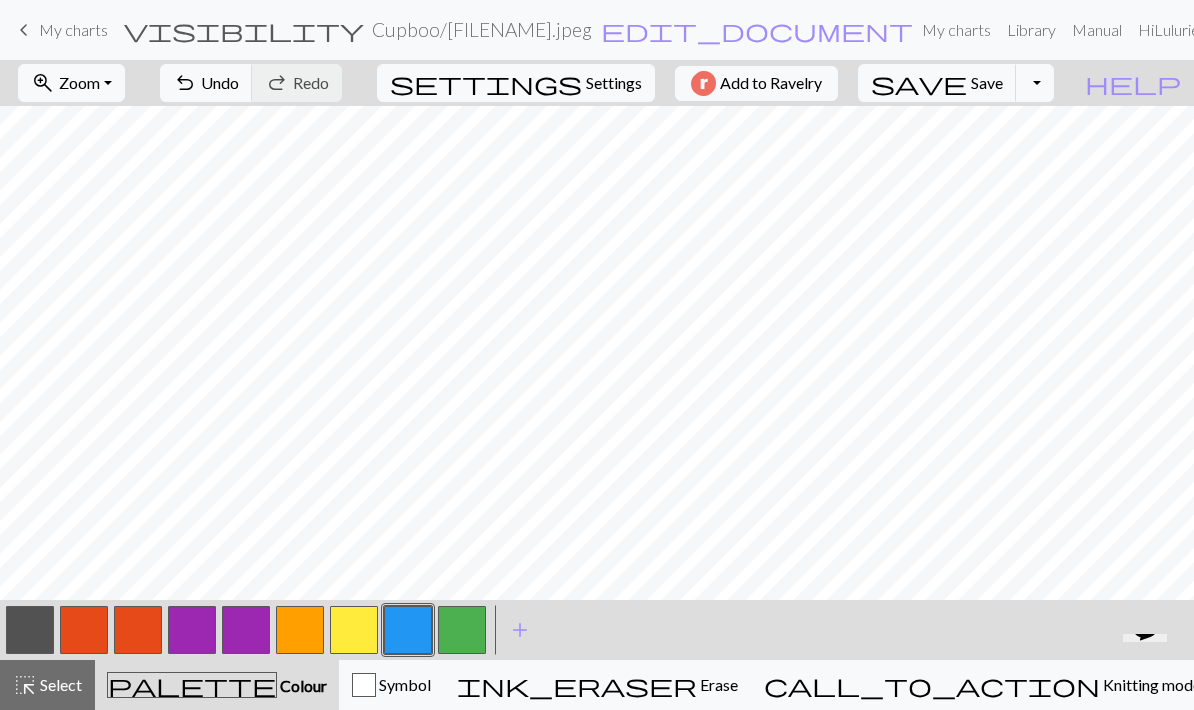 click at bounding box center [462, 630] 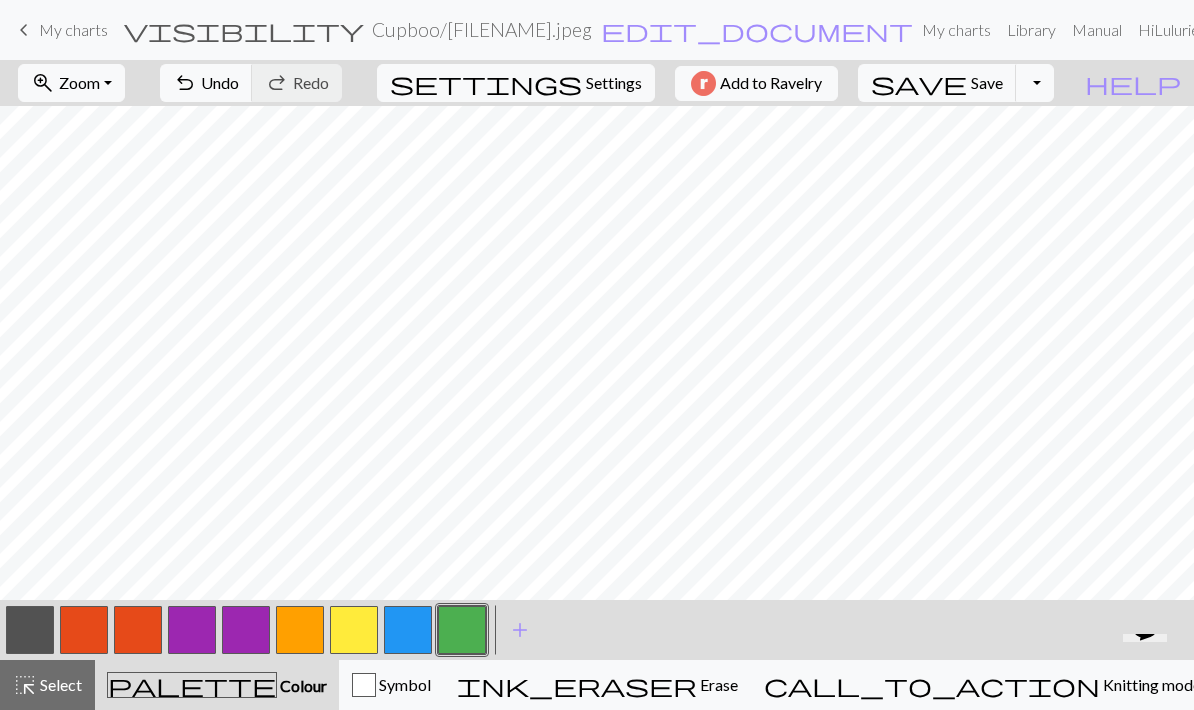 click at bounding box center [354, 630] 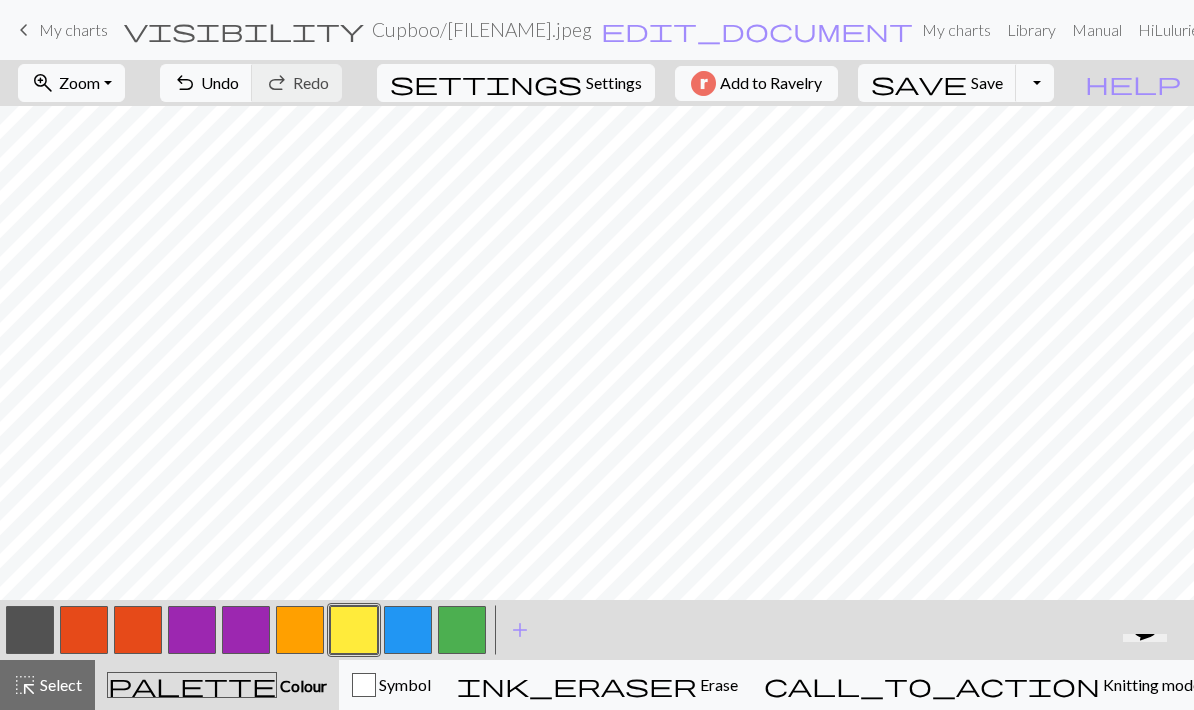 click at bounding box center [462, 630] 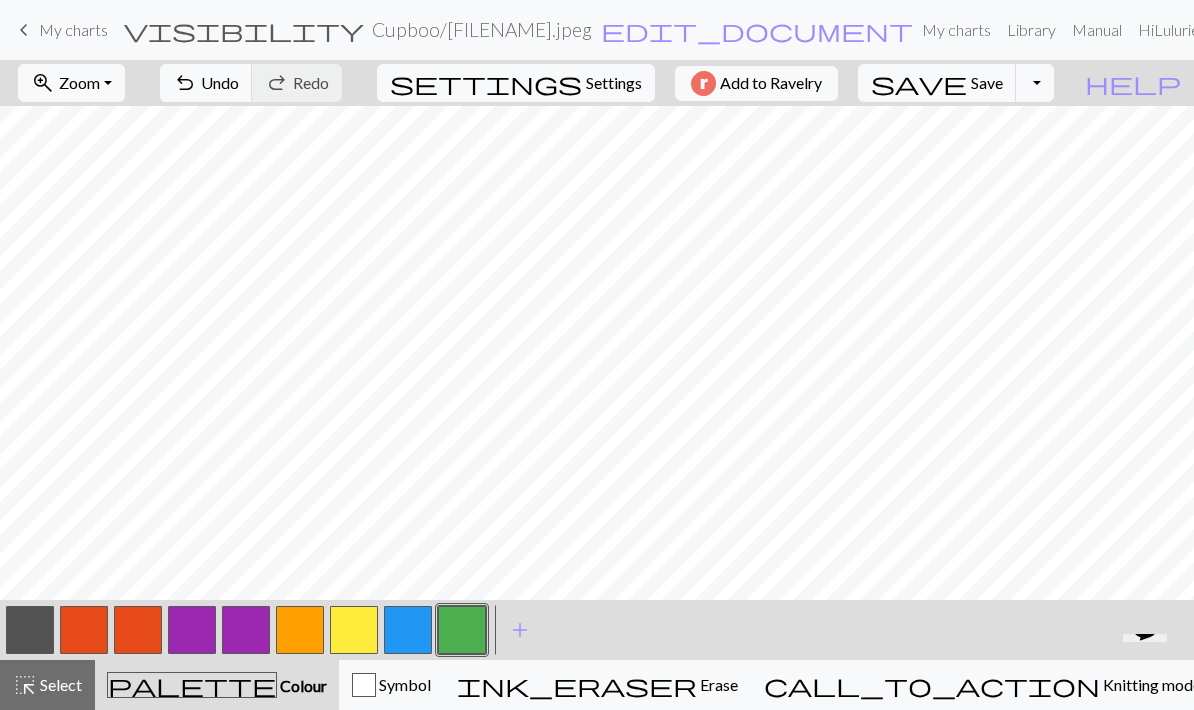 click at bounding box center [354, 630] 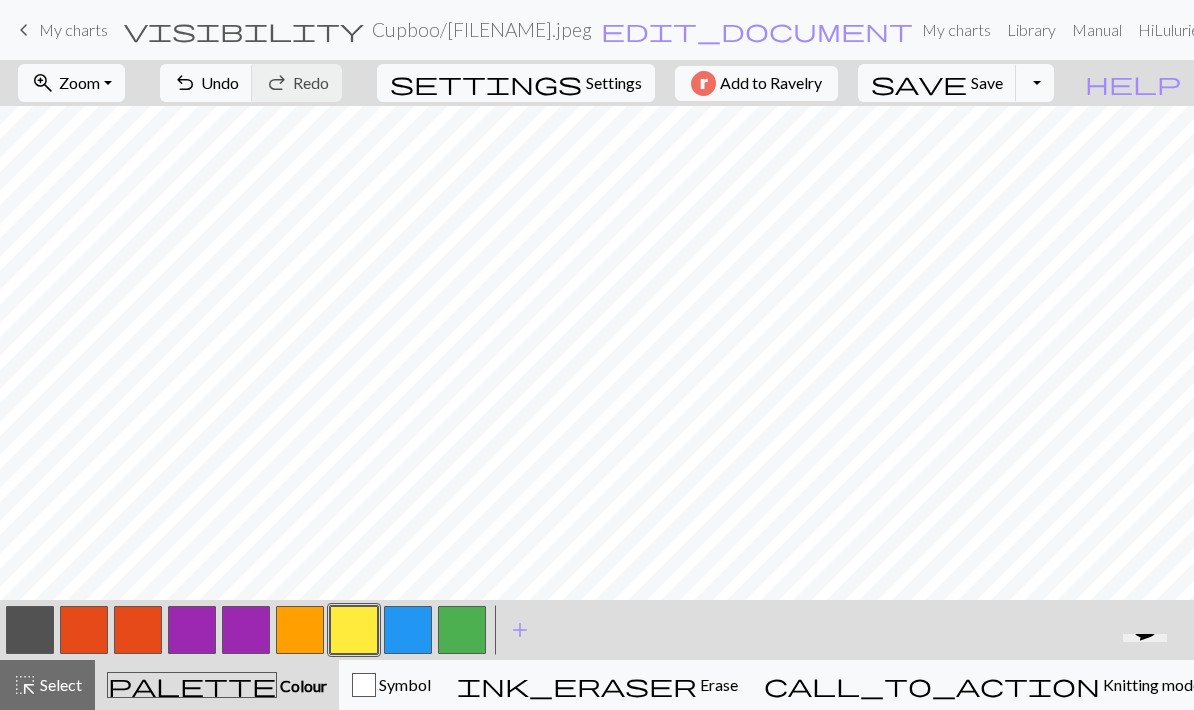 click at bounding box center (462, 630) 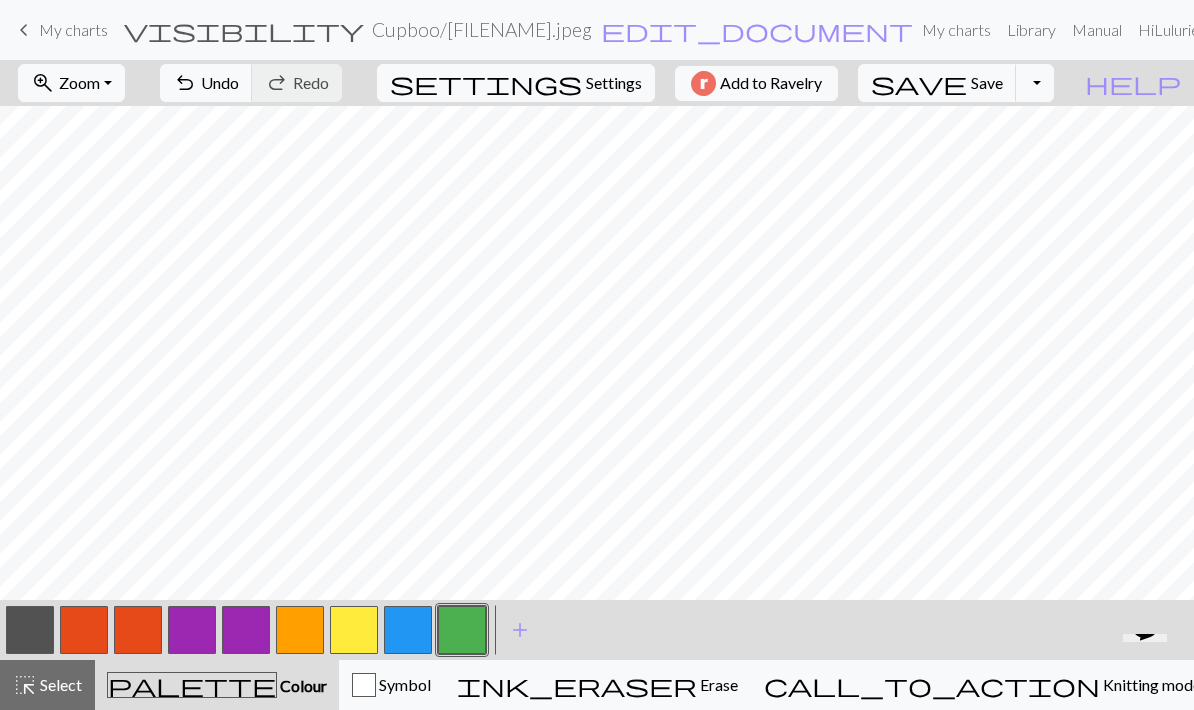 click at bounding box center [354, 630] 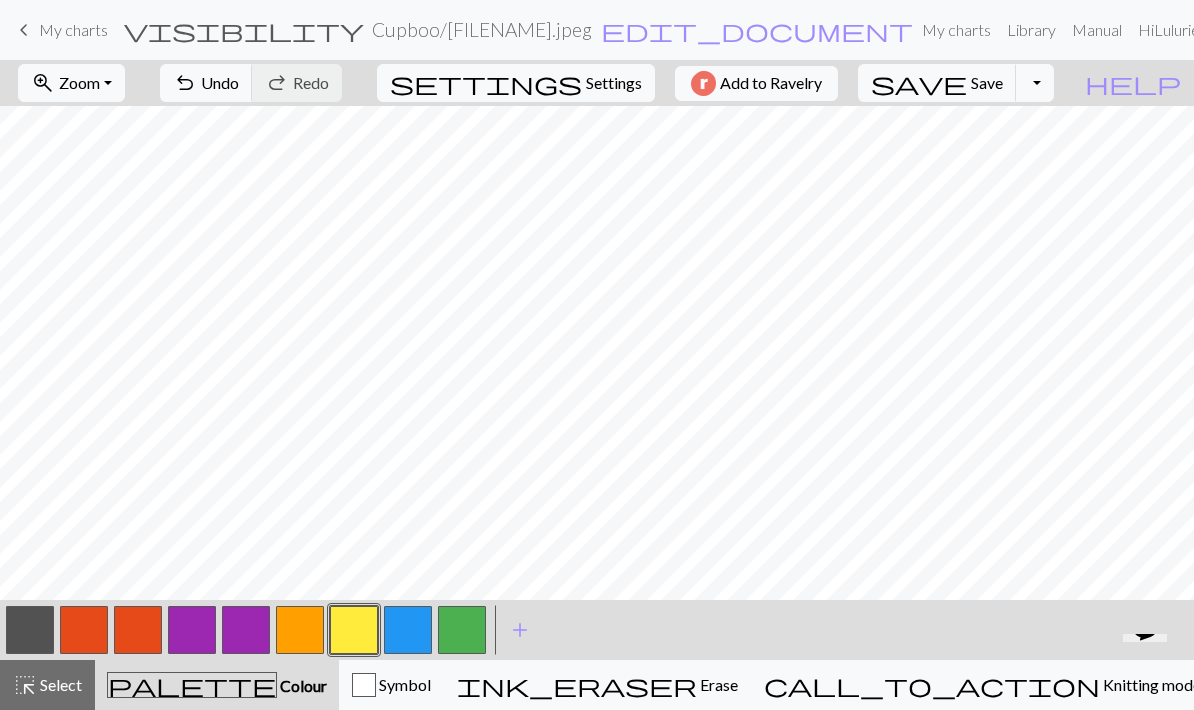 click at bounding box center (462, 630) 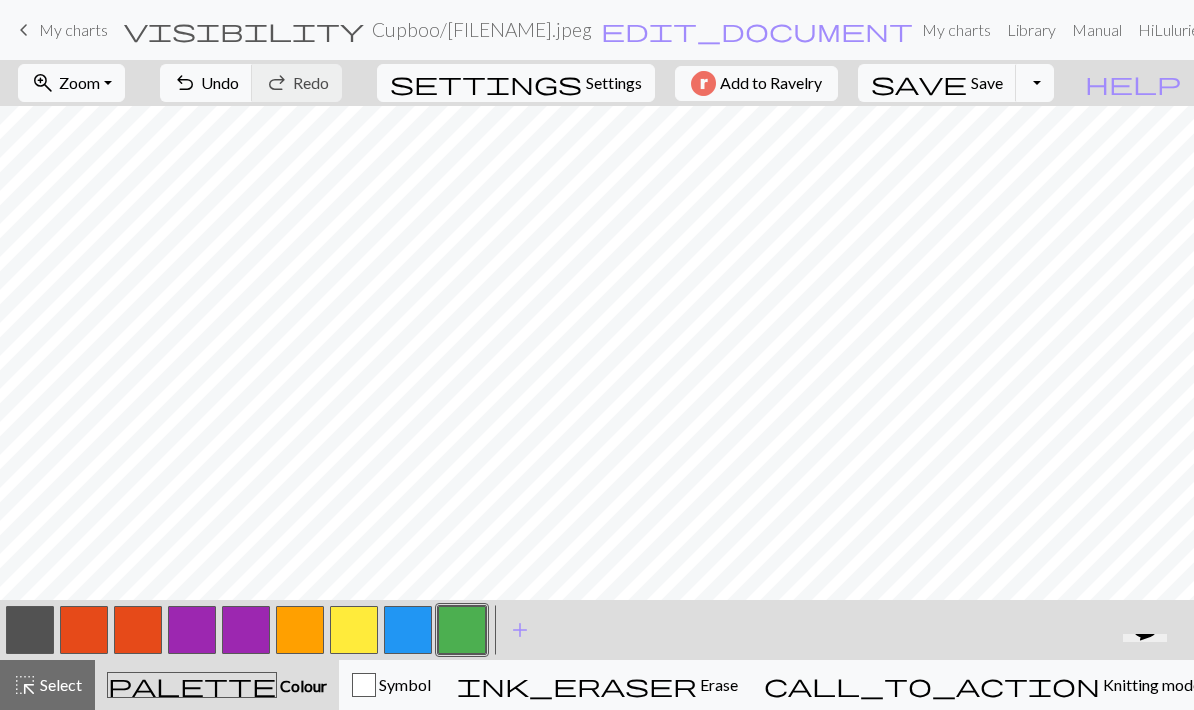 click at bounding box center [354, 630] 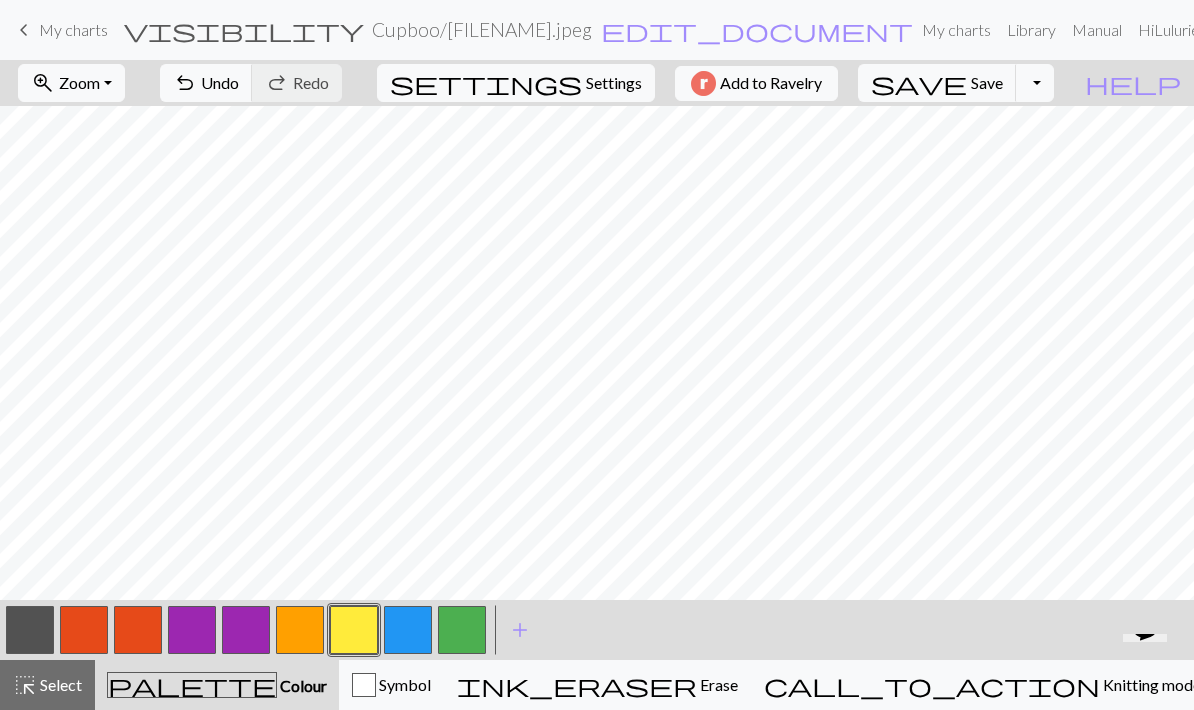 click on "Undo" at bounding box center [220, 82] 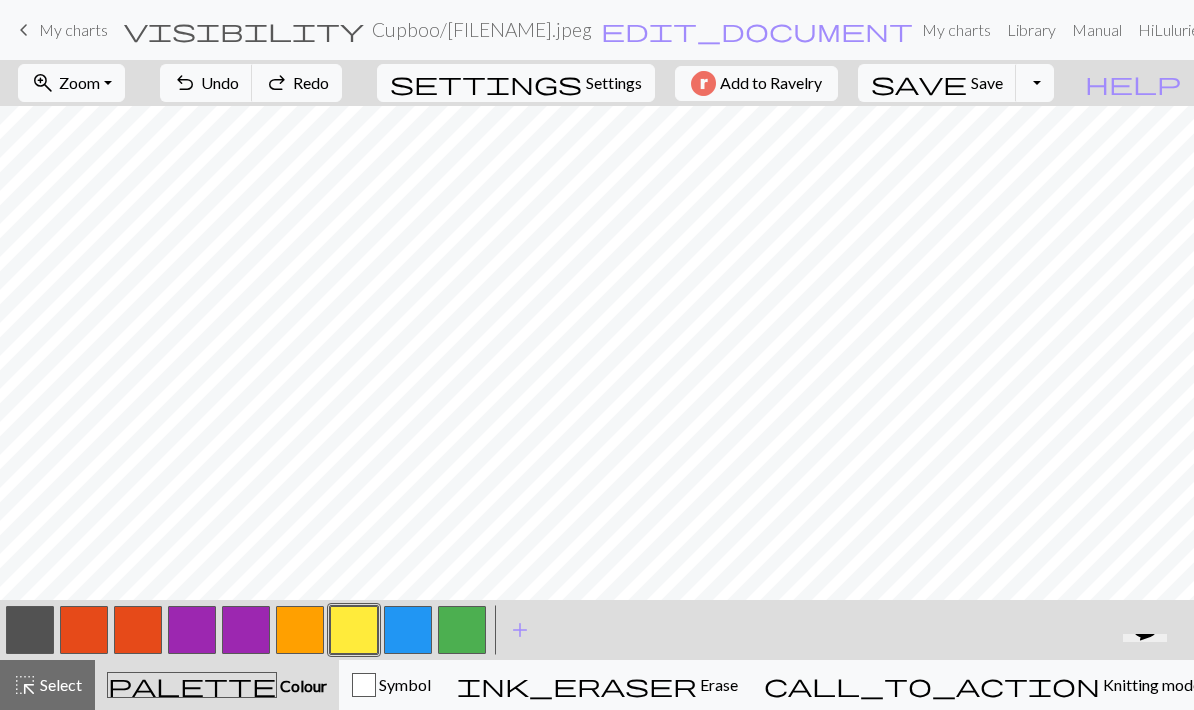 click on "Undo" at bounding box center [220, 82] 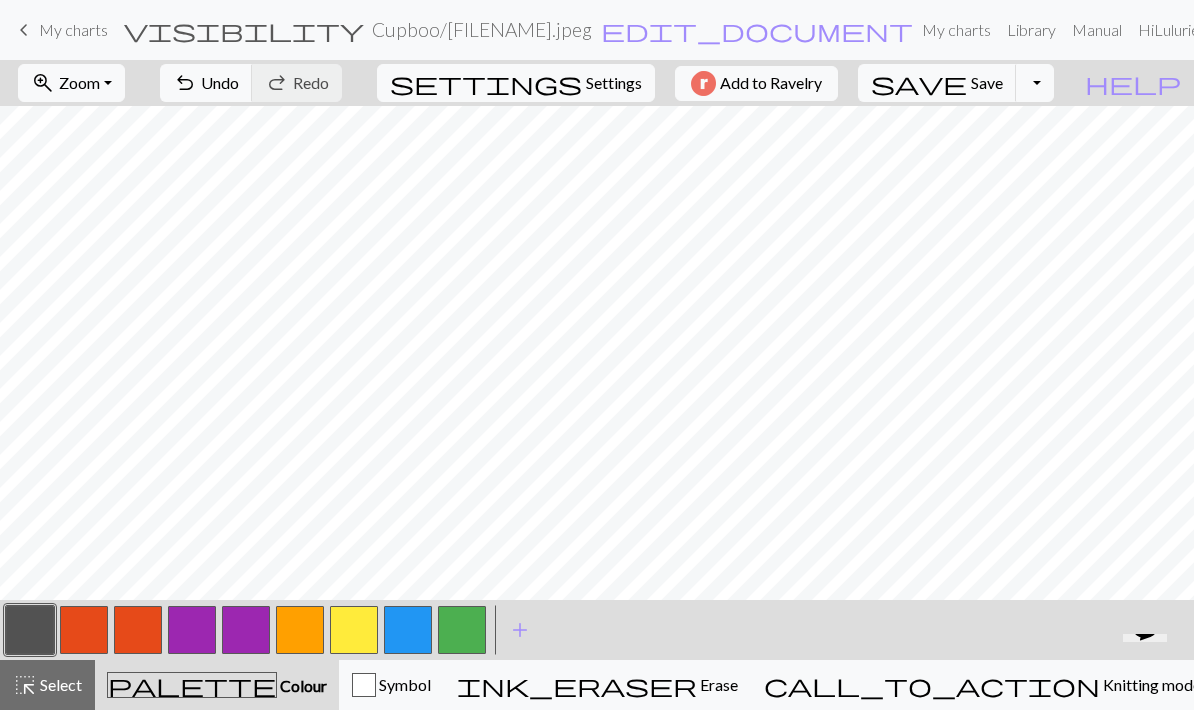 click at bounding box center (354, 630) 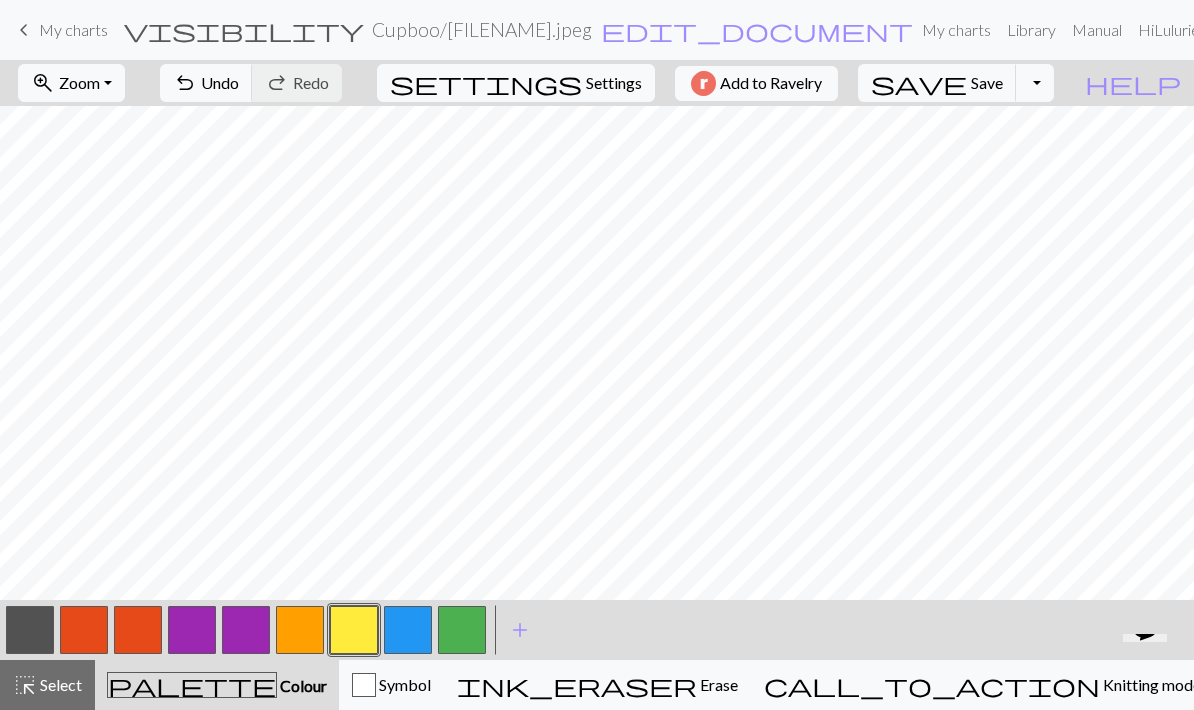 click on "Save" at bounding box center (987, 82) 